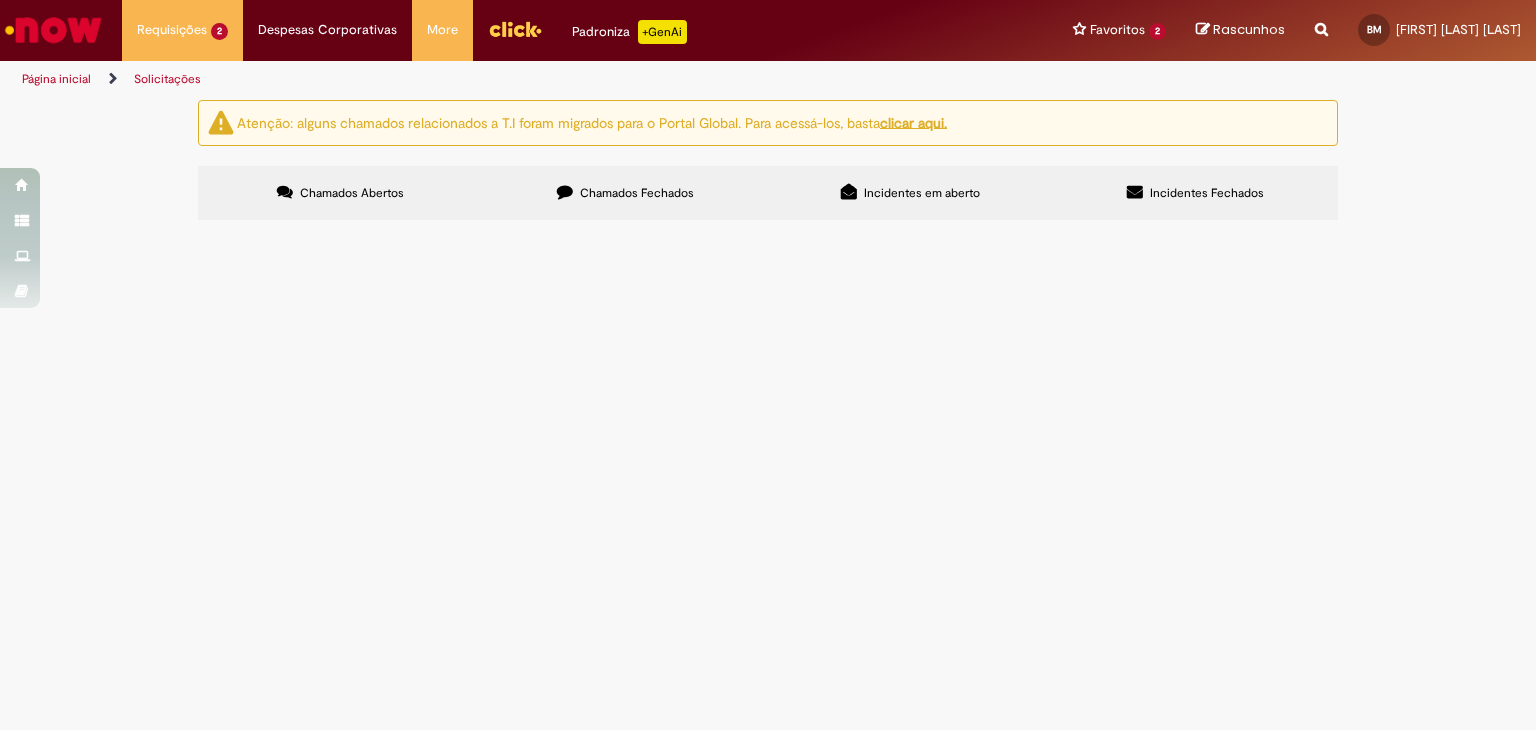 scroll, scrollTop: 0, scrollLeft: 0, axis: both 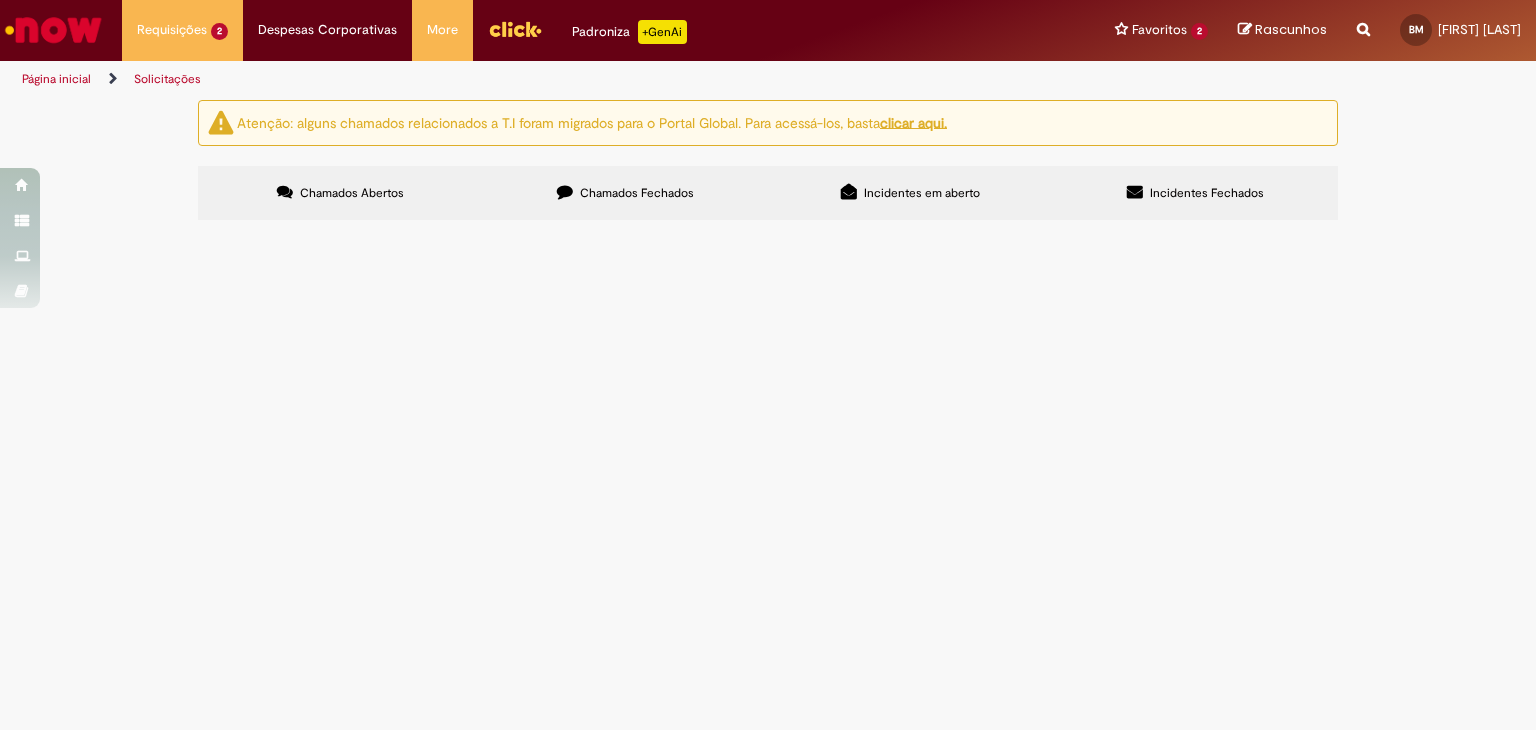 click on "Em Validação" at bounding box center (0, 0) 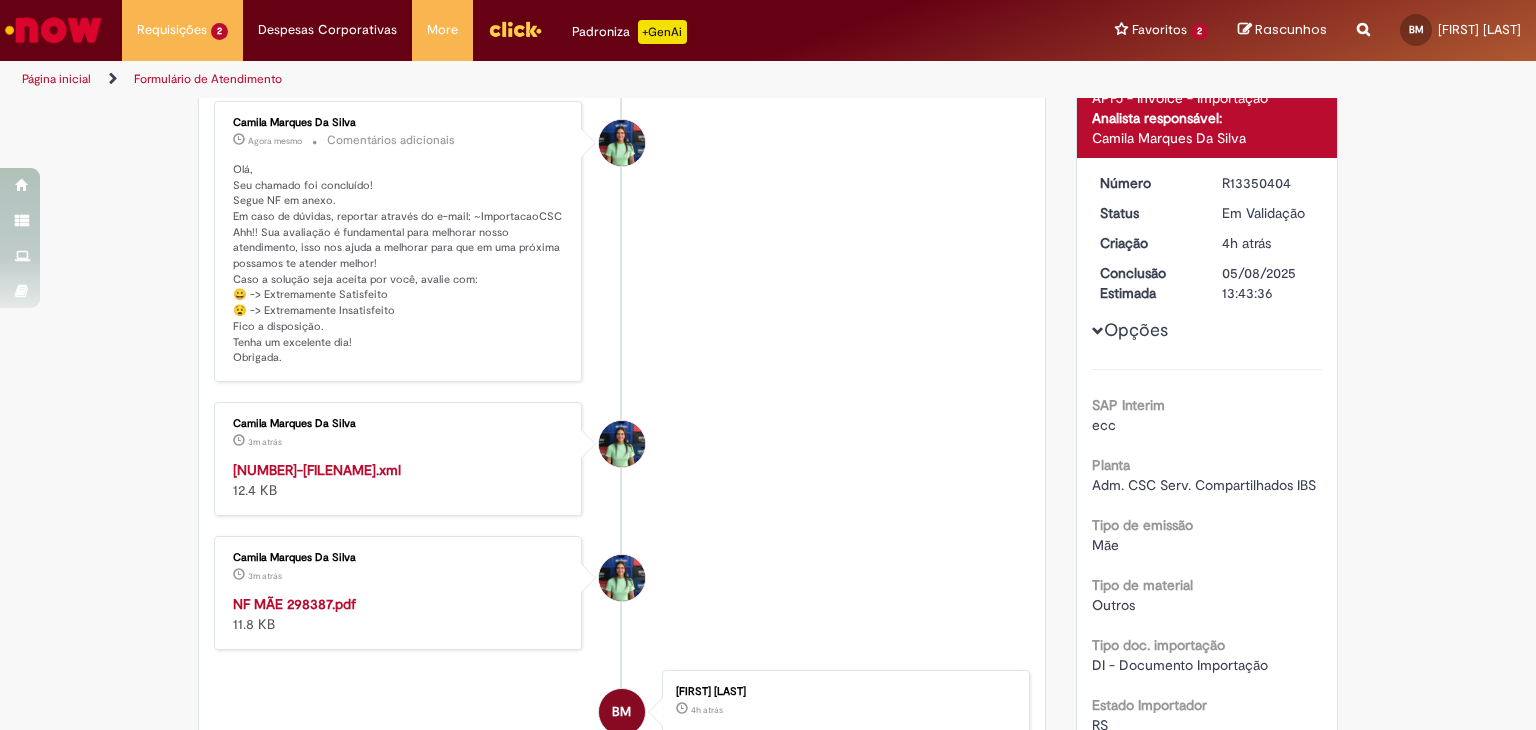 scroll, scrollTop: 200, scrollLeft: 0, axis: vertical 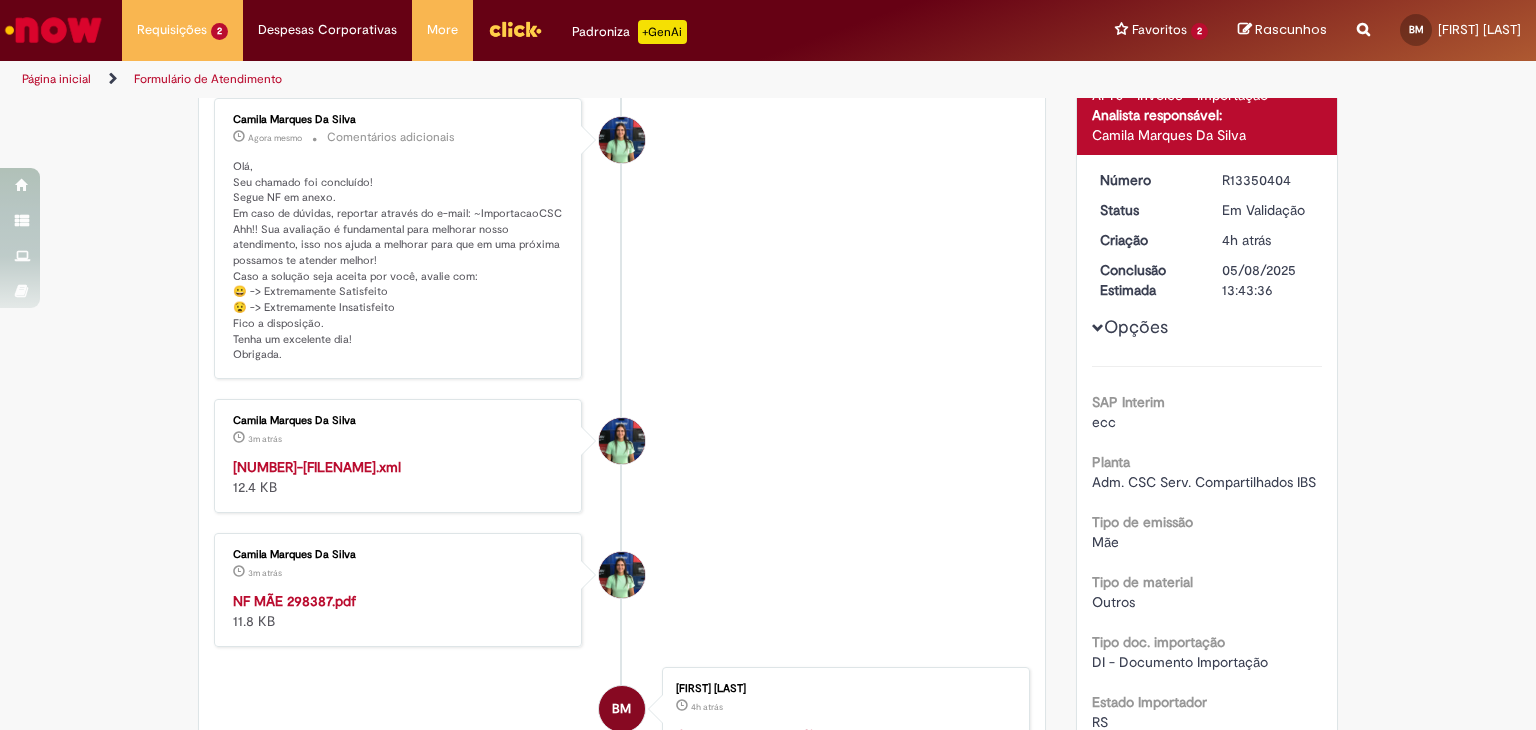 click on "NF MÃE 298387.pdf" at bounding box center (294, 601) 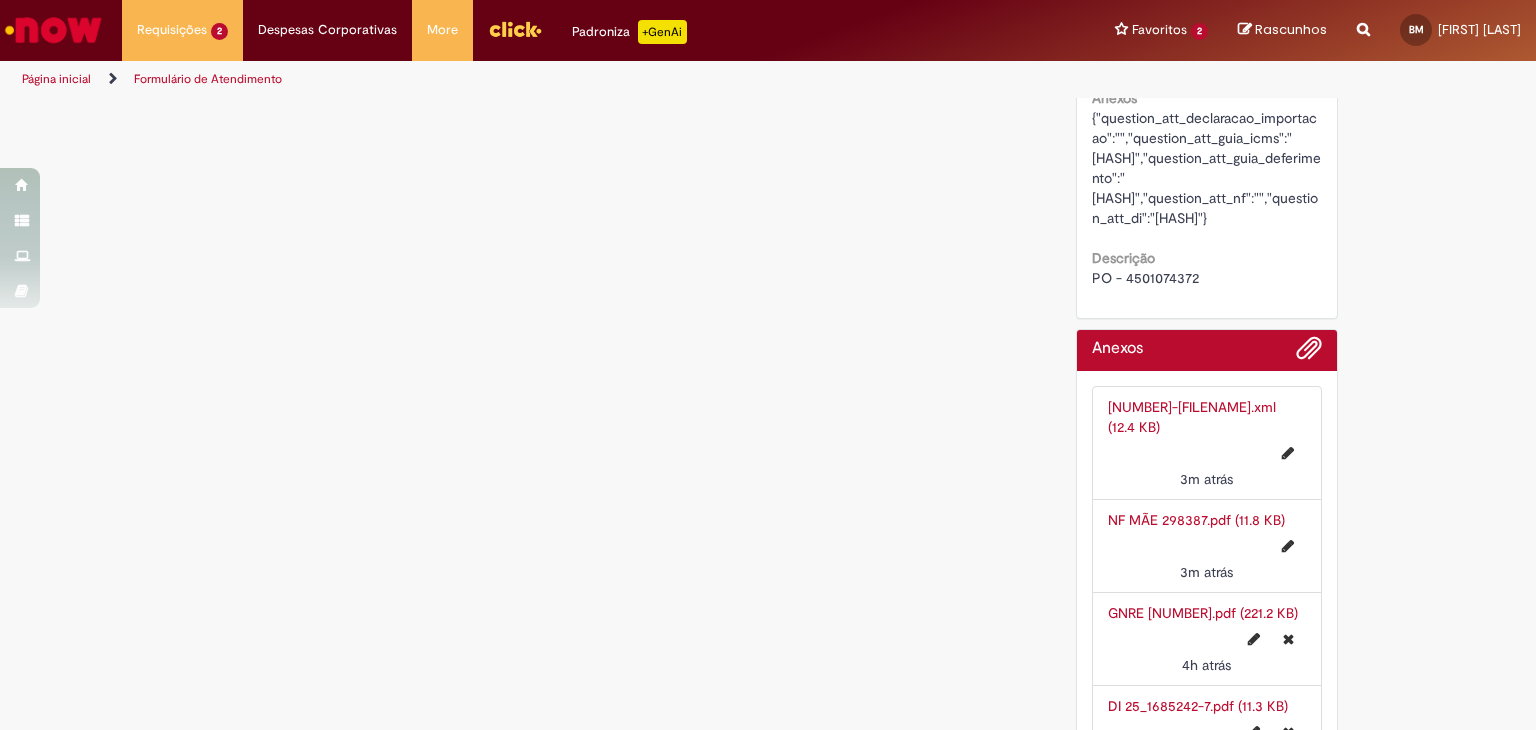 scroll, scrollTop: 2100, scrollLeft: 0, axis: vertical 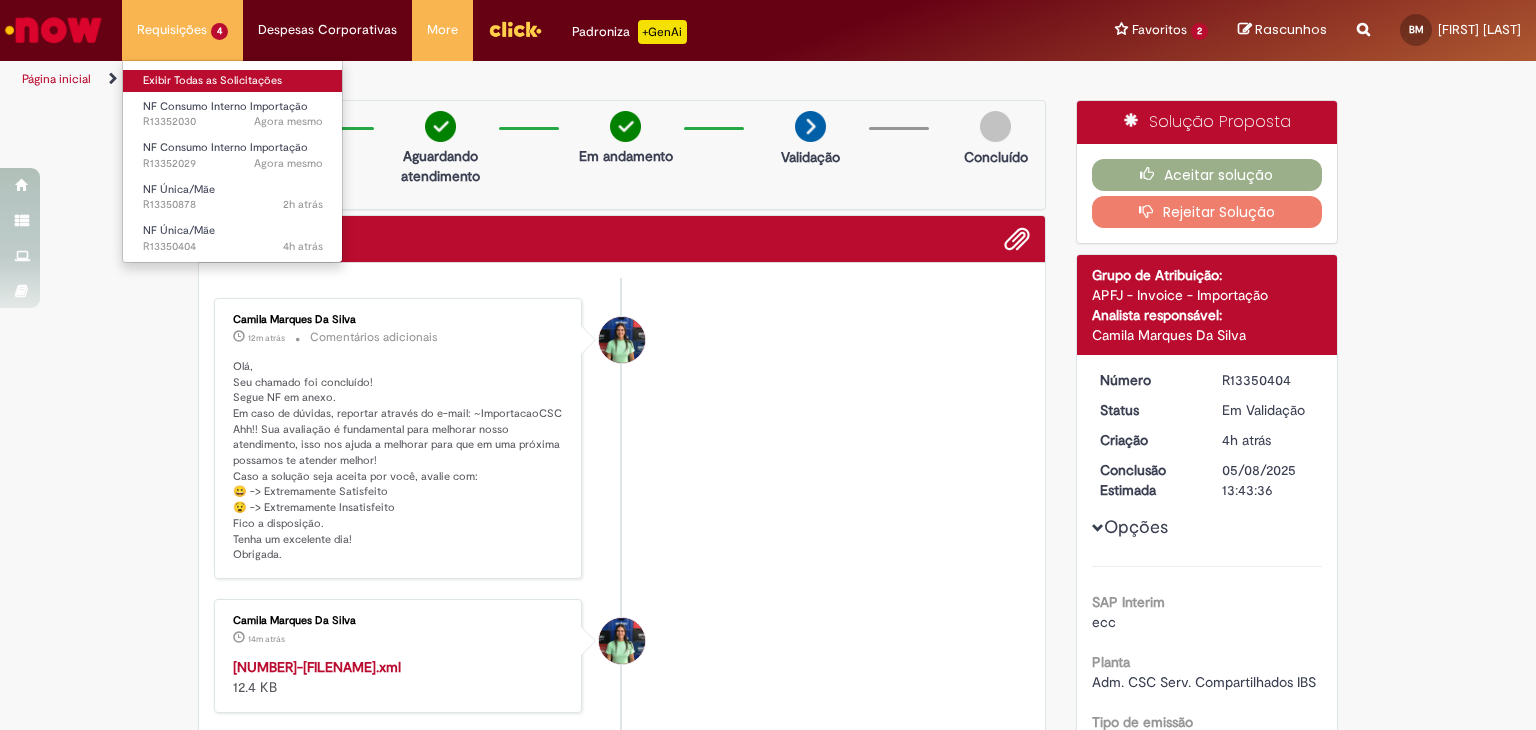 click on "Exibir Todas as Solicitações" at bounding box center (233, 81) 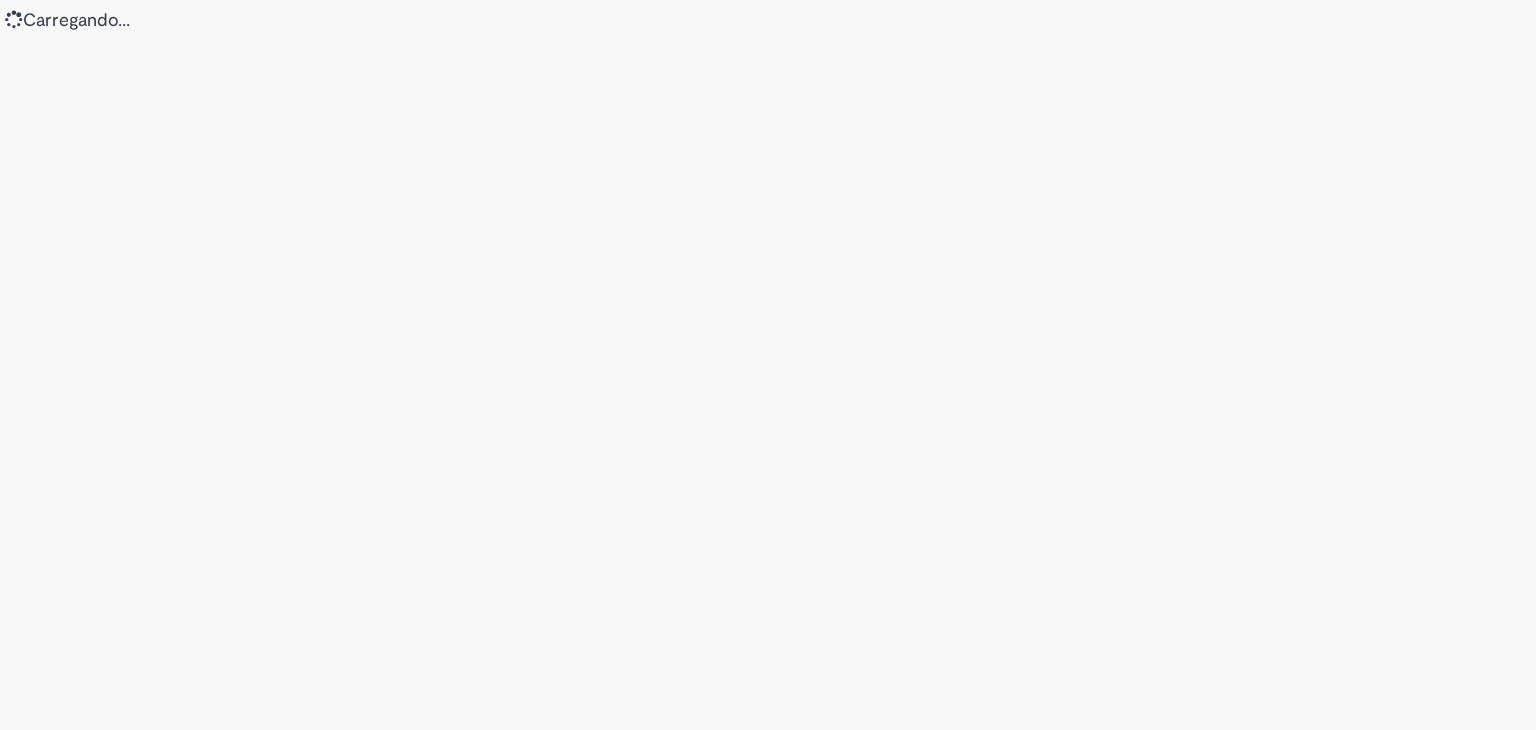 scroll, scrollTop: 0, scrollLeft: 0, axis: both 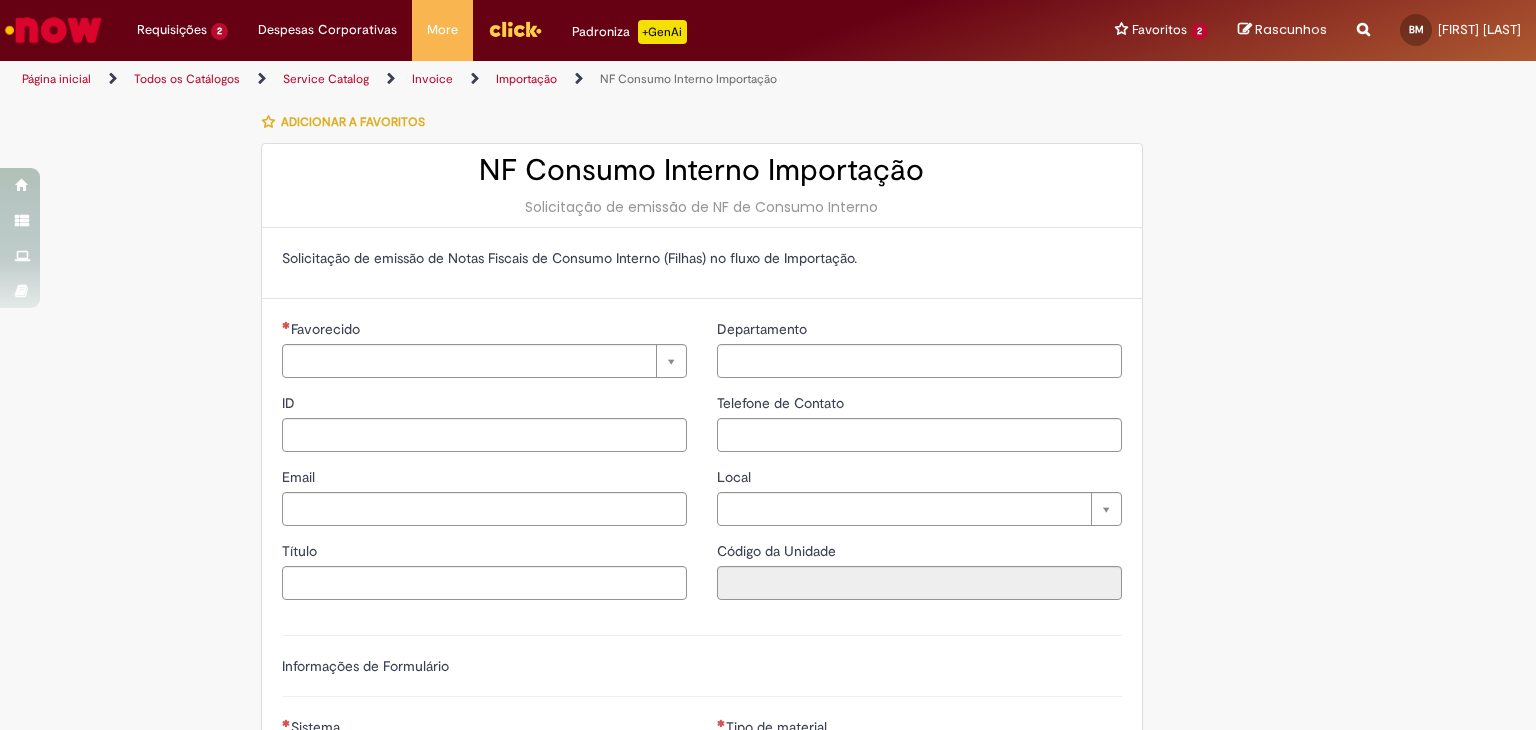 type on "********" 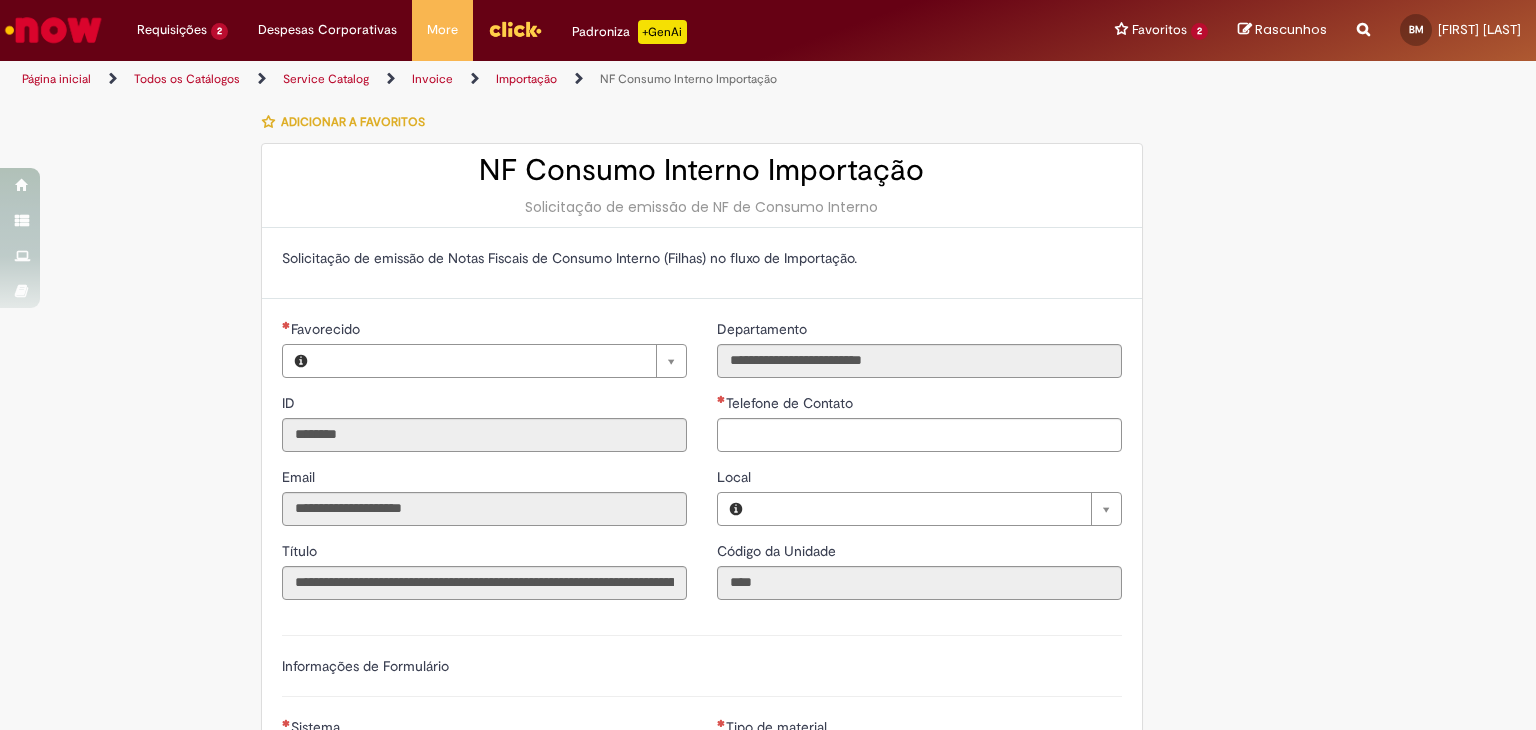 type on "**********" 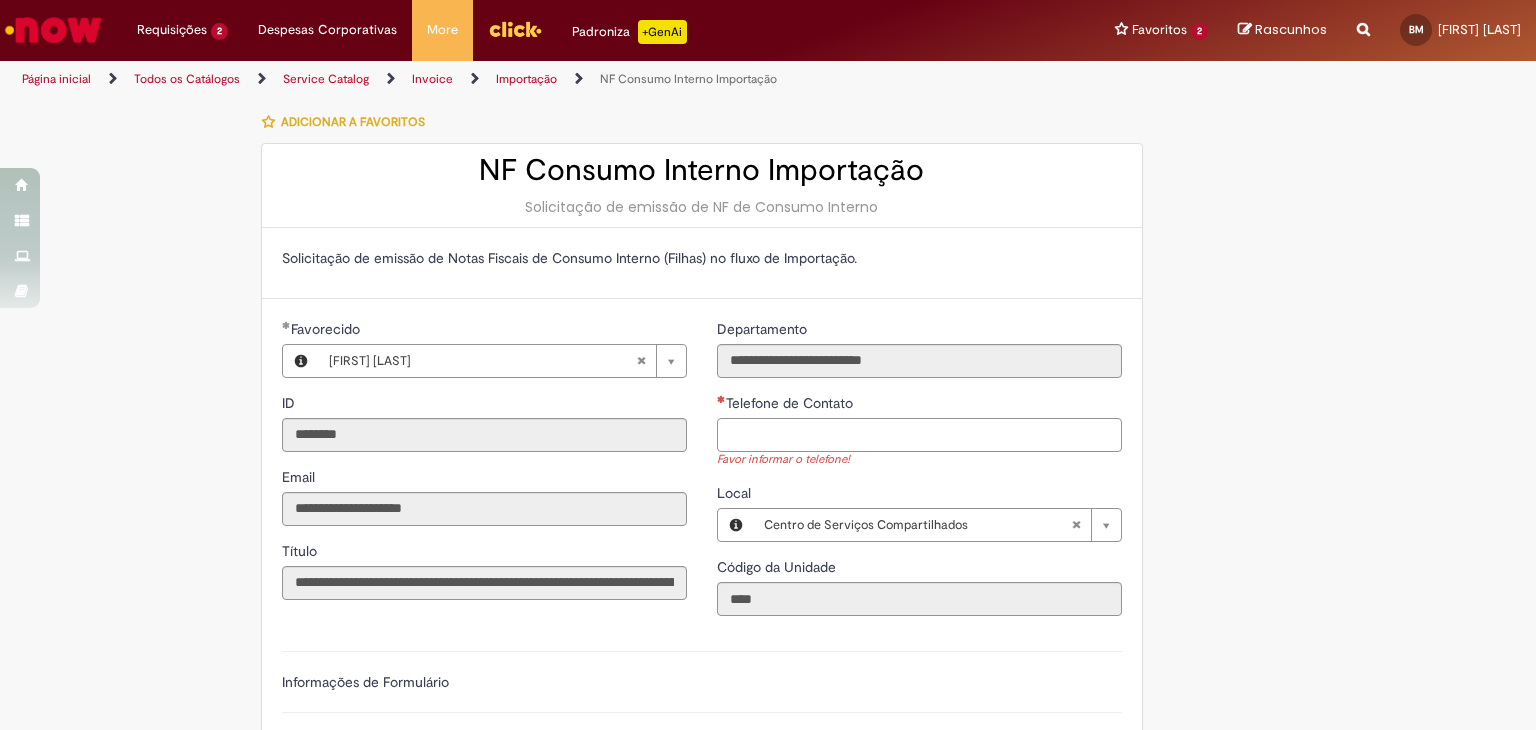 click on "Telefone de Contato" at bounding box center (919, 435) 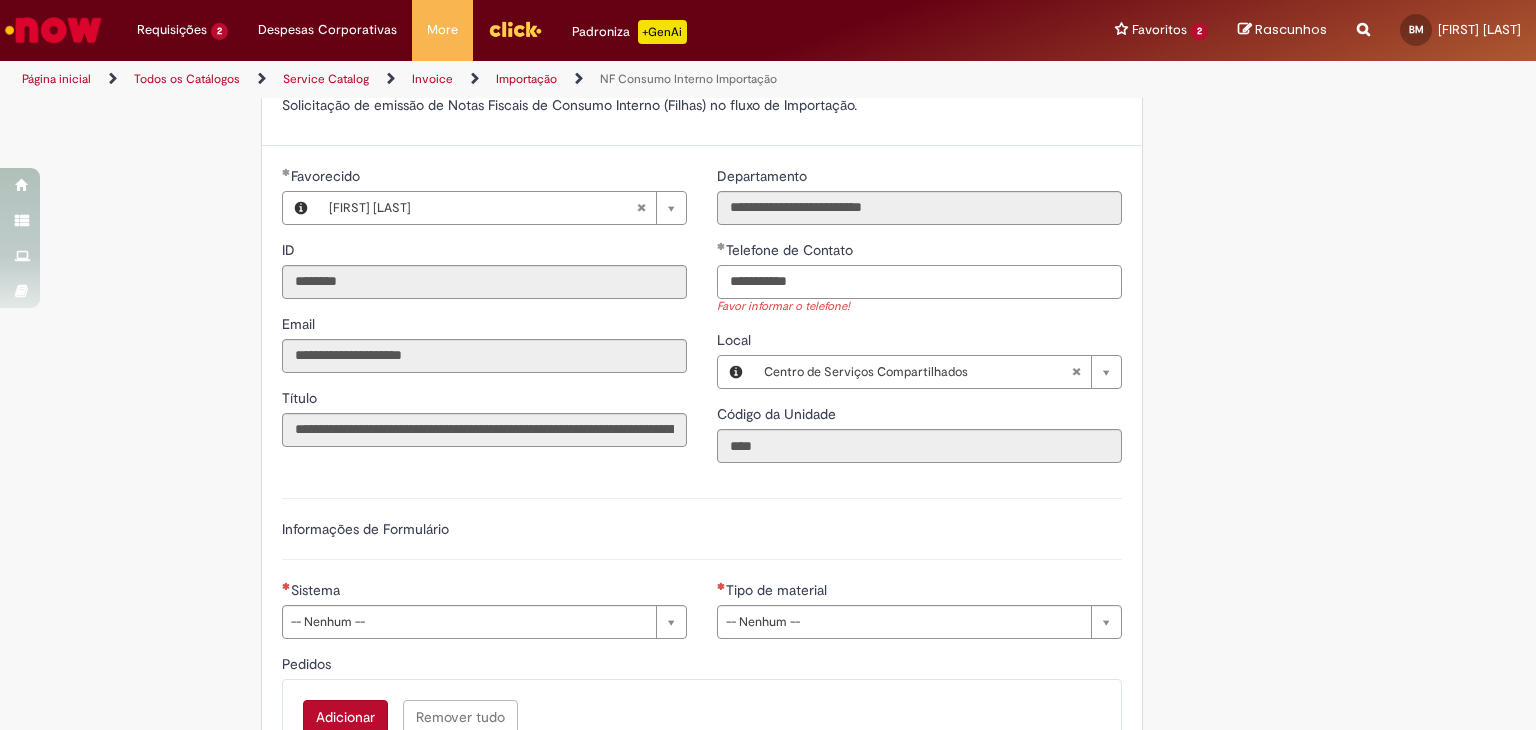 scroll, scrollTop: 300, scrollLeft: 0, axis: vertical 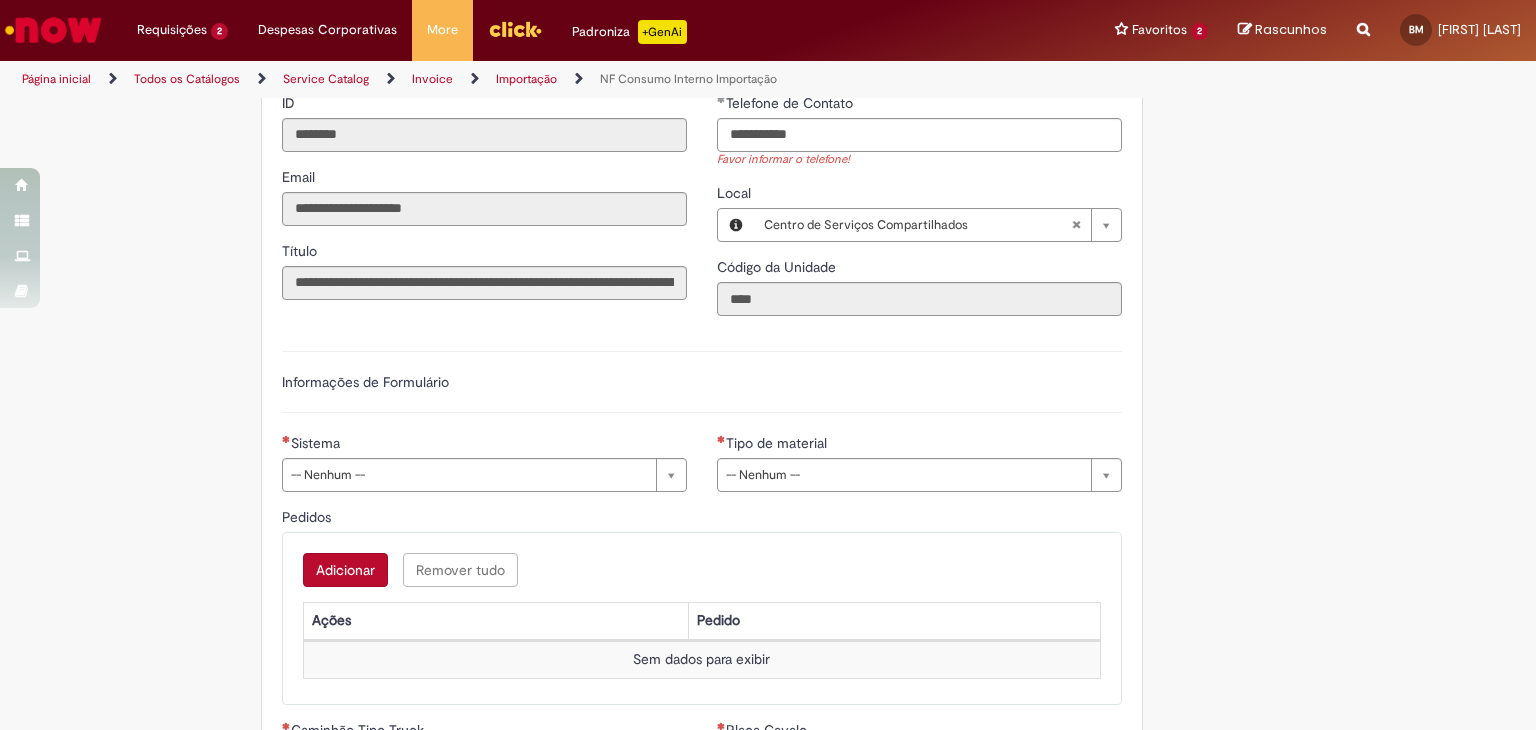 type on "**********" 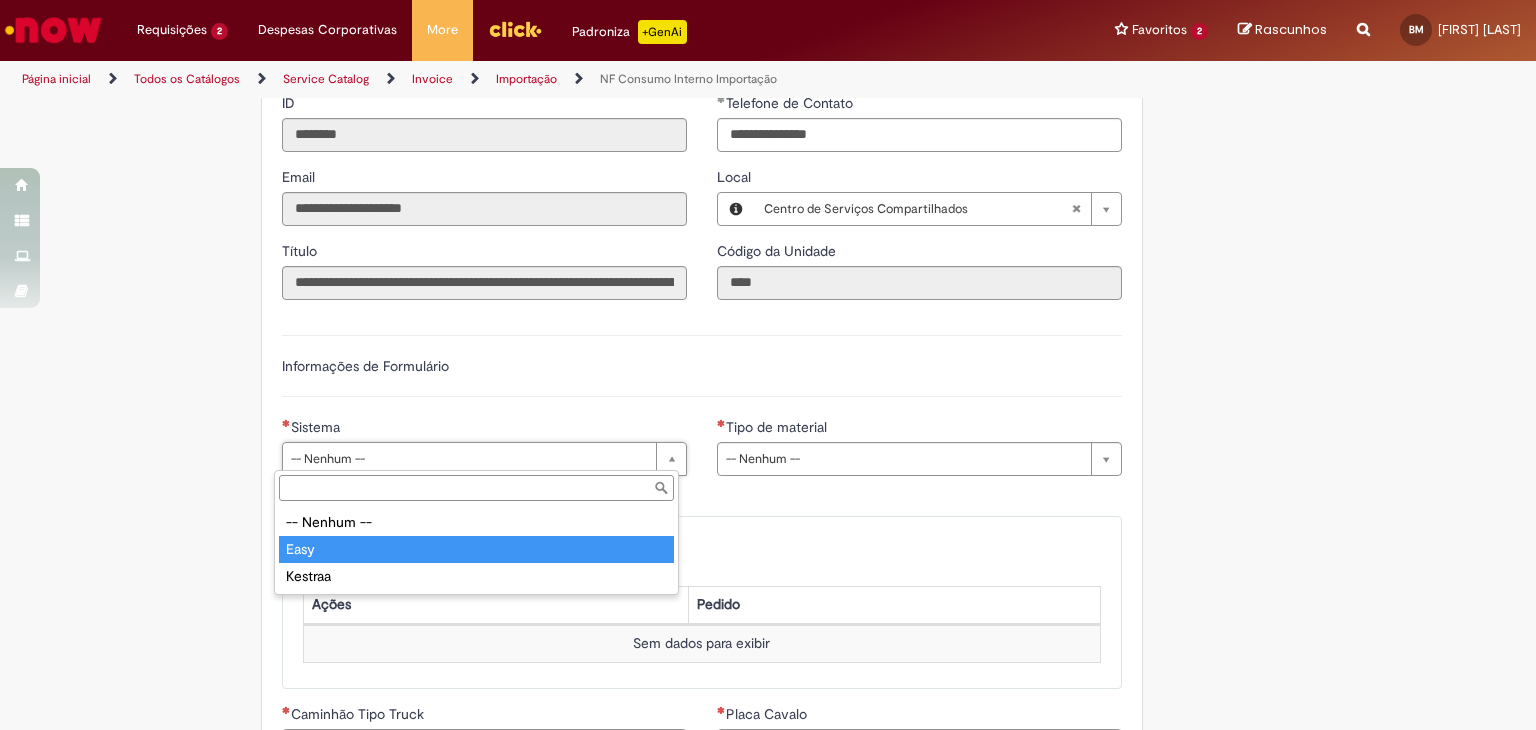 type on "****" 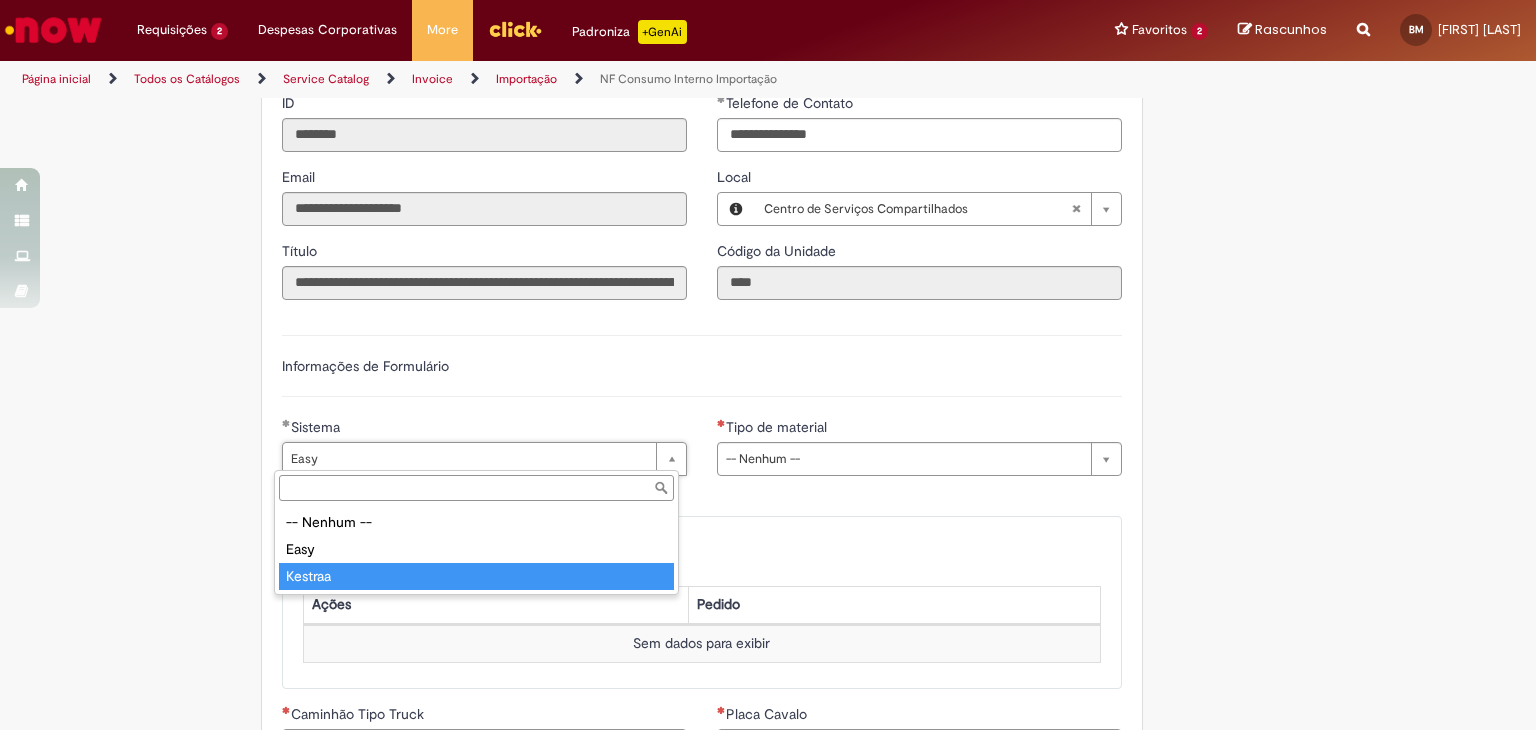 type on "*******" 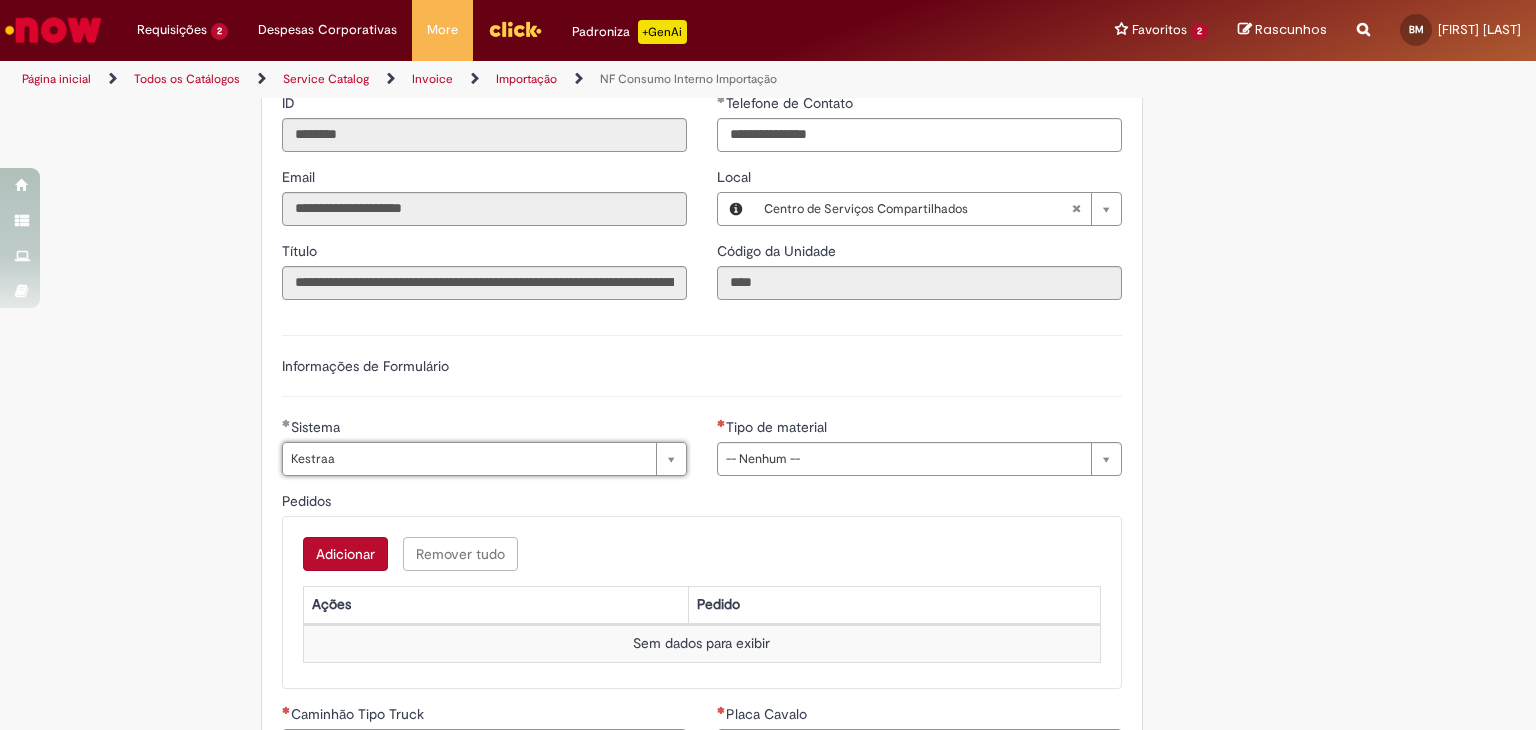 scroll, scrollTop: 0, scrollLeft: 0, axis: both 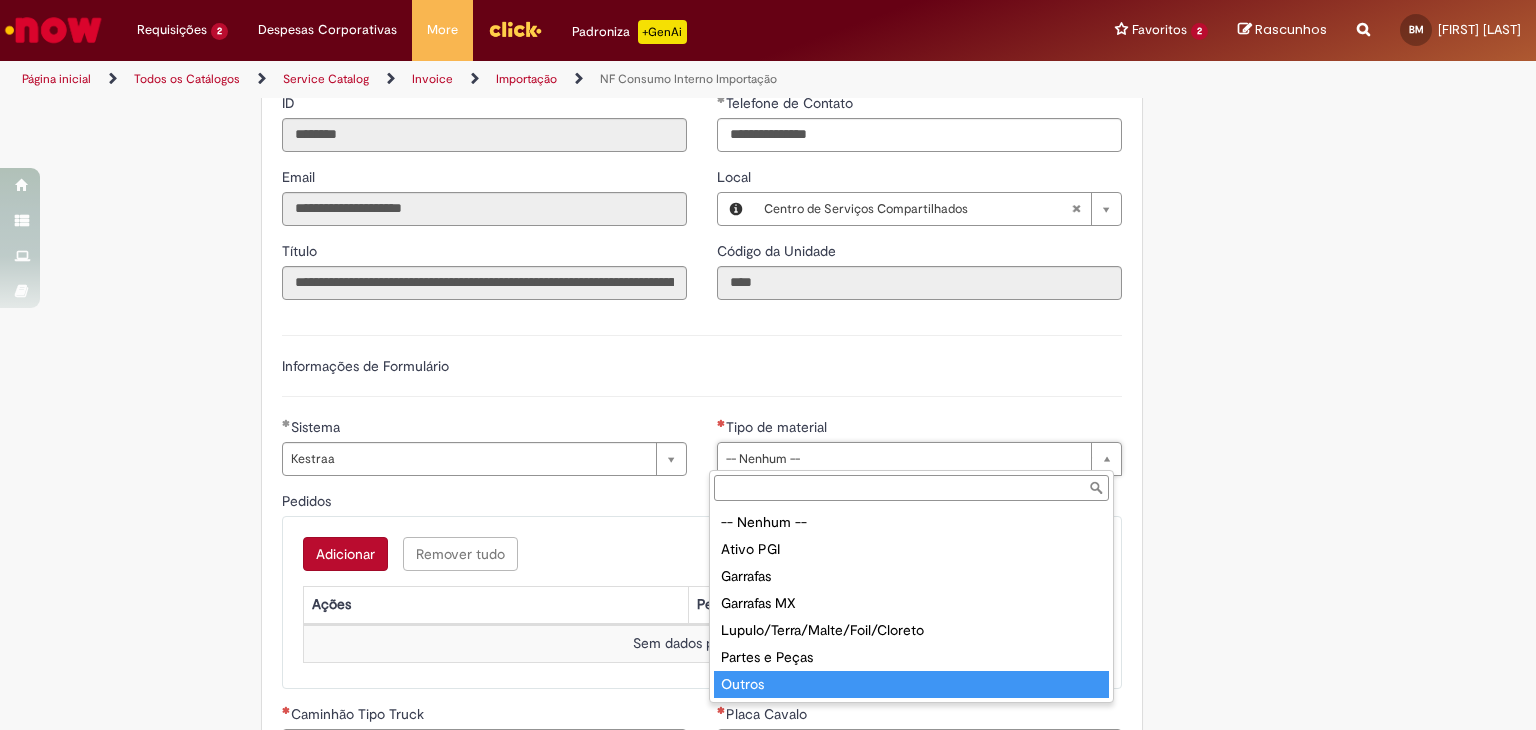 type on "******" 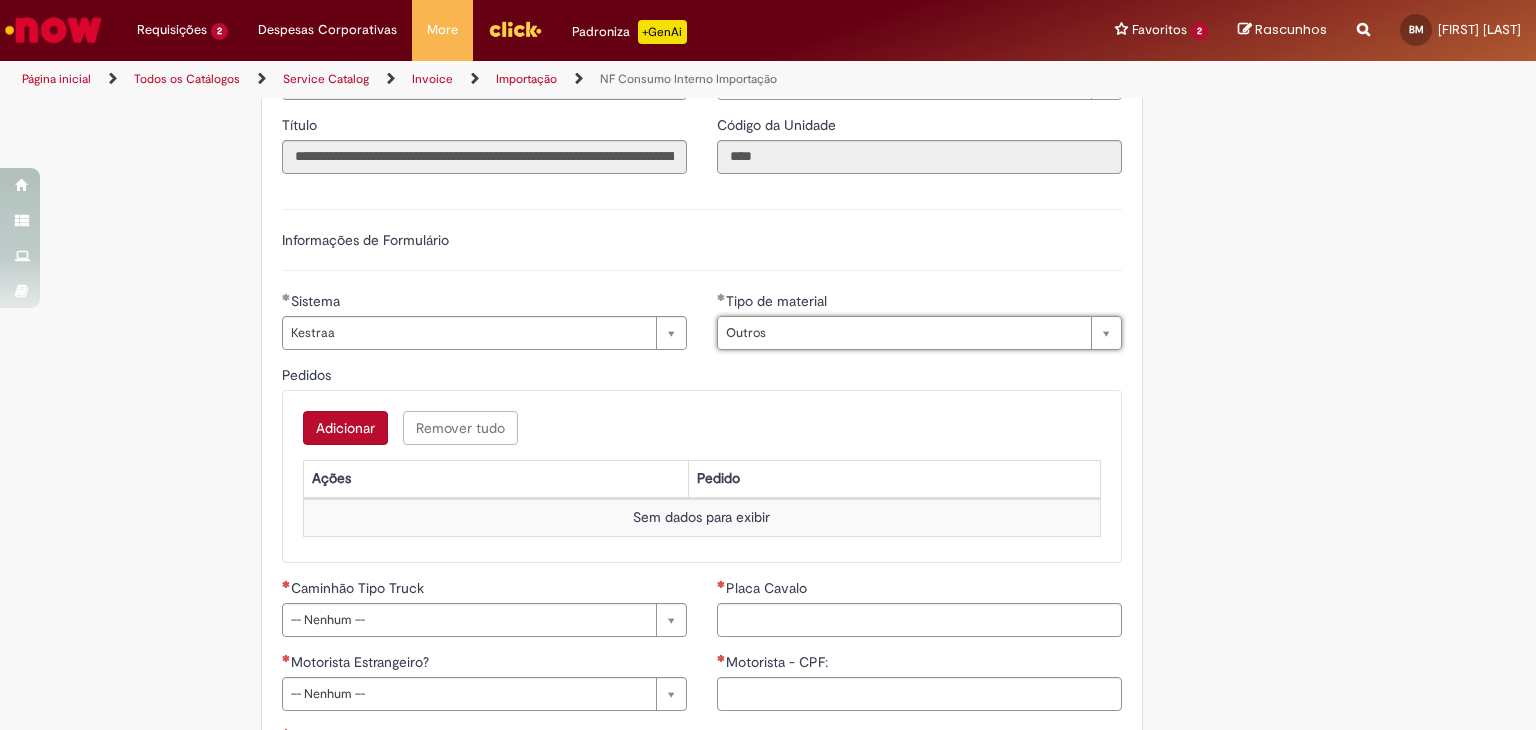 scroll, scrollTop: 500, scrollLeft: 0, axis: vertical 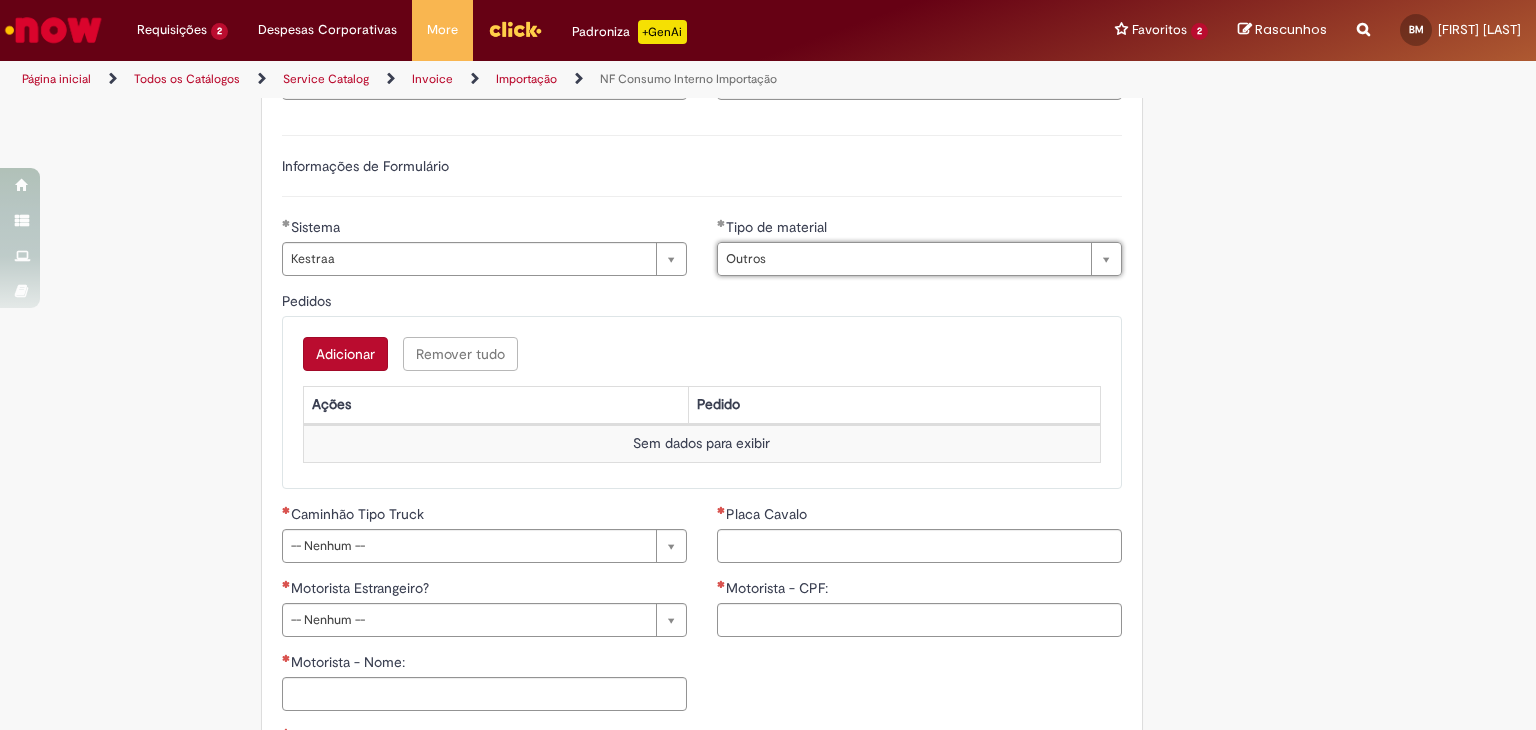 click on "Adicionar" at bounding box center (345, 354) 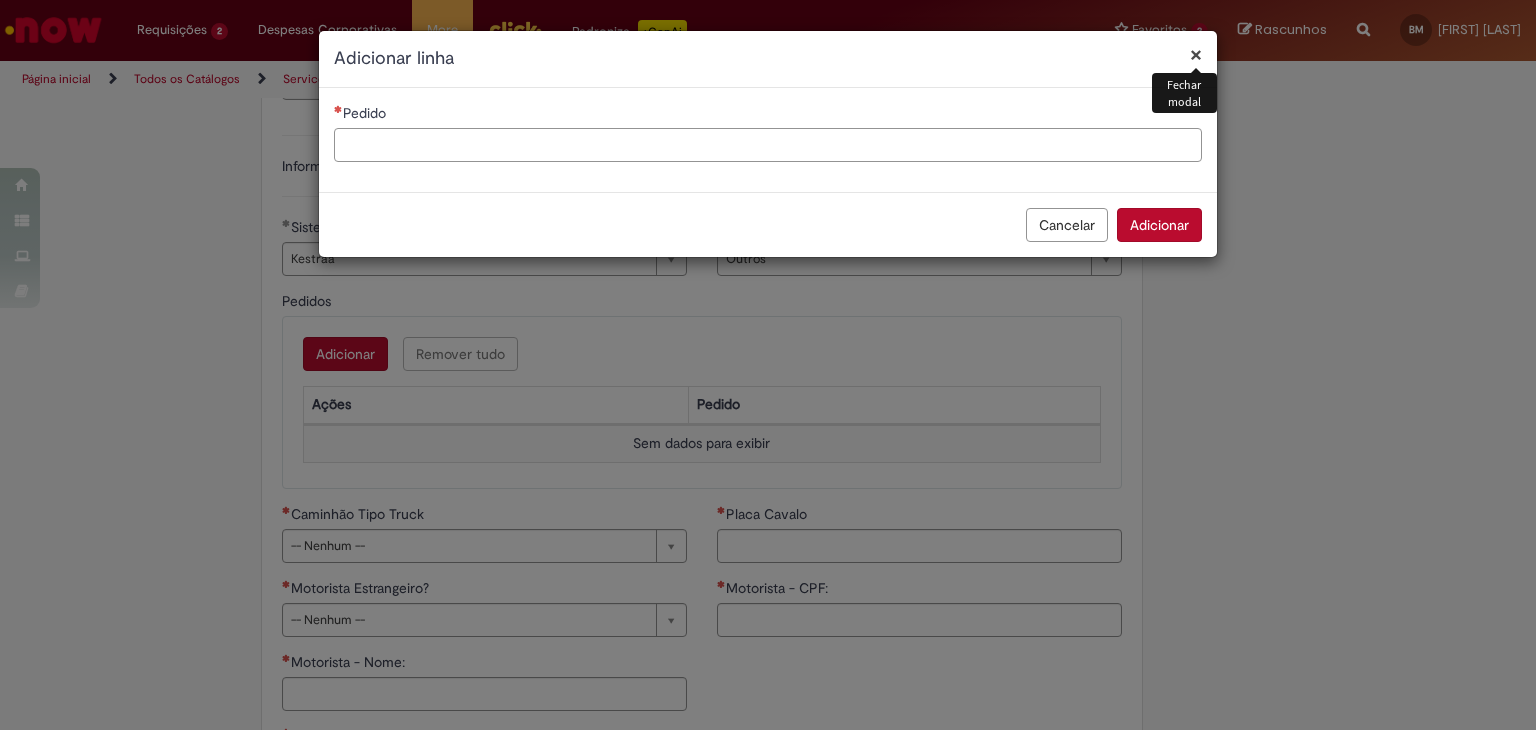 click on "Pedido" at bounding box center [768, 145] 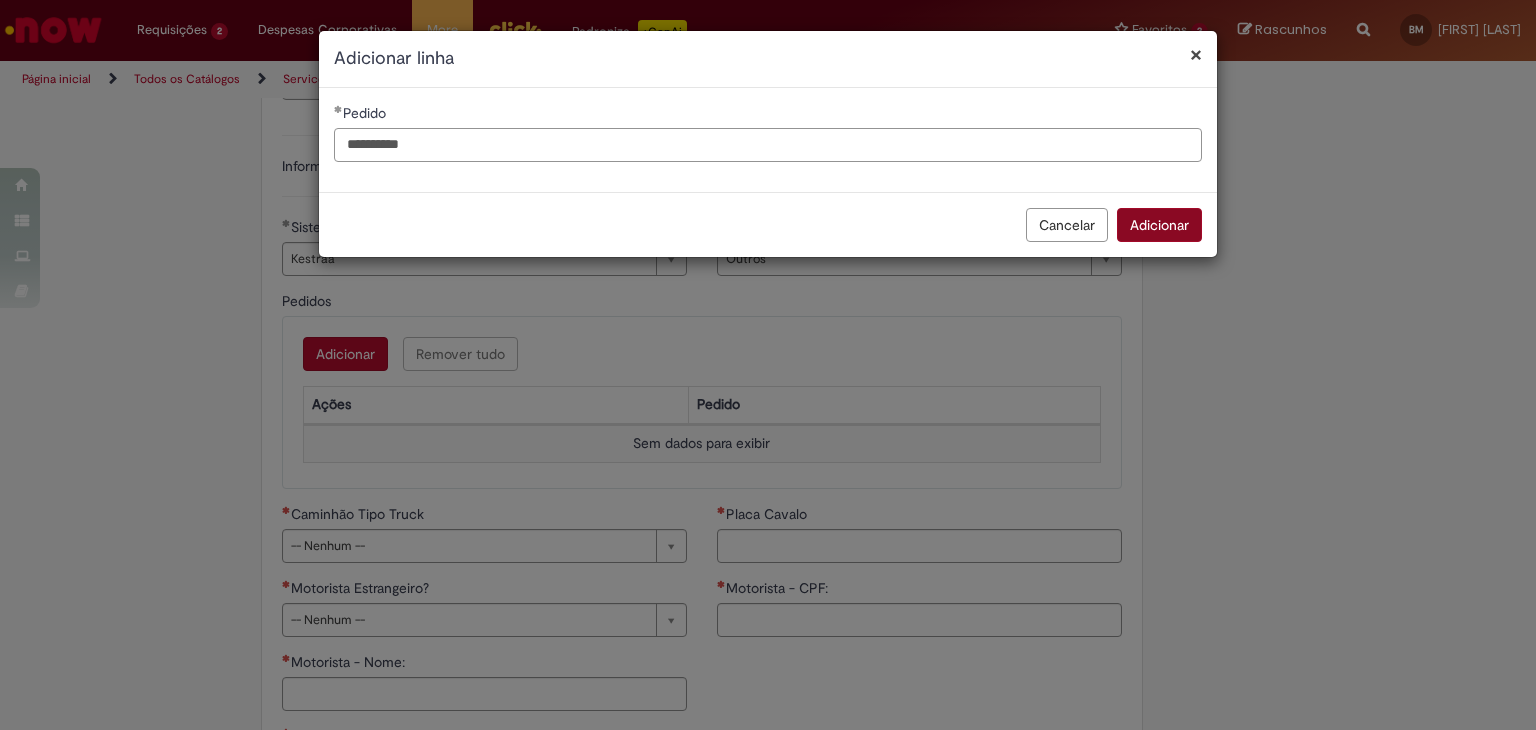type on "**********" 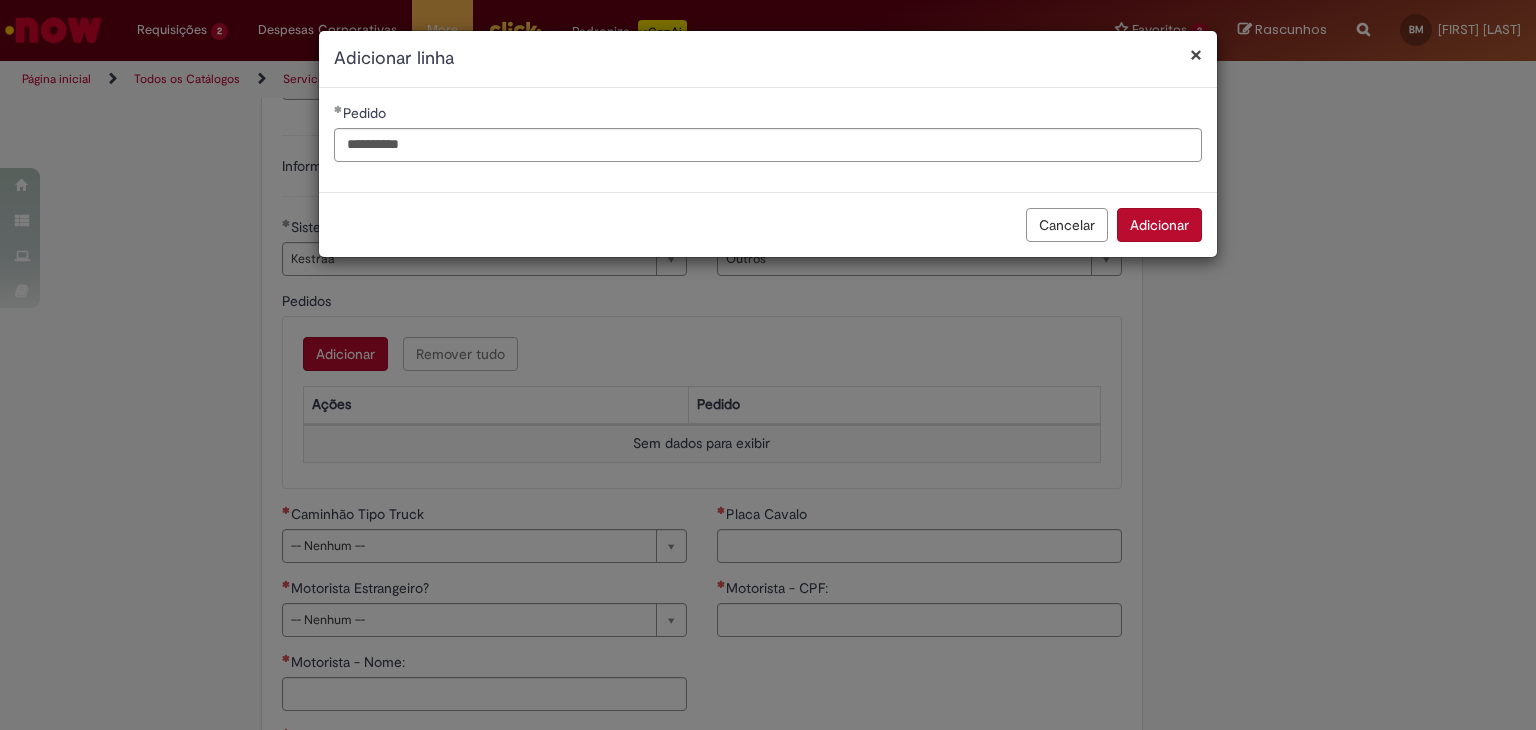 click on "Adicionar" at bounding box center [1159, 225] 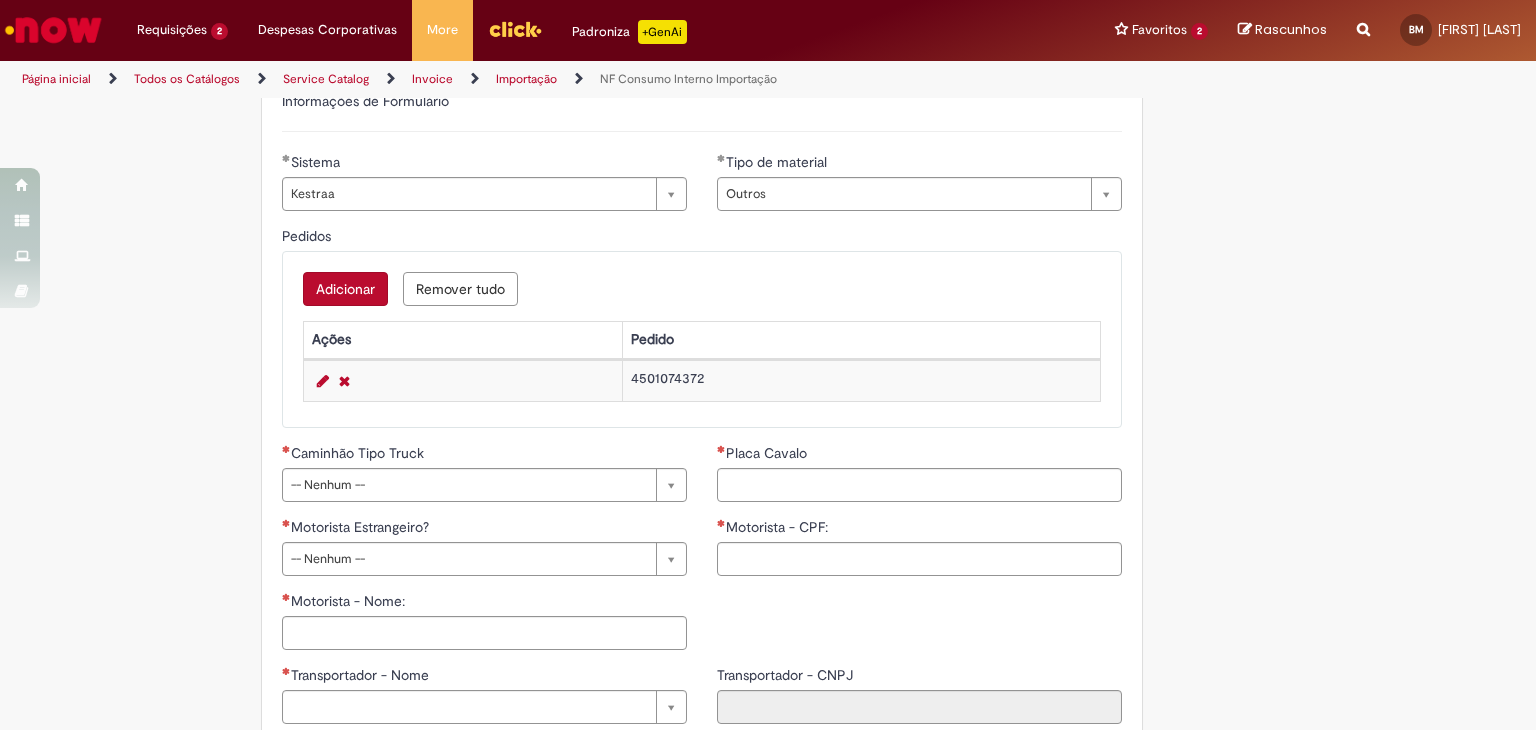 scroll, scrollTop: 600, scrollLeft: 0, axis: vertical 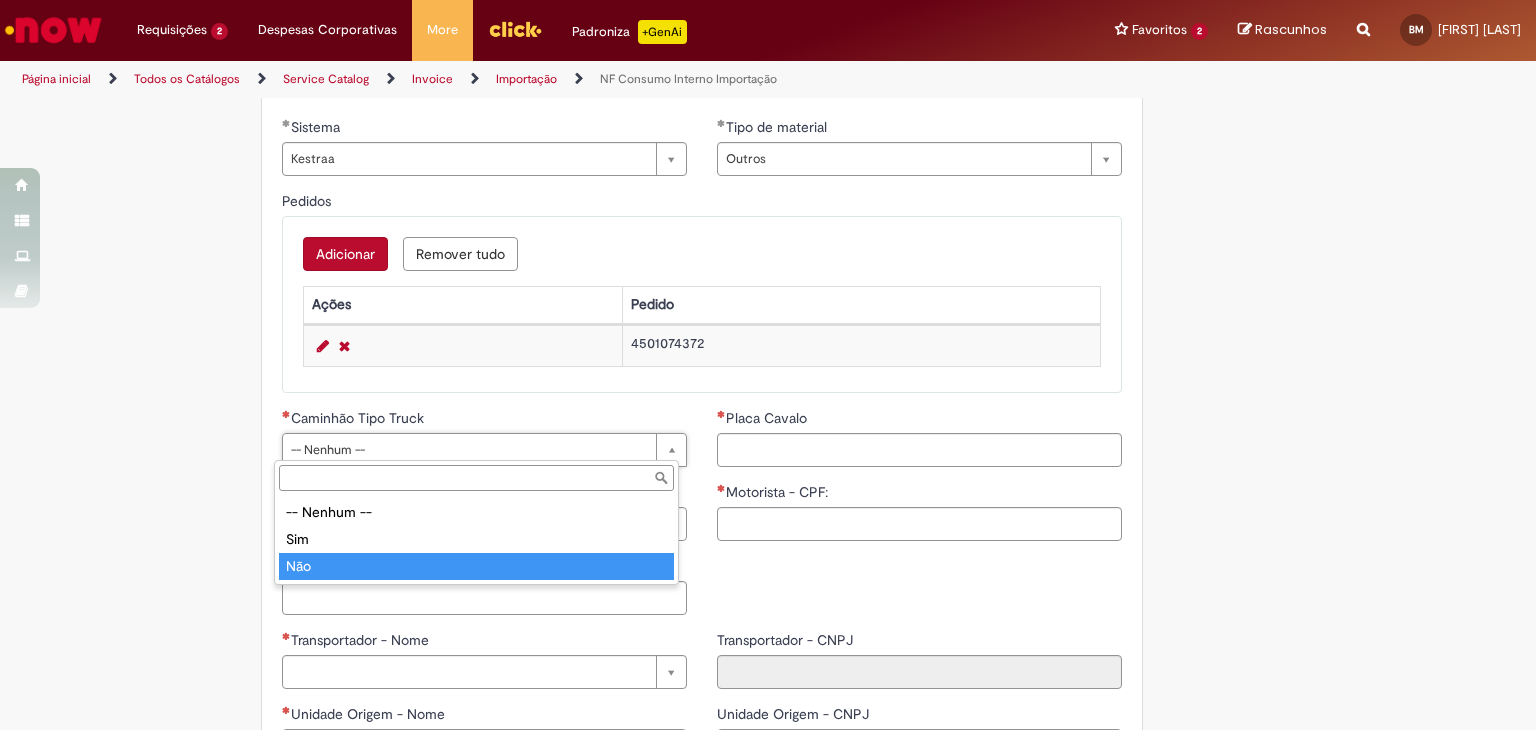 type on "***" 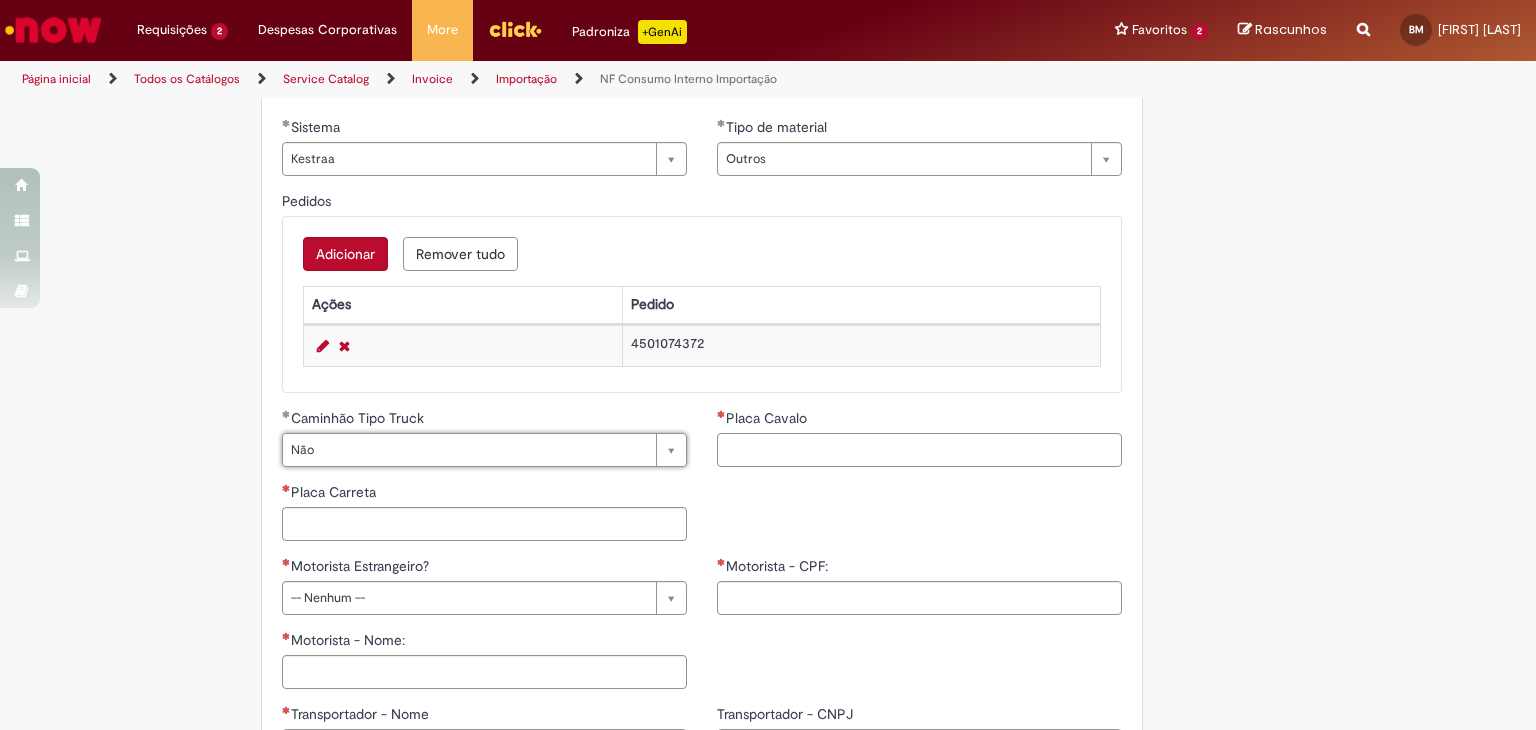 click on "Placa Cavalo" at bounding box center [919, 450] 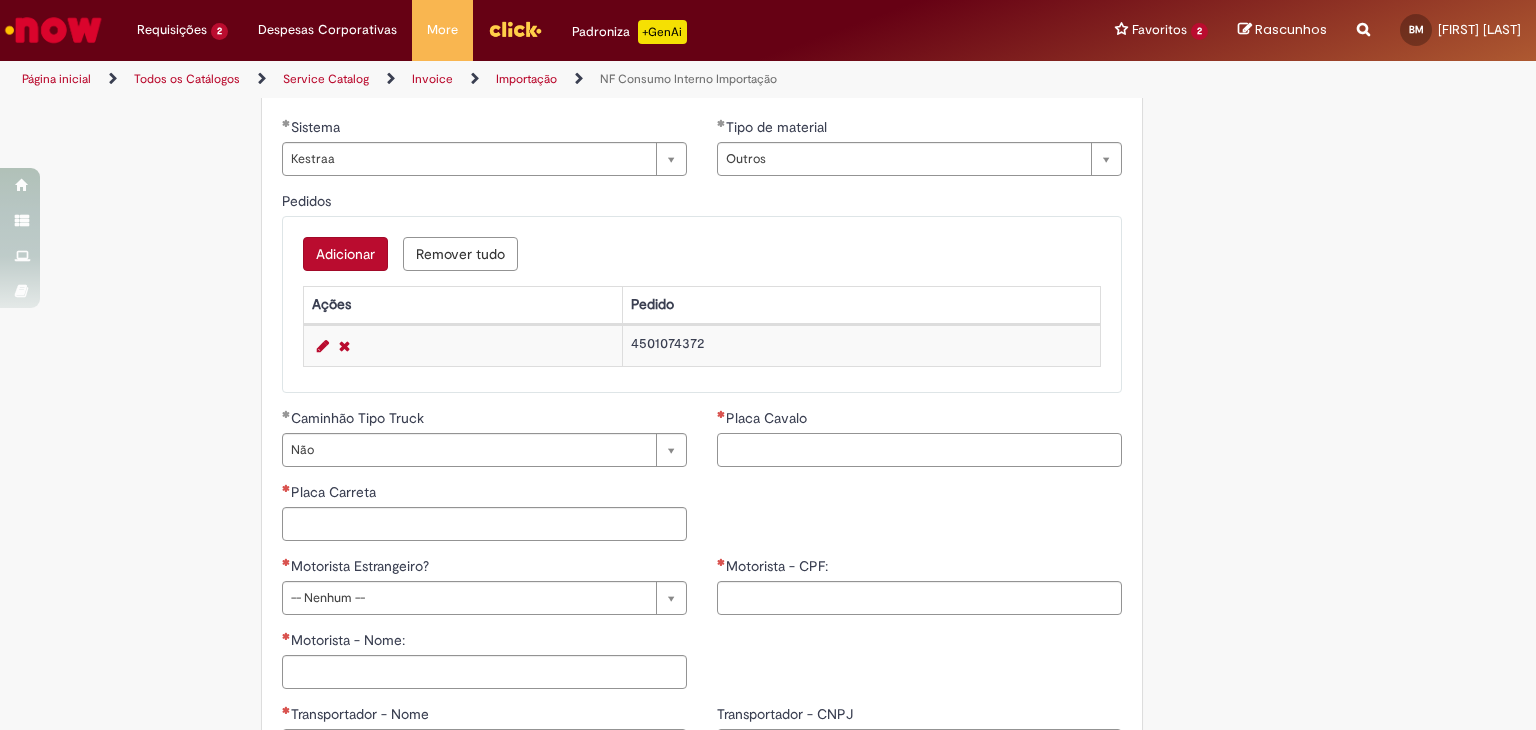 click on "Placa Cavalo" at bounding box center [919, 450] 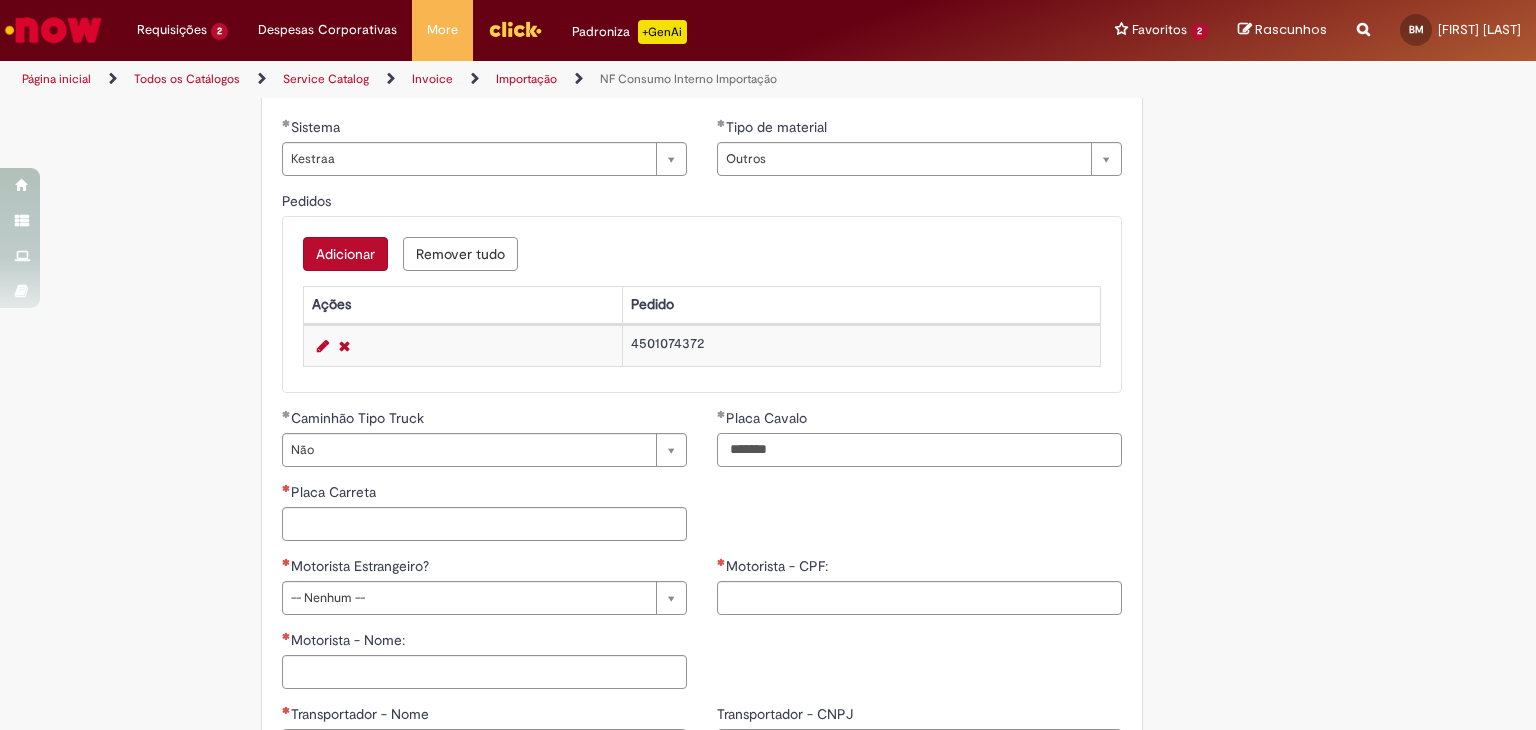 type on "*******" 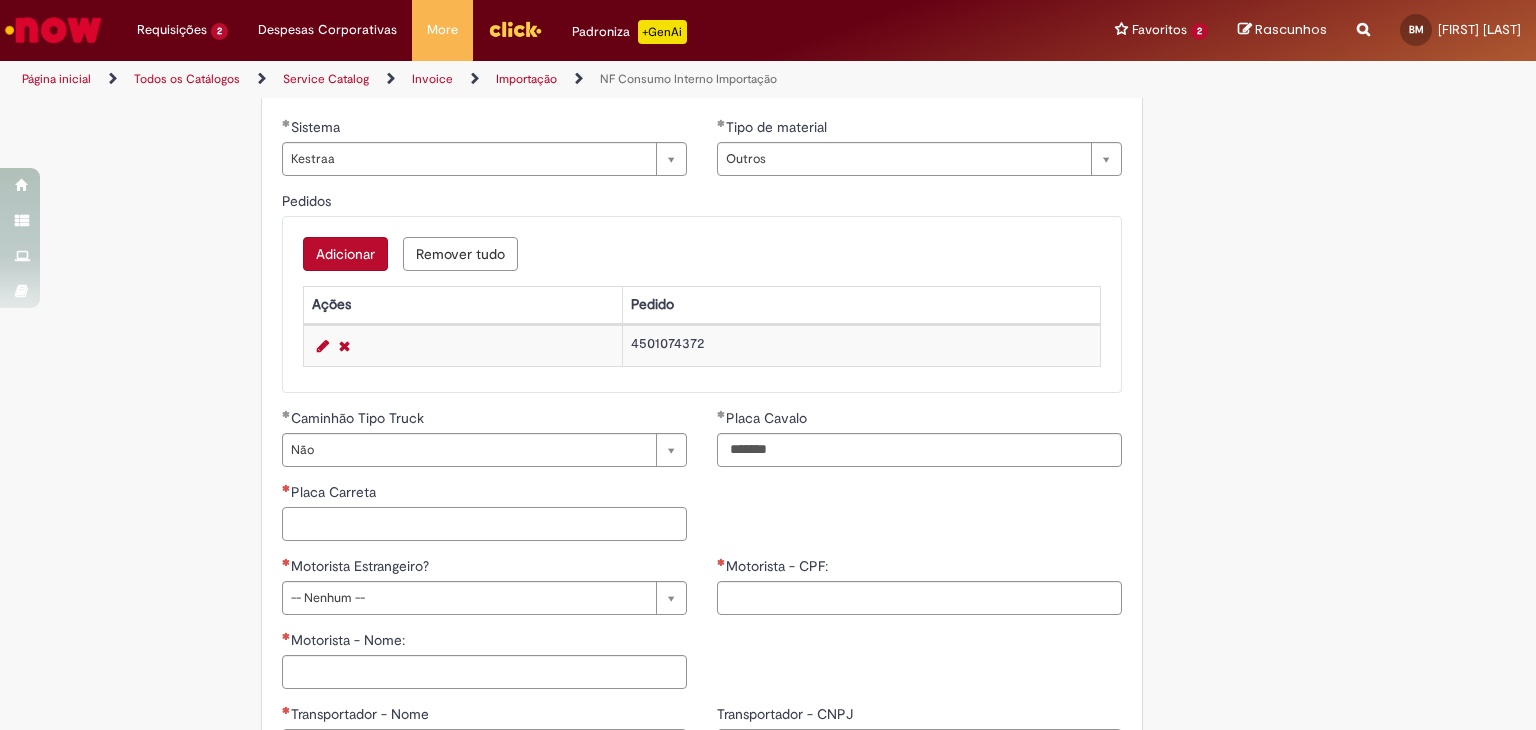 click on "Placa Carreta" at bounding box center [484, 524] 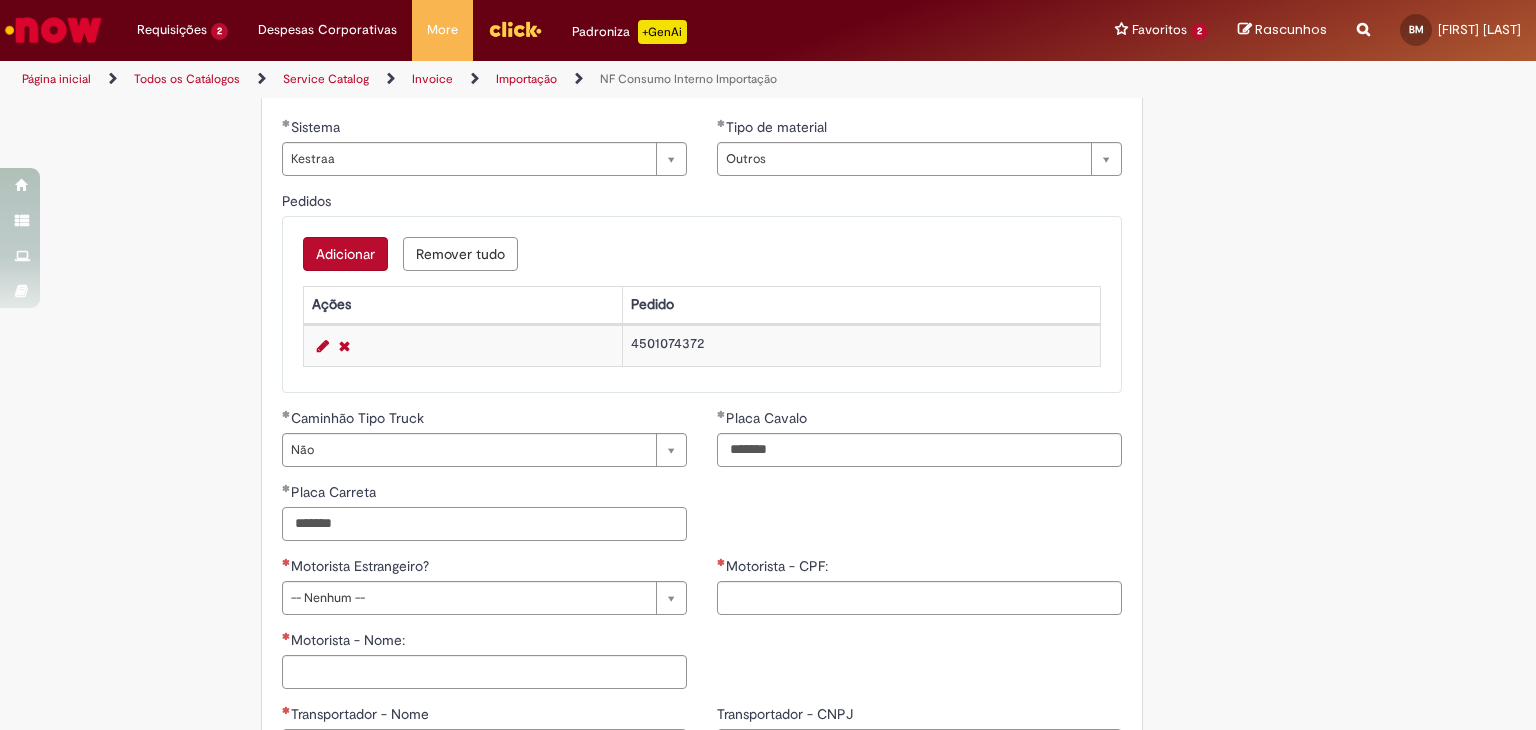 type on "*******" 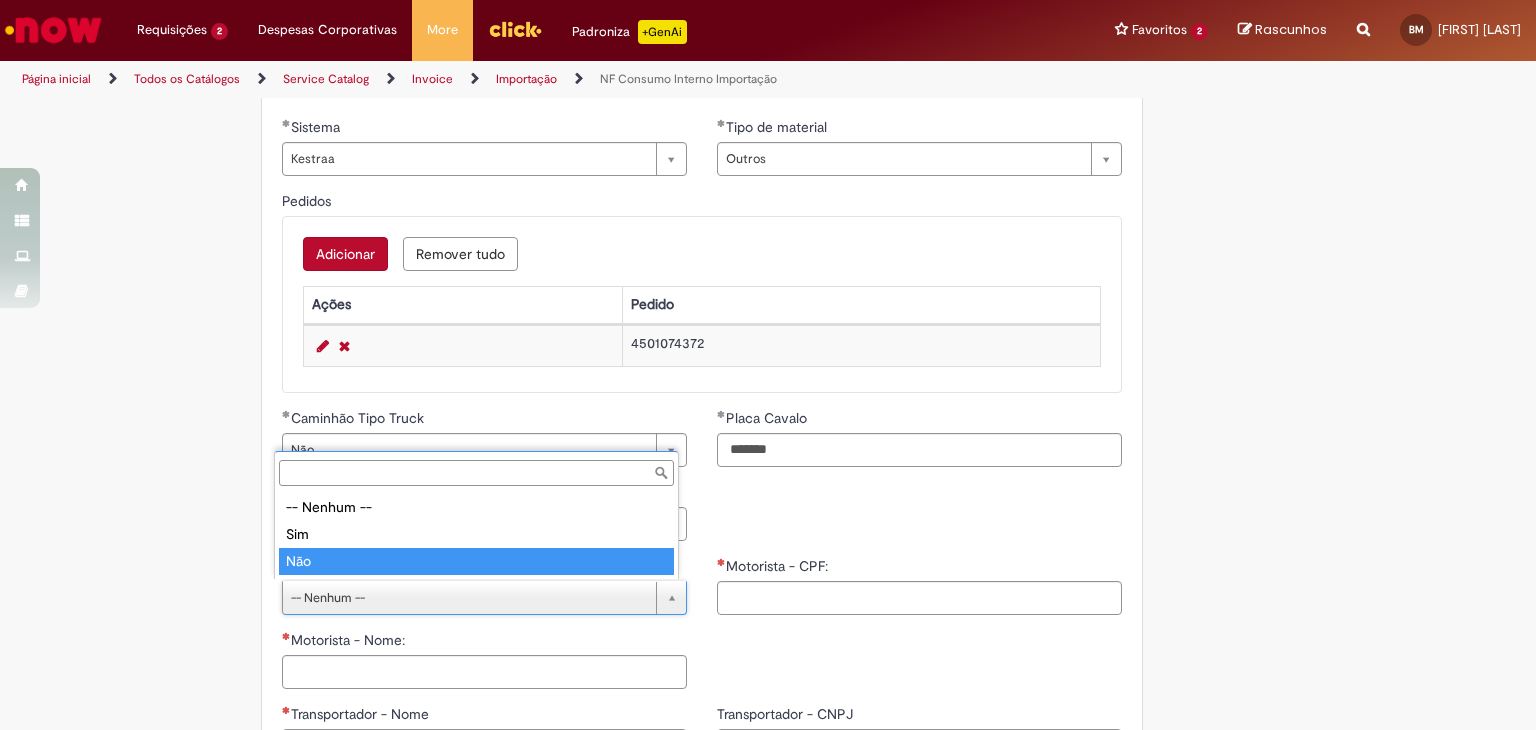 type on "***" 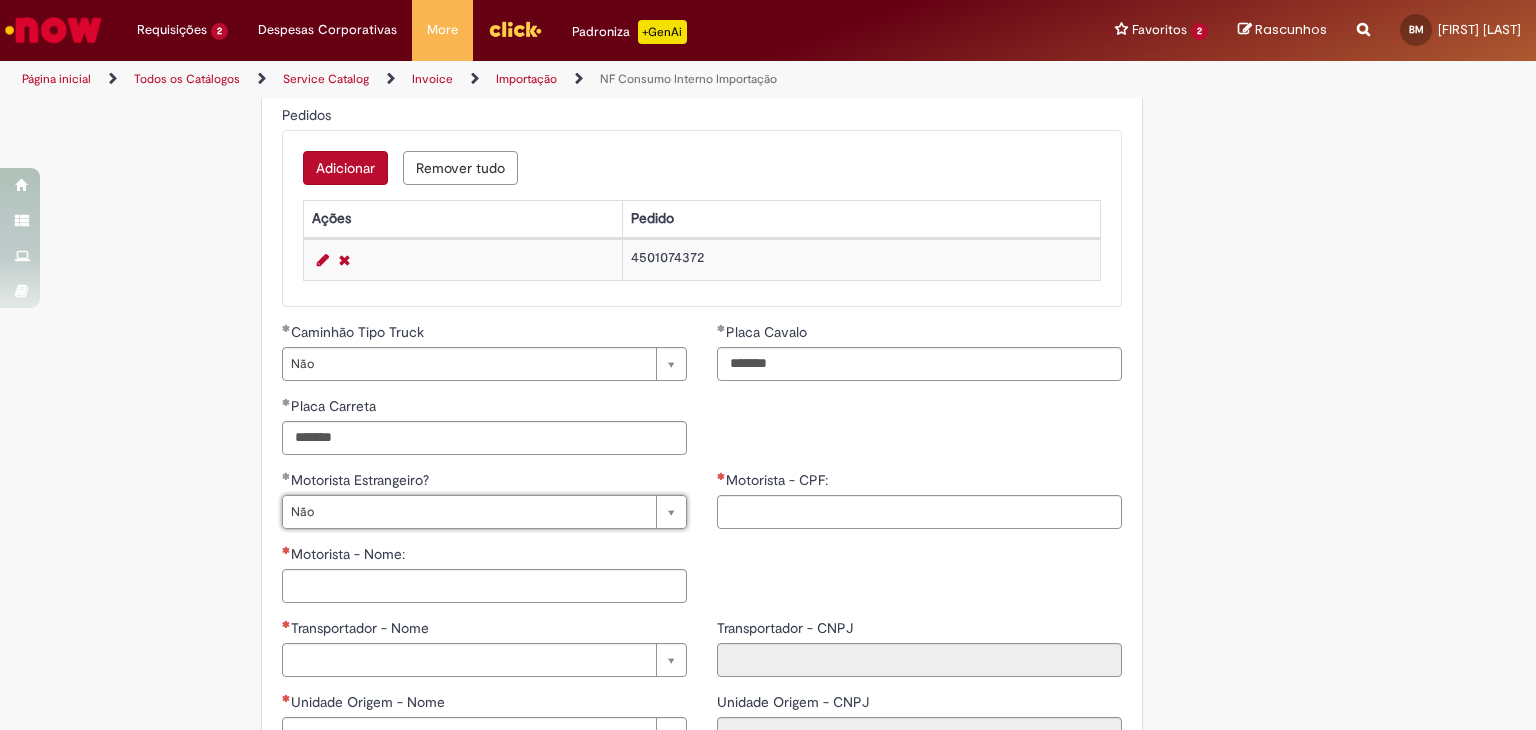 scroll, scrollTop: 800, scrollLeft: 0, axis: vertical 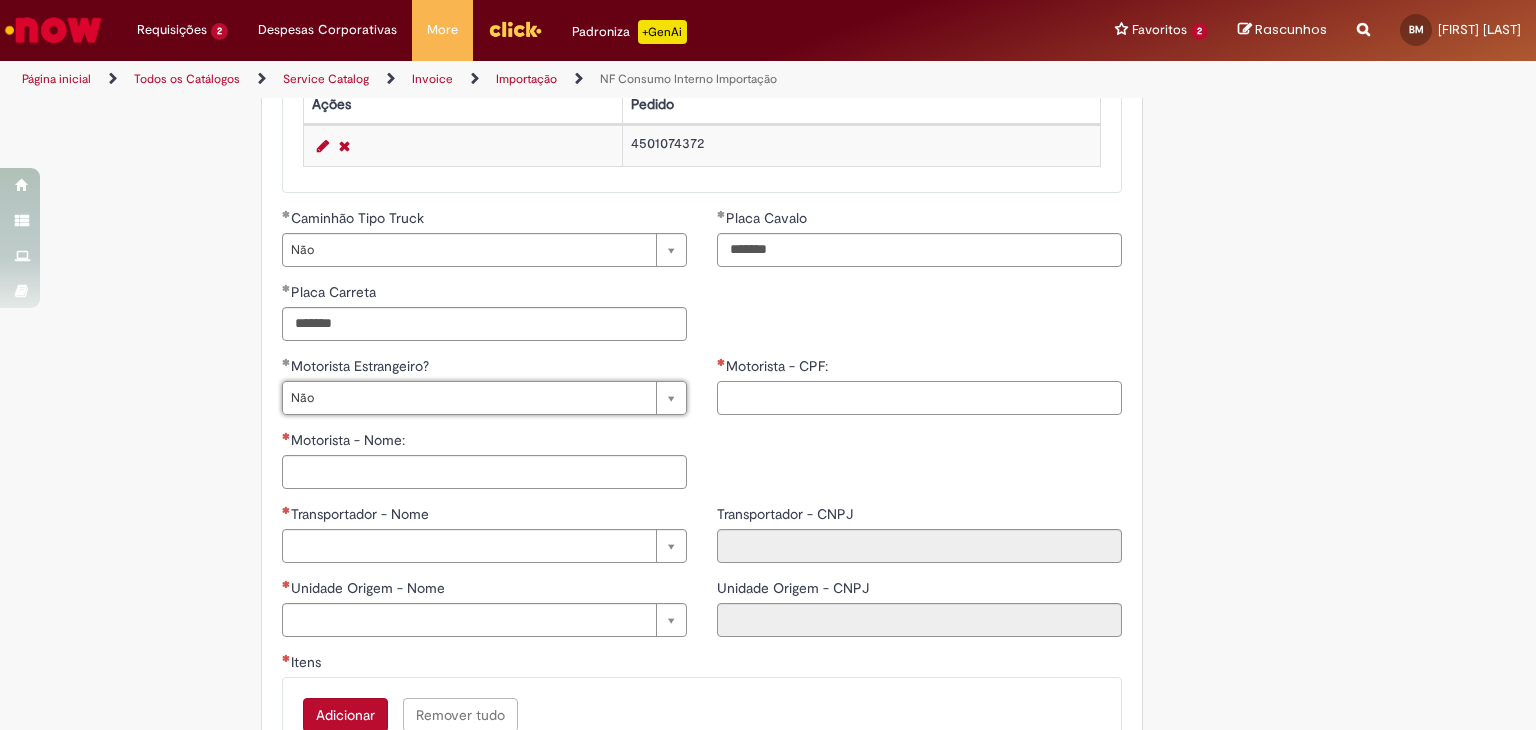 click on "Motorista - CPF:" at bounding box center [919, 398] 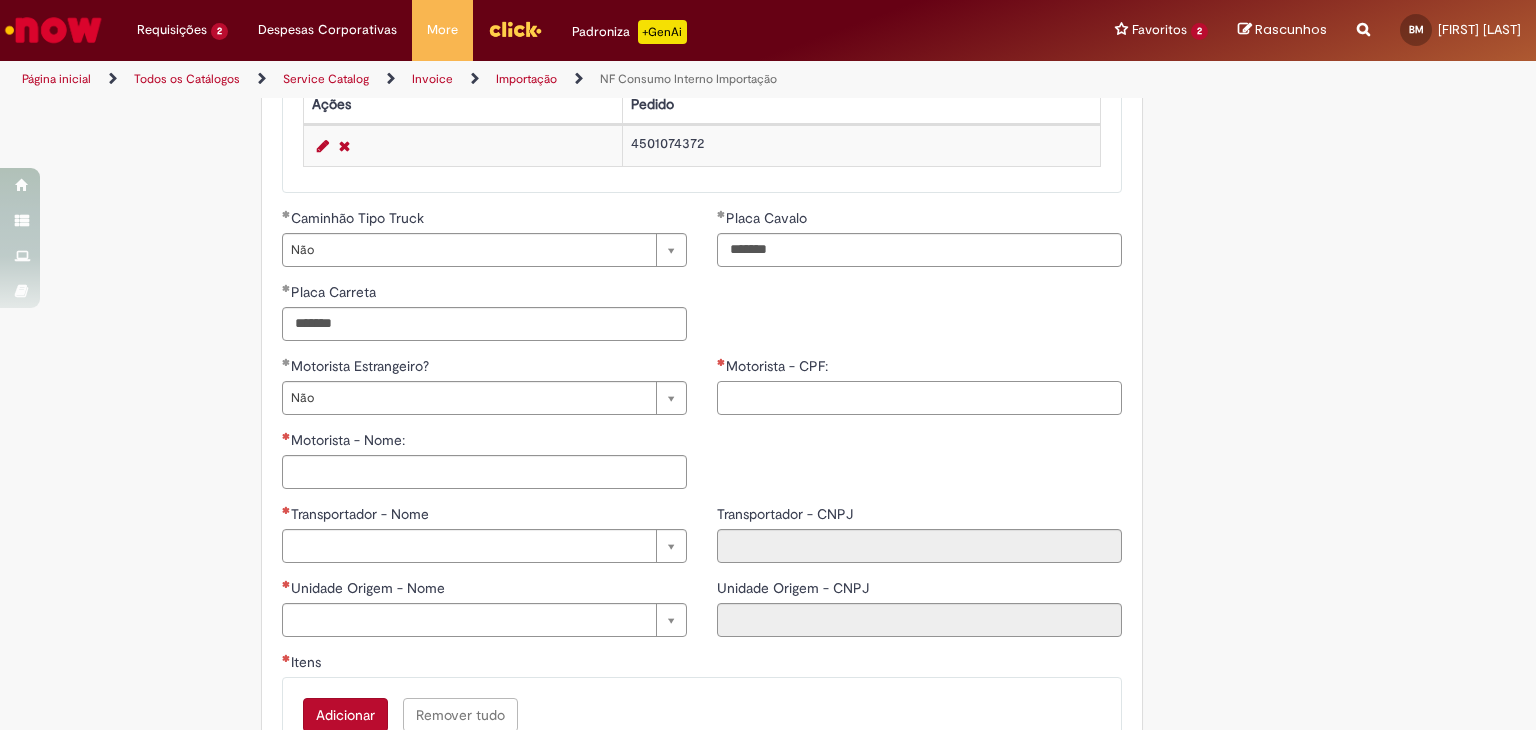 paste on "**********" 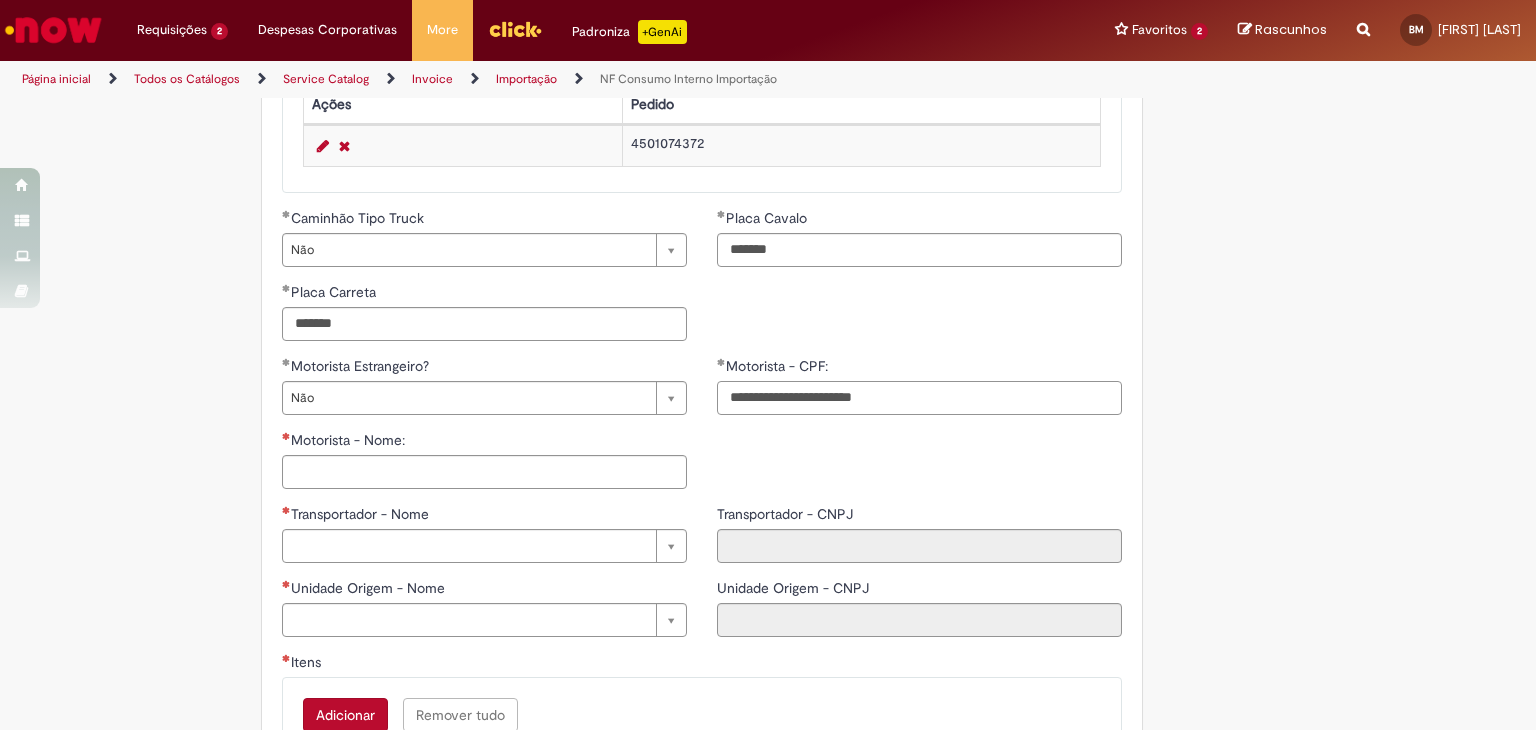drag, startPoint x: 900, startPoint y: 398, endPoint x: 812, endPoint y: 402, distance: 88.09086 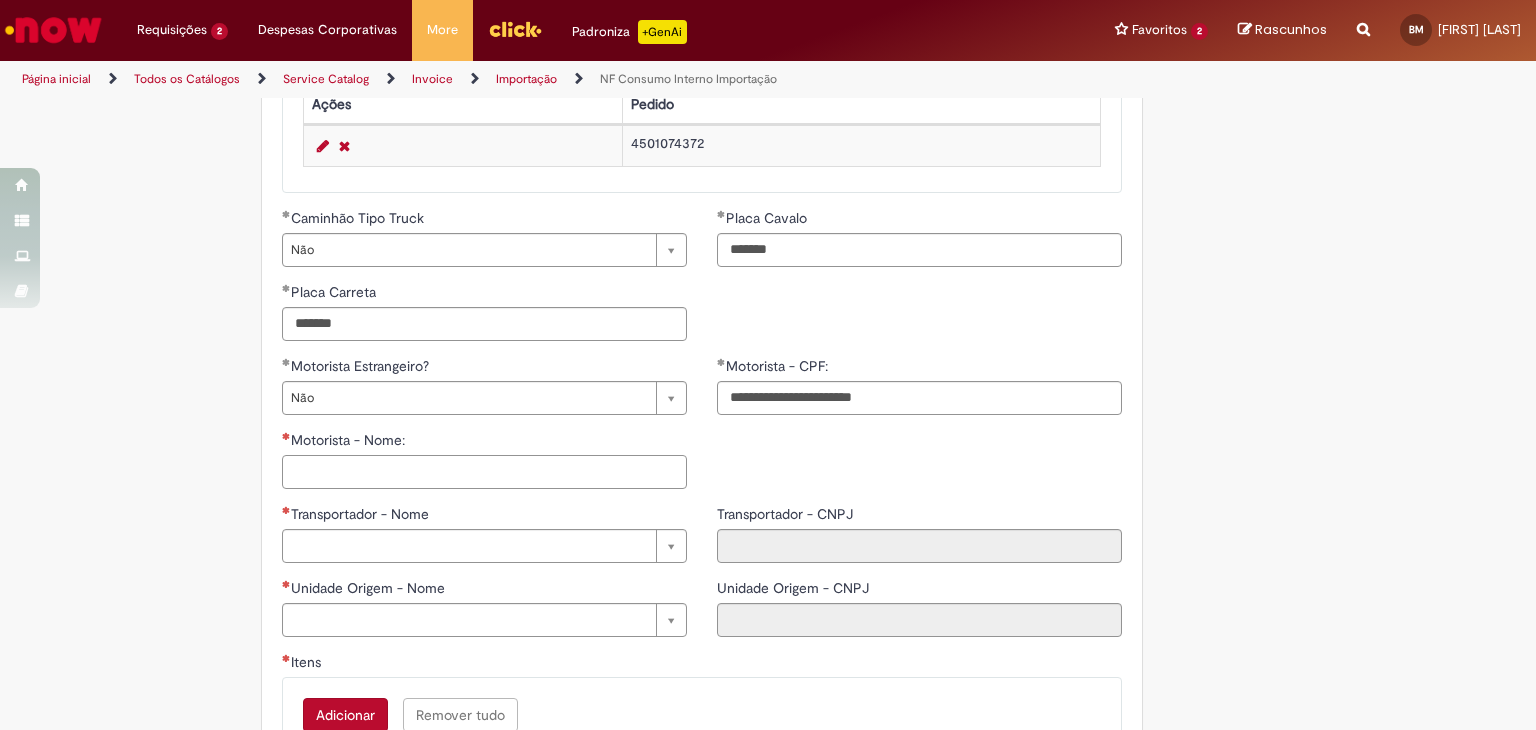 click on "Motorista - Nome:" at bounding box center [484, 472] 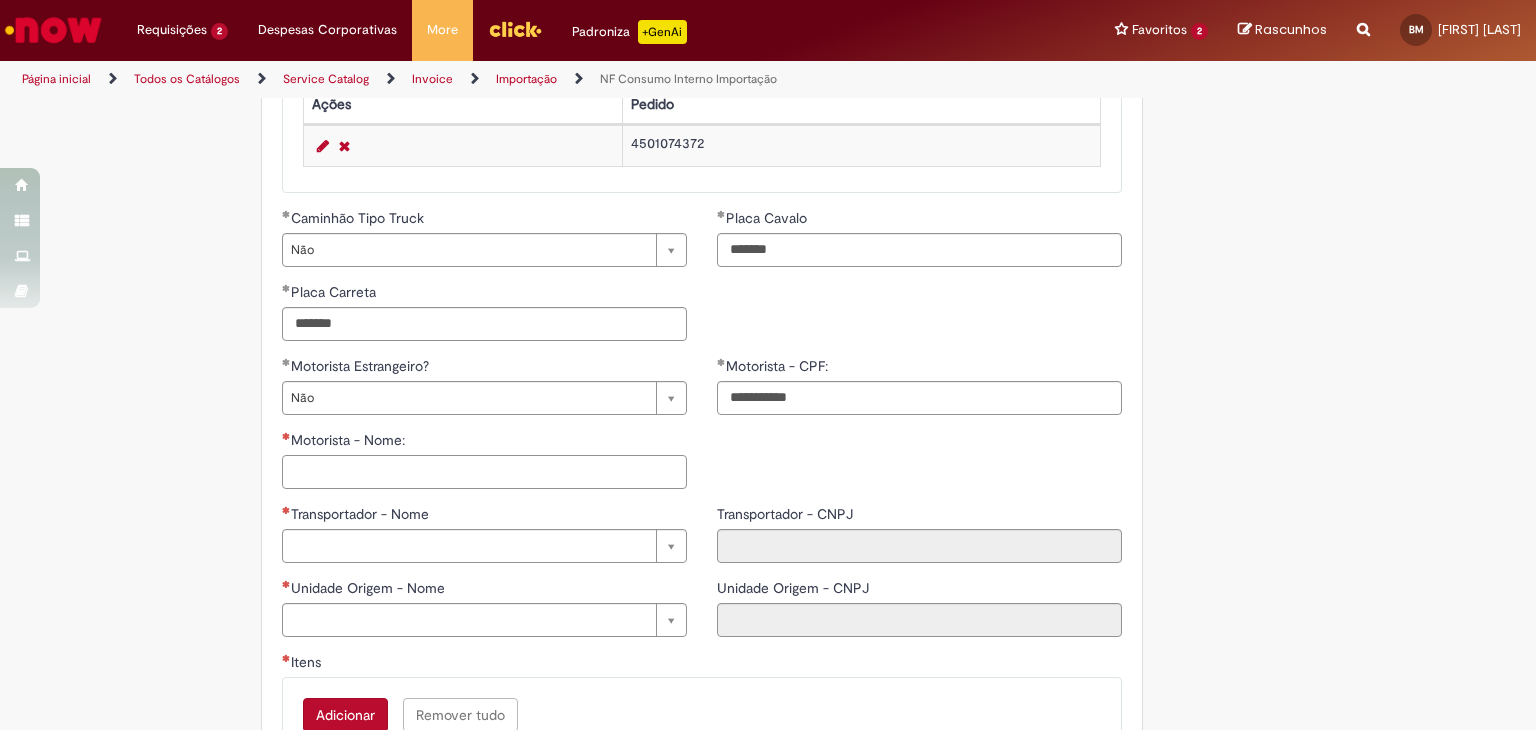 paste on "**********" 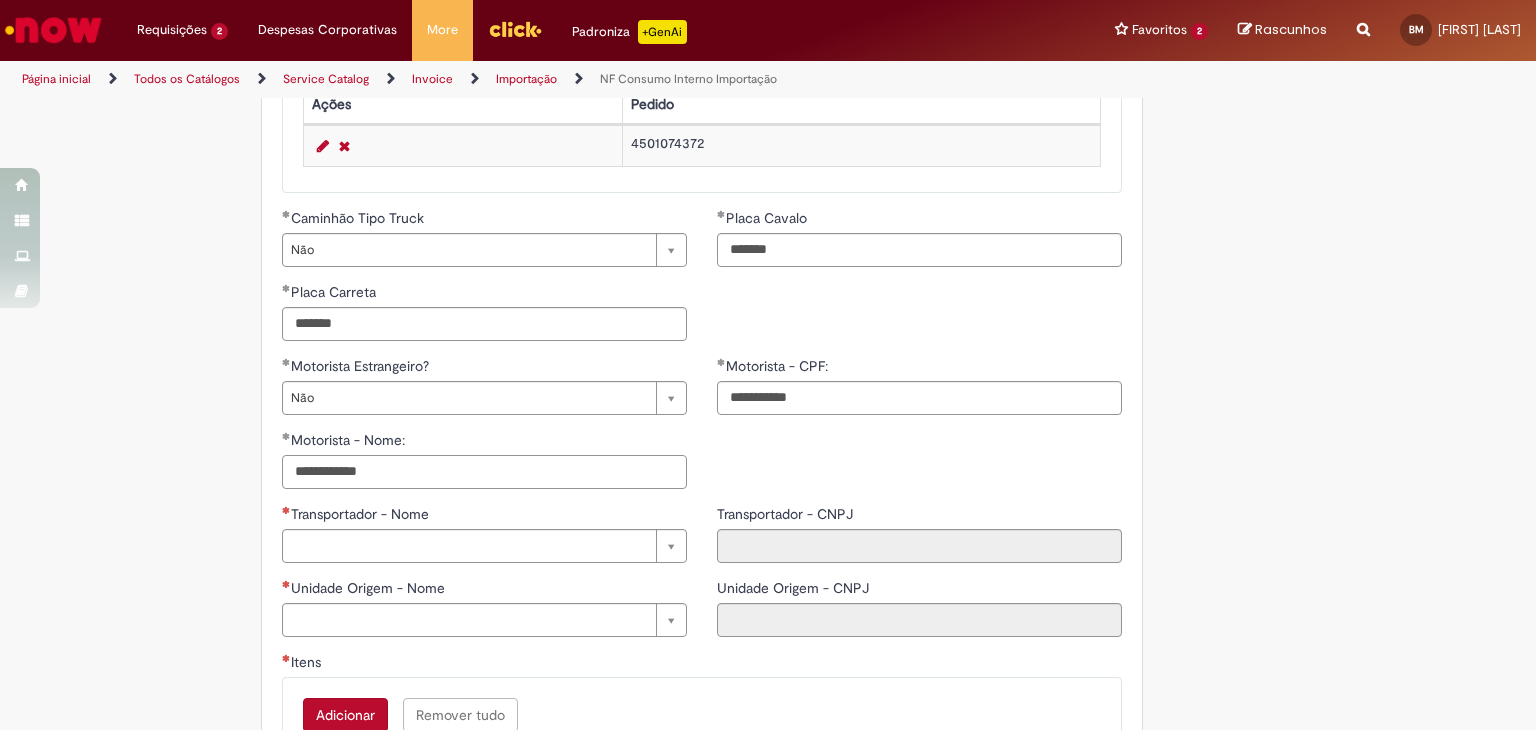 type on "**********" 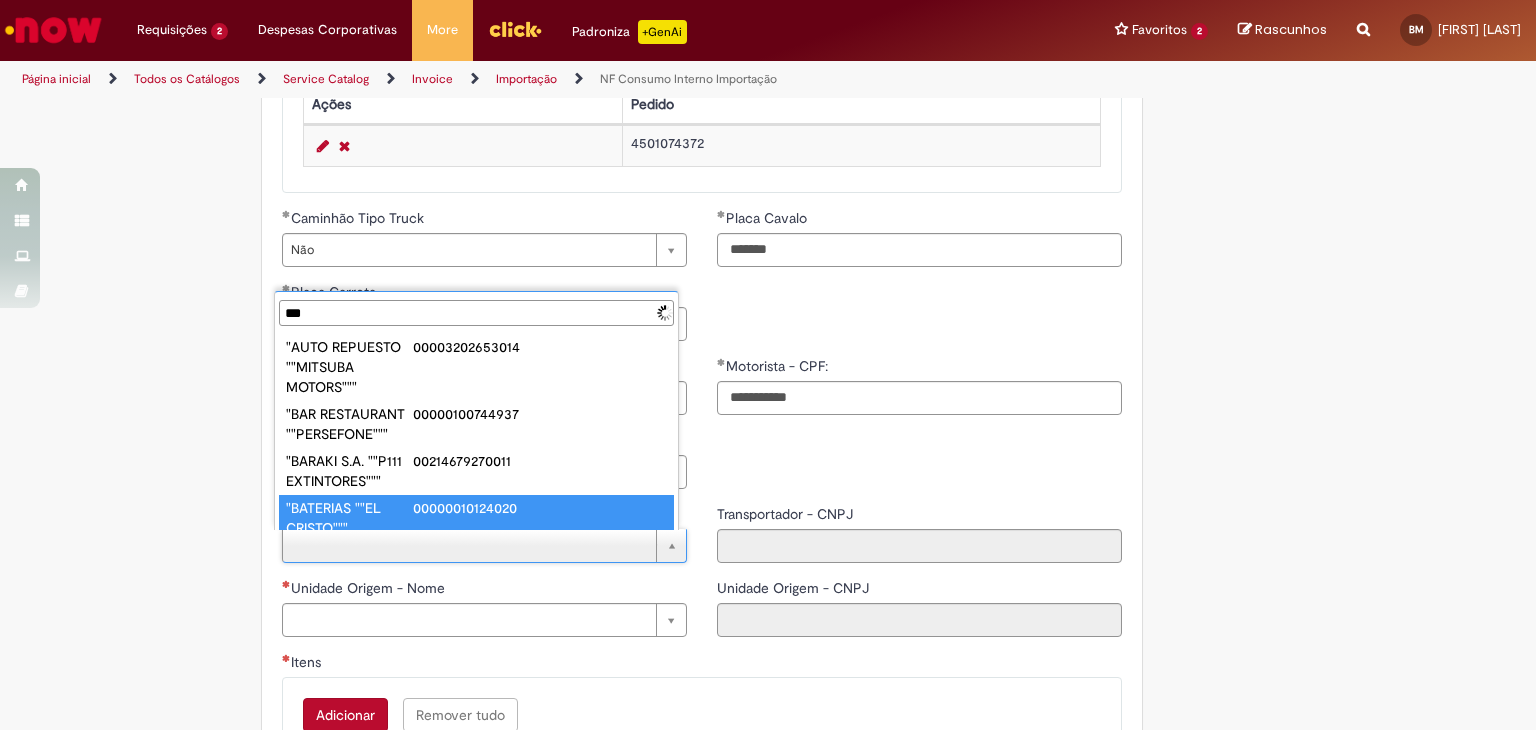 scroll, scrollTop: 0, scrollLeft: 0, axis: both 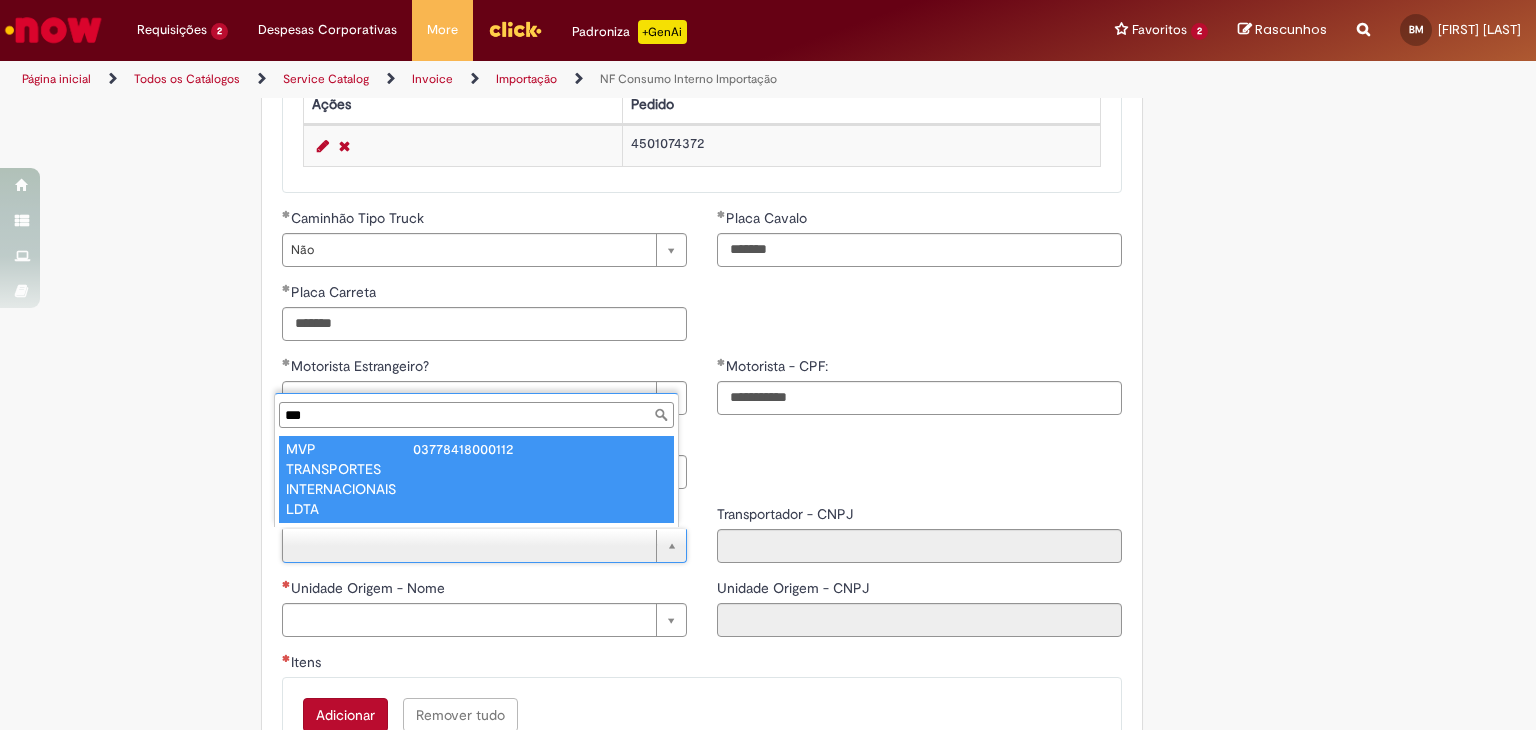 type on "***" 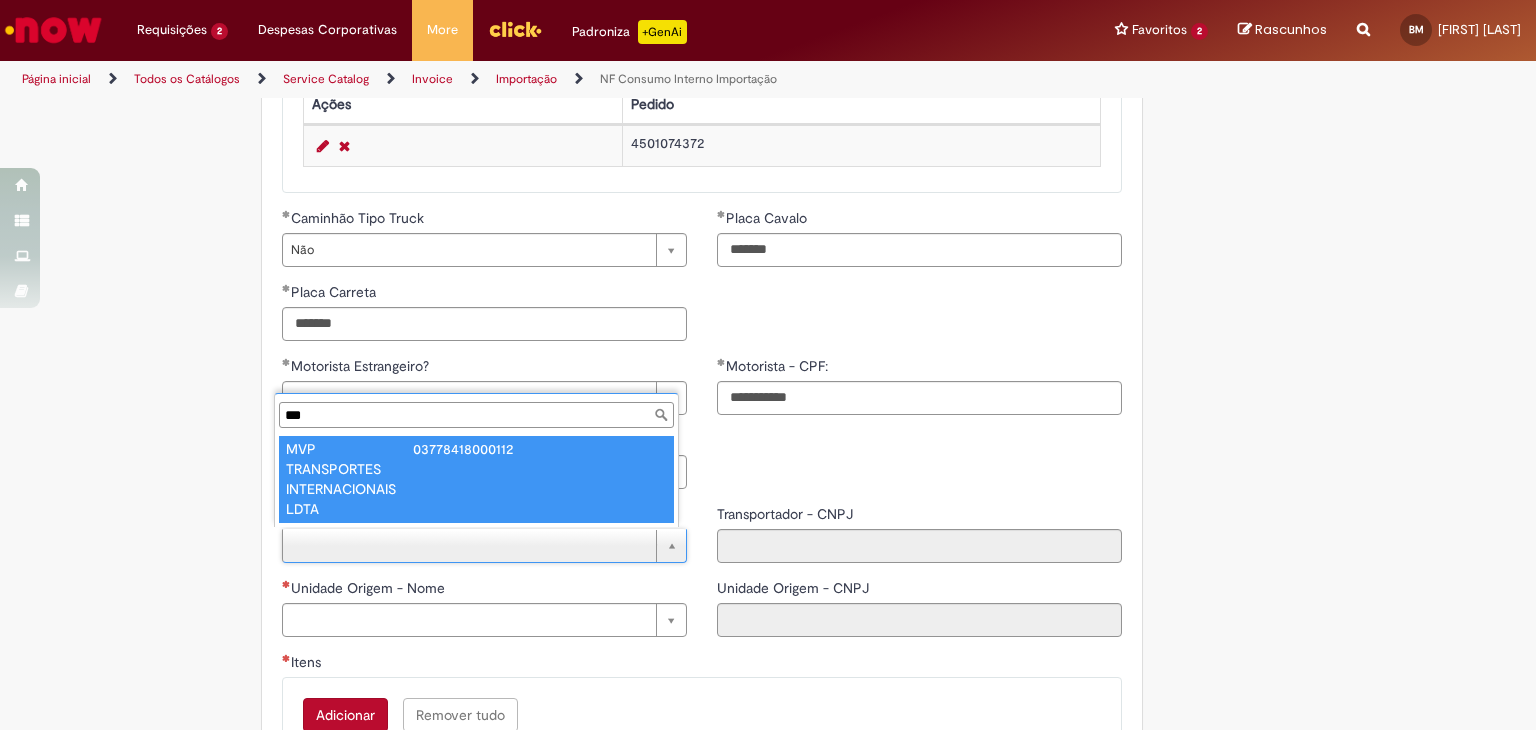 type on "**********" 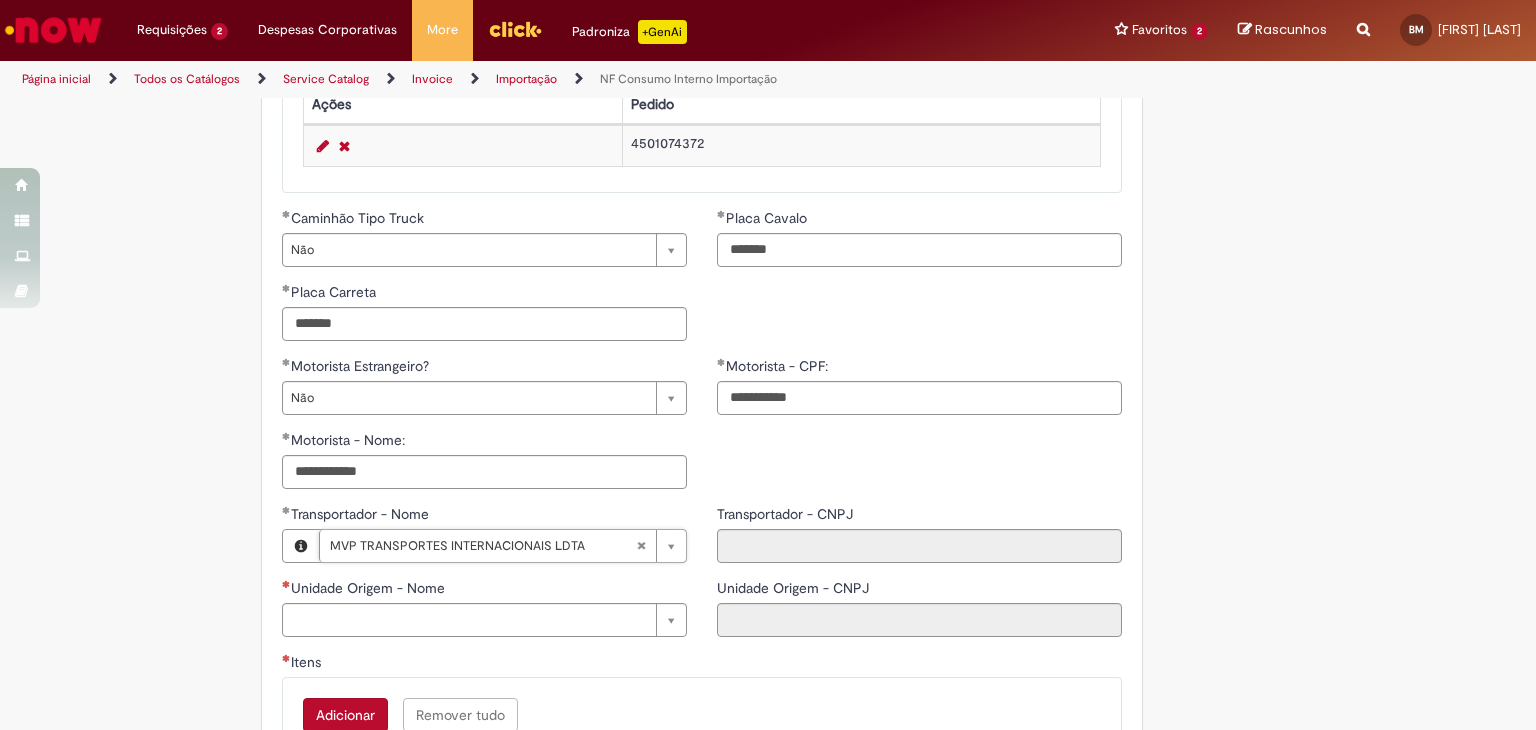 type on "**********" 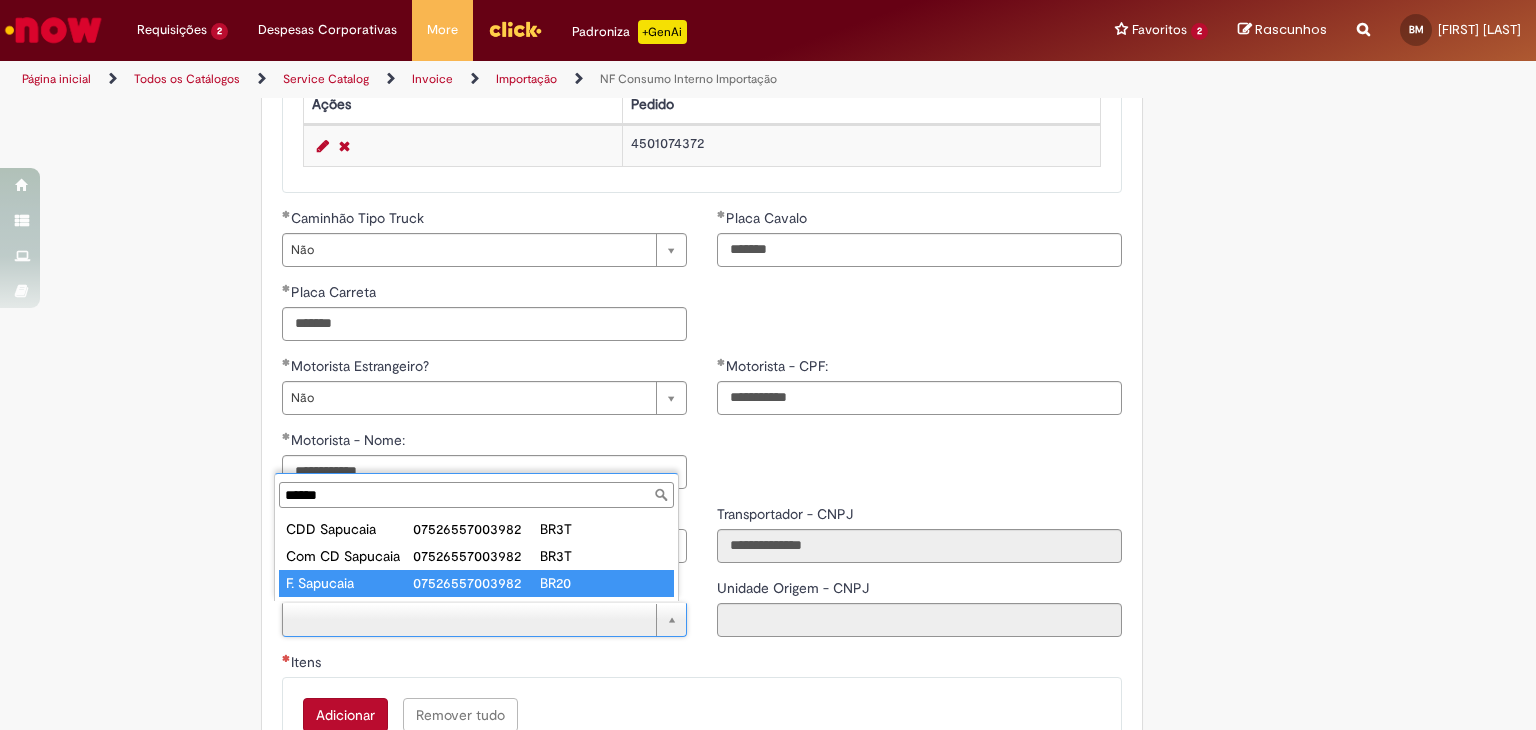 type on "******" 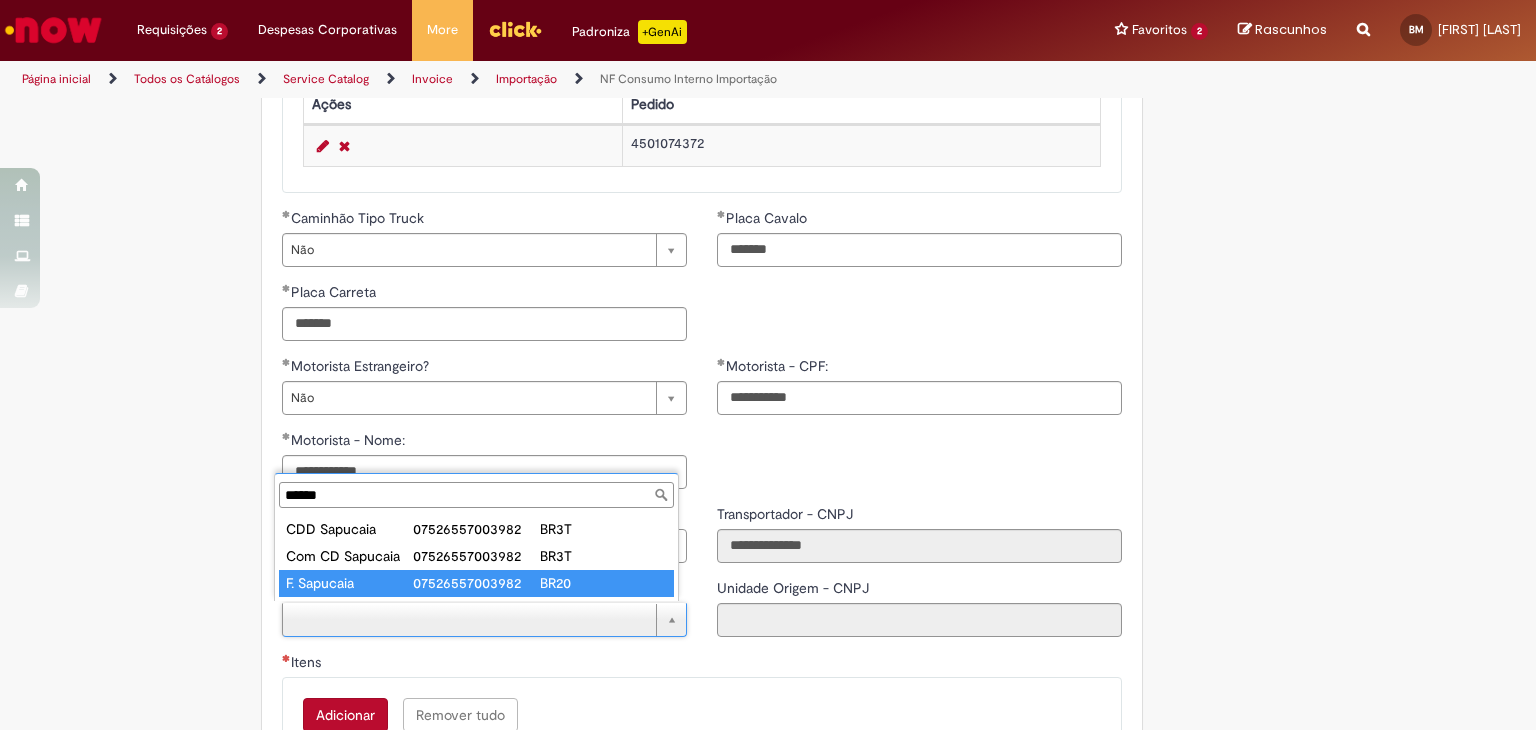 type on "**********" 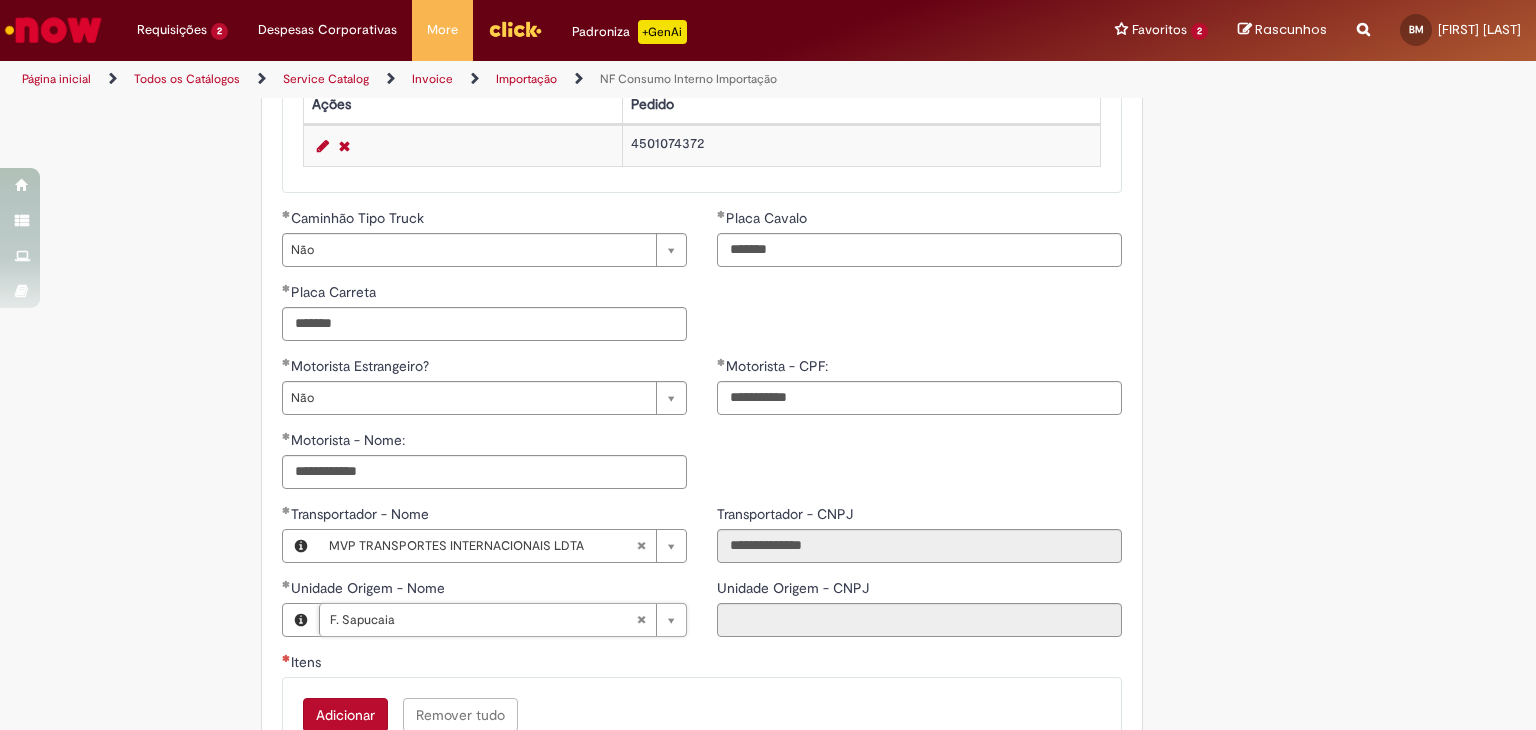 type on "**********" 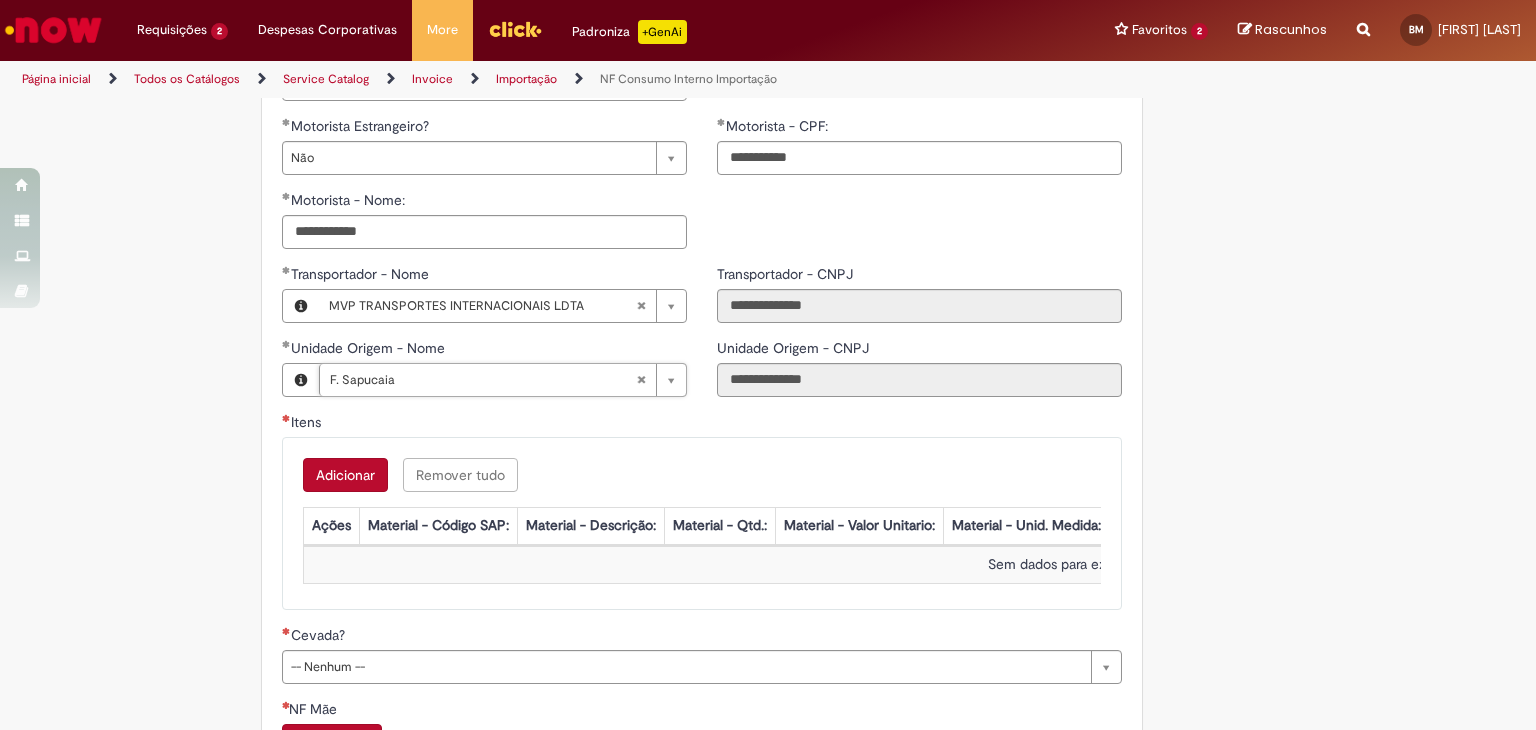 scroll, scrollTop: 1100, scrollLeft: 0, axis: vertical 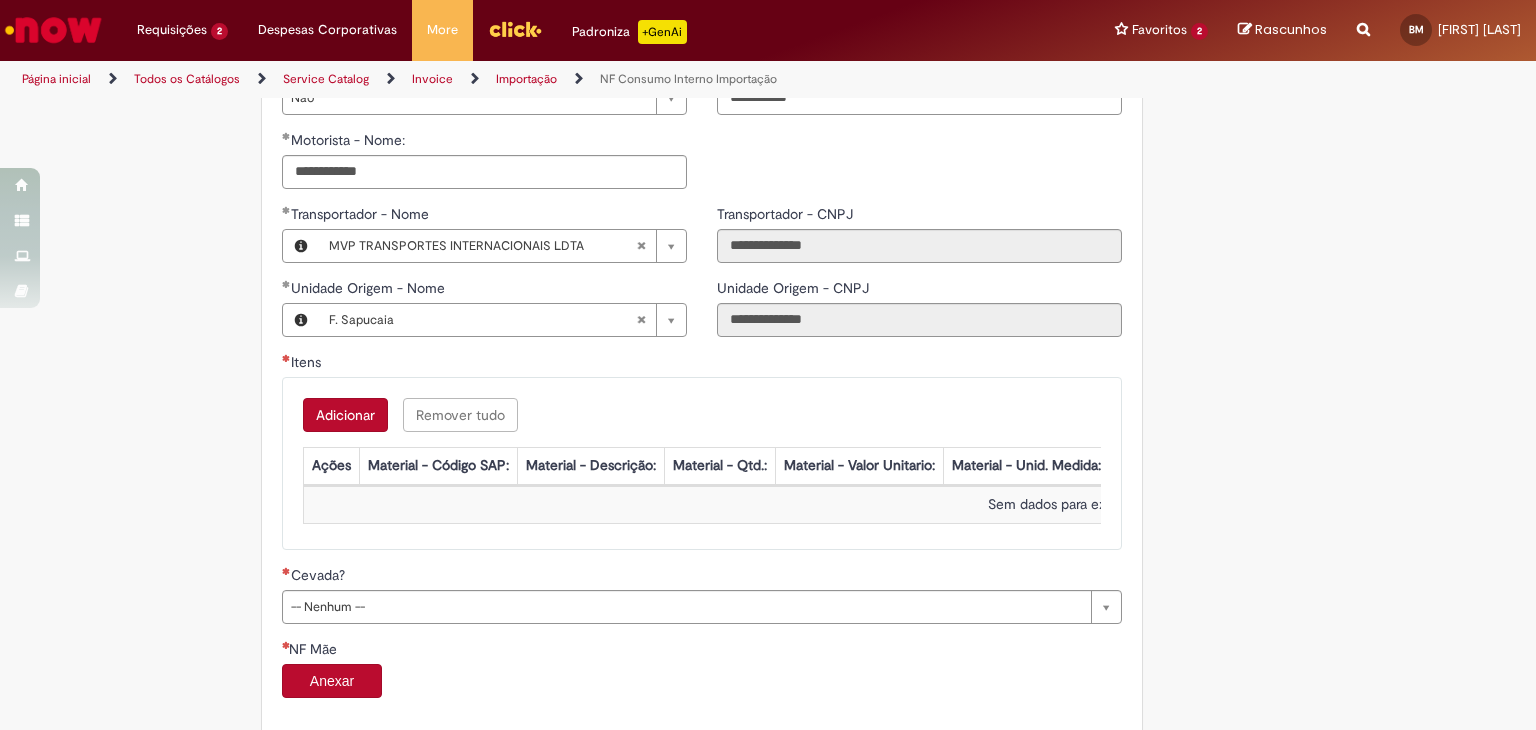 click on "Adicionar" at bounding box center (345, 415) 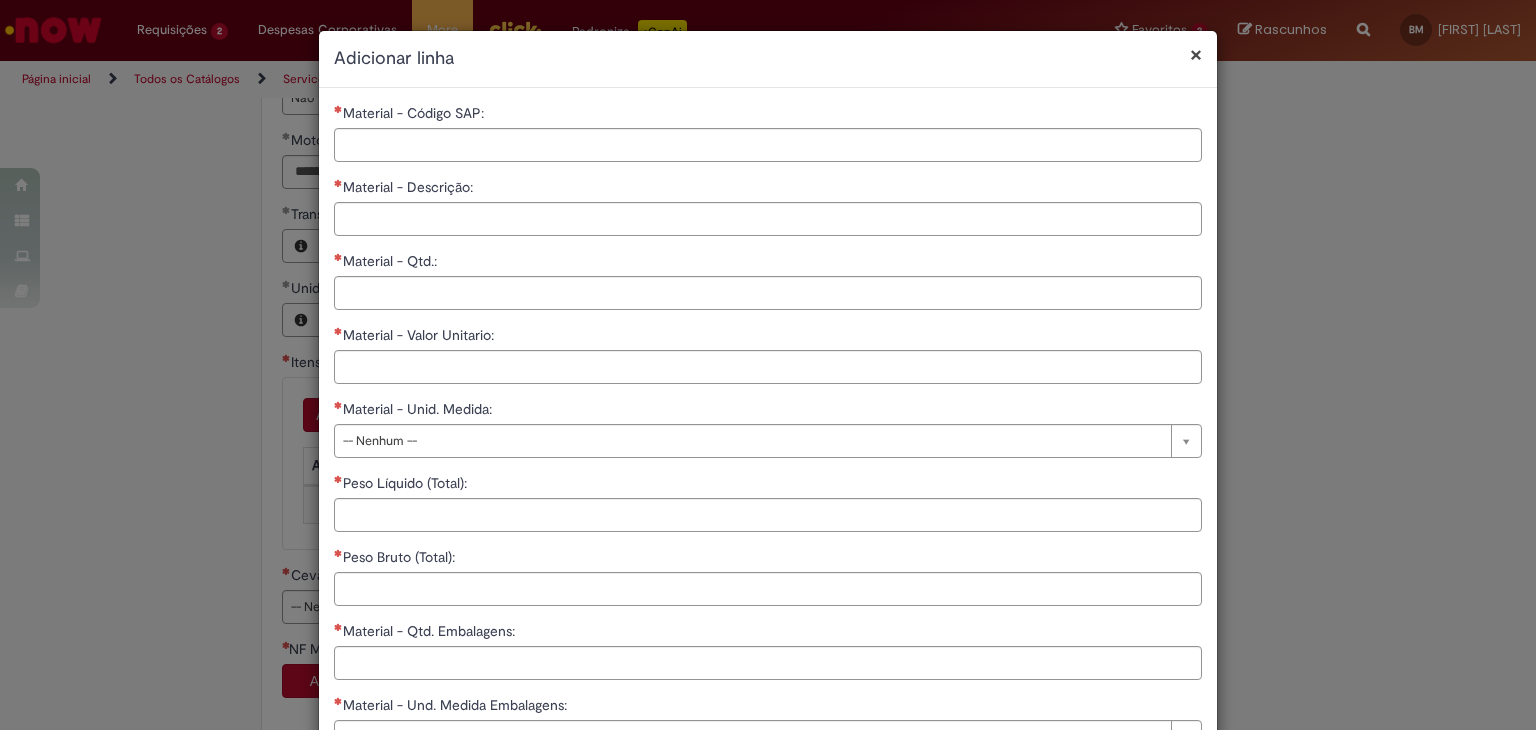 type 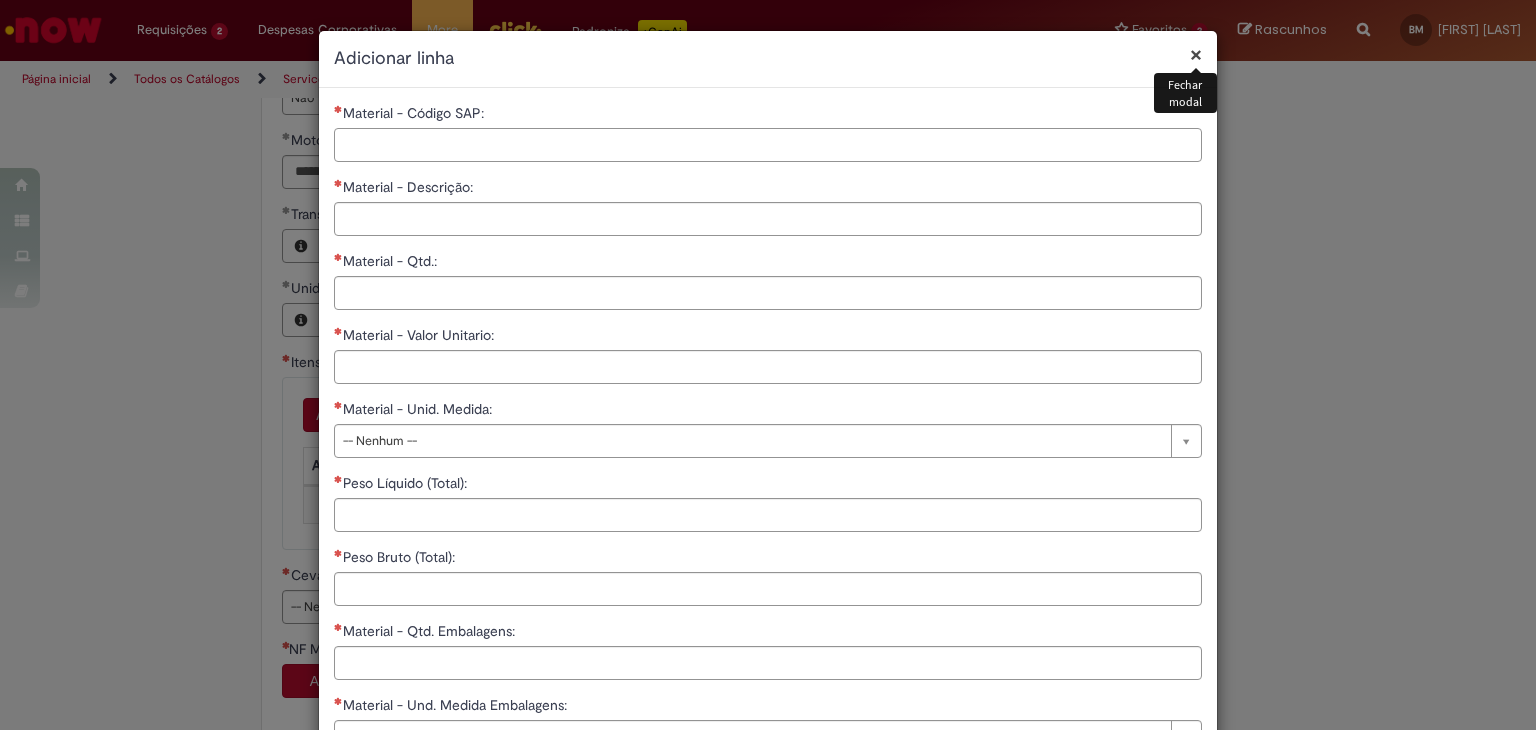 click on "Material - Código SAP:" at bounding box center (768, 145) 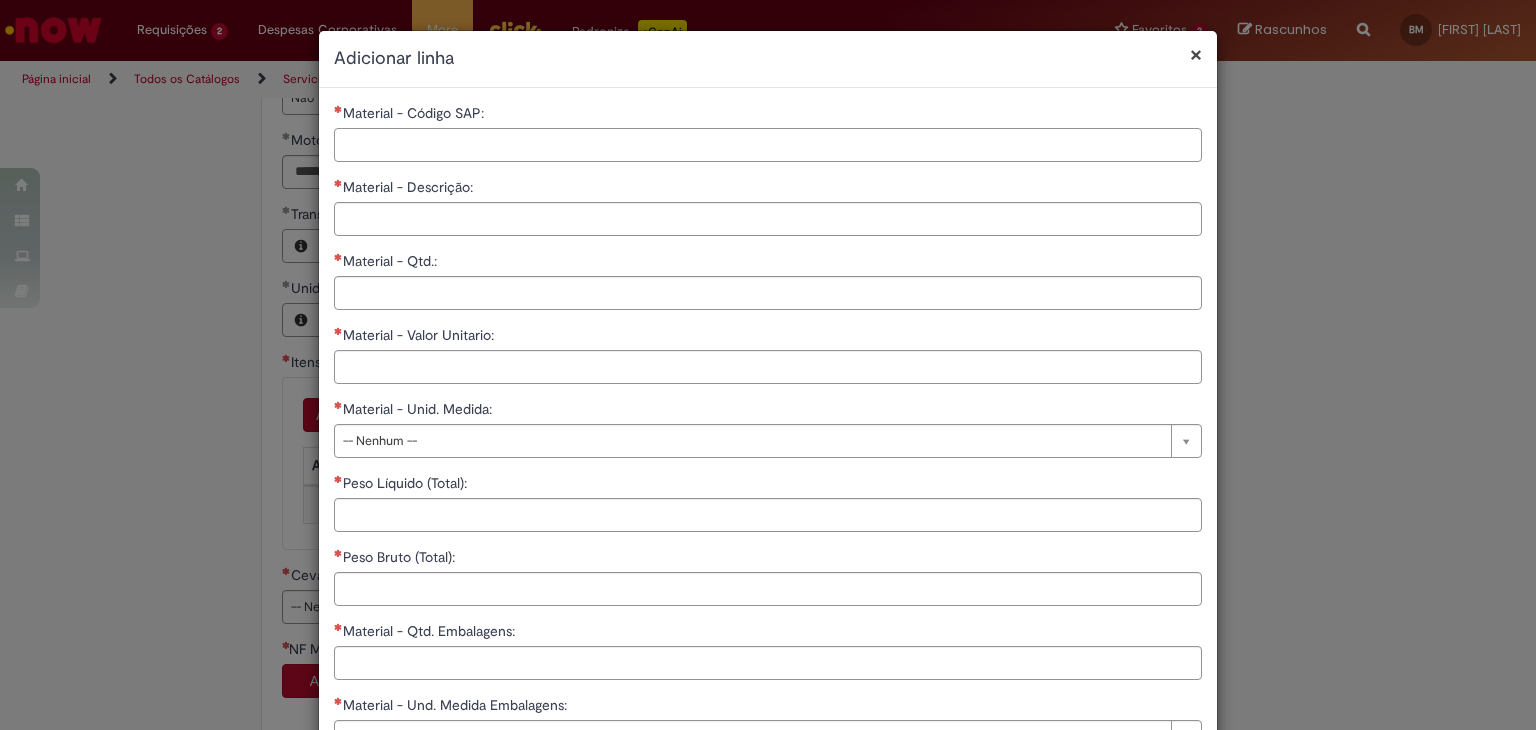 paste on "*****" 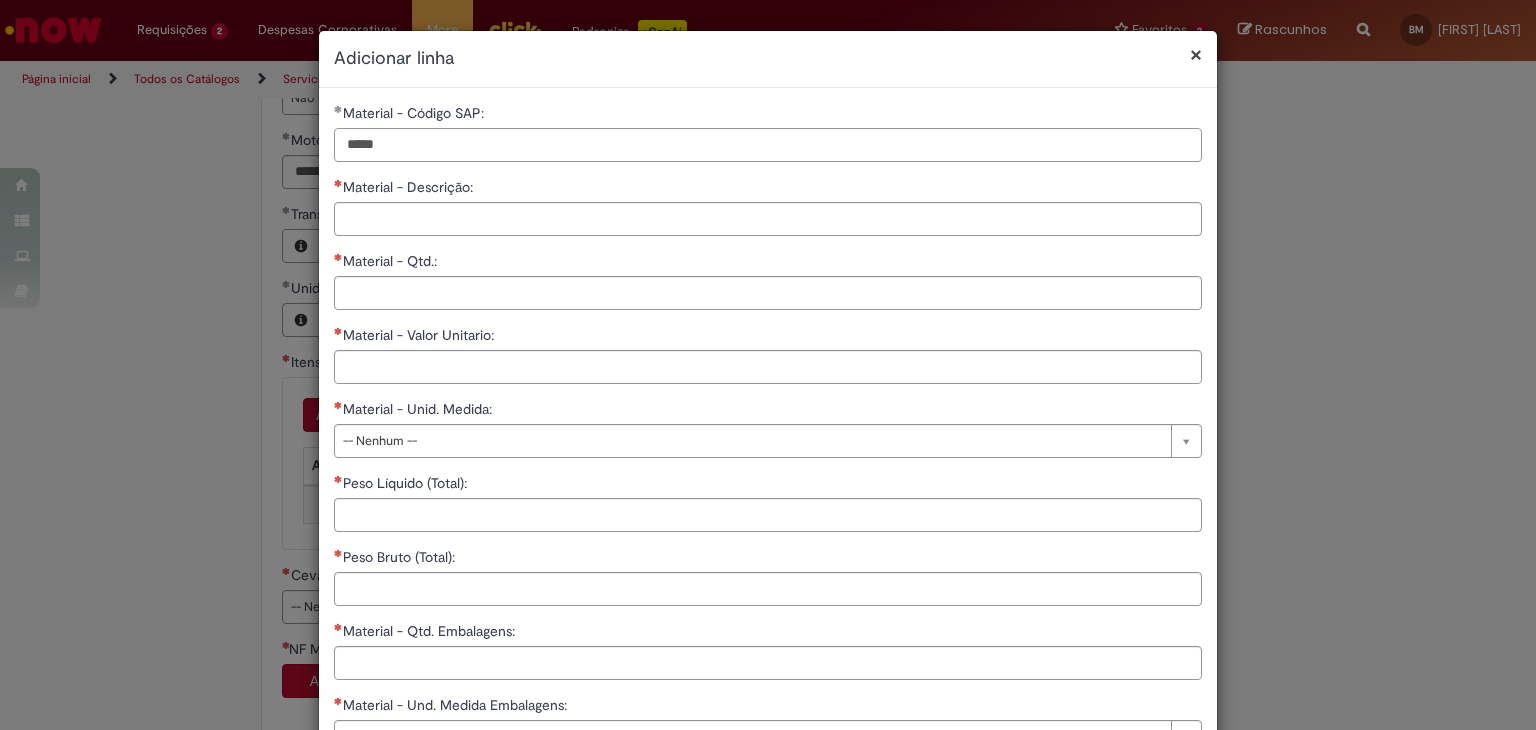 click on "*****" at bounding box center [768, 145] 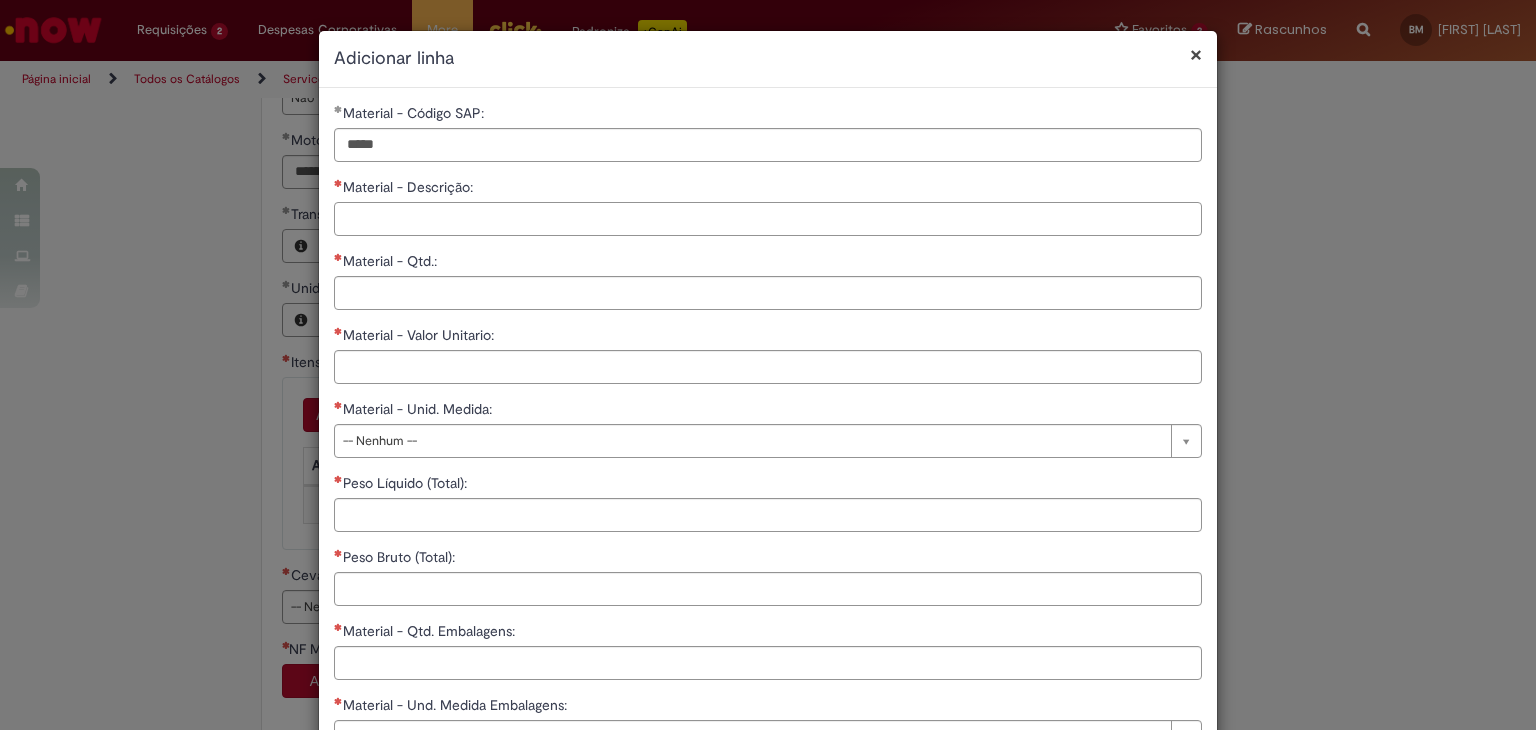 click on "Material - Descrição:" at bounding box center [768, 219] 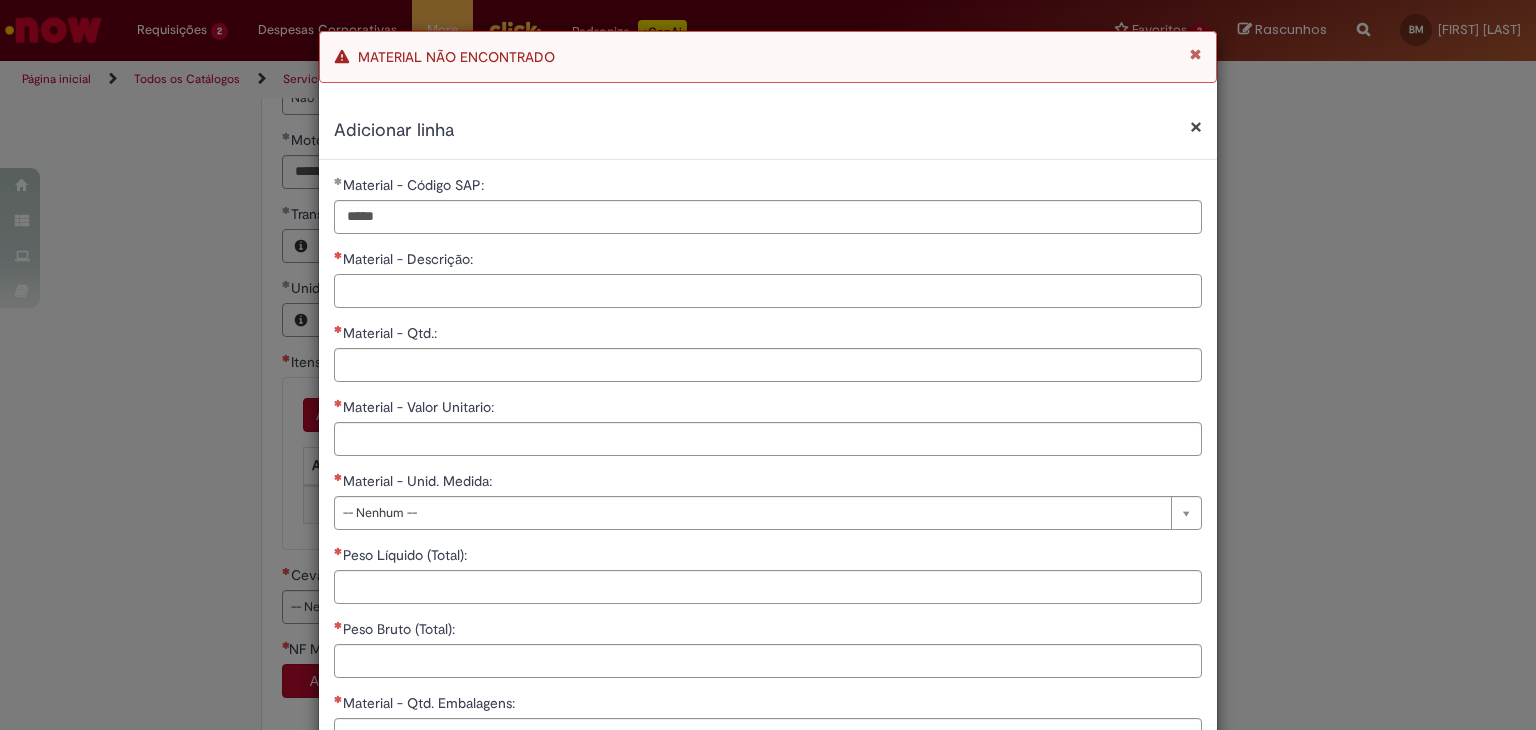 click on "Material - Descrição:" at bounding box center (768, 291) 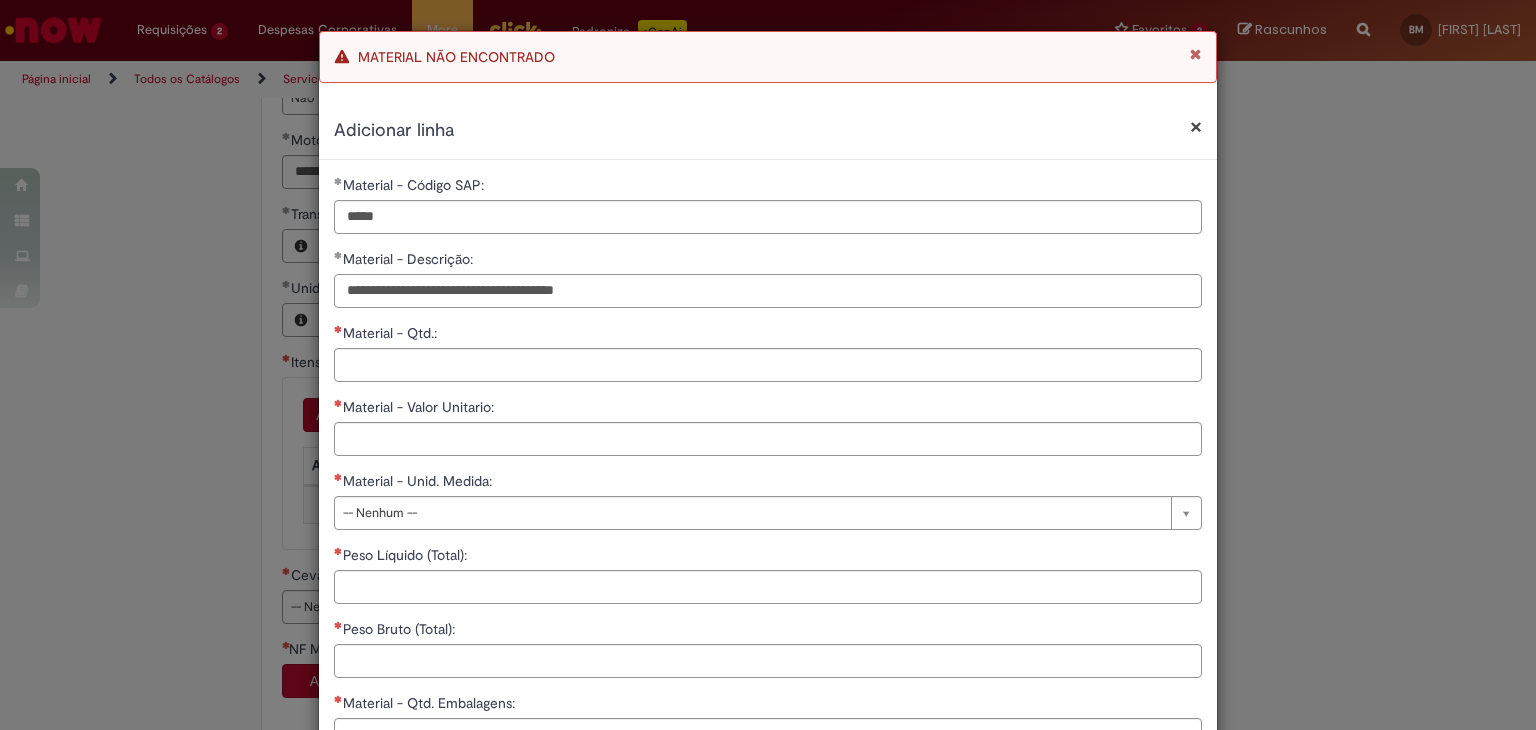 click on "**********" at bounding box center (768, 291) 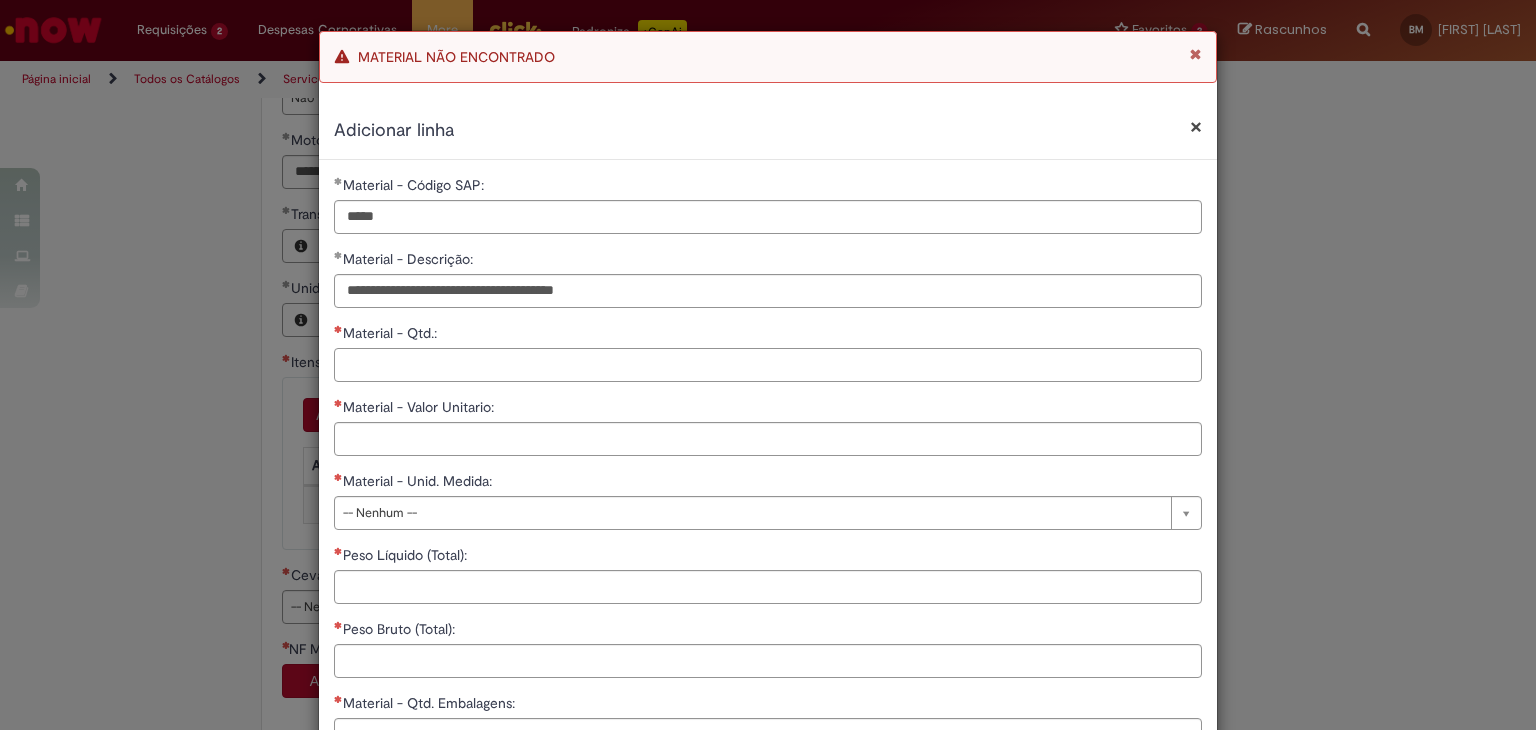 click on "Material - Qtd.:" at bounding box center (768, 365) 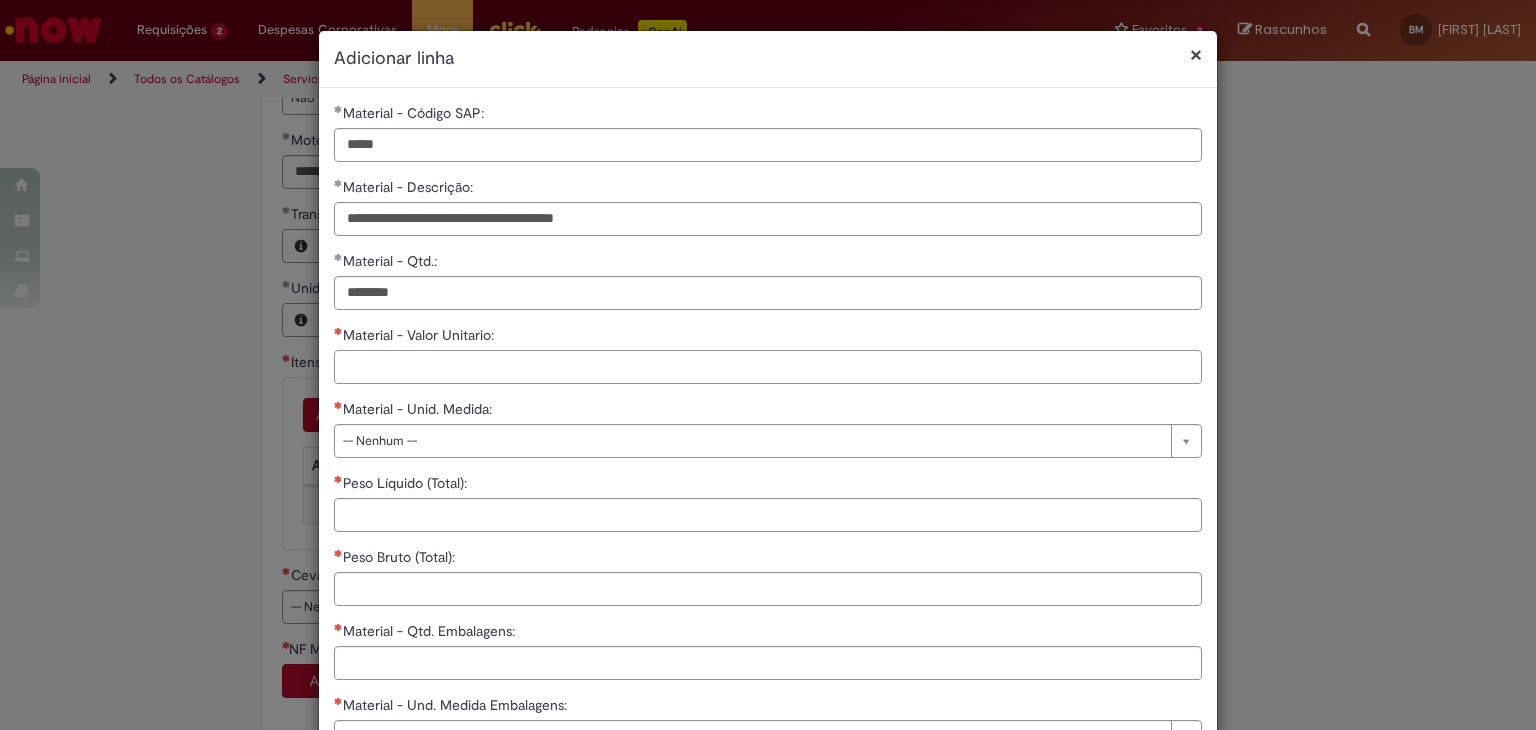 click on "Material - Valor Unitario:" at bounding box center (768, 367) 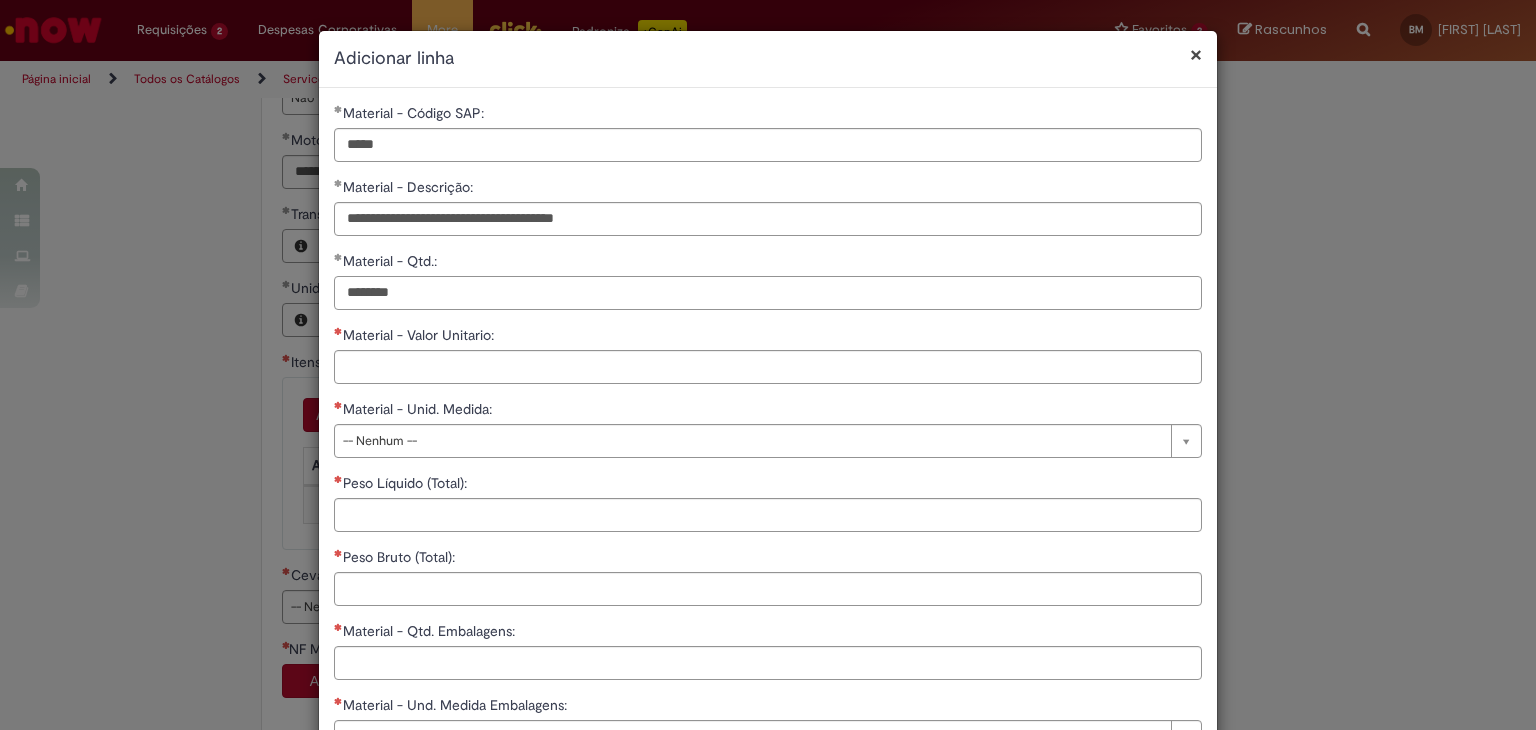 click on "********" at bounding box center [768, 293] 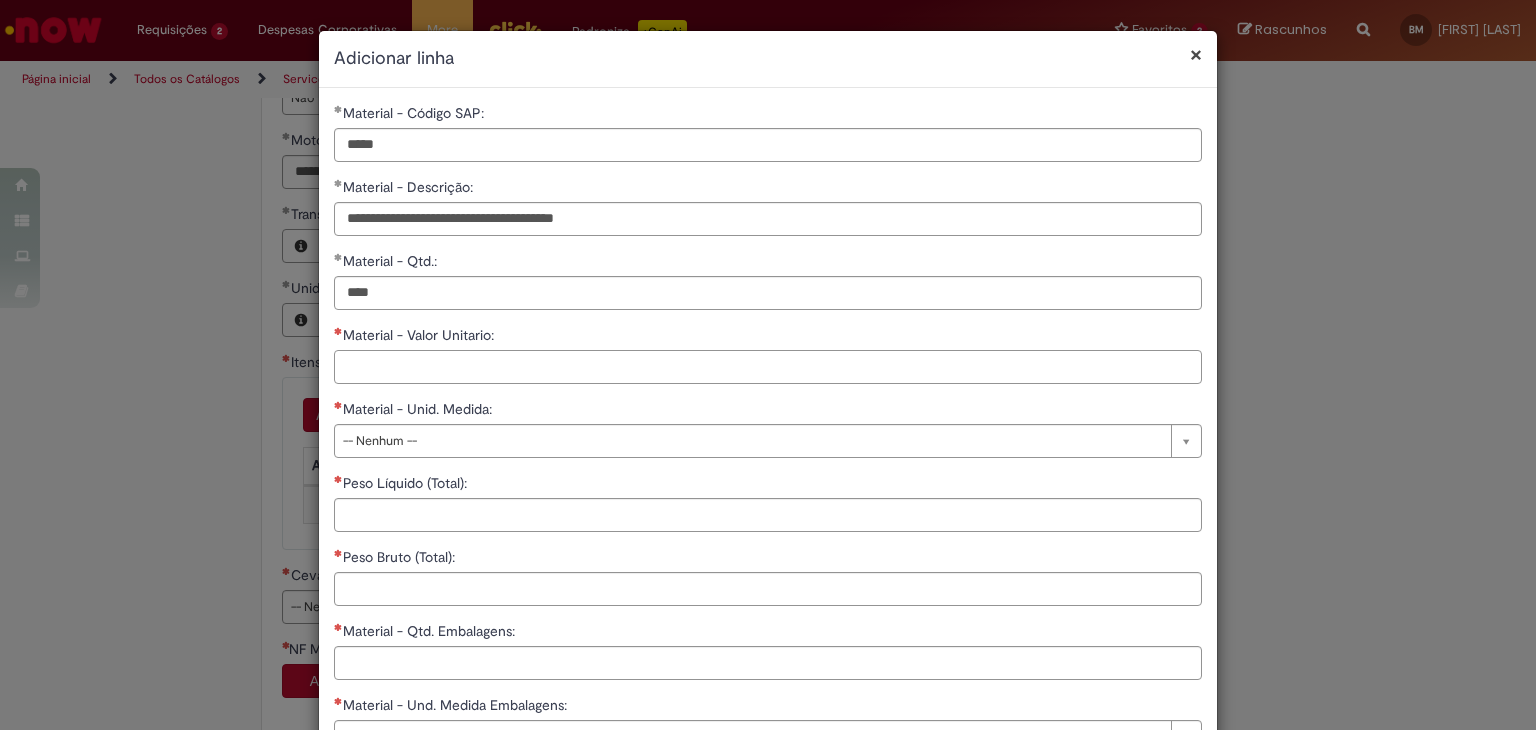 type on "********" 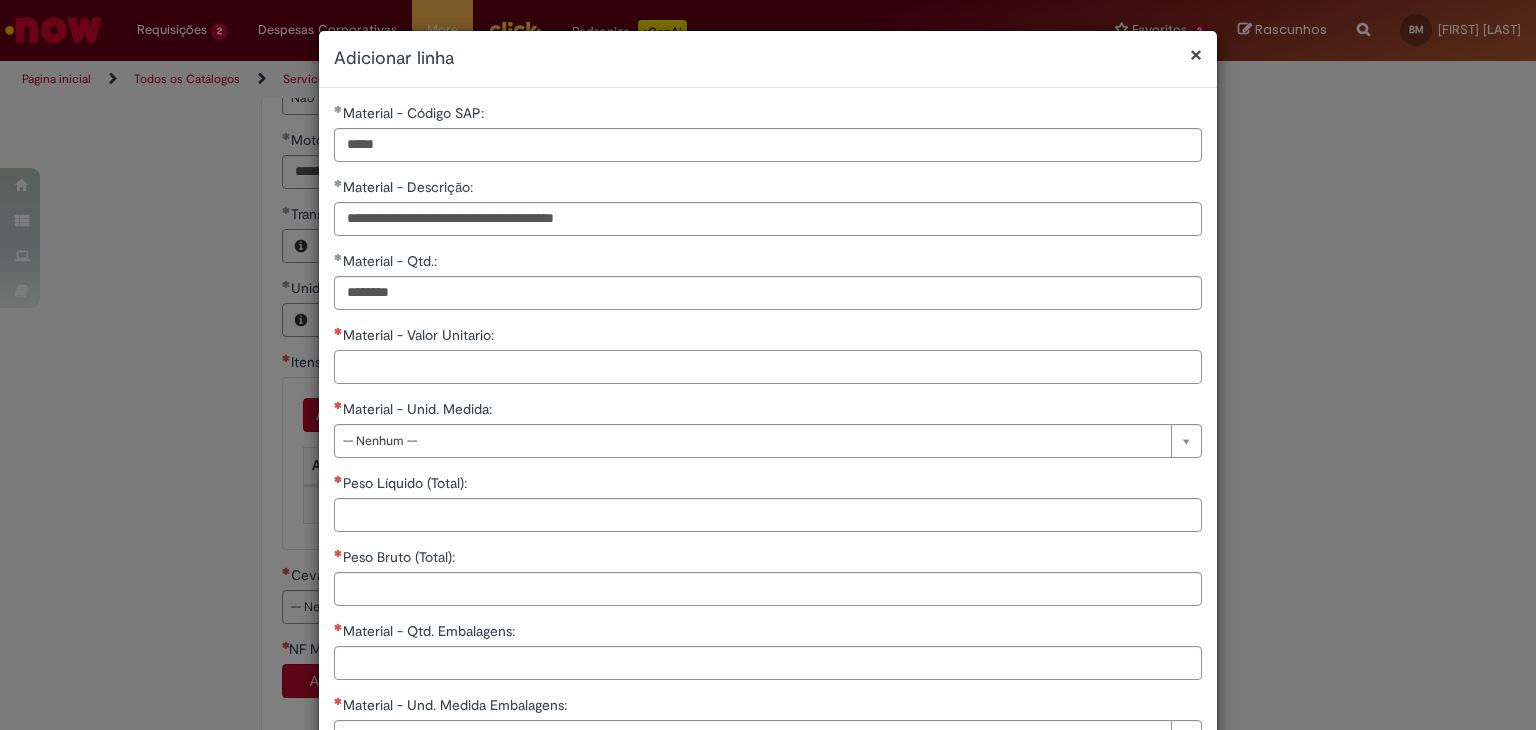 click on "Material - Valor Unitario:" at bounding box center [768, 367] 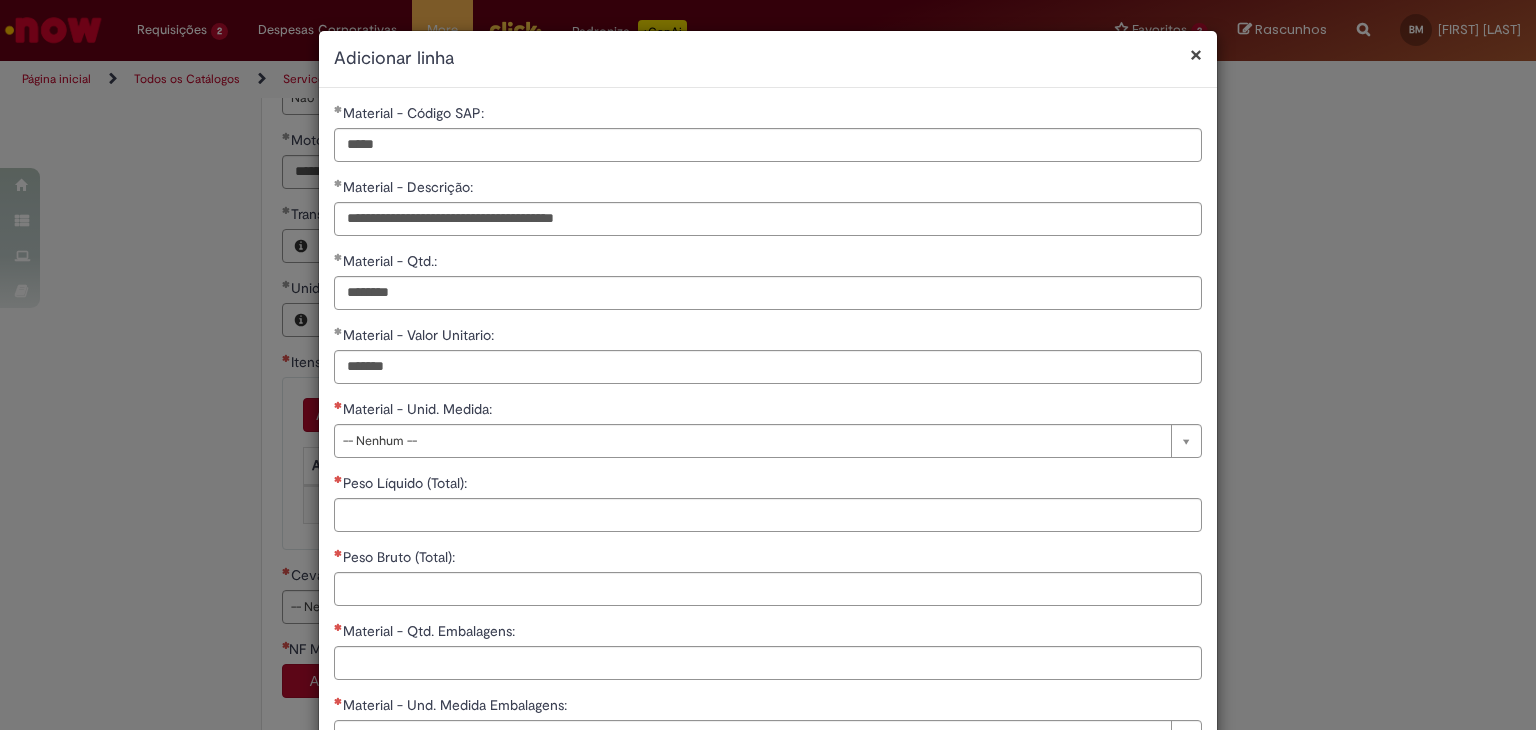 type on "********" 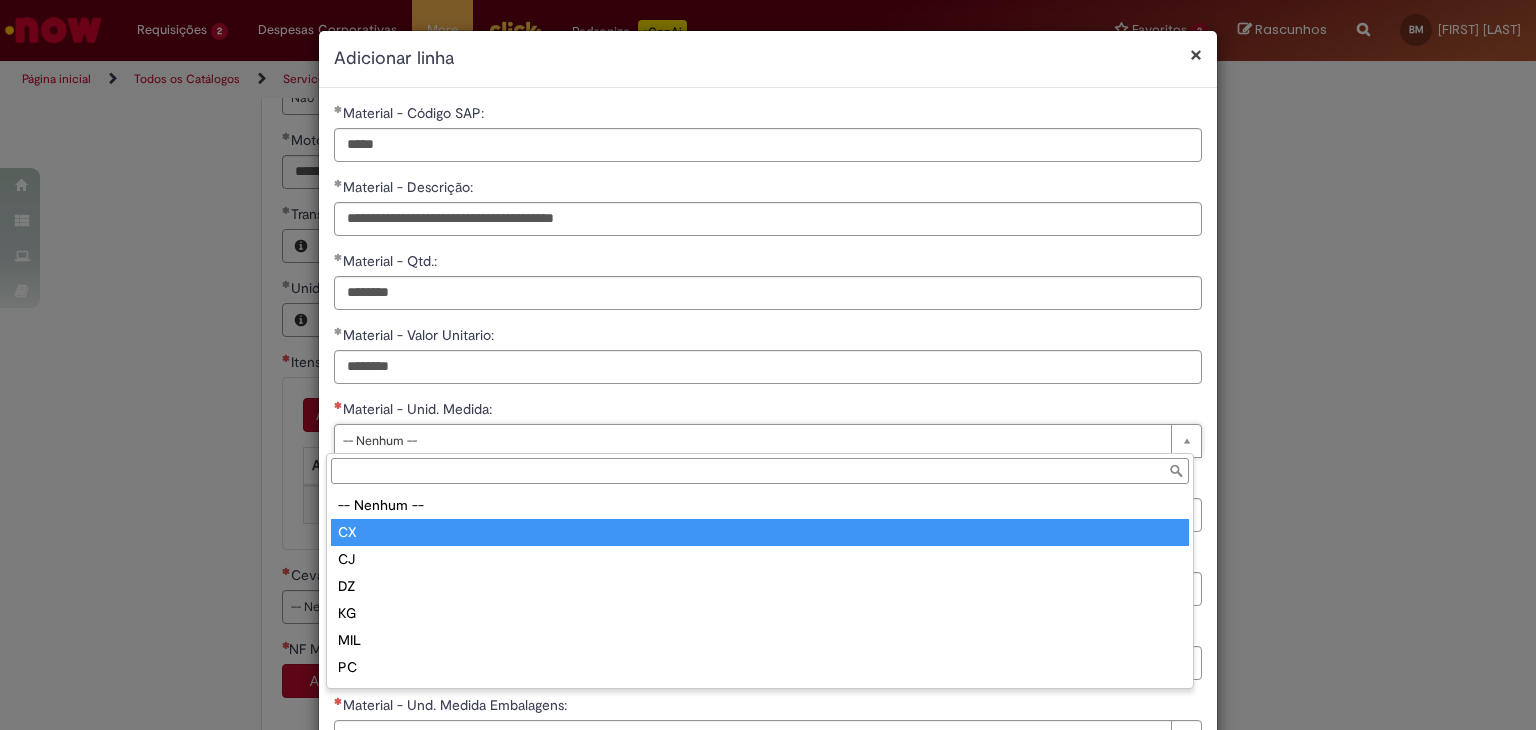 type on "**" 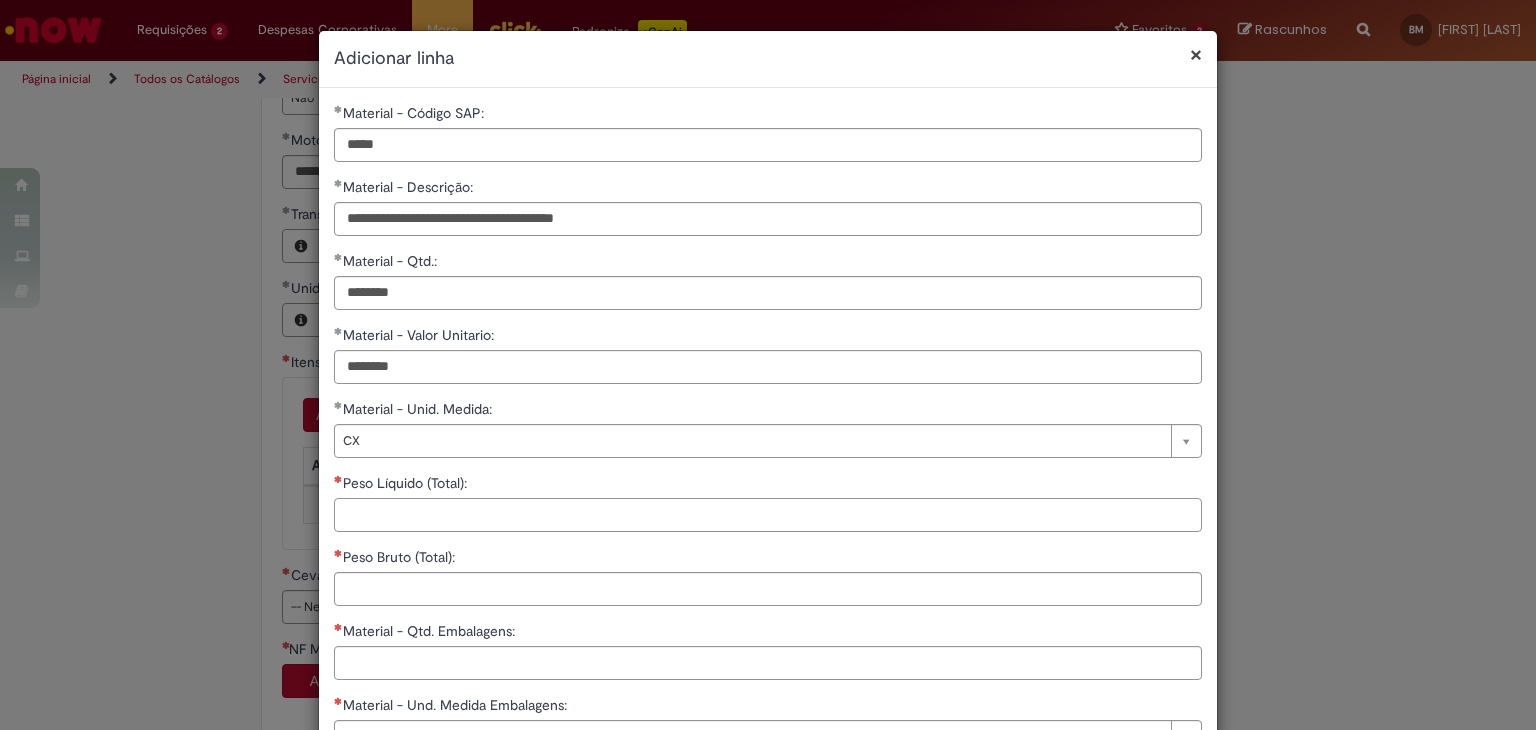 click on "Peso Líquido (Total):" at bounding box center [768, 515] 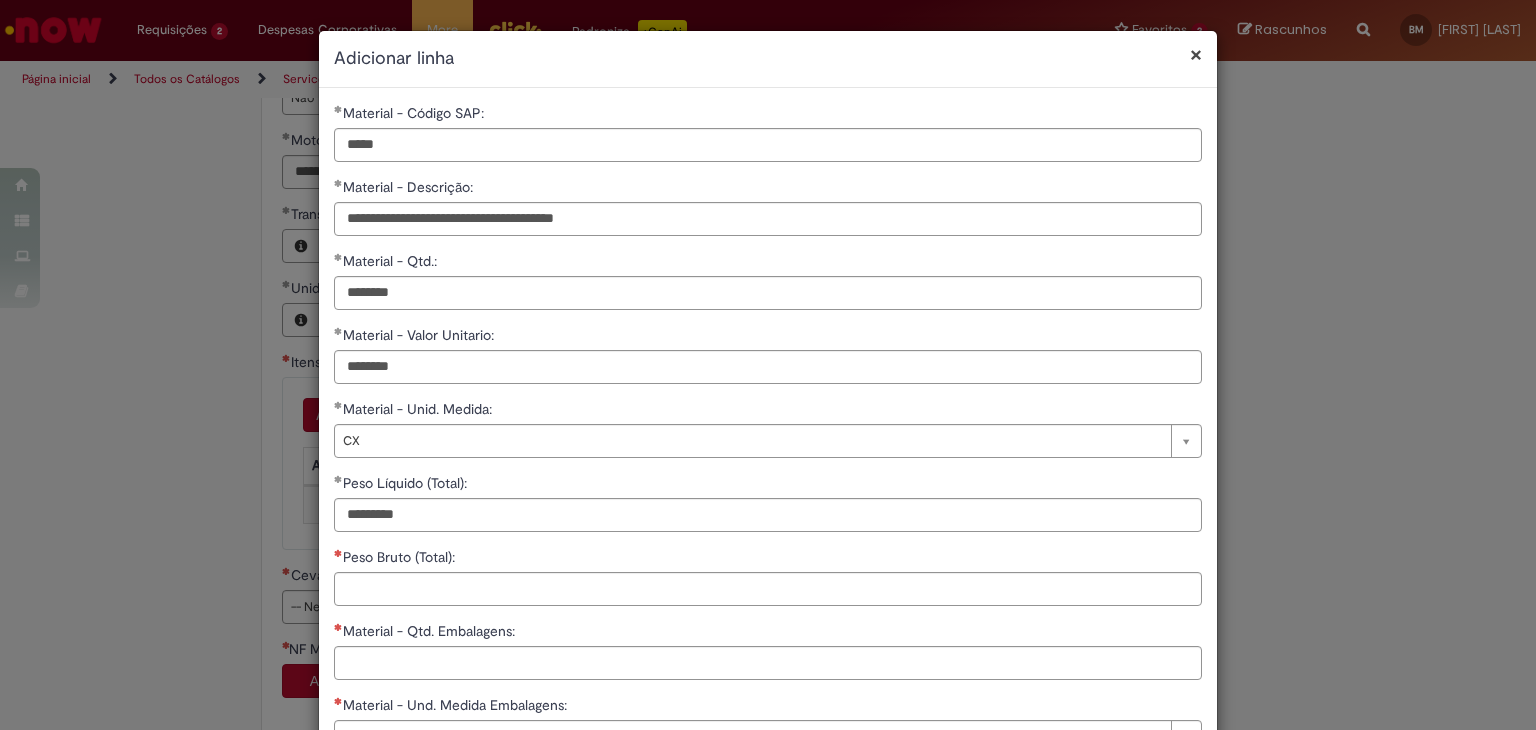 type on "**********" 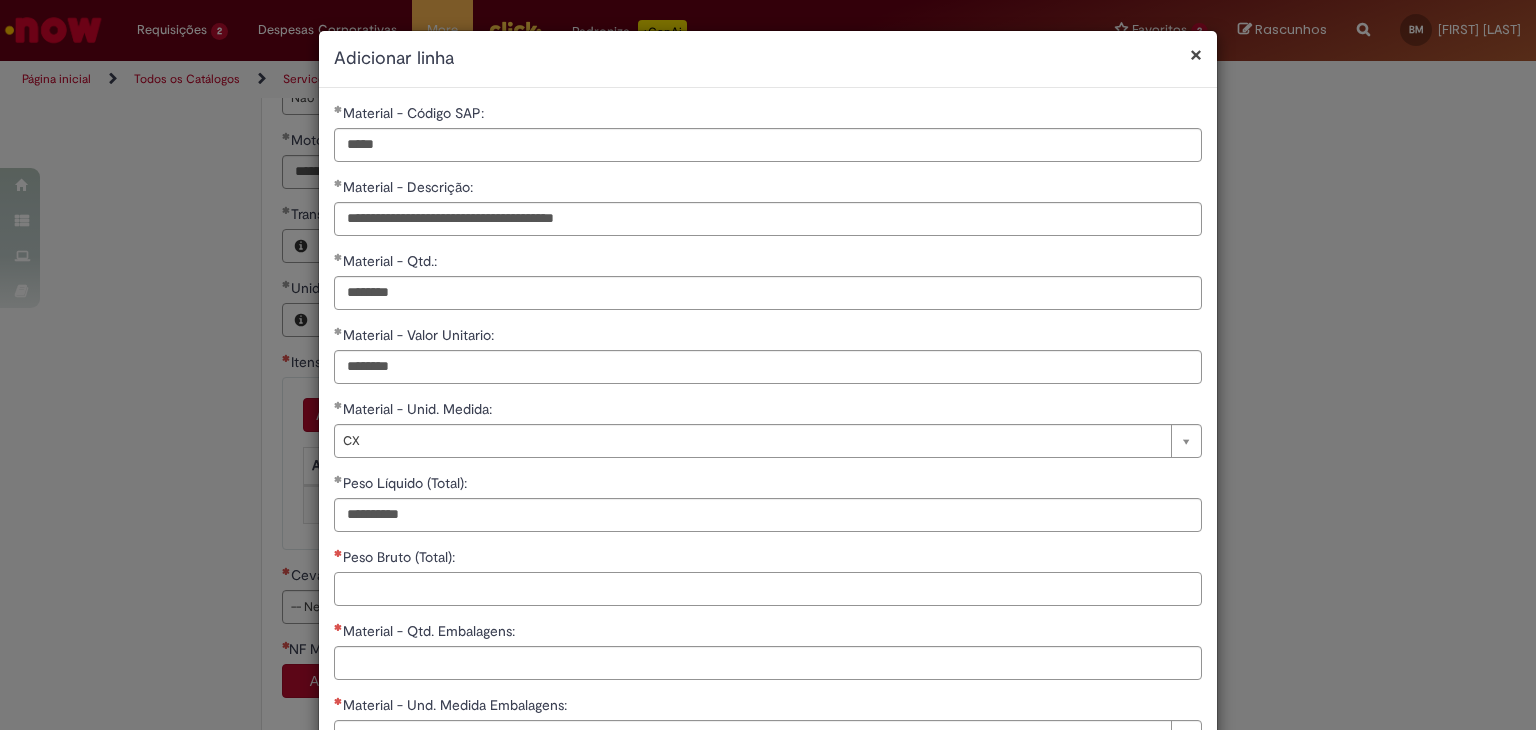 click on "Peso Bruto (Total):" at bounding box center (768, 589) 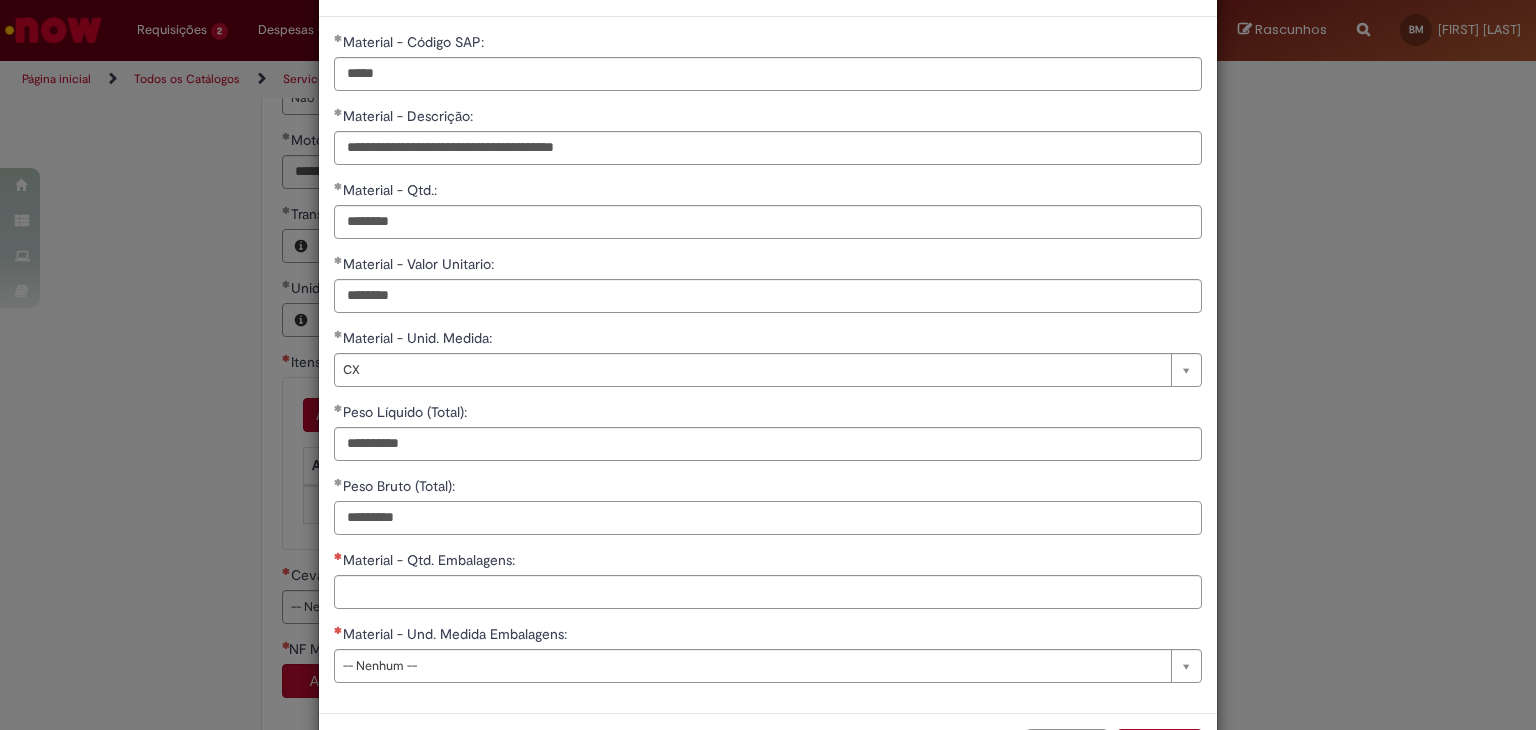 scroll, scrollTop: 148, scrollLeft: 0, axis: vertical 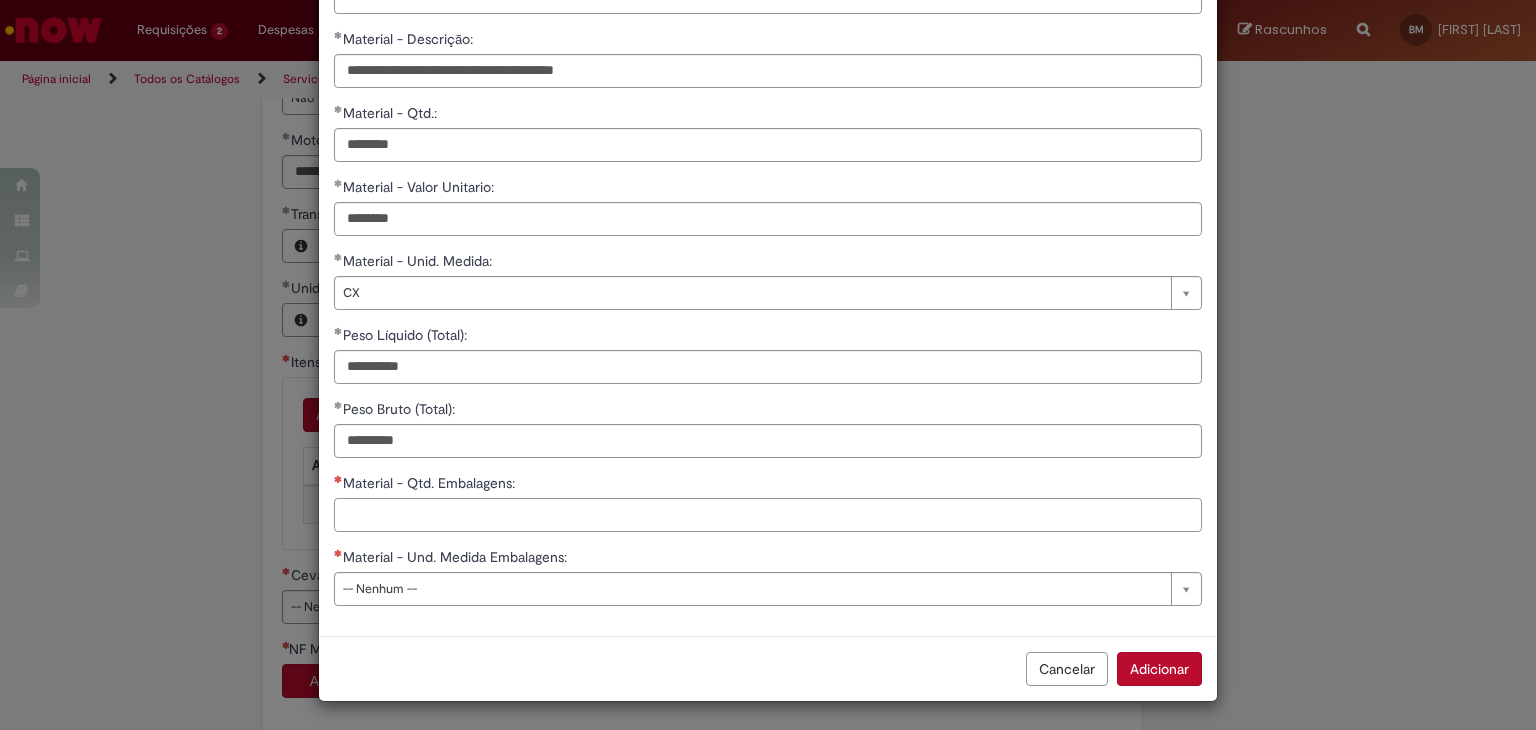 type on "**********" 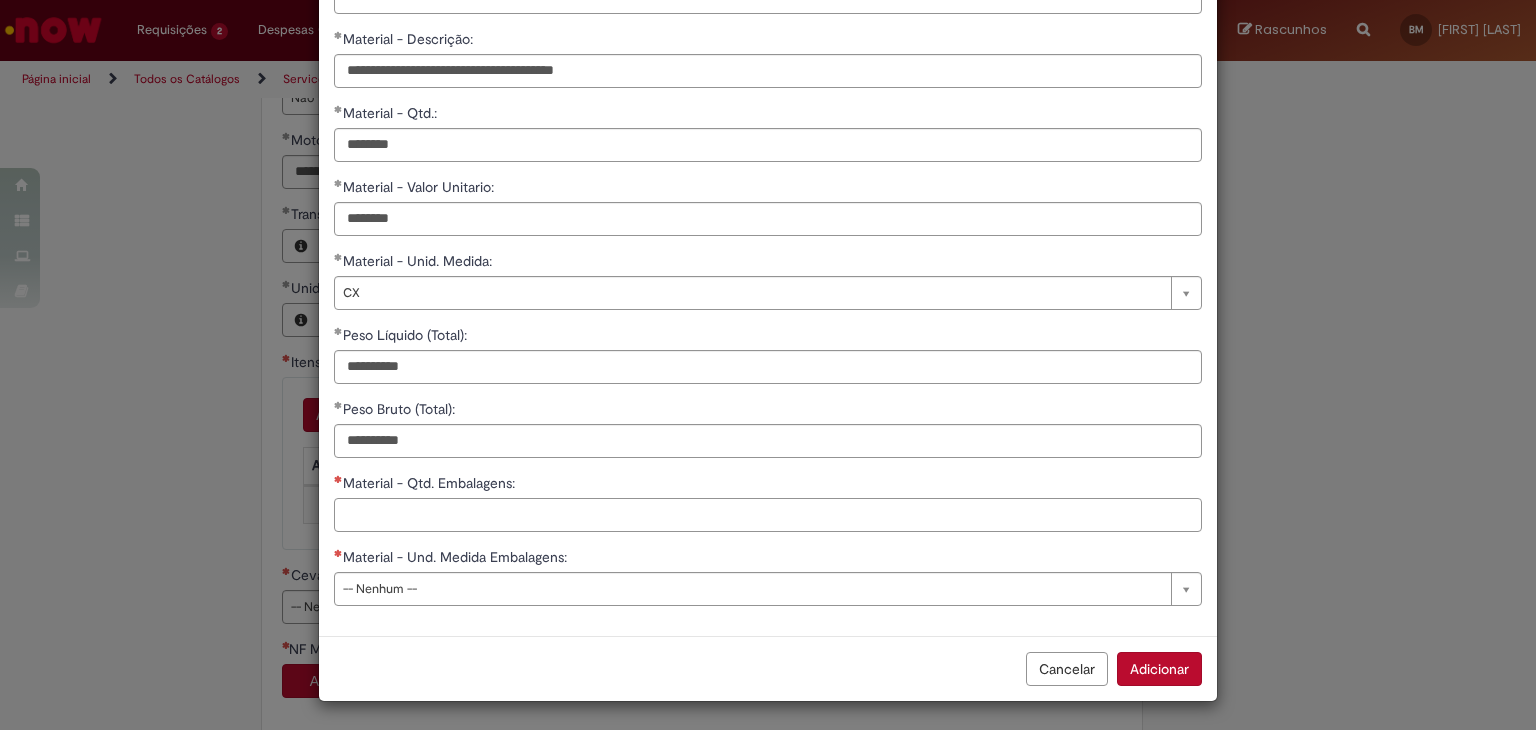 click on "Material - Qtd. Embalagens:" at bounding box center [768, 515] 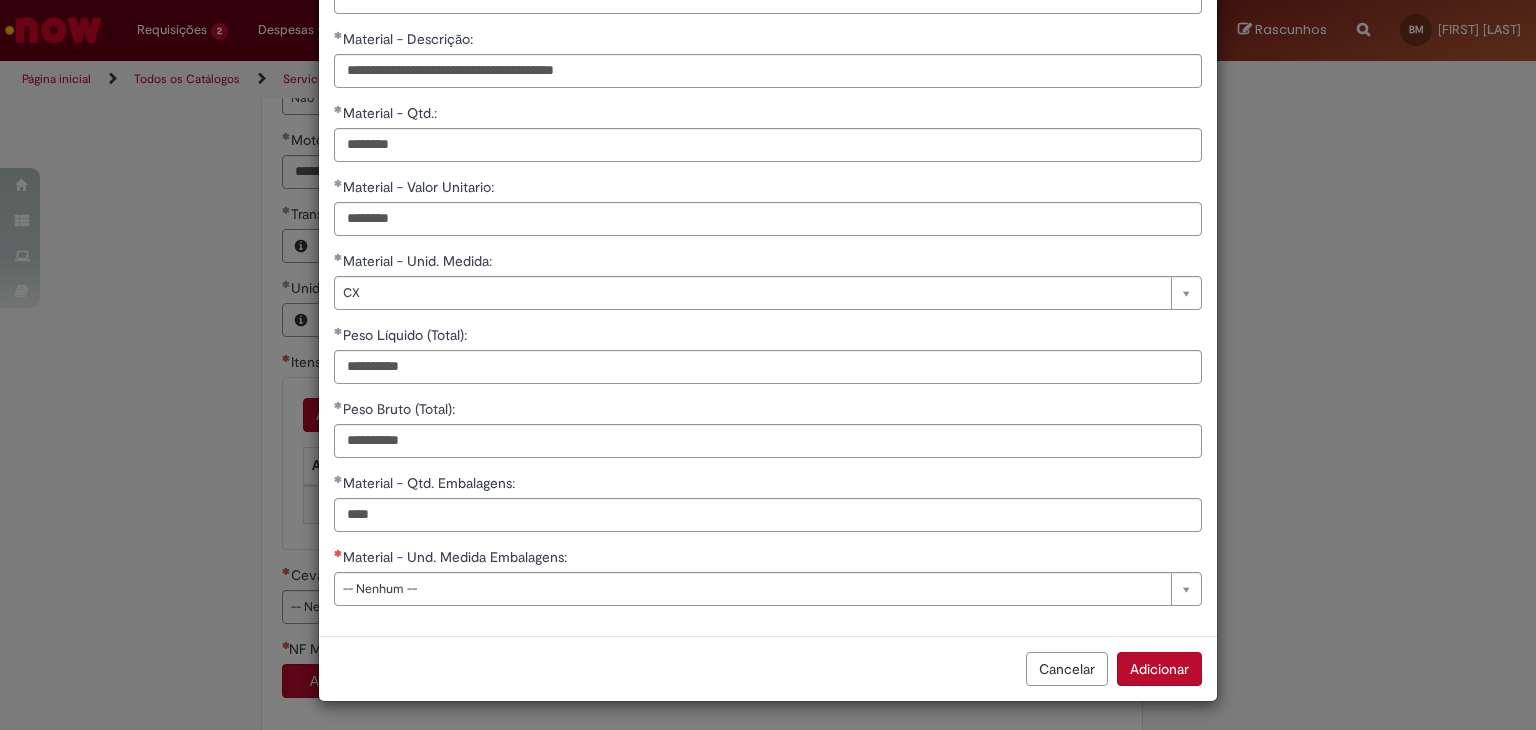 type on "*********" 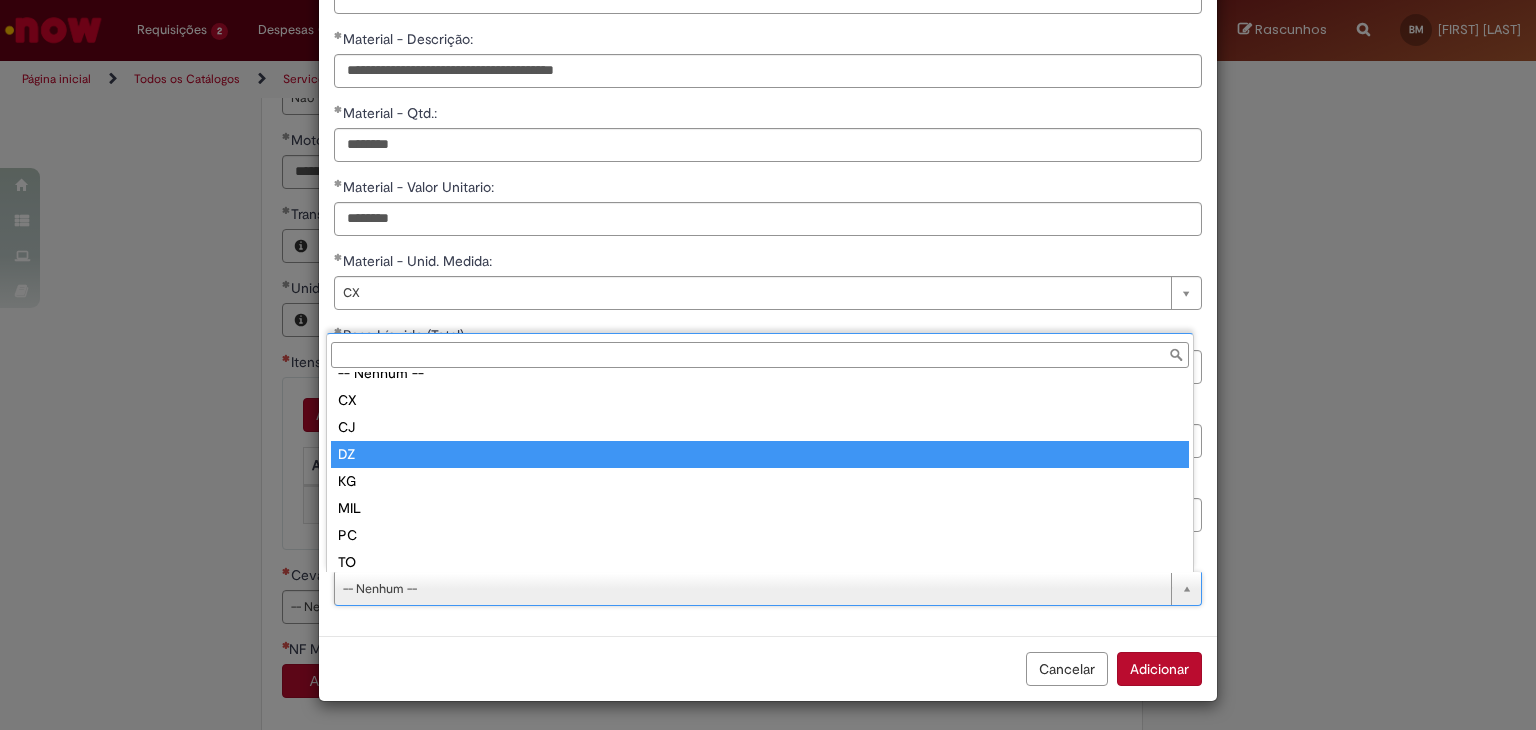 scroll, scrollTop: 0, scrollLeft: 0, axis: both 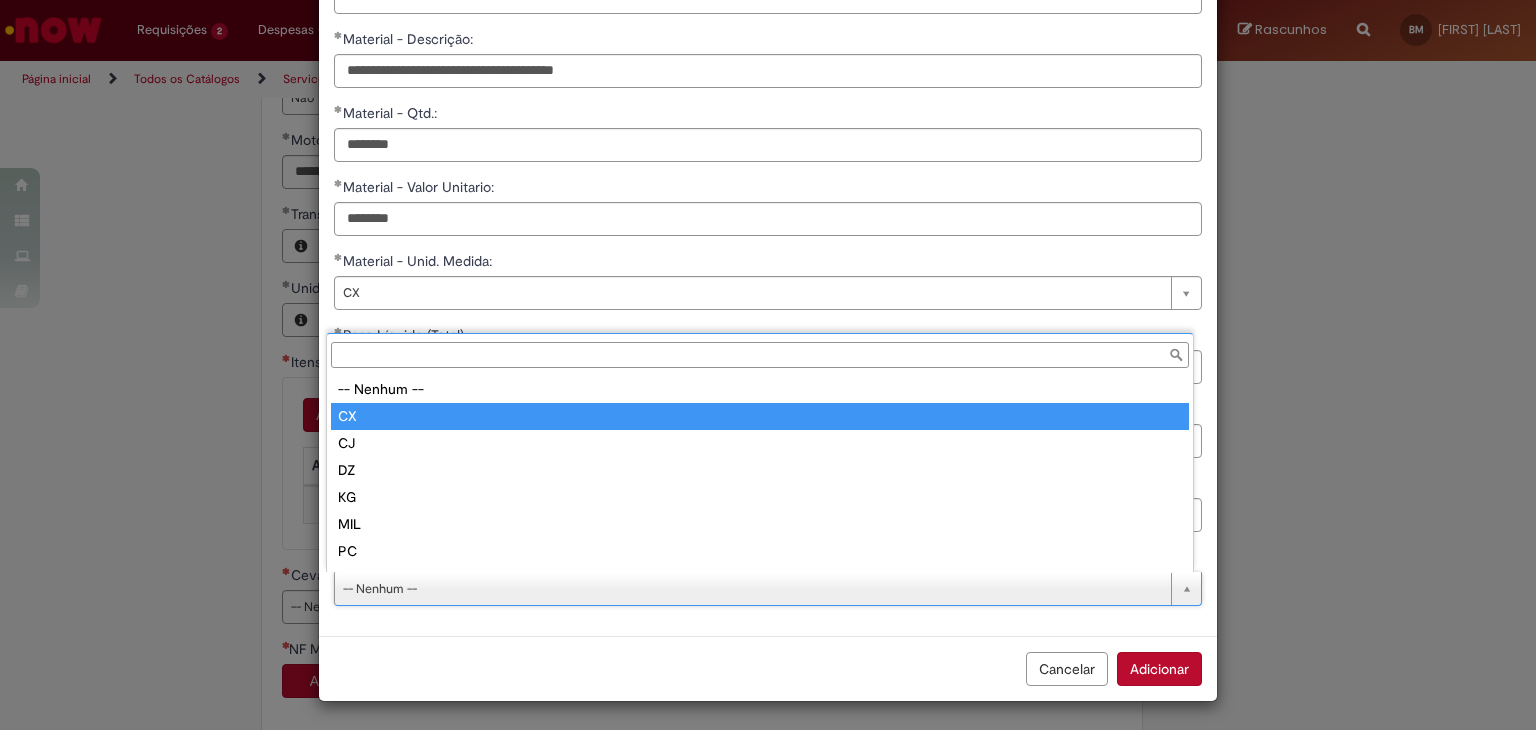 type on "**" 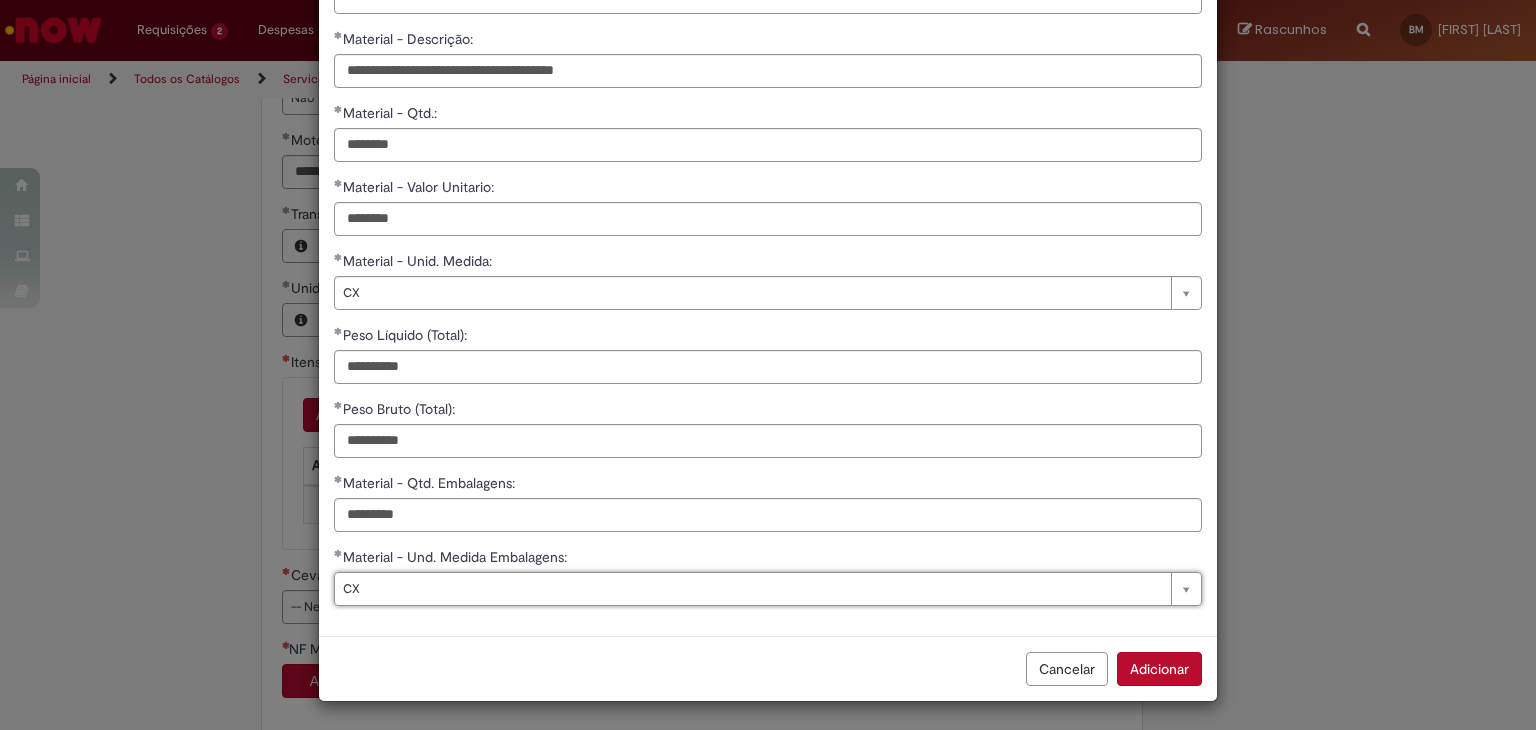click on "Adicionar" at bounding box center (1159, 669) 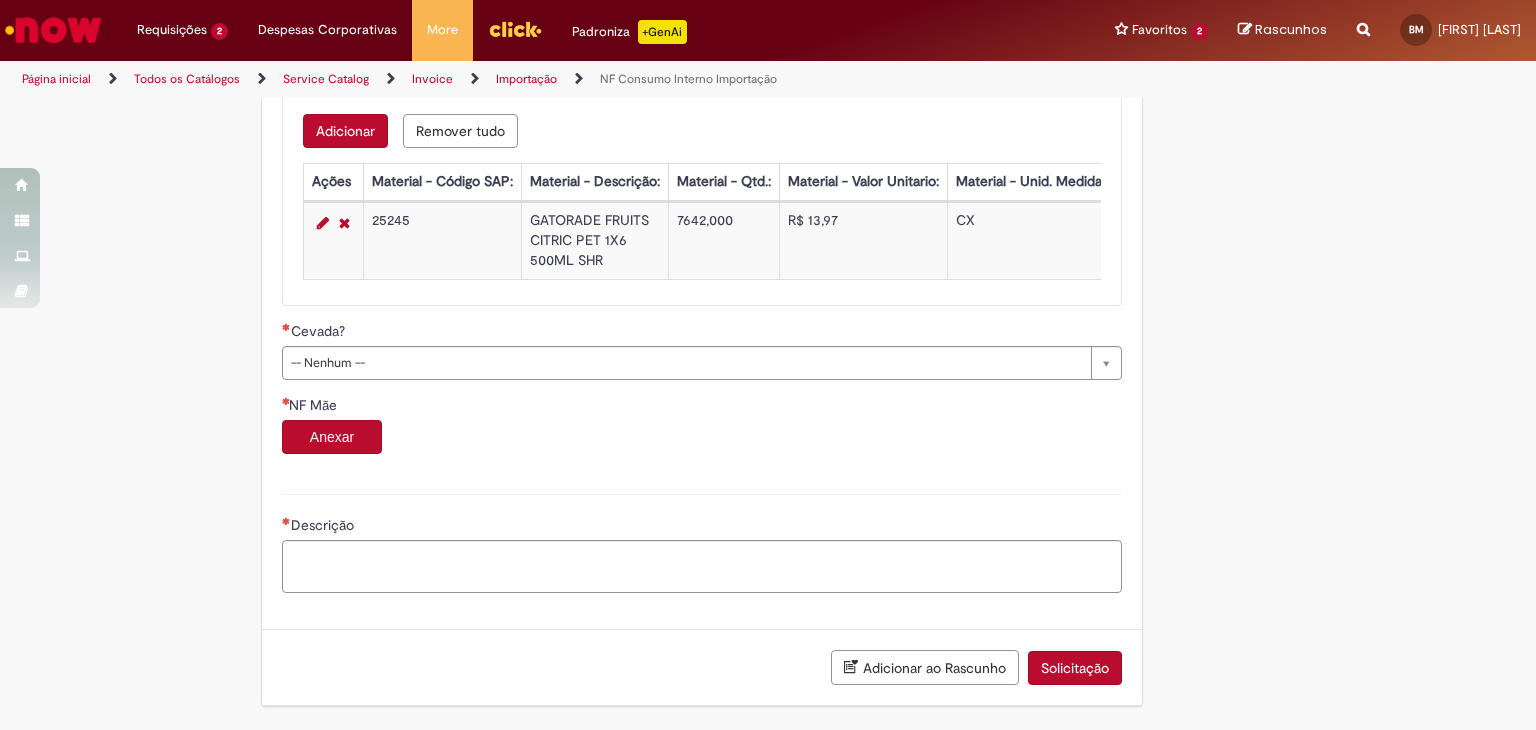scroll, scrollTop: 1392, scrollLeft: 0, axis: vertical 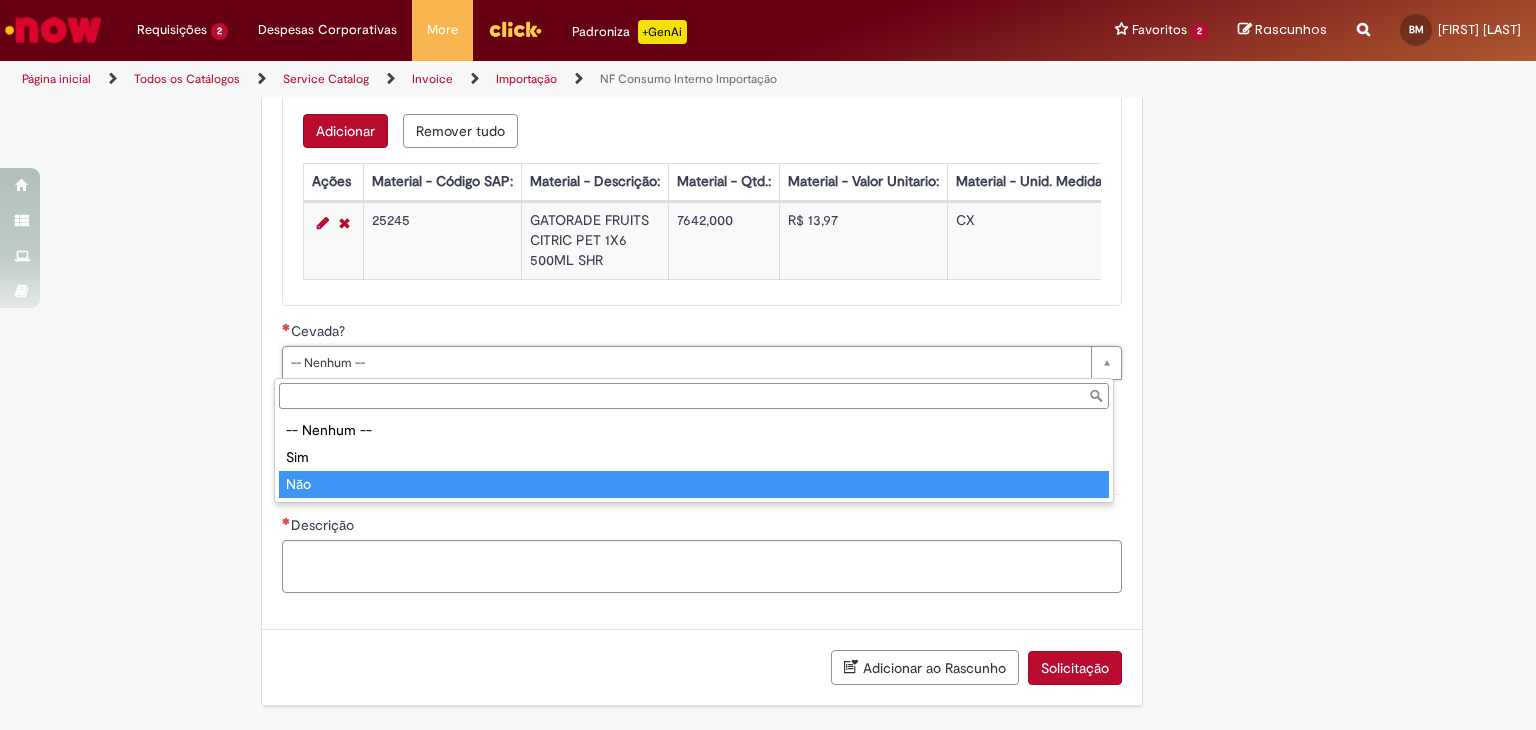 type on "***" 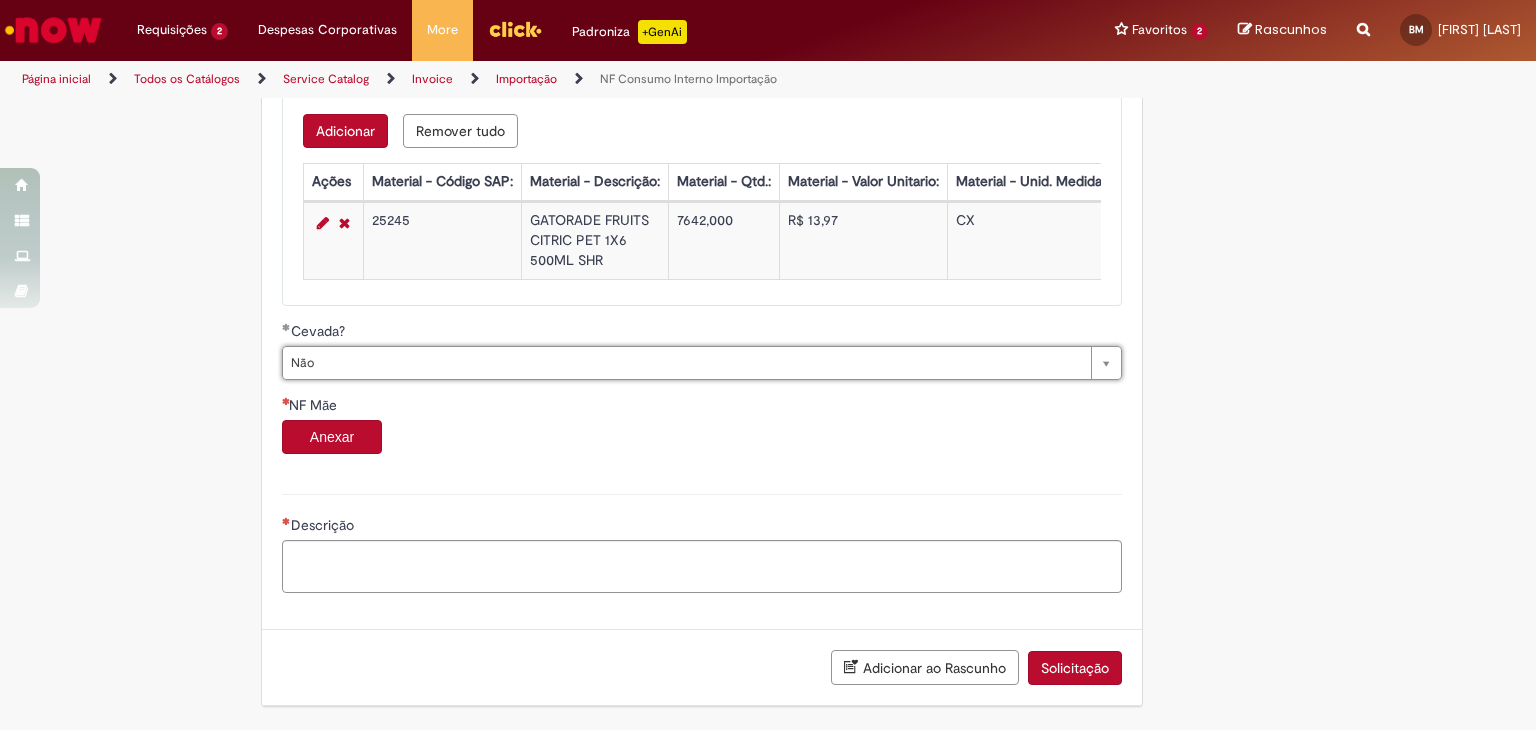 click on "Anexar" at bounding box center (332, 437) 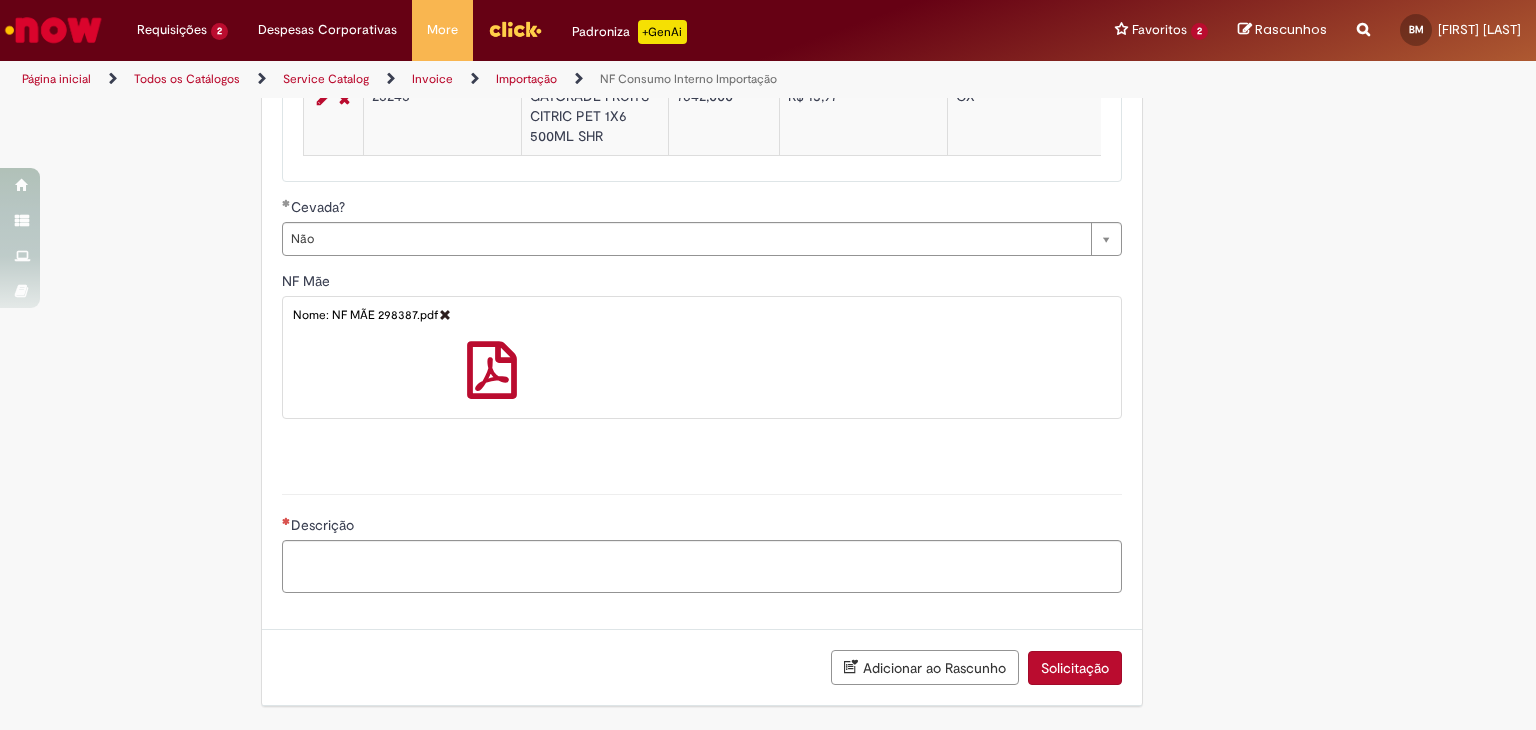 scroll, scrollTop: 1516, scrollLeft: 0, axis: vertical 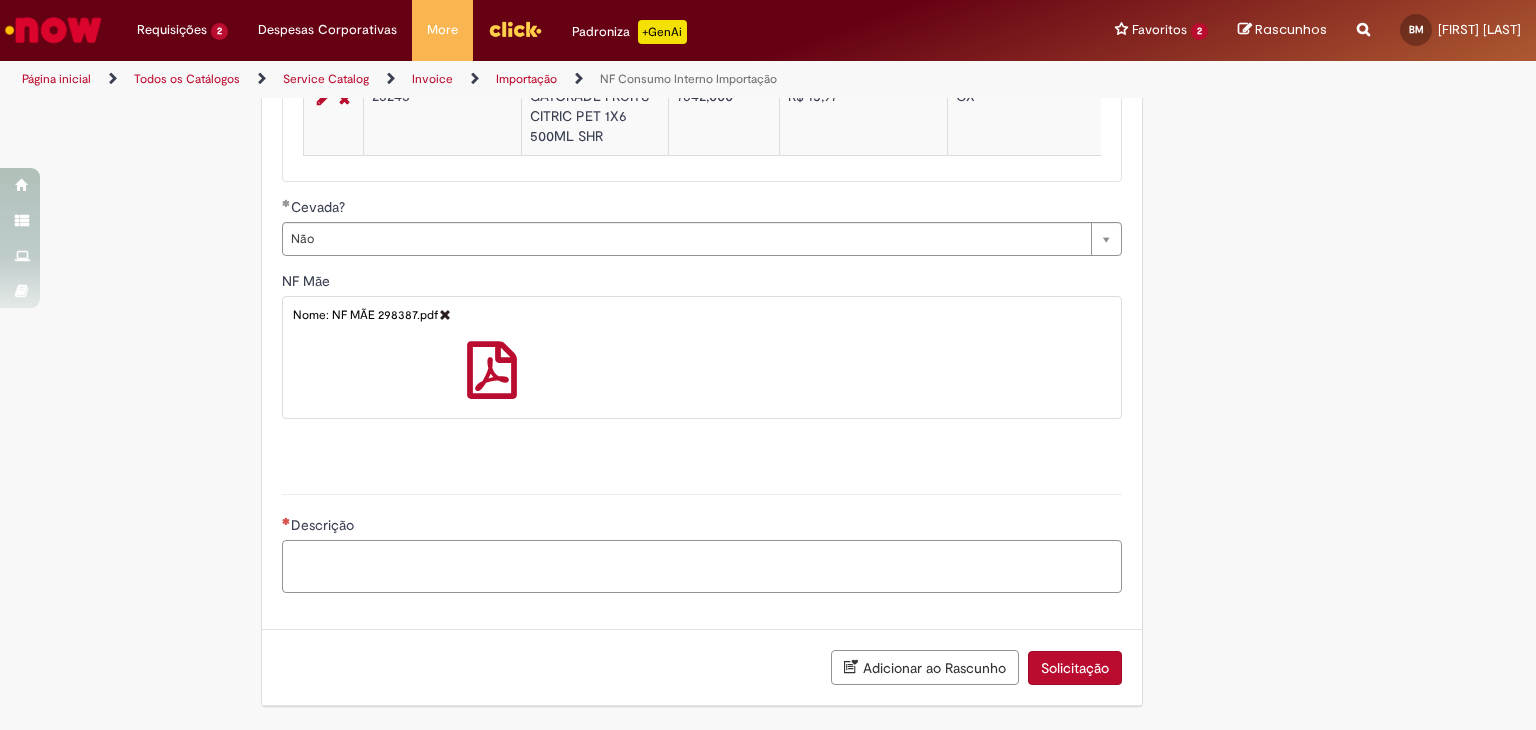 click on "Descrição" at bounding box center (702, 567) 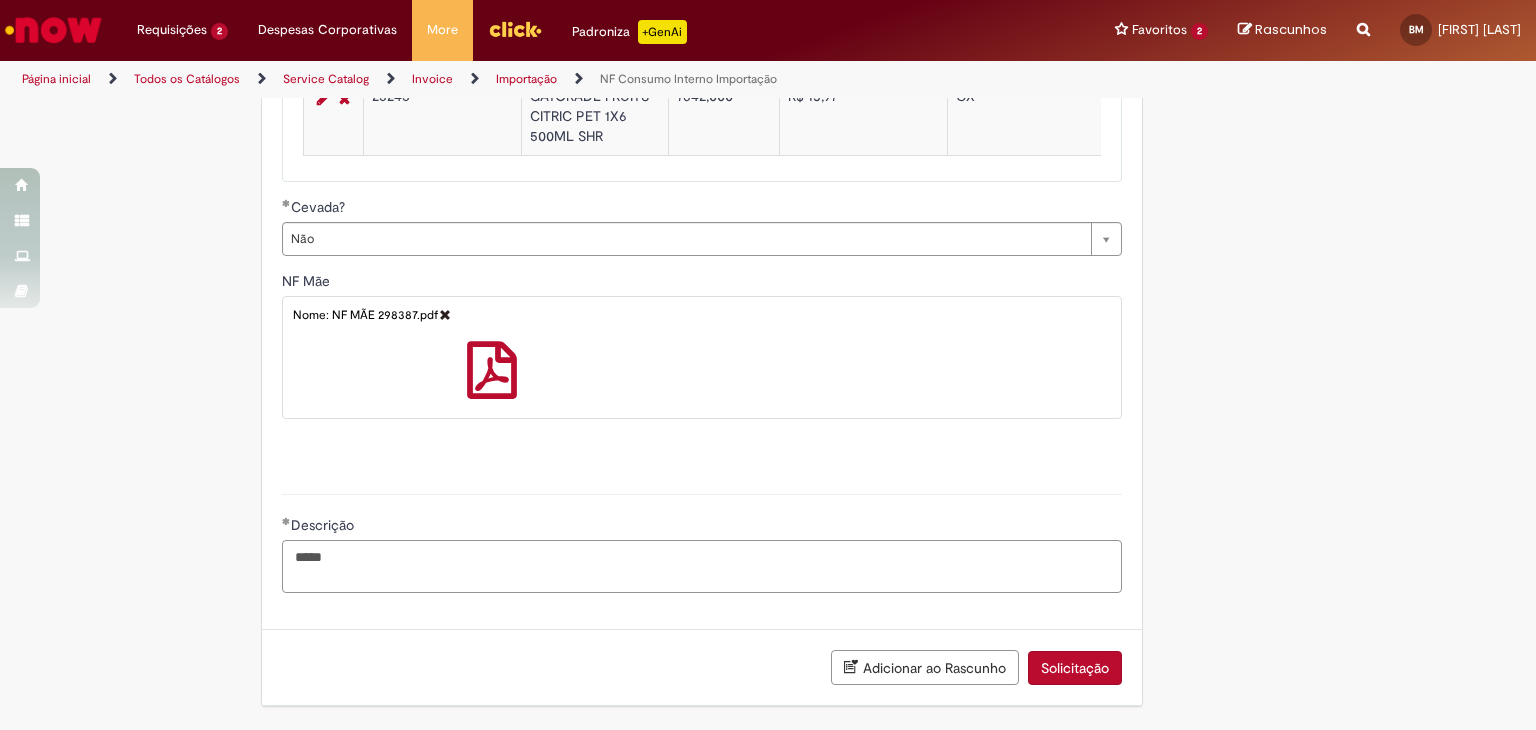 paste on "**********" 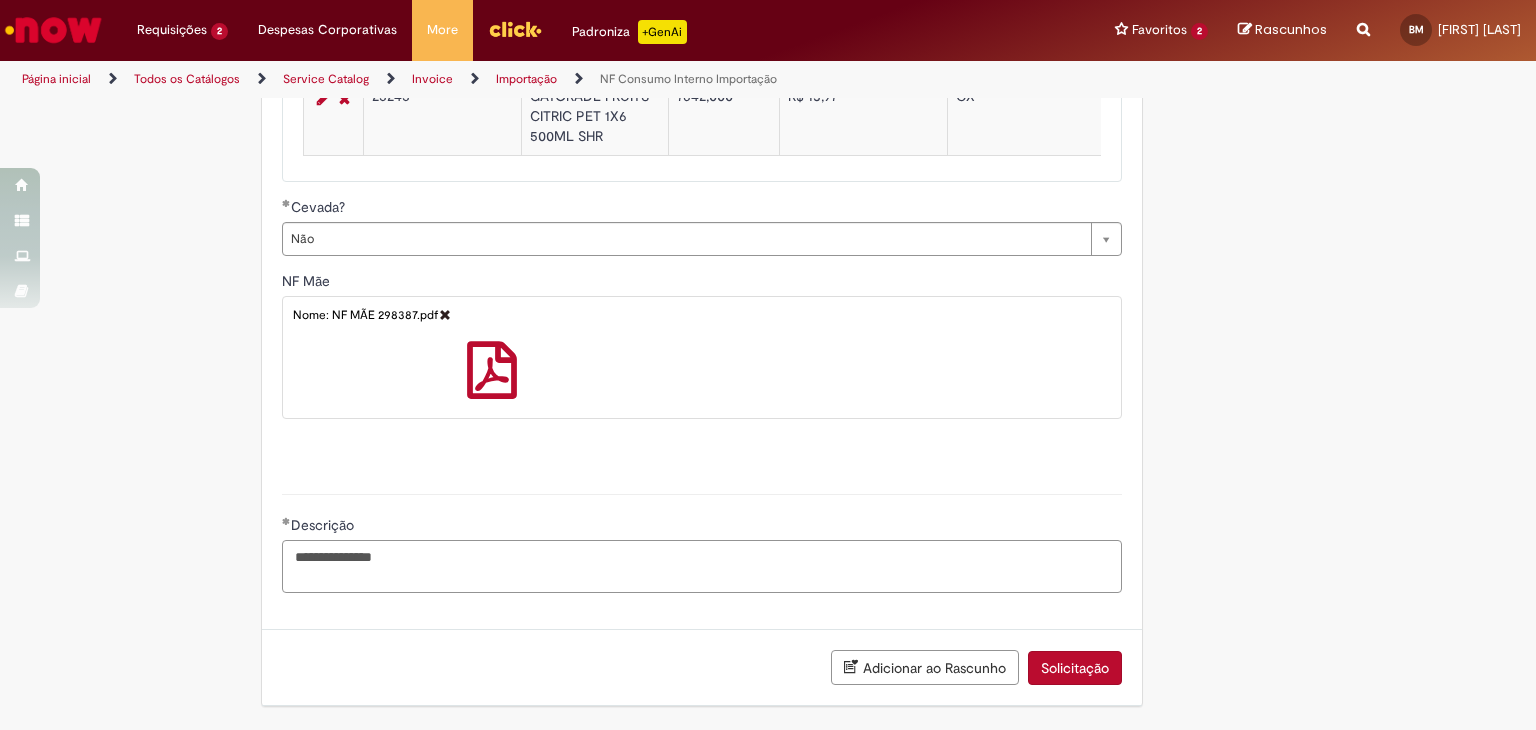 type on "**********" 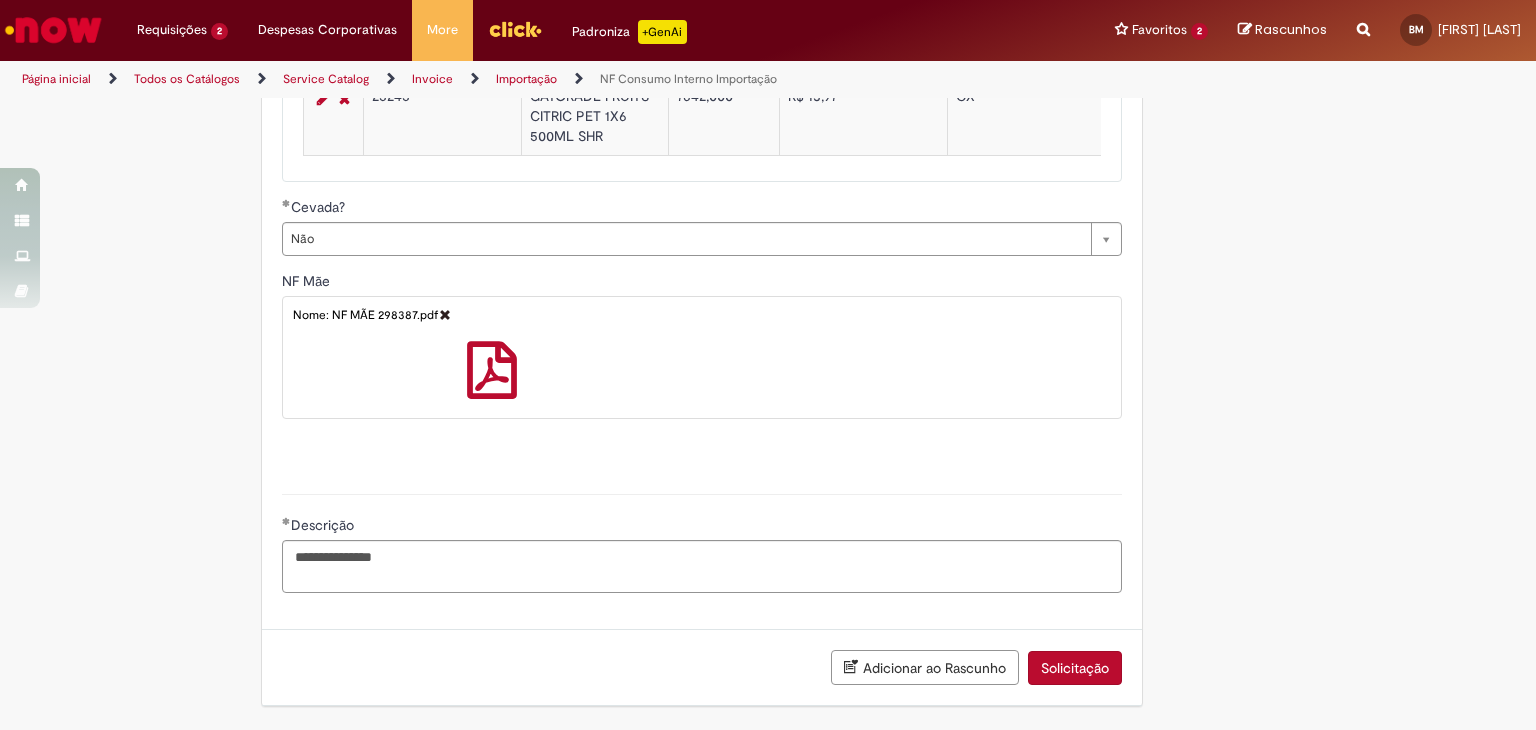click on "Adicionar ao Rascunho" at bounding box center [925, 667] 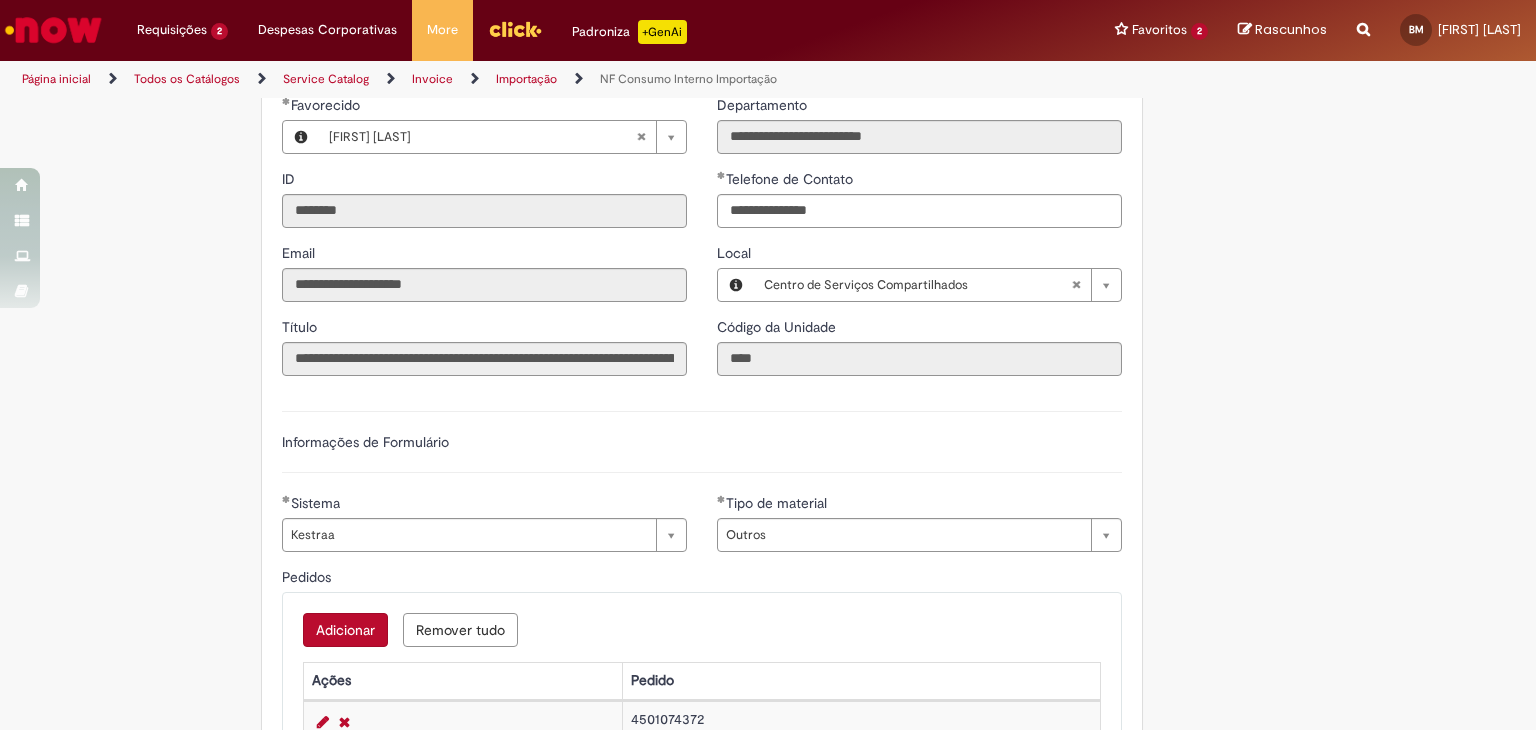 scroll, scrollTop: 0, scrollLeft: 0, axis: both 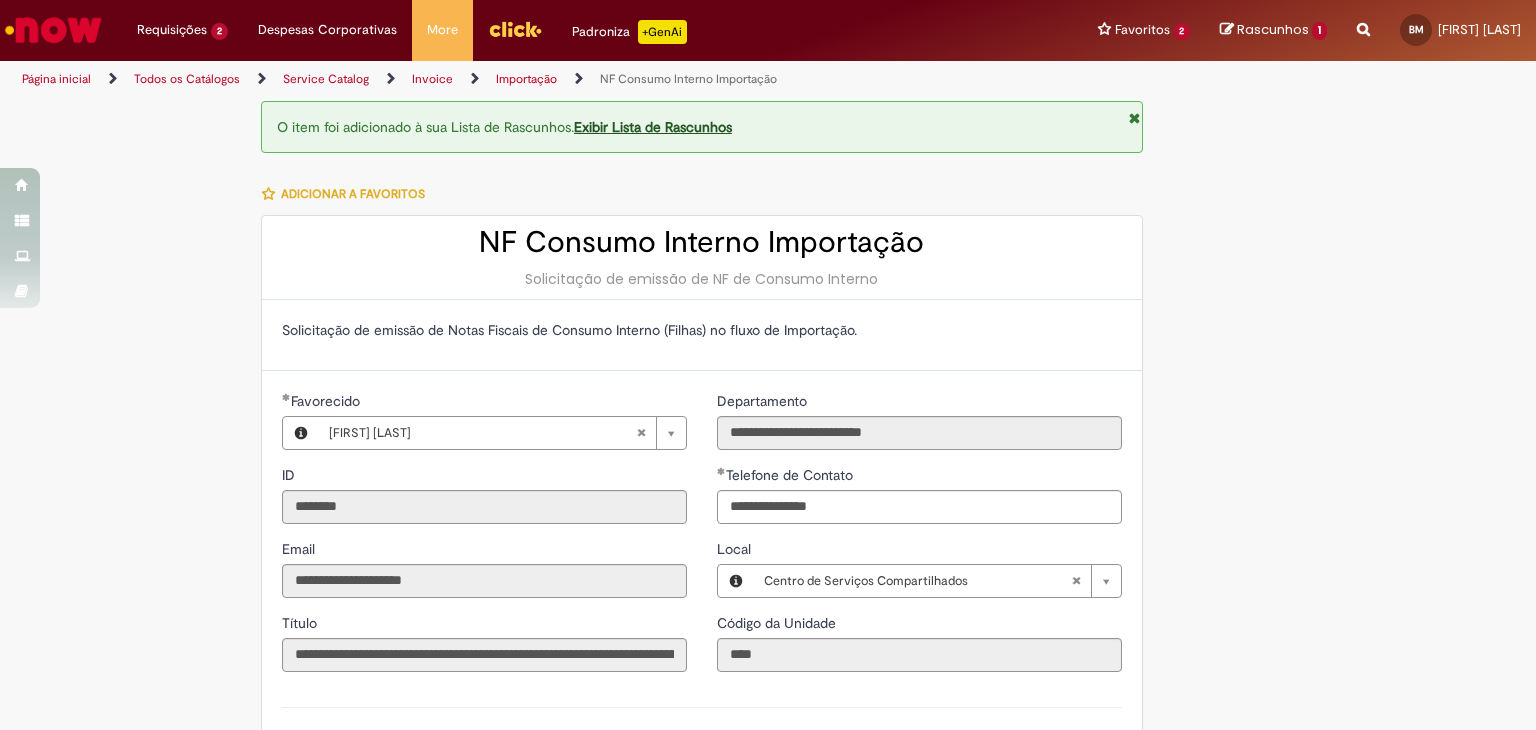 click on "**********" at bounding box center [768, 1204] 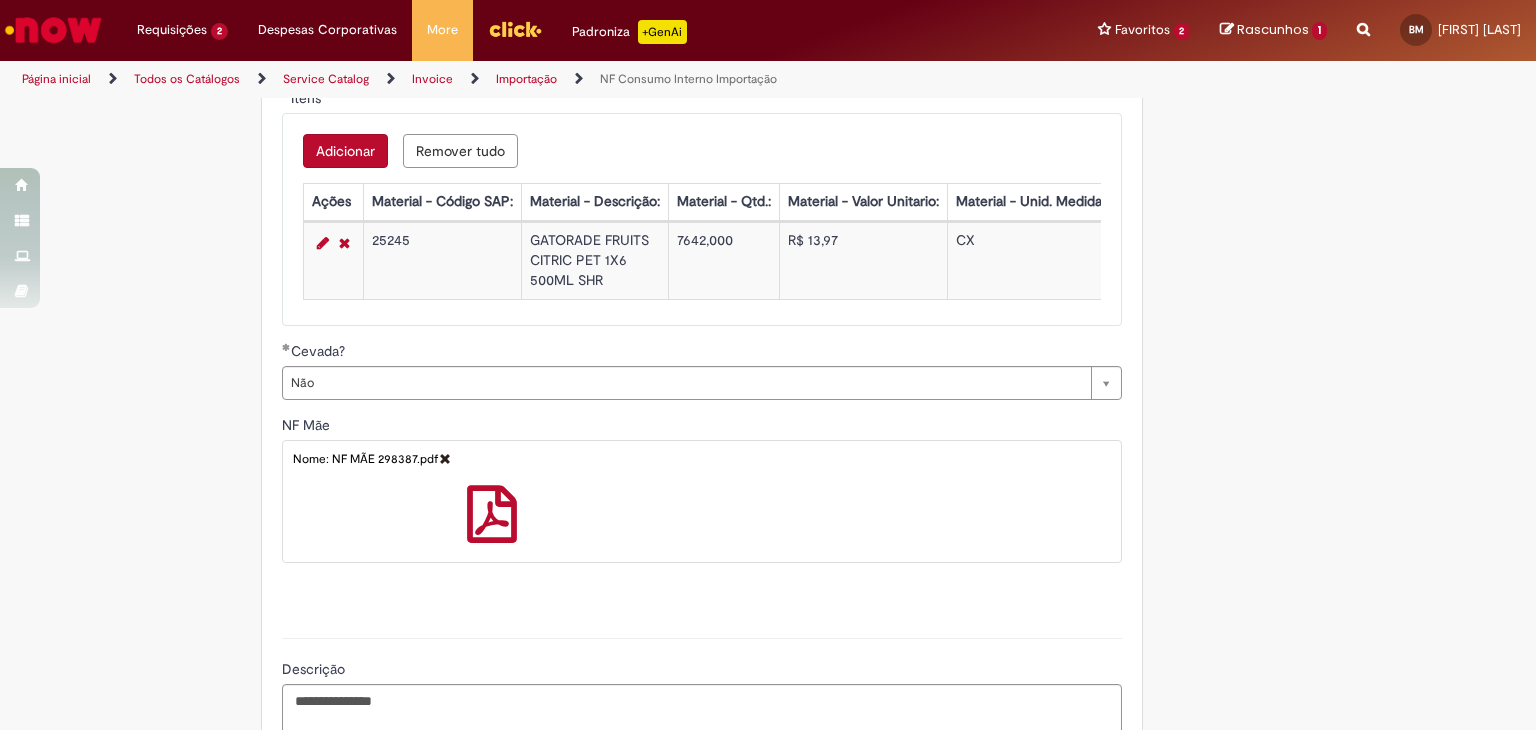 scroll, scrollTop: 1588, scrollLeft: 0, axis: vertical 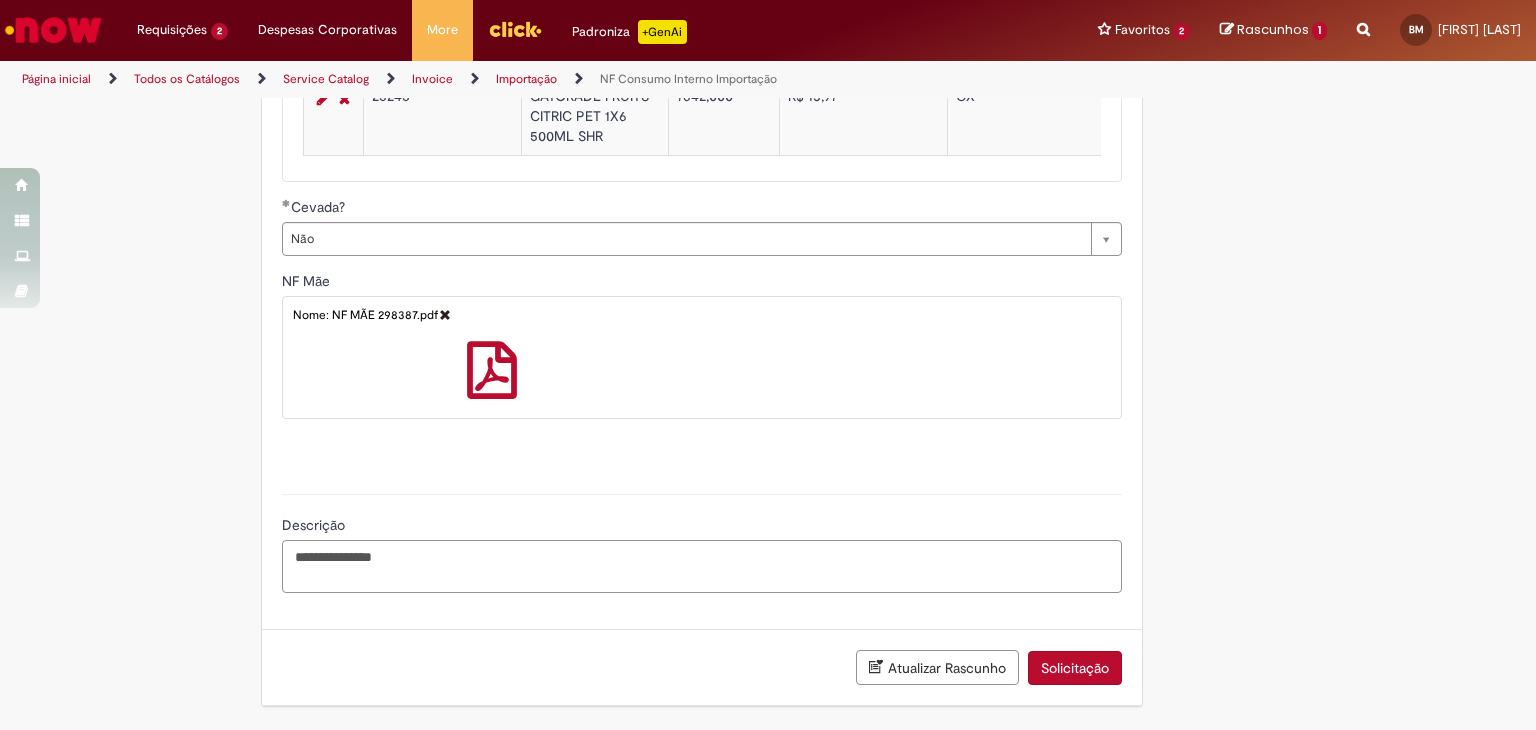 click on "**********" at bounding box center [702, 567] 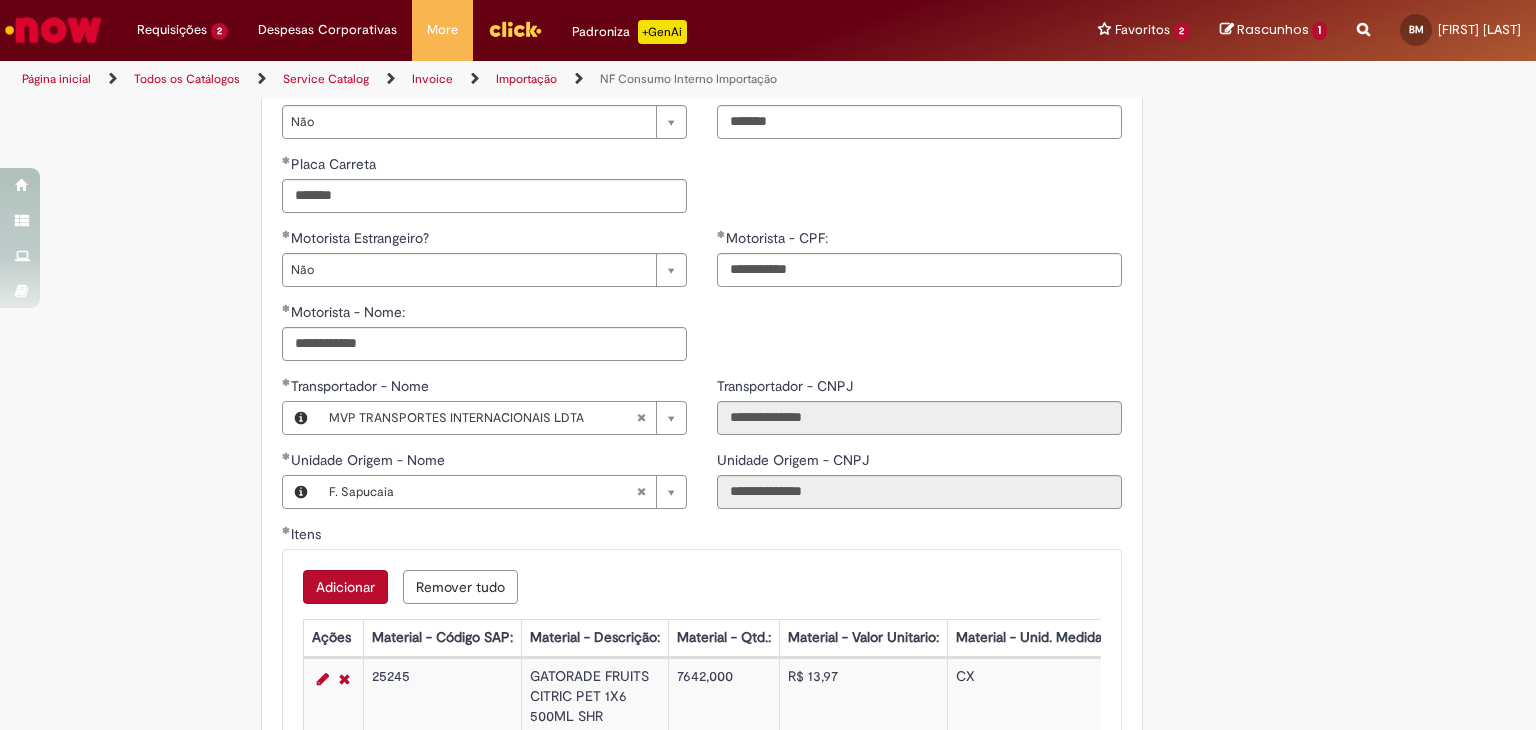 scroll, scrollTop: 1588, scrollLeft: 0, axis: vertical 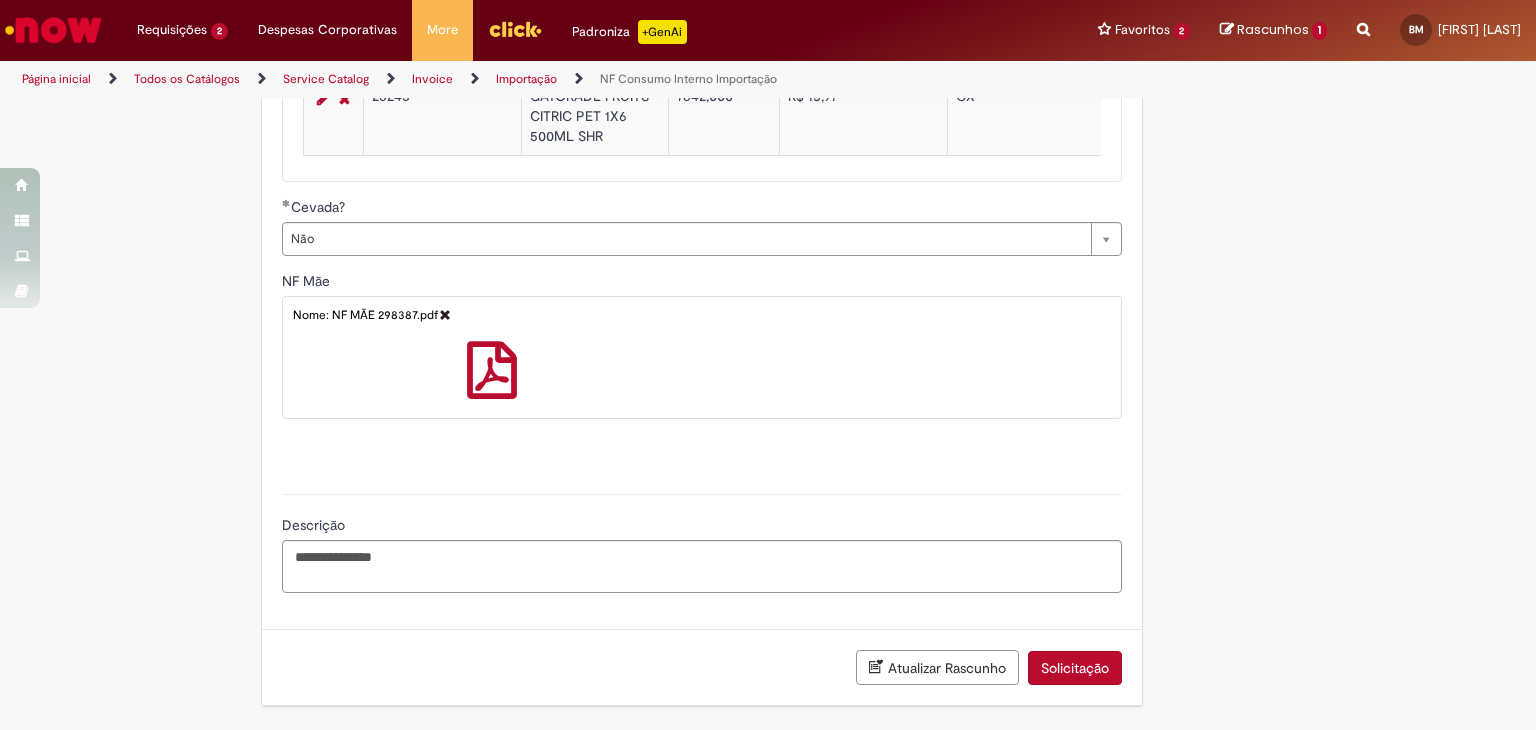 click on "Solicitação" at bounding box center (1075, 668) 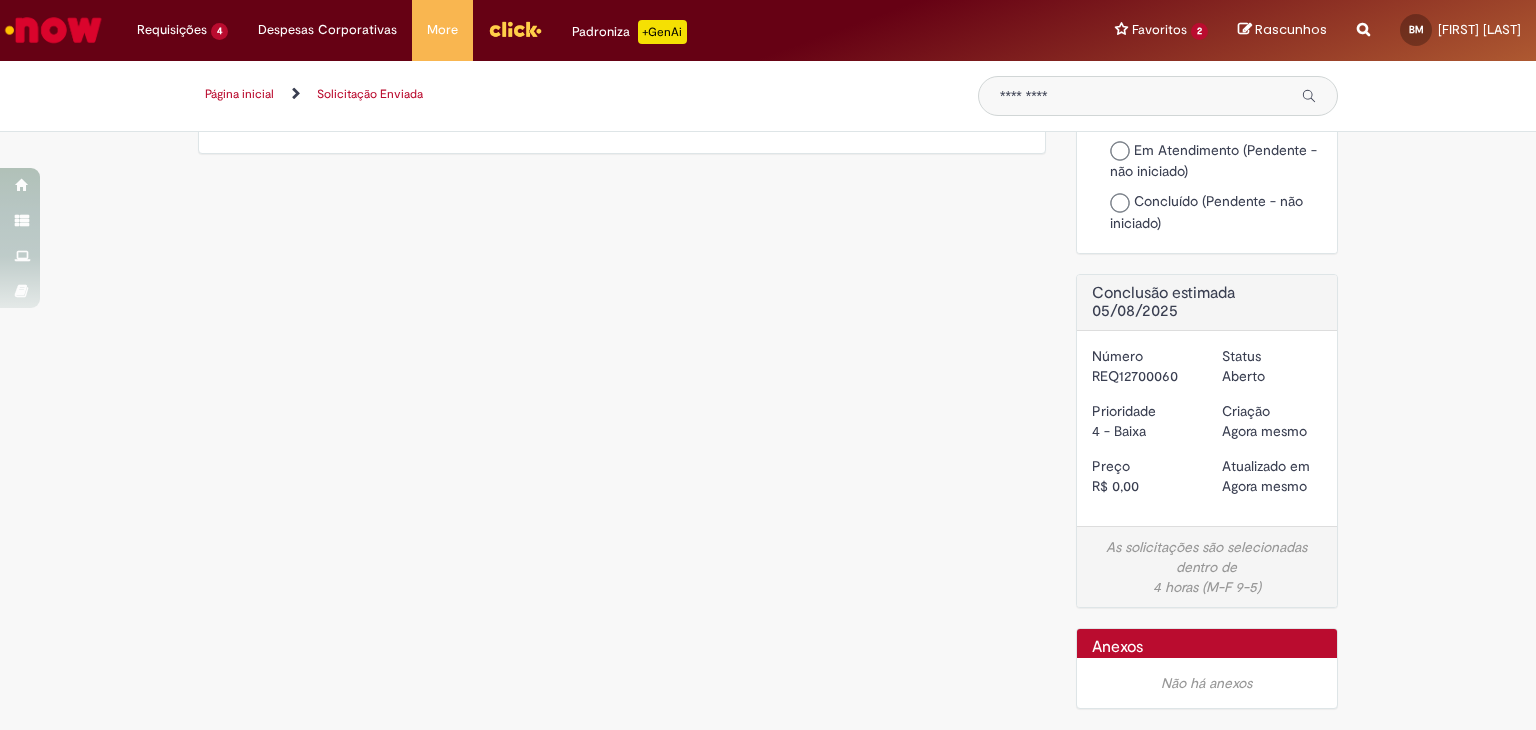 scroll, scrollTop: 0, scrollLeft: 0, axis: both 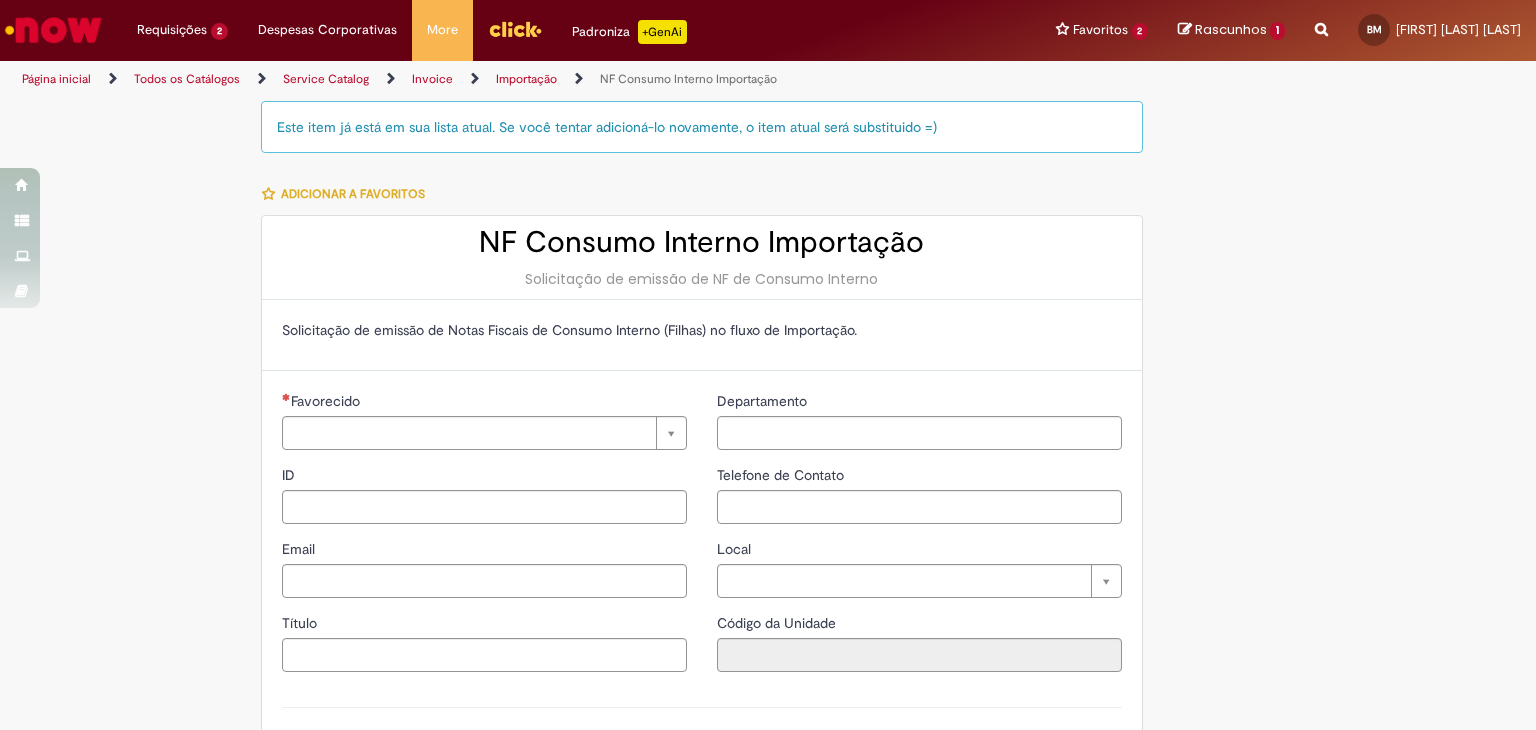 type on "********" 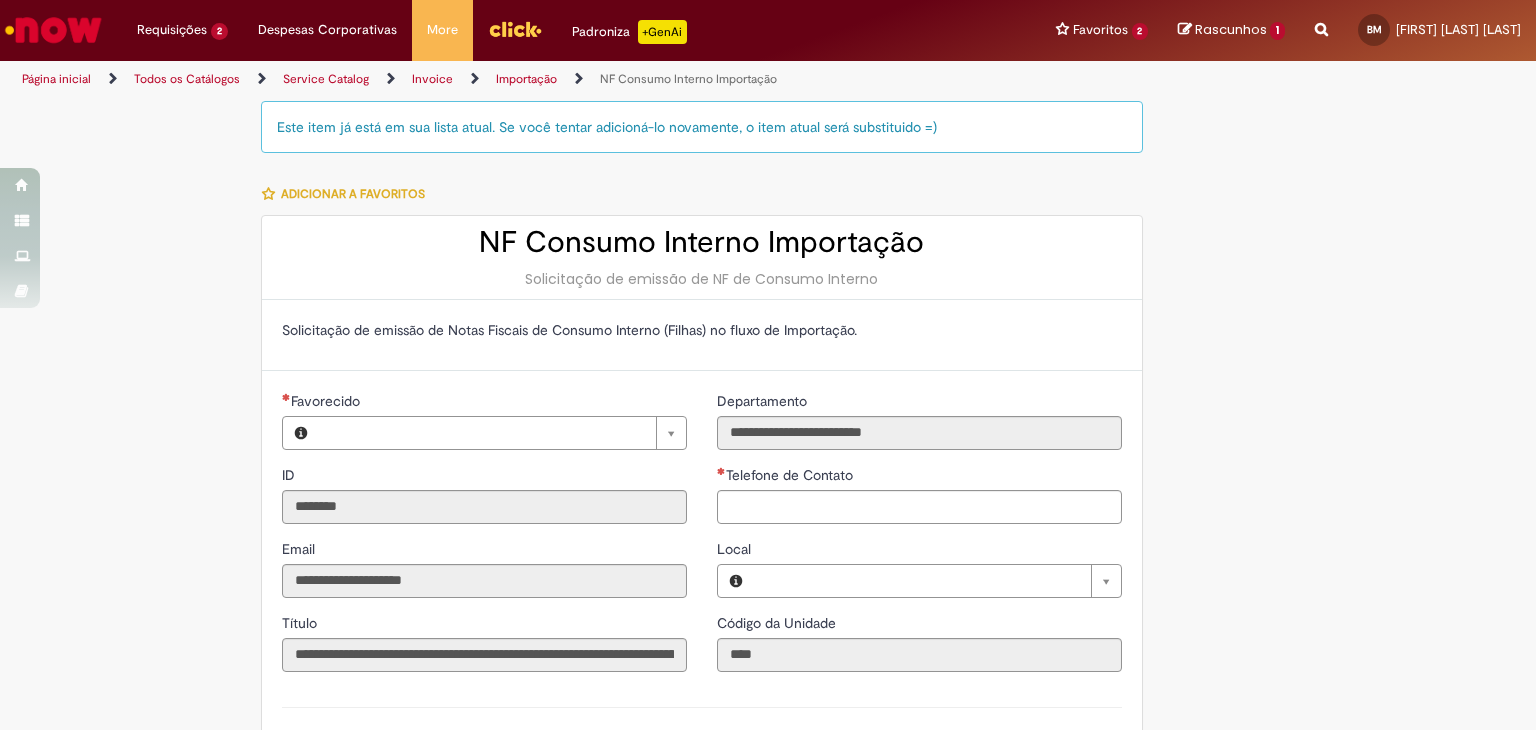 type on "**********" 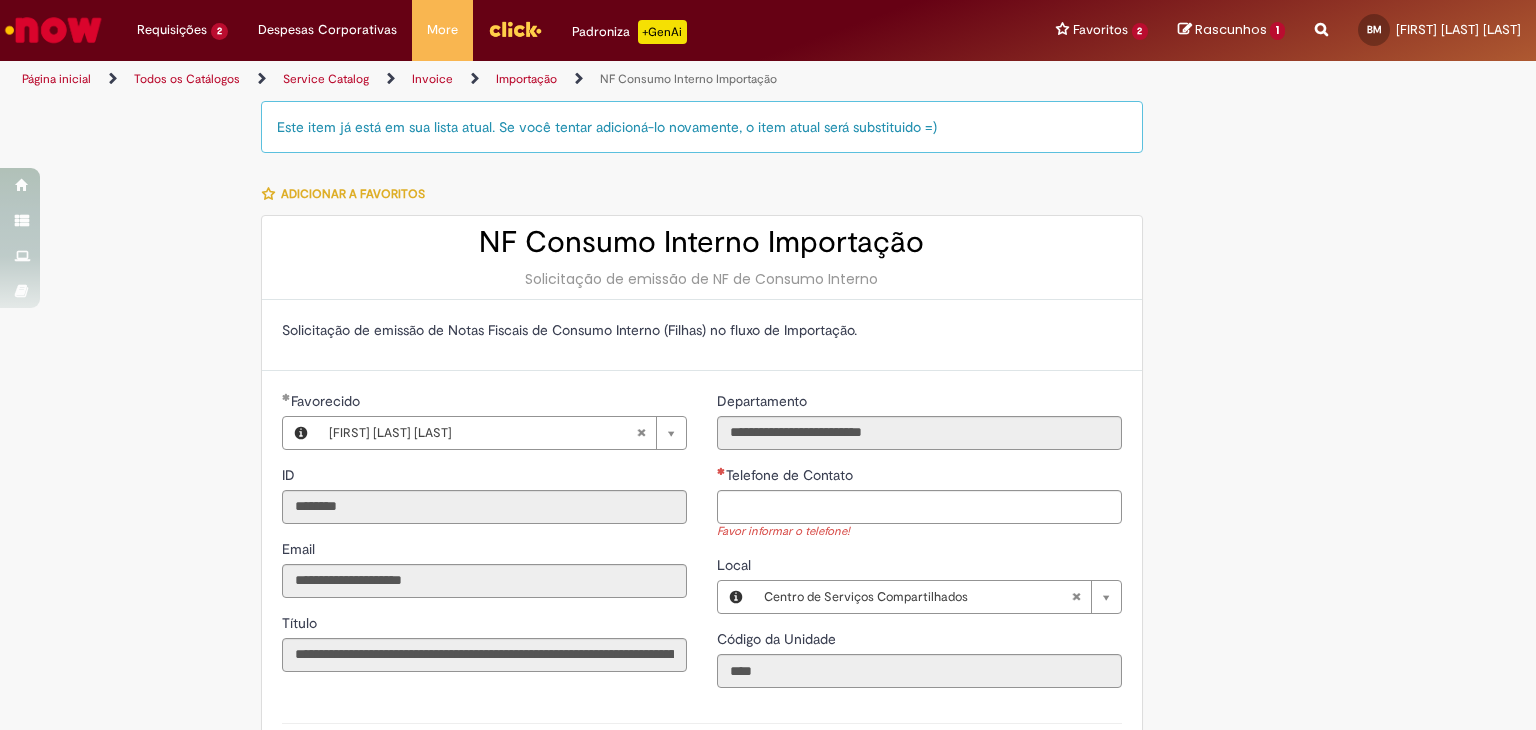 click on "Rascunhos" at bounding box center [1231, 29] 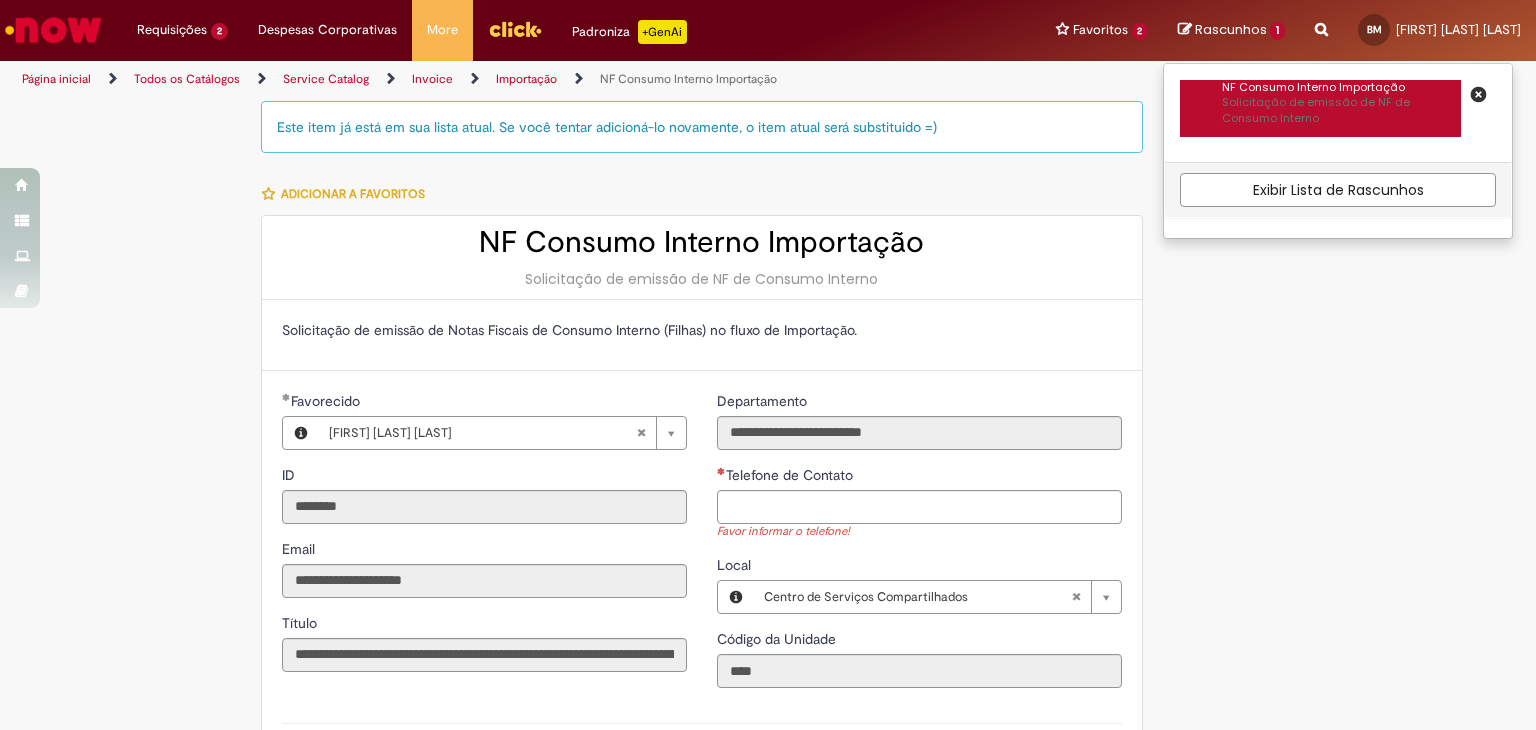 click on "Solicitação de emissão de NF de Consumo Interno" at bounding box center (1341, 110) 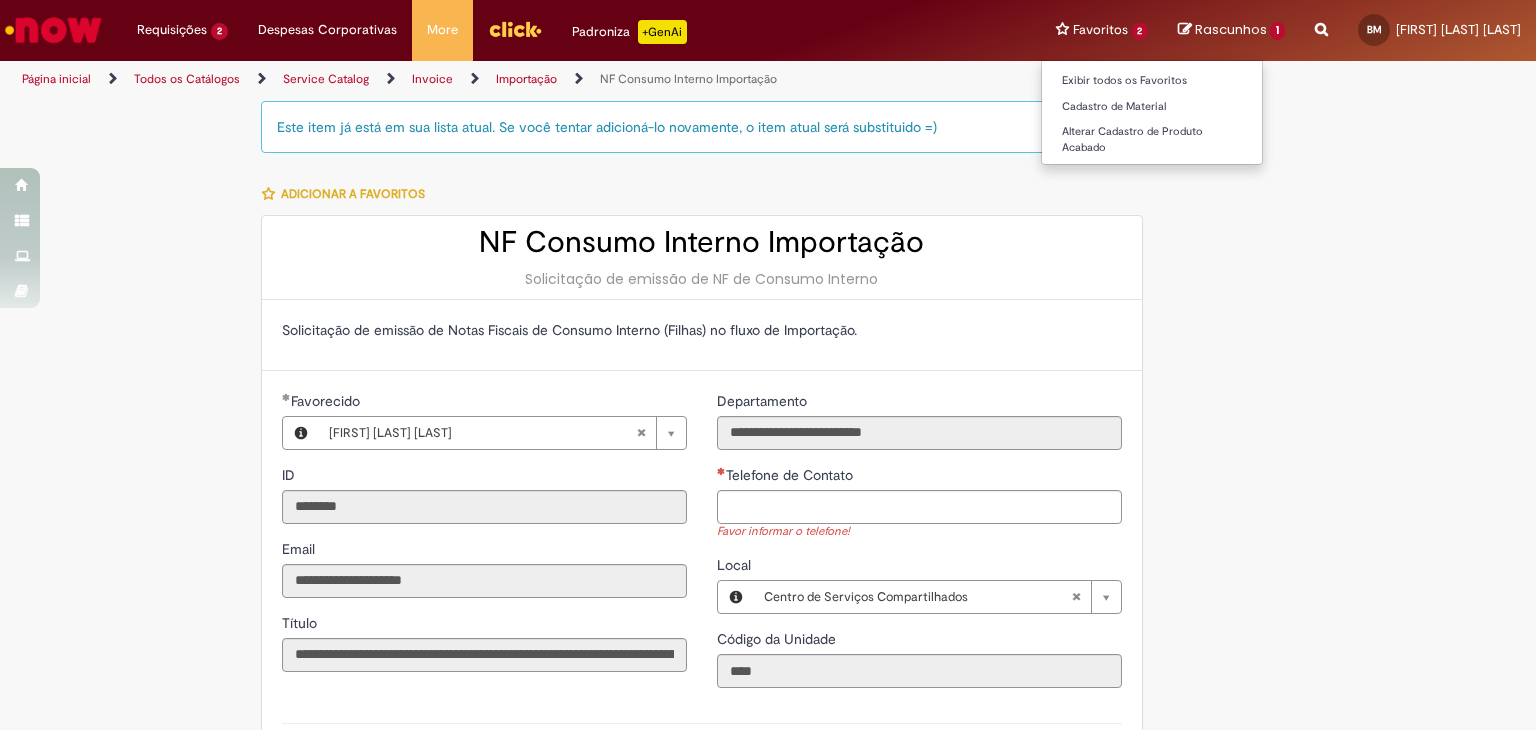 select on "******" 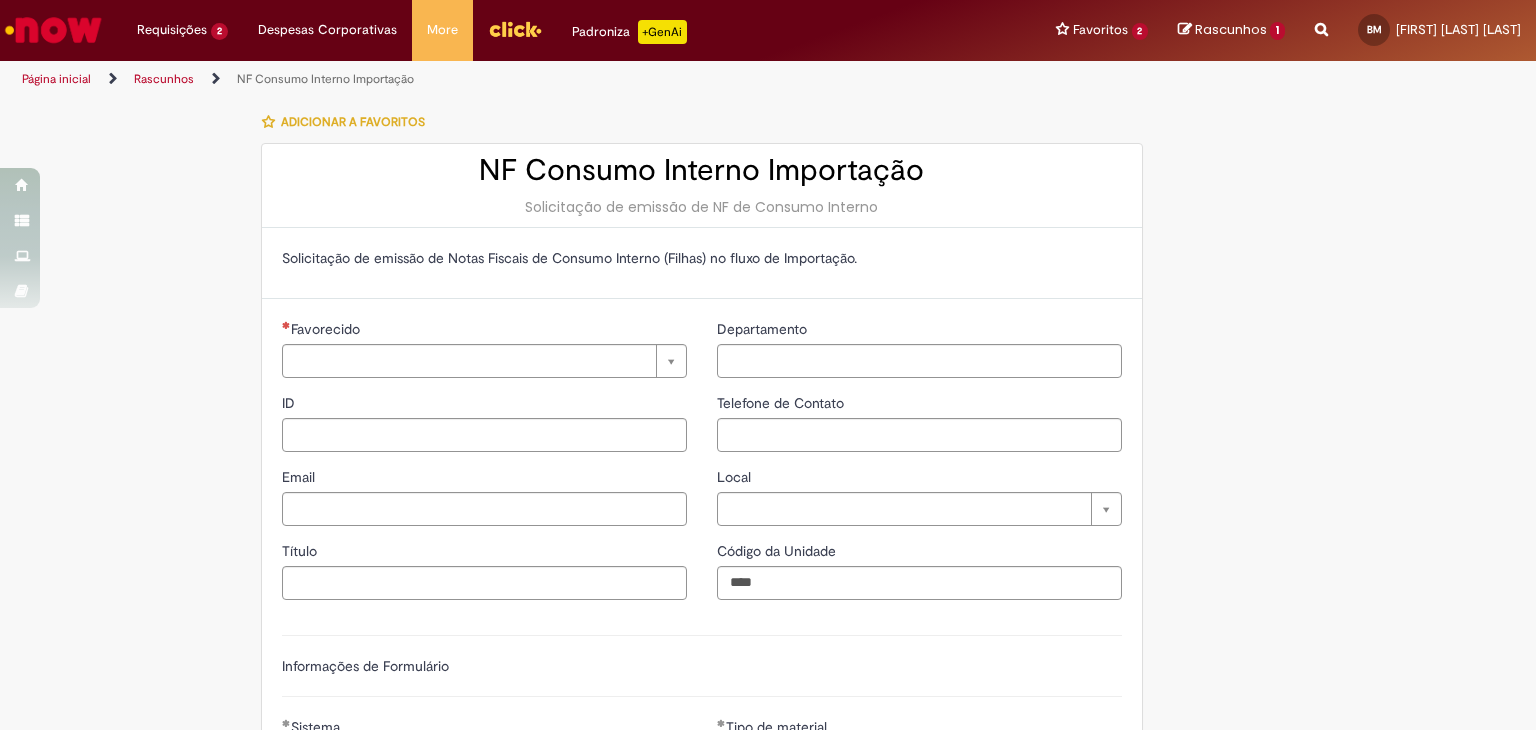 type on "********" 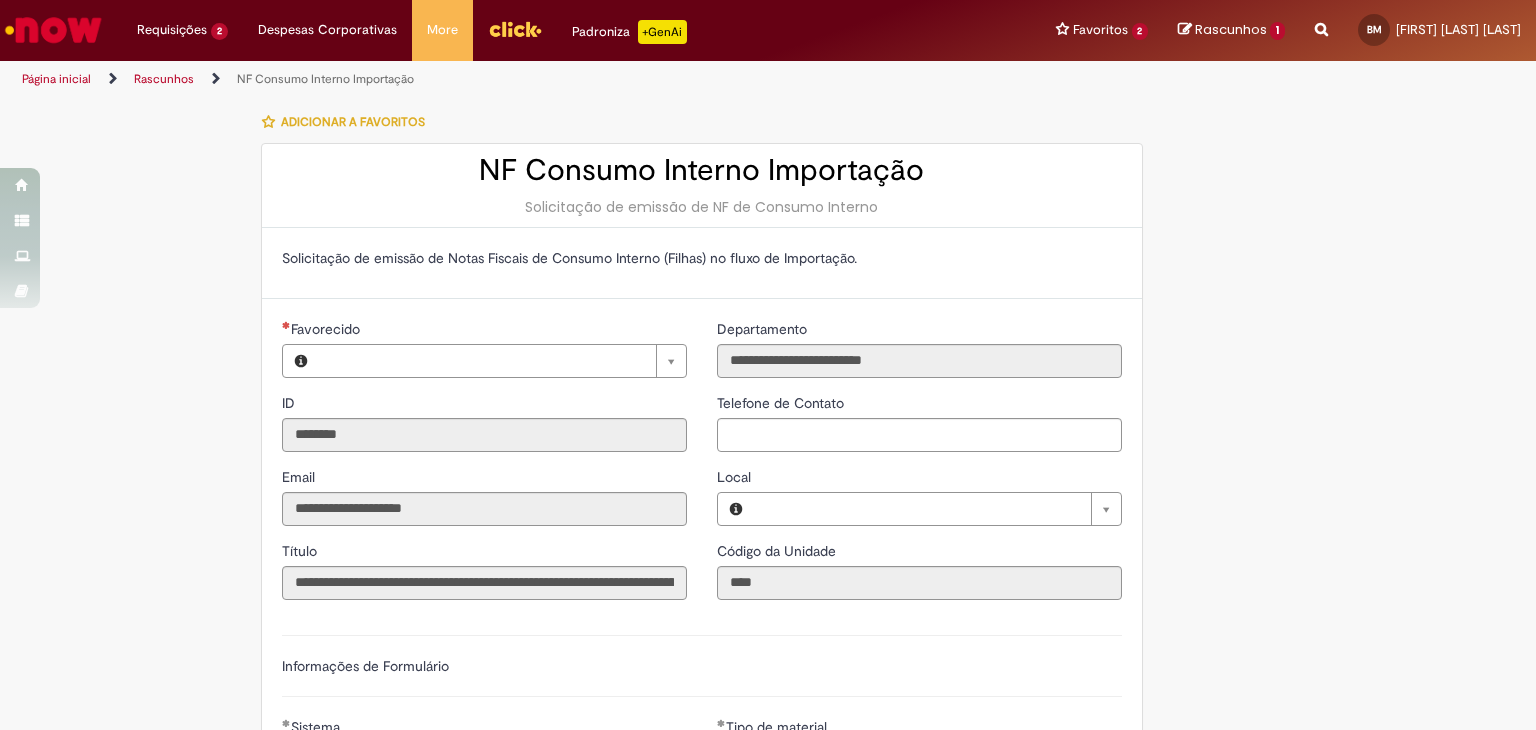 type on "**********" 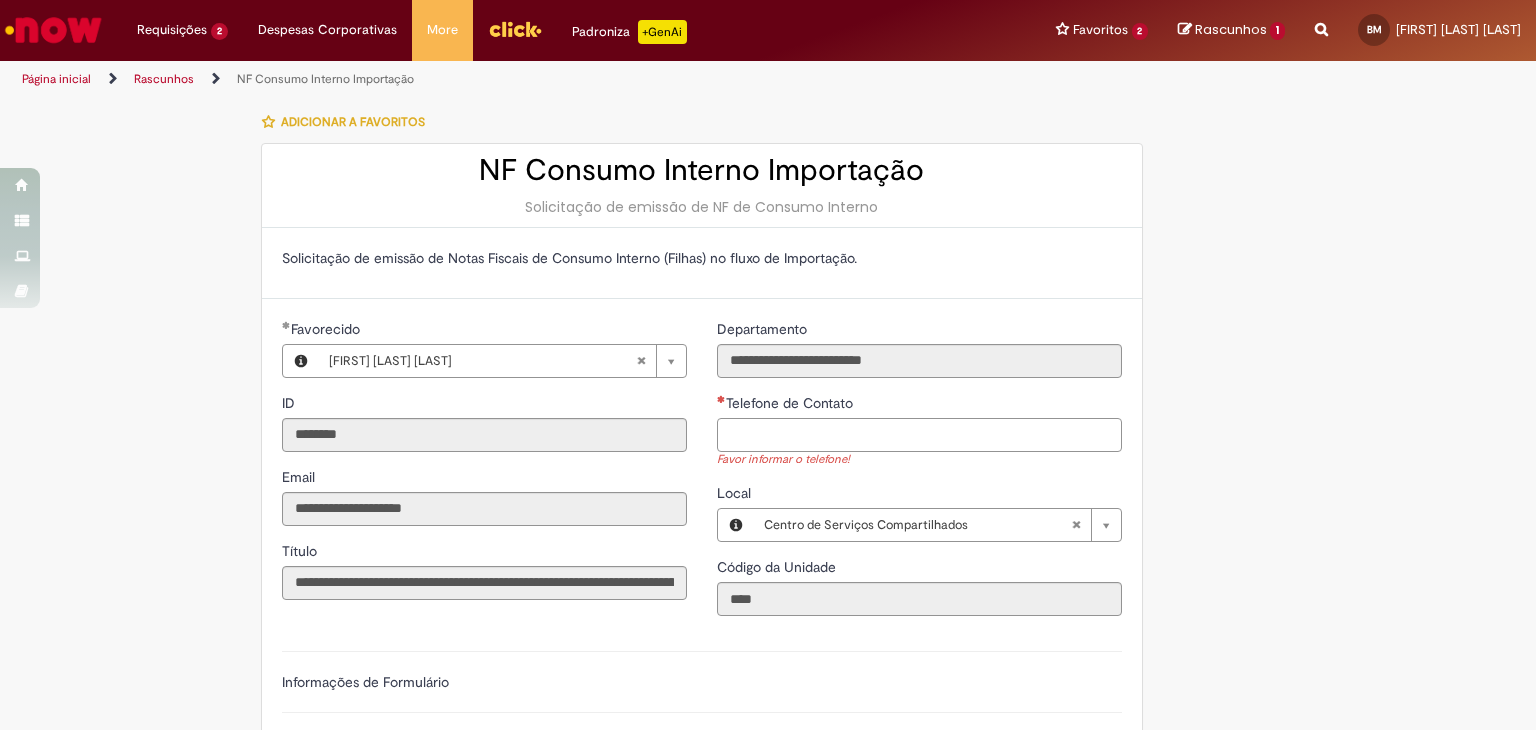 click on "Telefone de Contato" at bounding box center (919, 435) 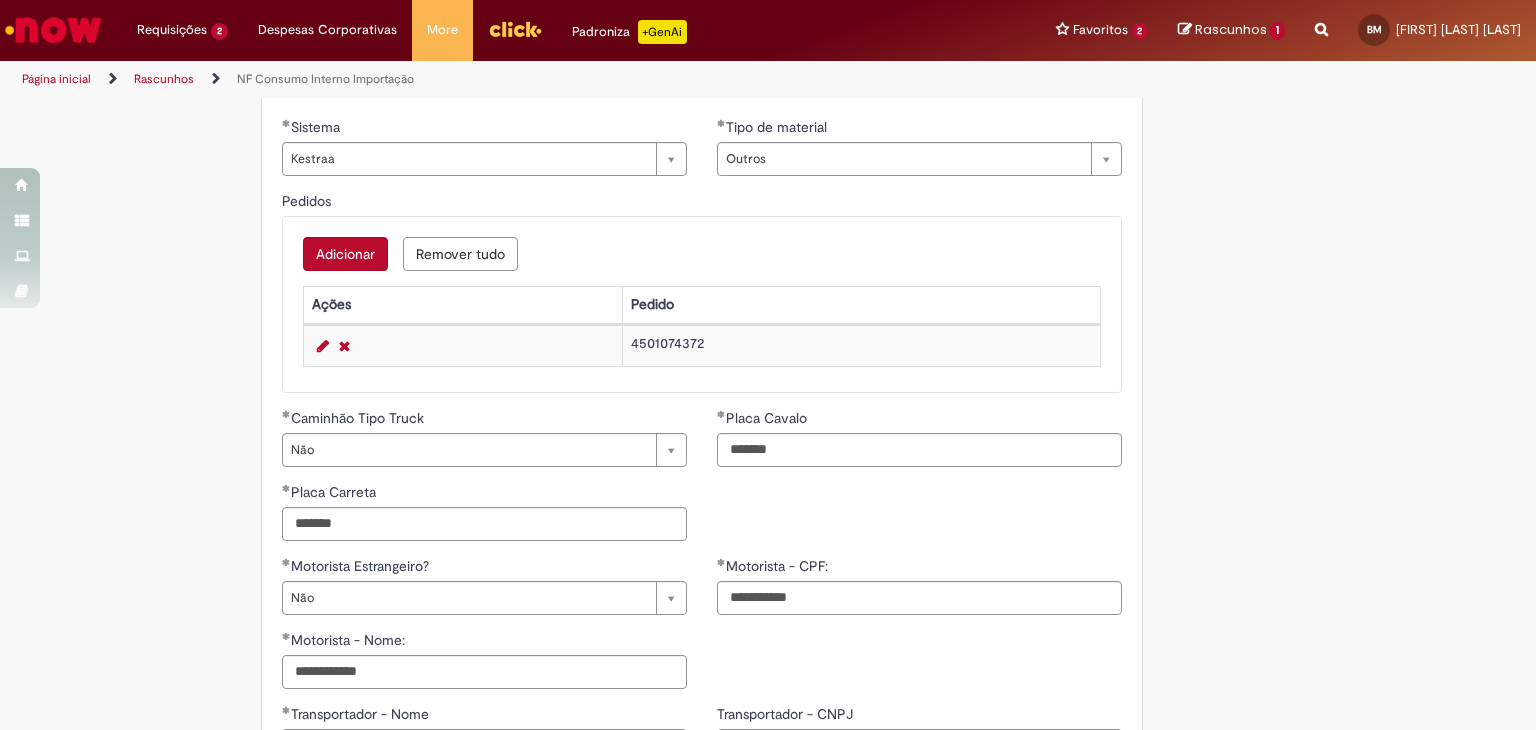 scroll, scrollTop: 583, scrollLeft: 0, axis: vertical 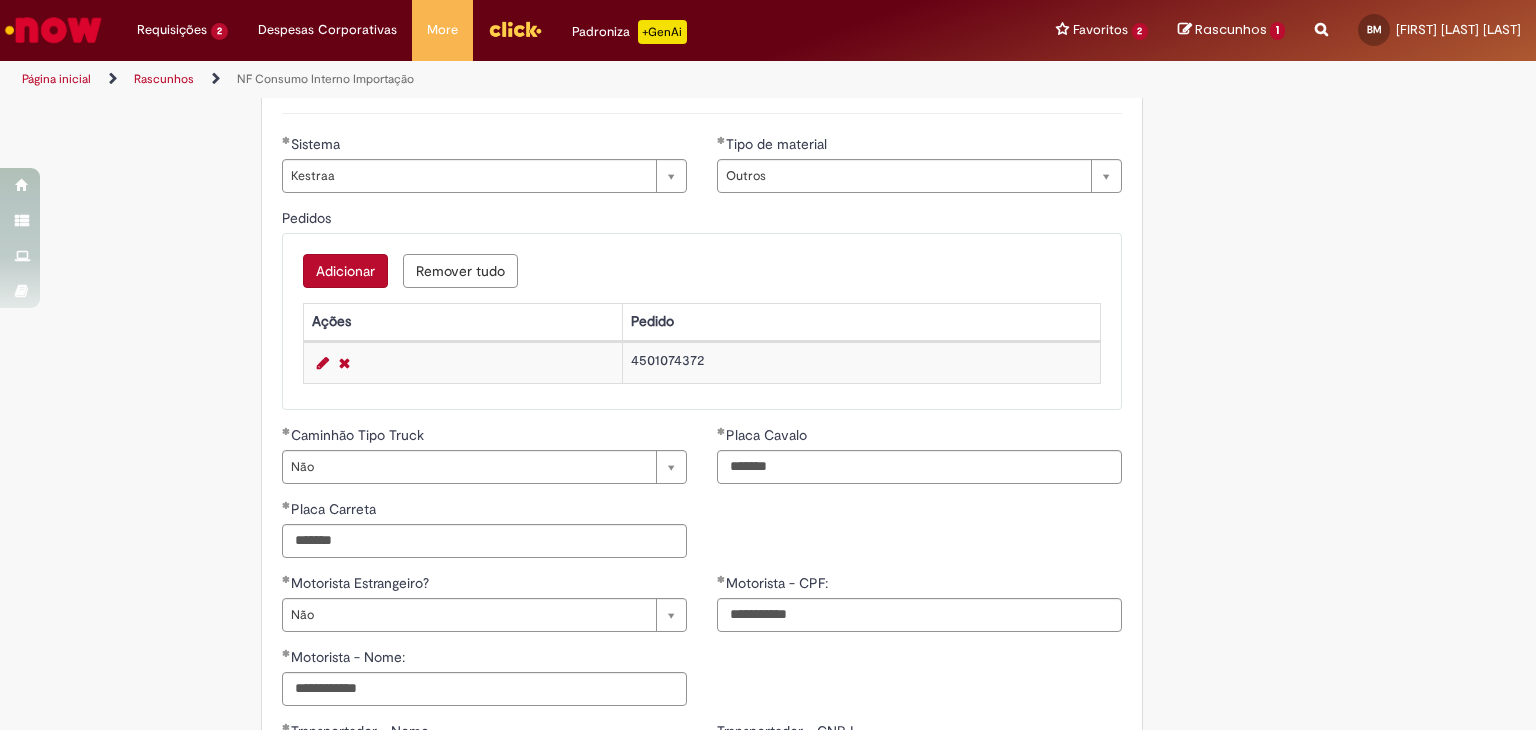 type on "**********" 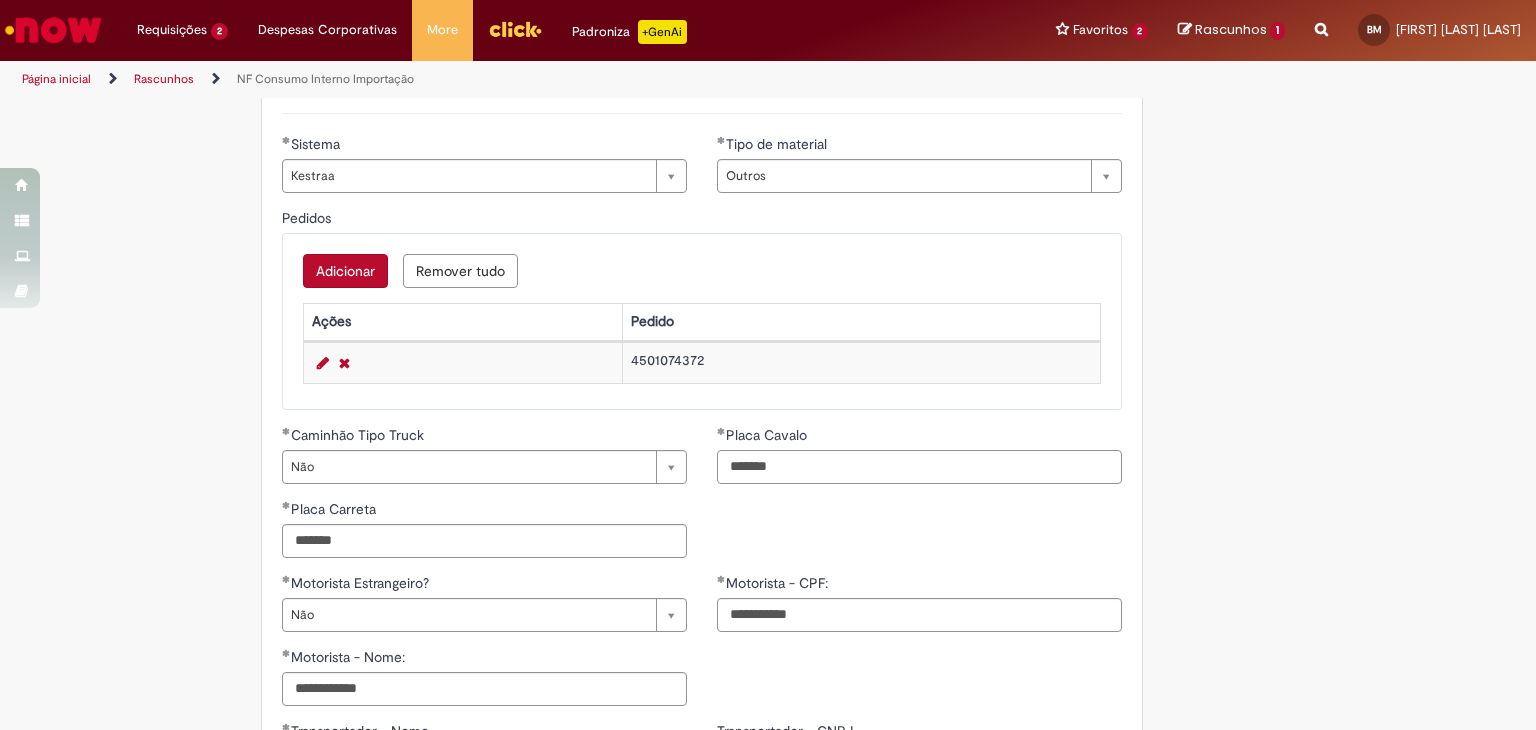 drag, startPoint x: 704, startPoint y: 472, endPoint x: 580, endPoint y: 474, distance: 124.01613 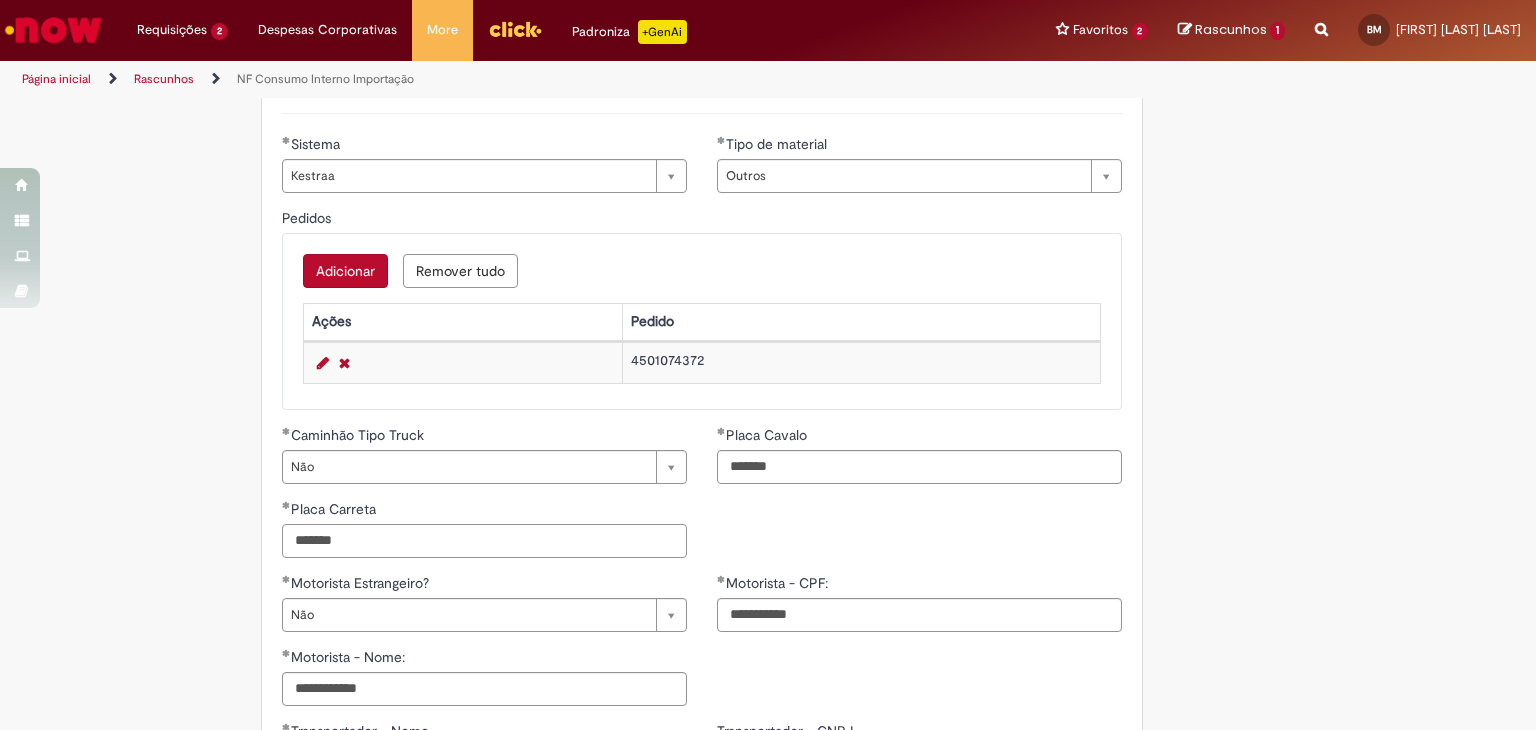 drag, startPoint x: 428, startPoint y: 545, endPoint x: 92, endPoint y: 549, distance: 336.0238 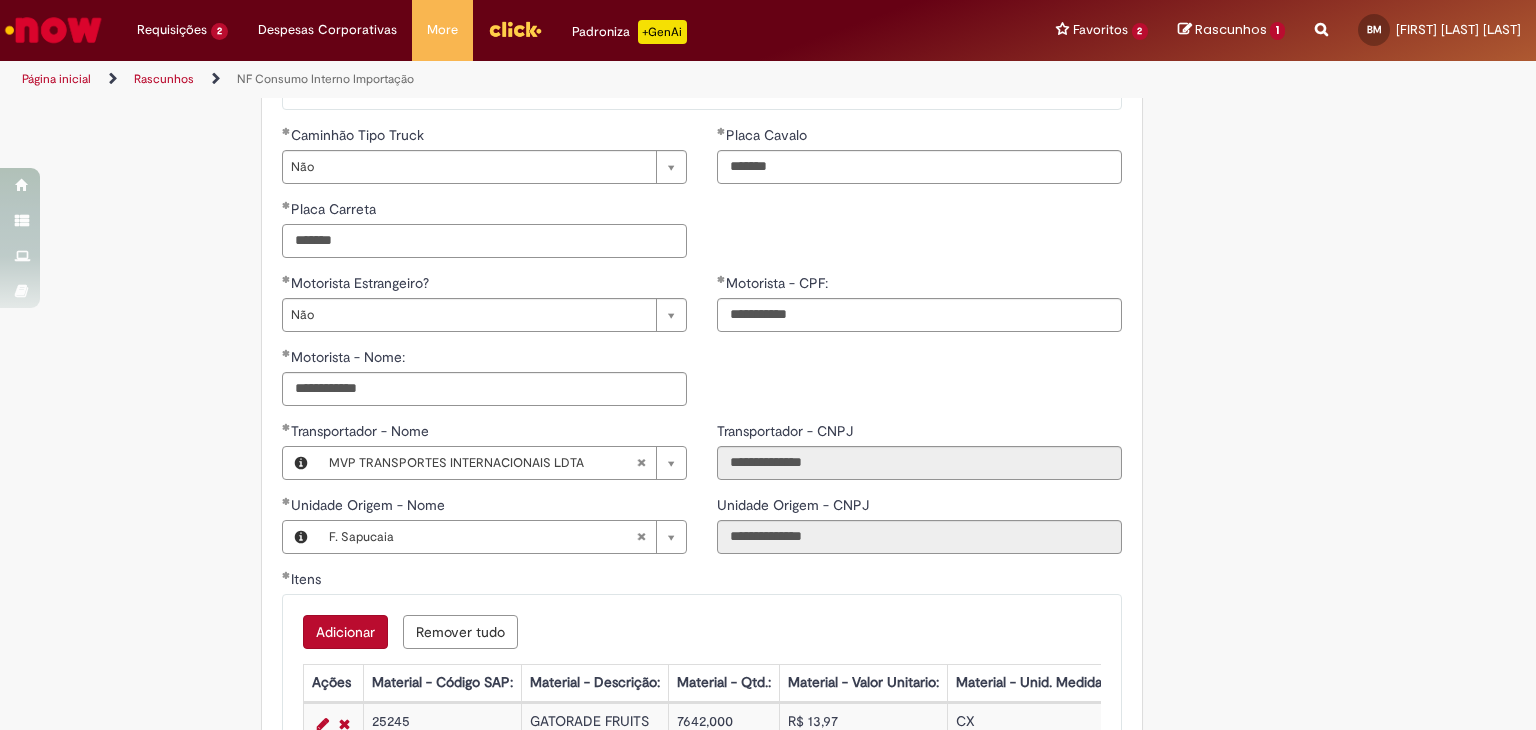 scroll, scrollTop: 1083, scrollLeft: 0, axis: vertical 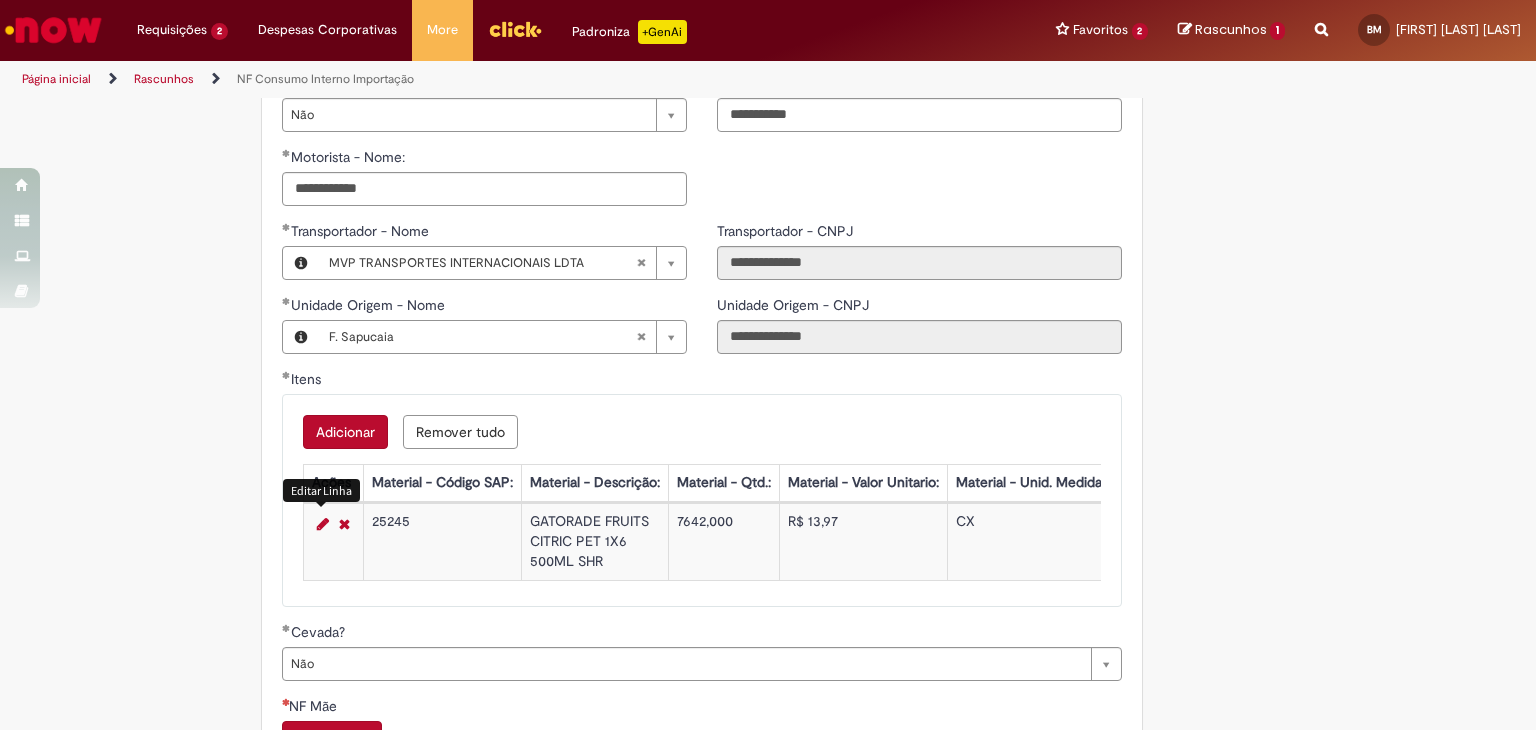 click at bounding box center [323, 524] 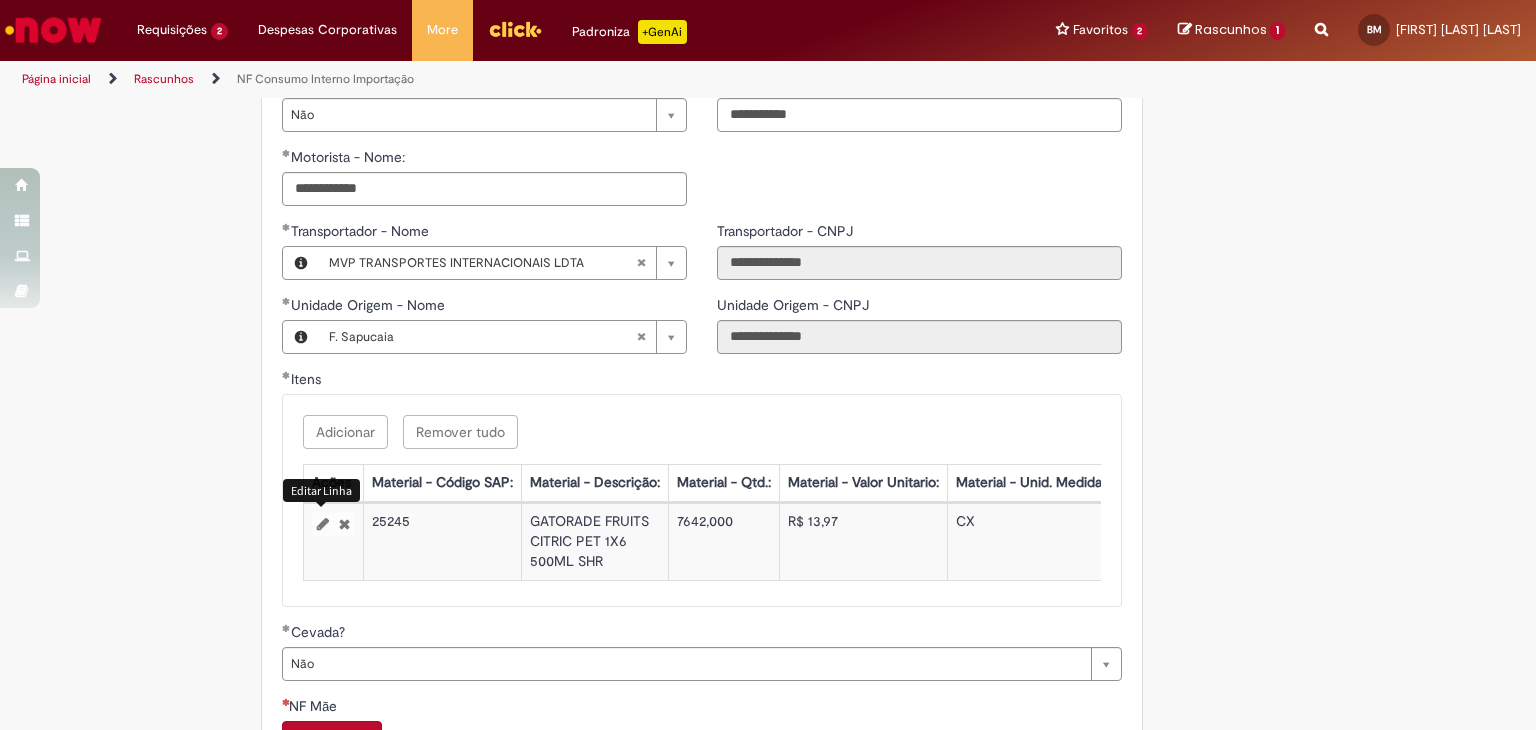 select on "**" 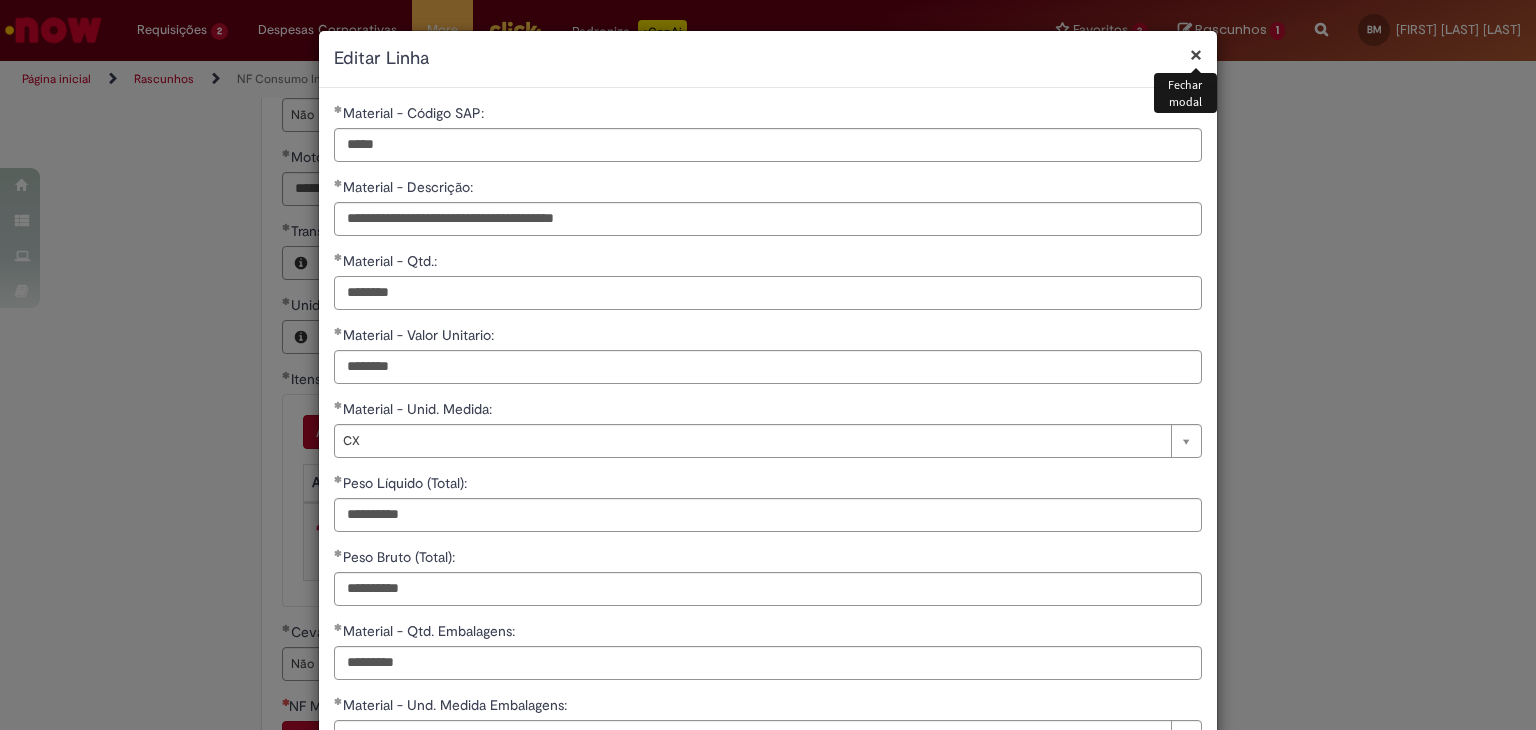 click on "********" at bounding box center (768, 293) 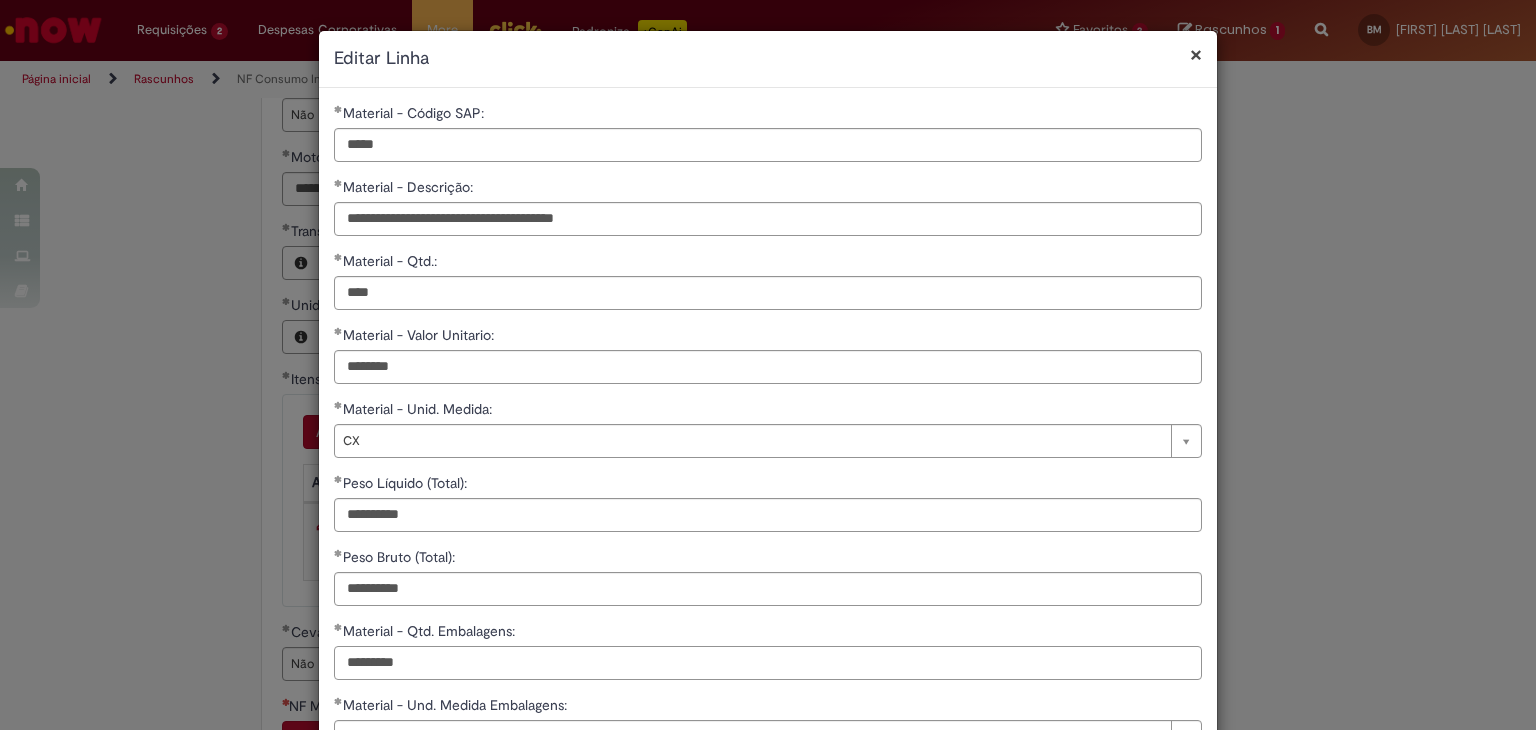 type on "********" 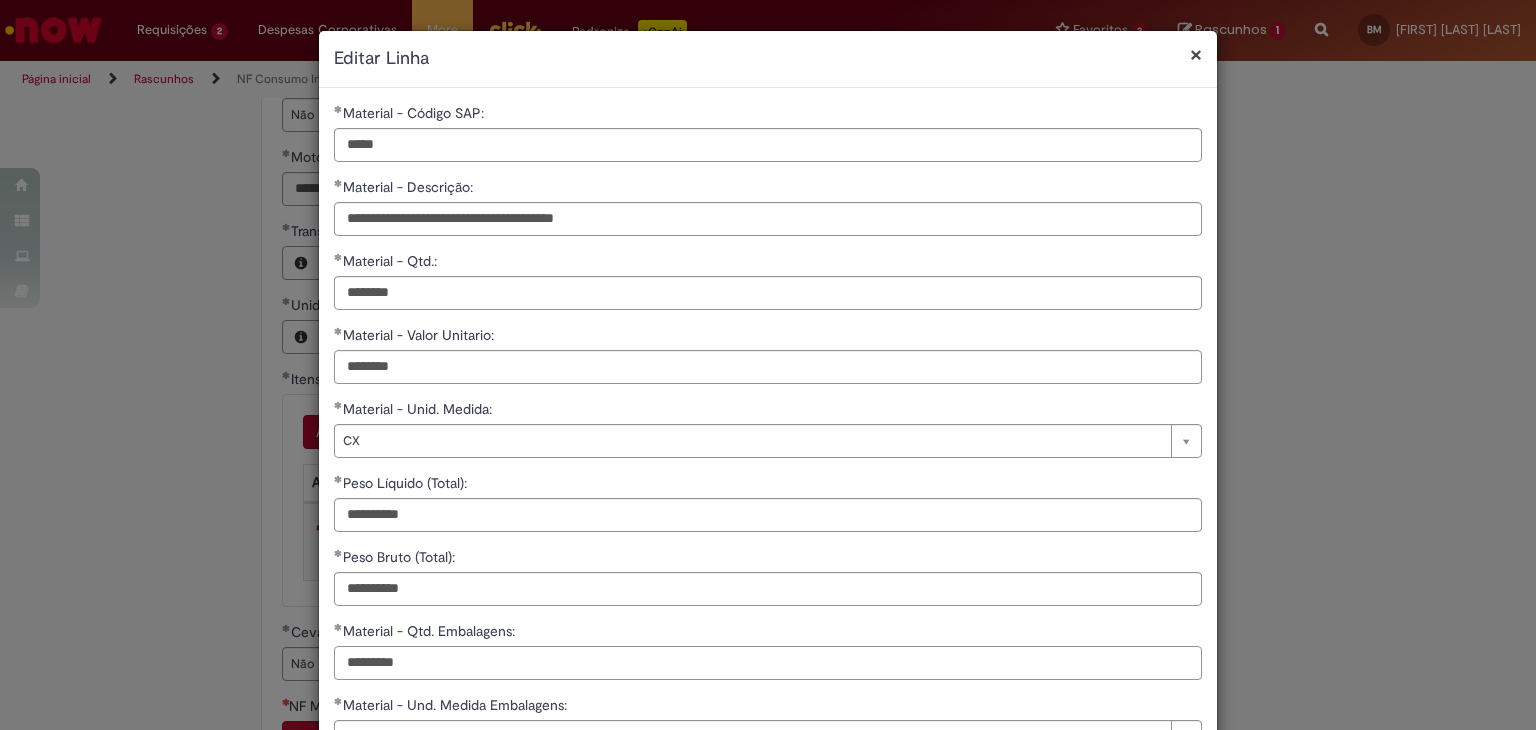 click on "*********" at bounding box center (768, 663) 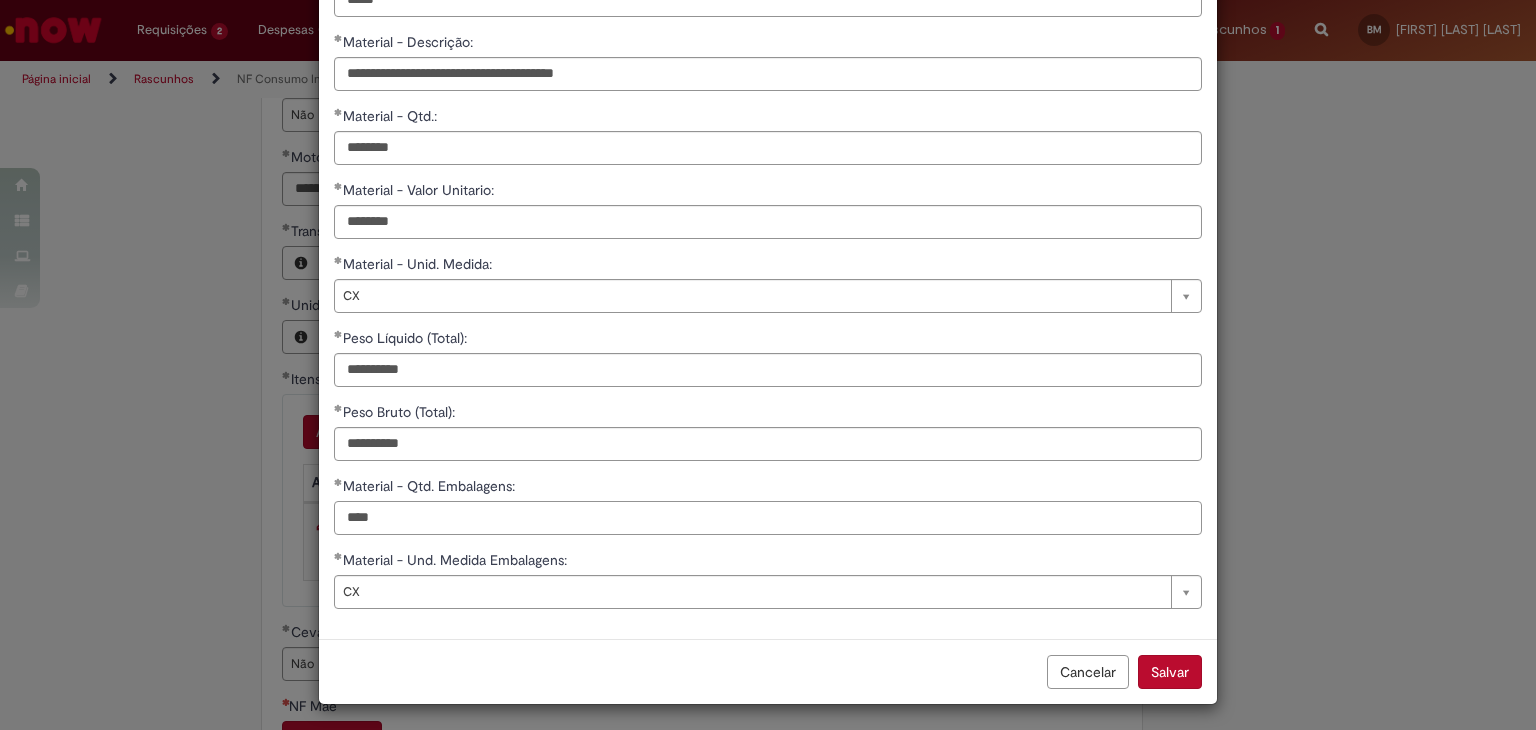 scroll, scrollTop: 148, scrollLeft: 0, axis: vertical 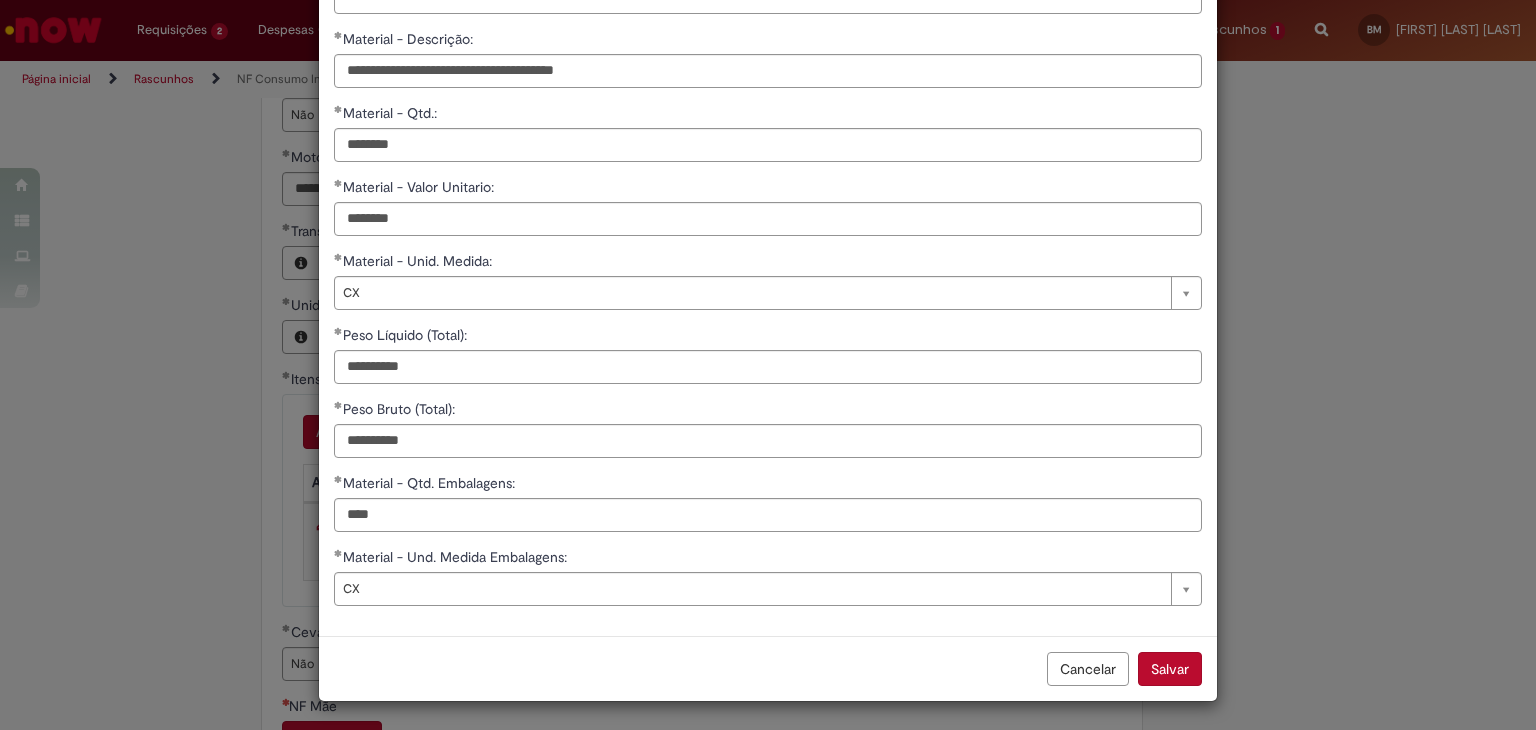 type on "*********" 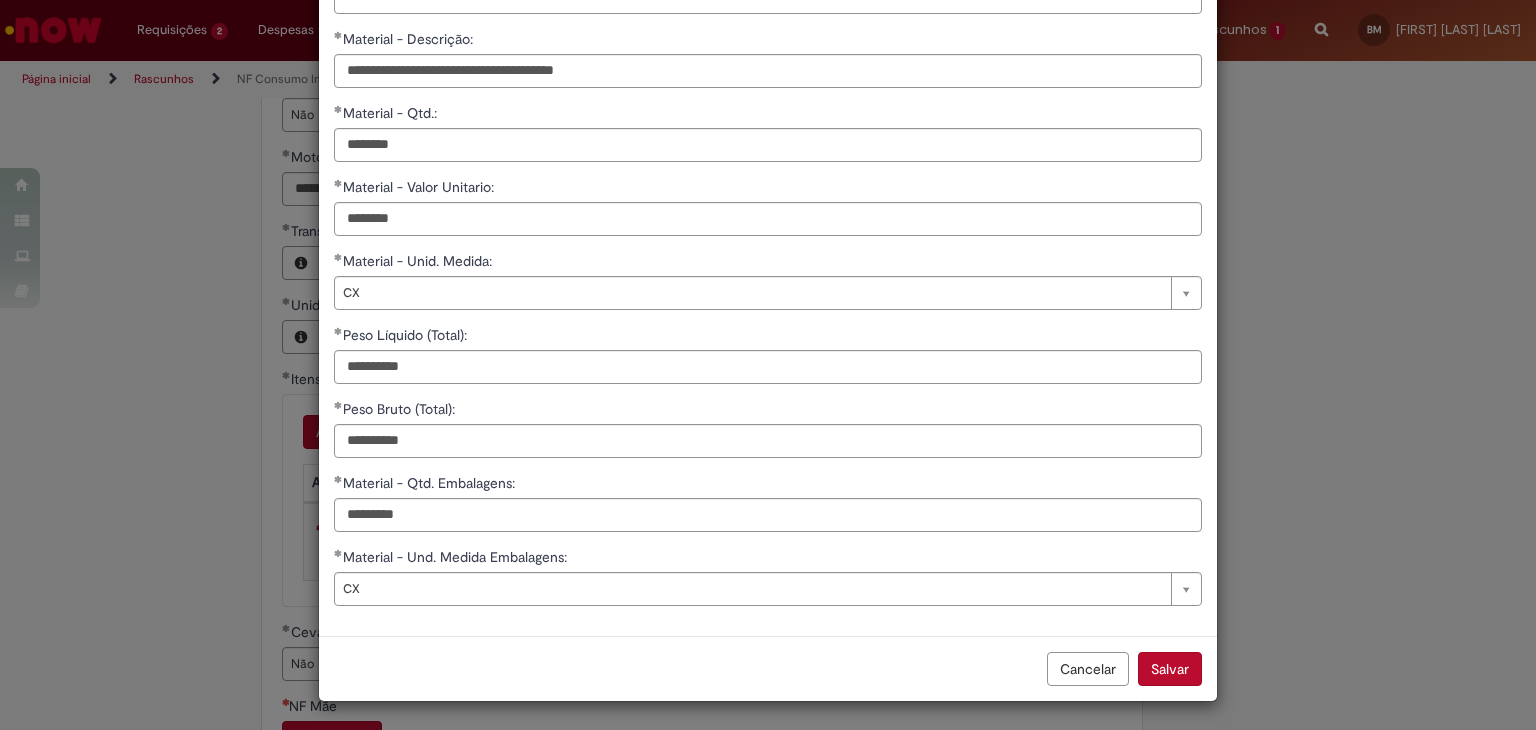 click on "Salvar" at bounding box center [1170, 669] 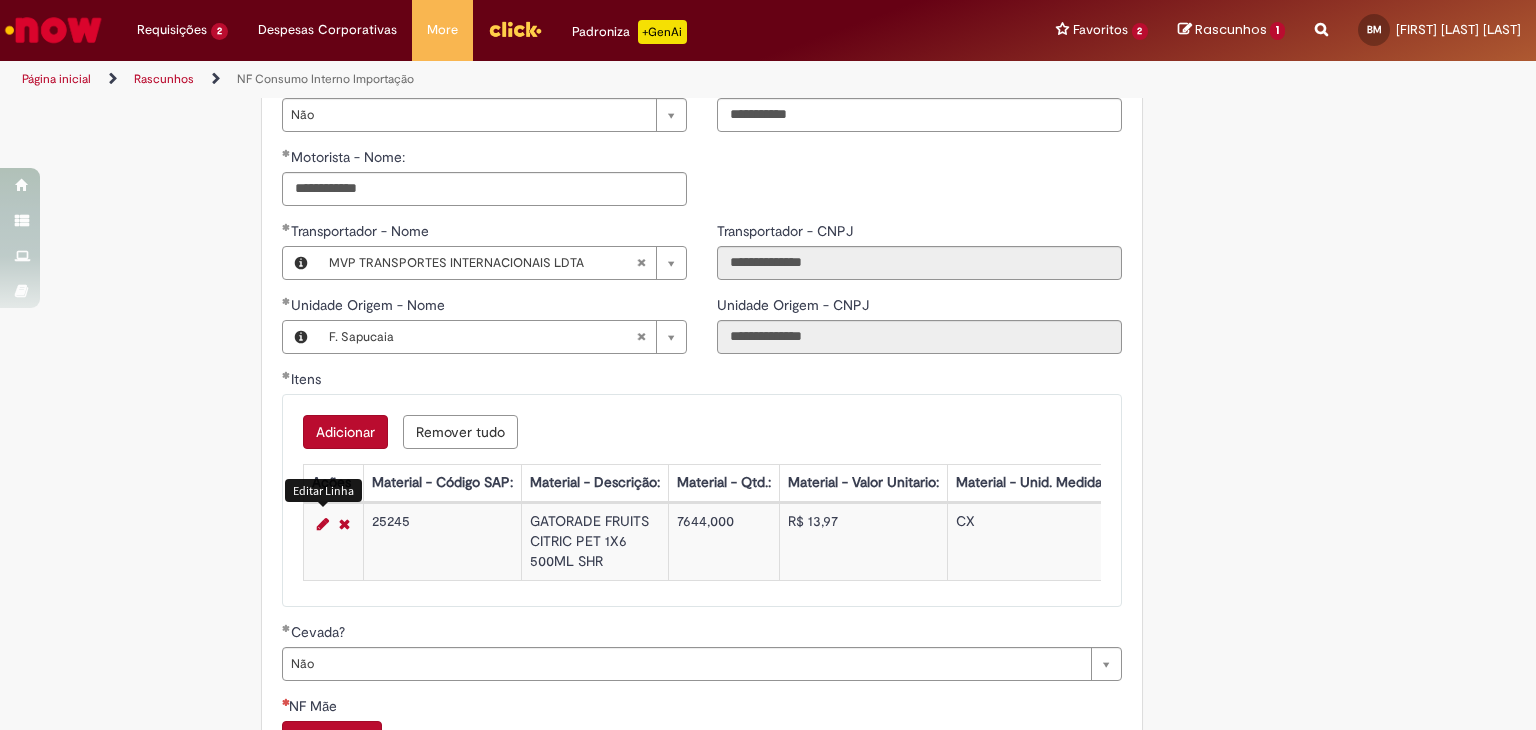scroll, scrollTop: 1383, scrollLeft: 0, axis: vertical 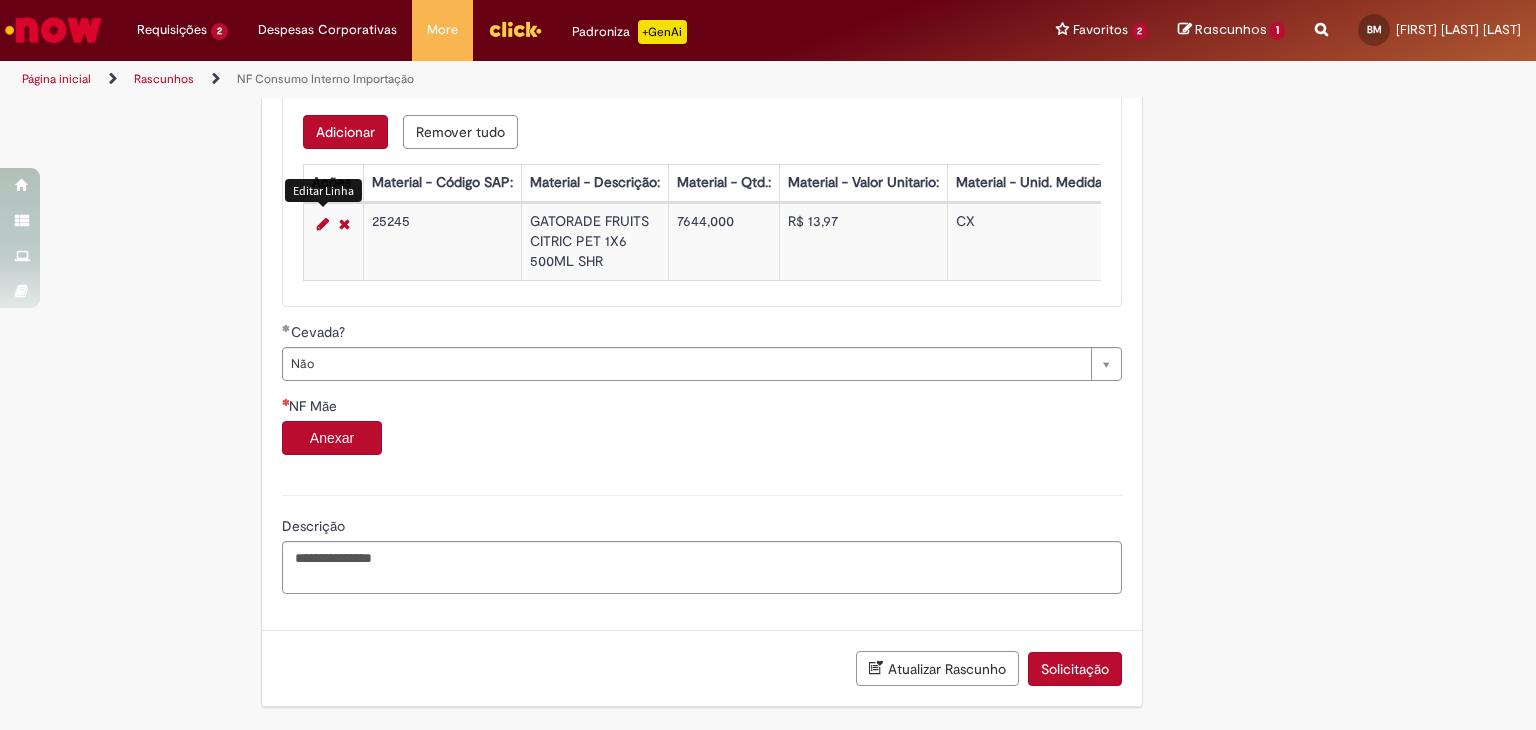 click on "Anexar" at bounding box center (332, 438) 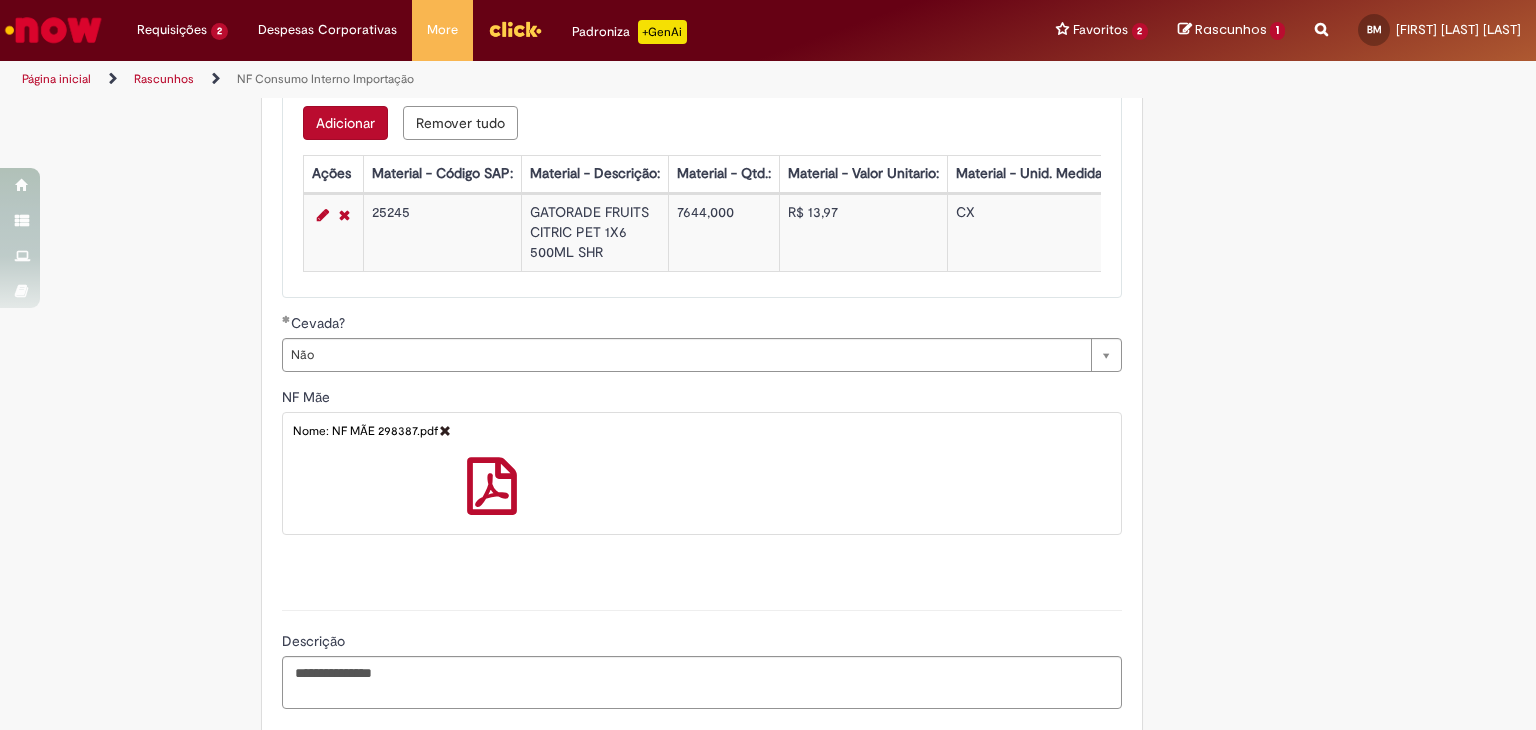 scroll, scrollTop: 1516, scrollLeft: 0, axis: vertical 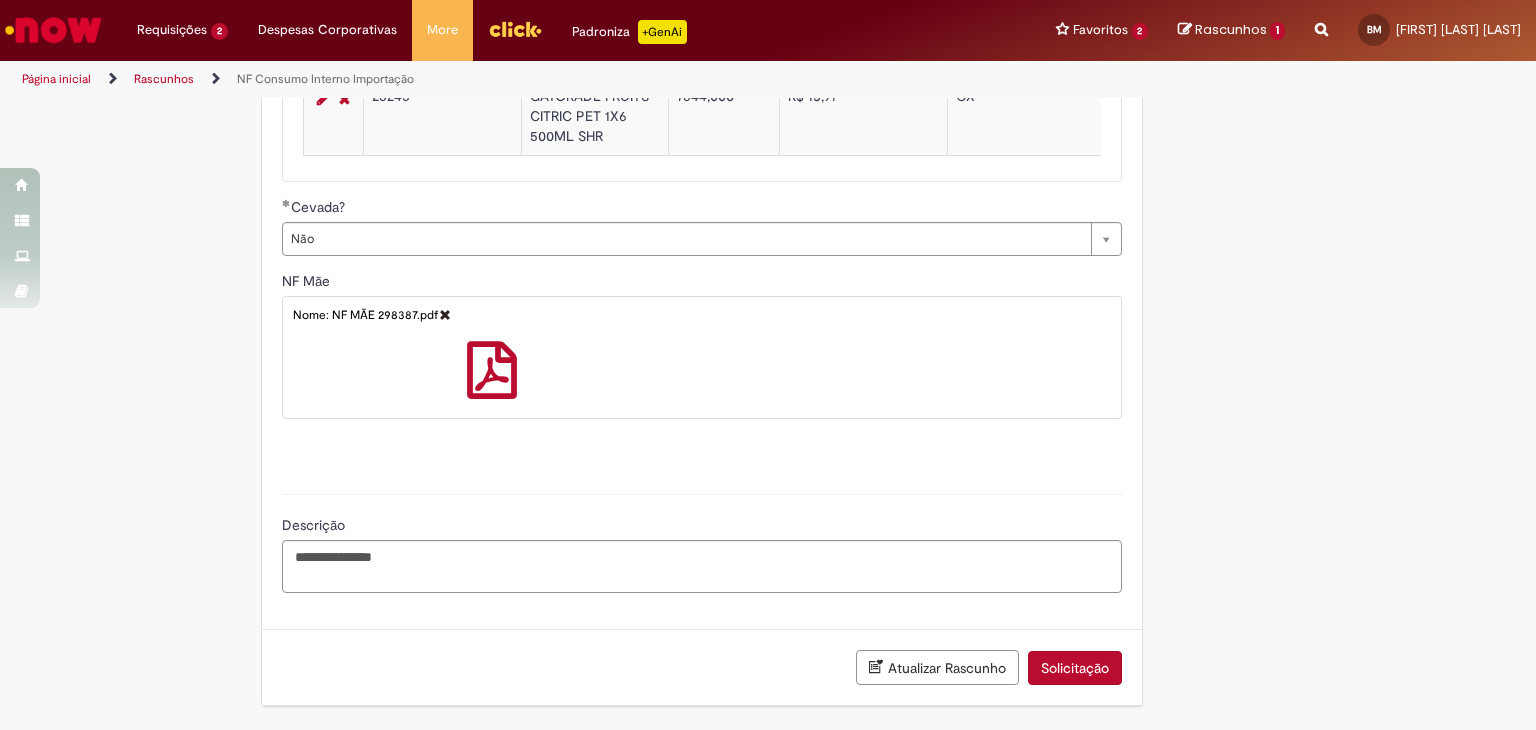 click on "Solicitação" at bounding box center [1075, 668] 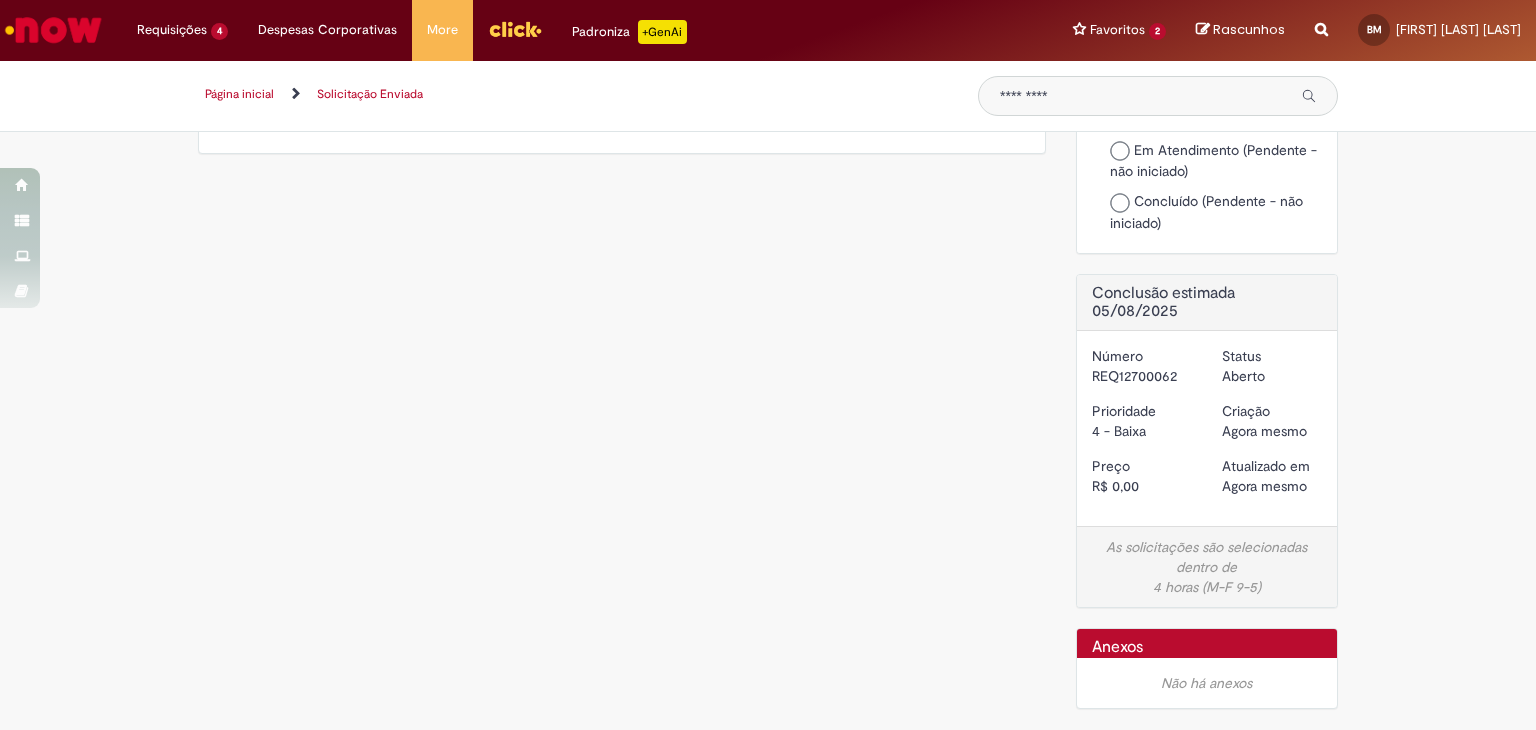 scroll, scrollTop: 0, scrollLeft: 0, axis: both 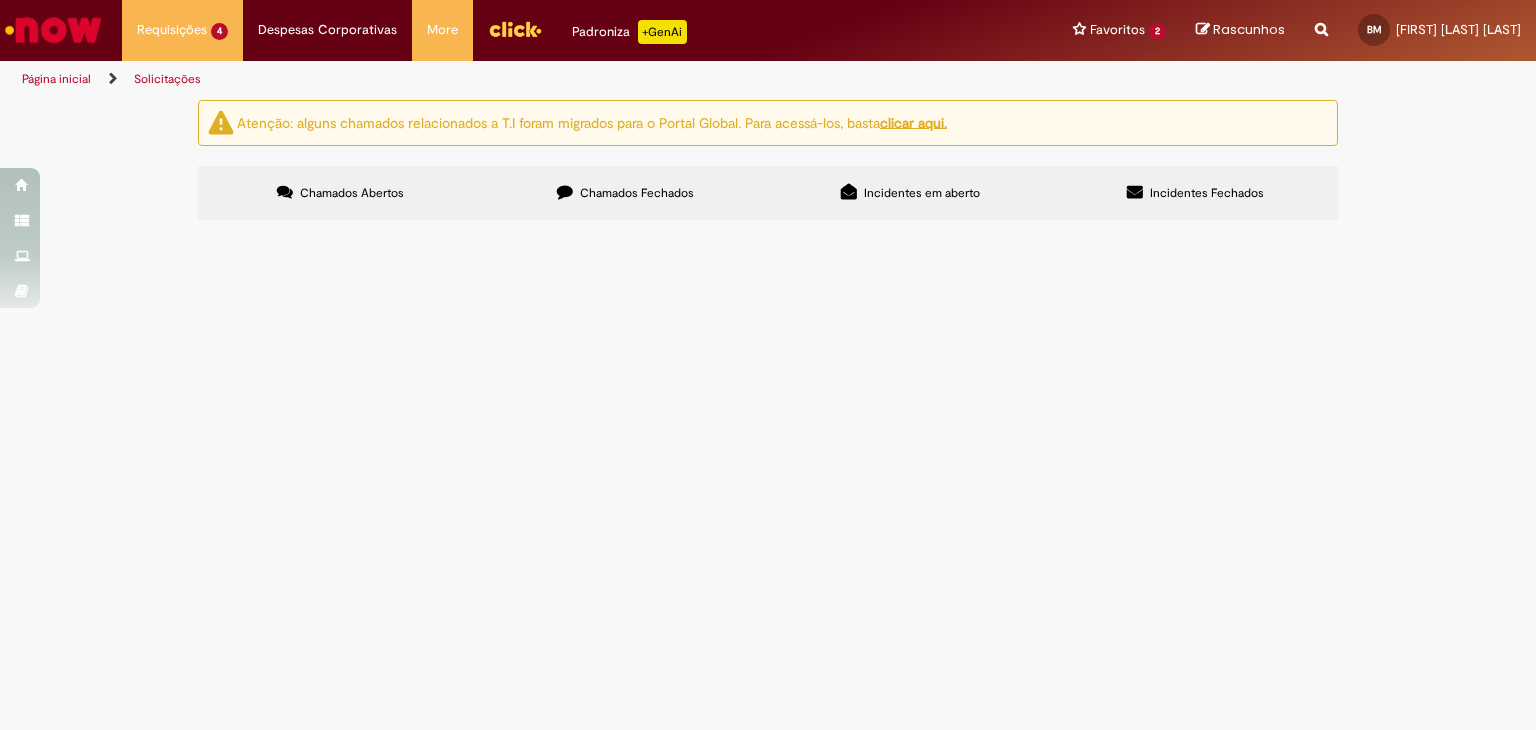 drag, startPoint x: 958, startPoint y: 613, endPoint x: 1212, endPoint y: 429, distance: 313.6431 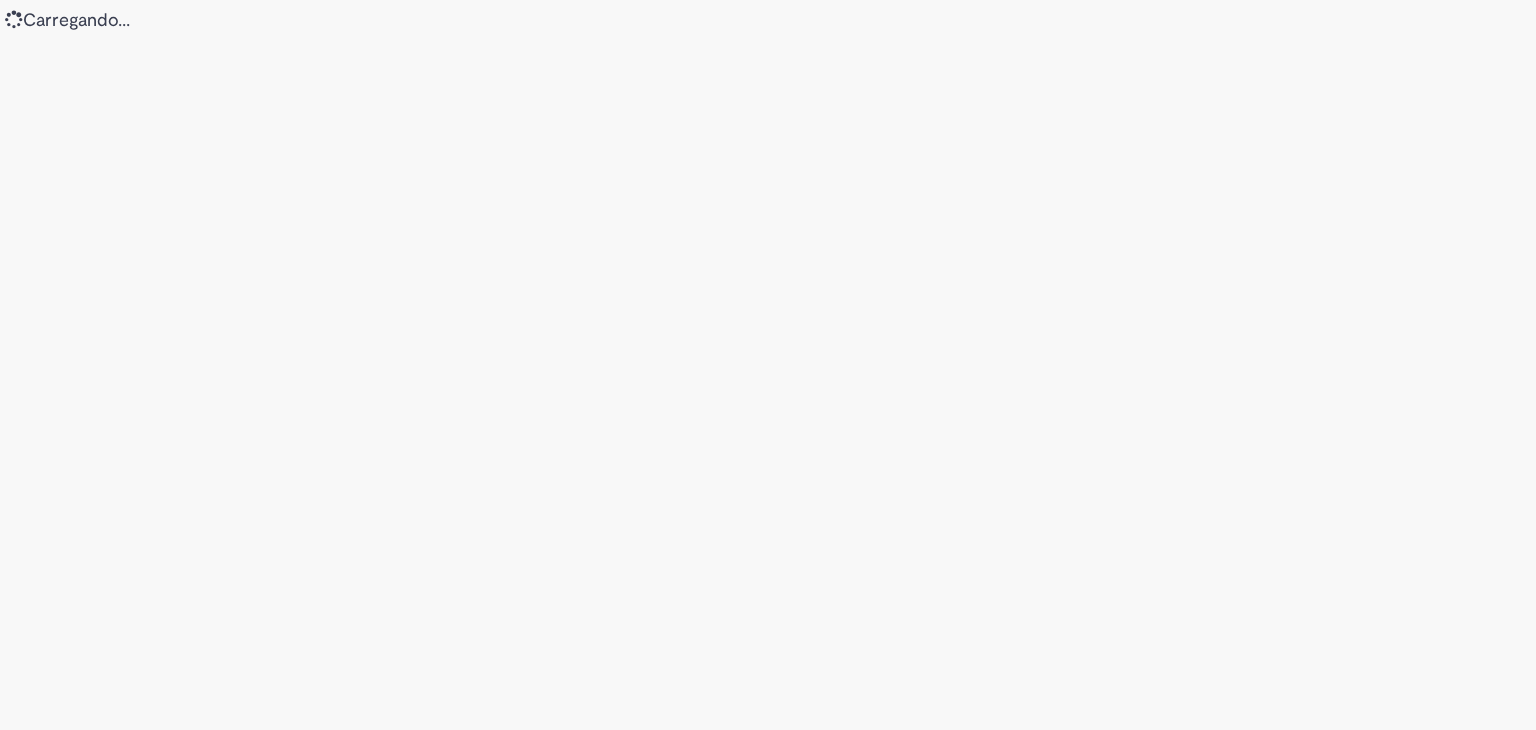 scroll, scrollTop: 0, scrollLeft: 0, axis: both 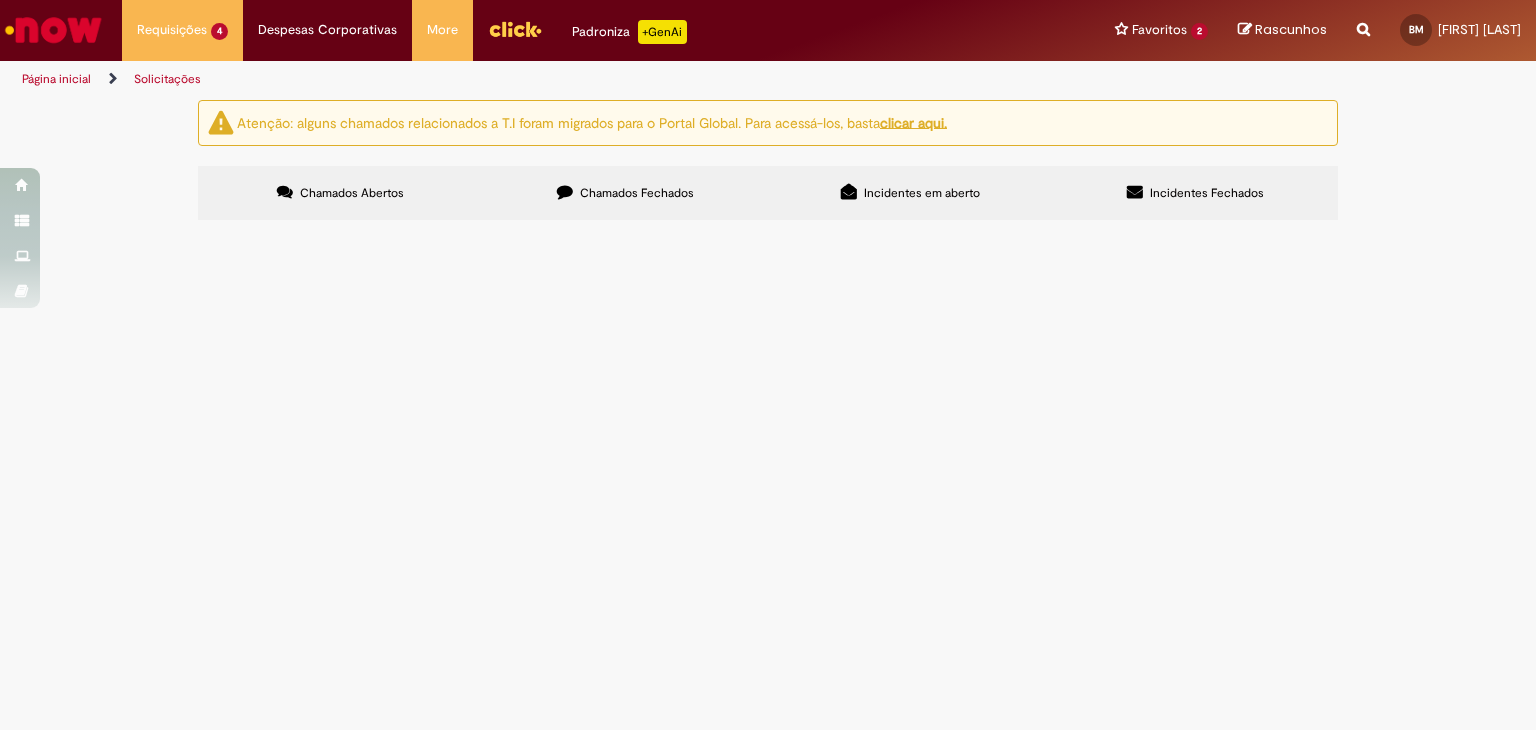 click on "PO - 4501074935" at bounding box center [0, 0] 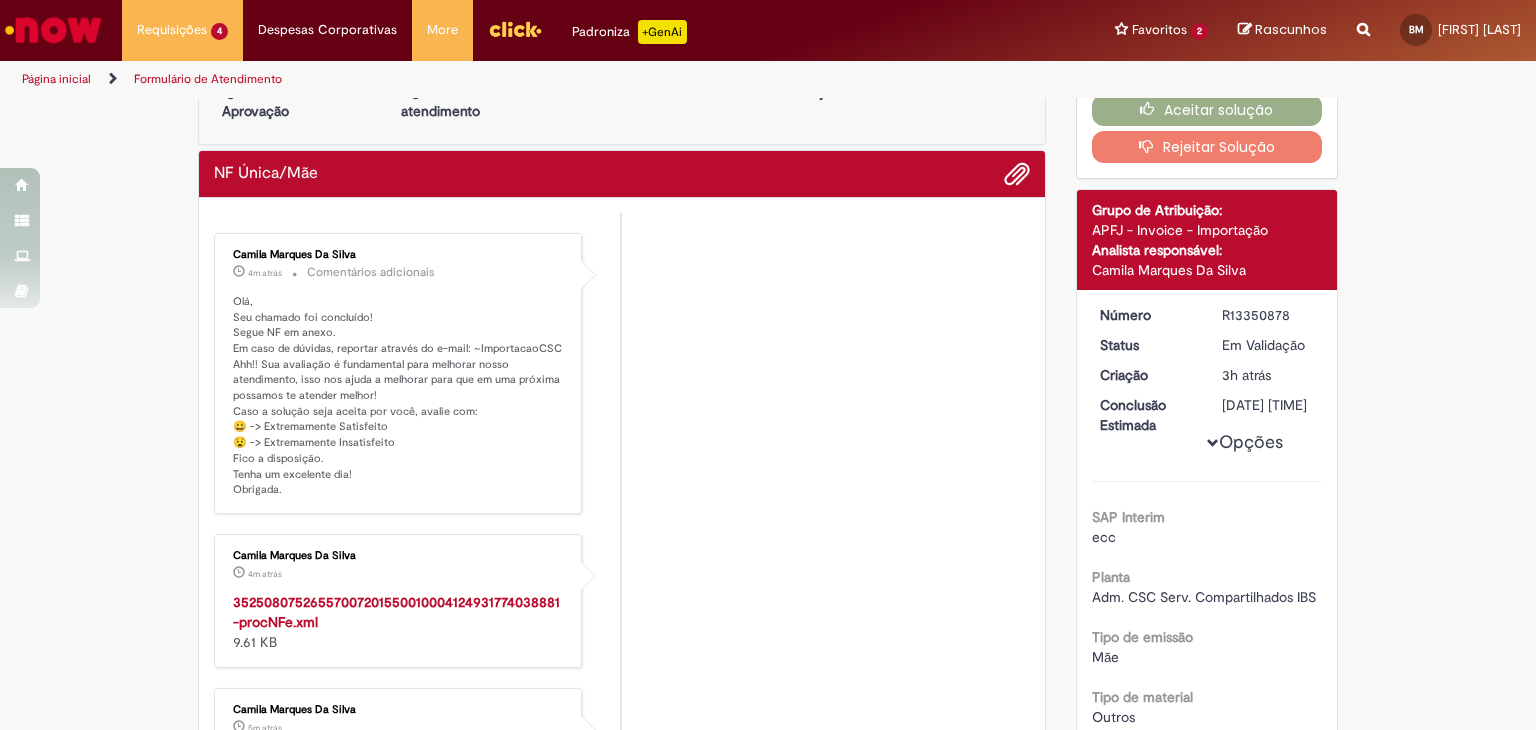 scroll, scrollTop: 215, scrollLeft: 0, axis: vertical 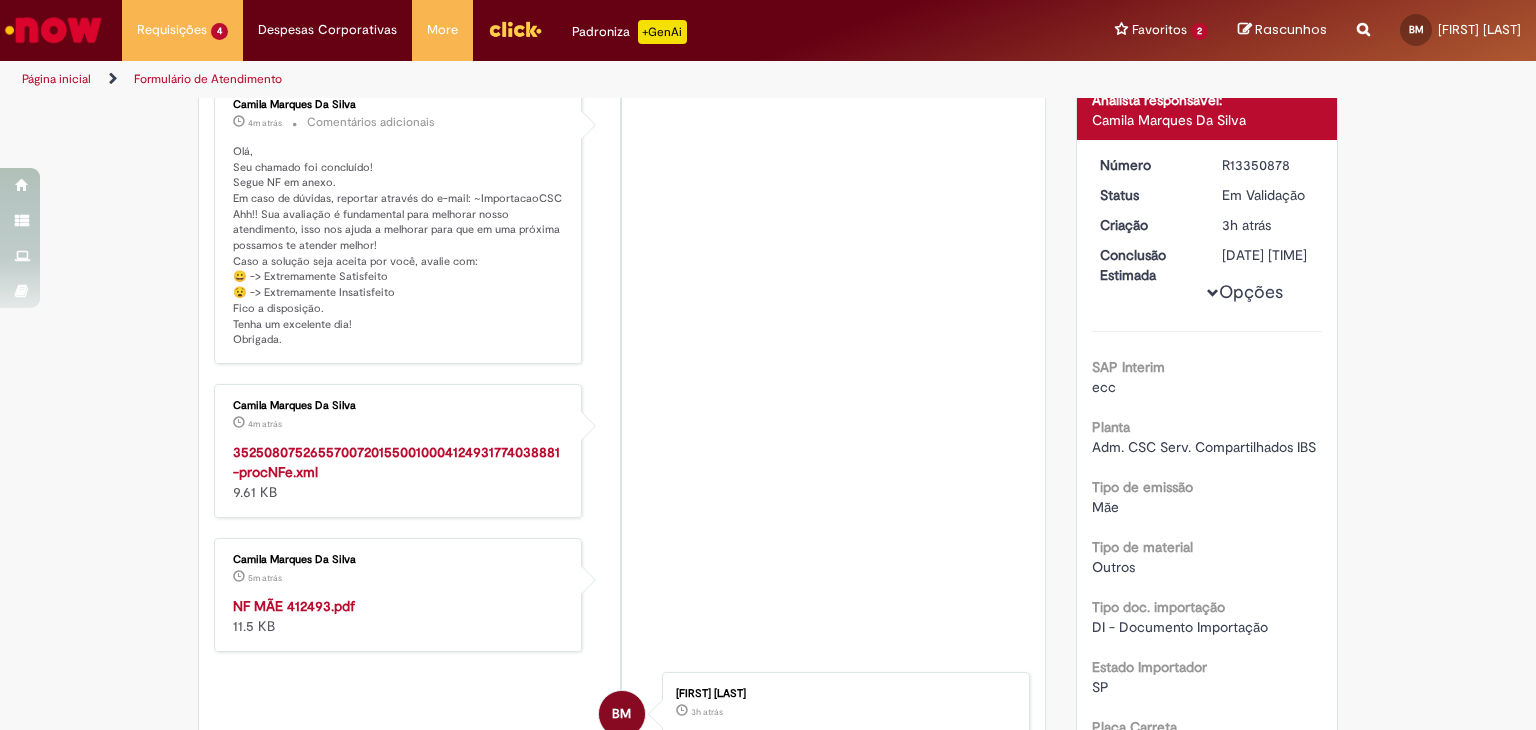 click on "NF MÃE 412493.pdf" at bounding box center [294, 606] 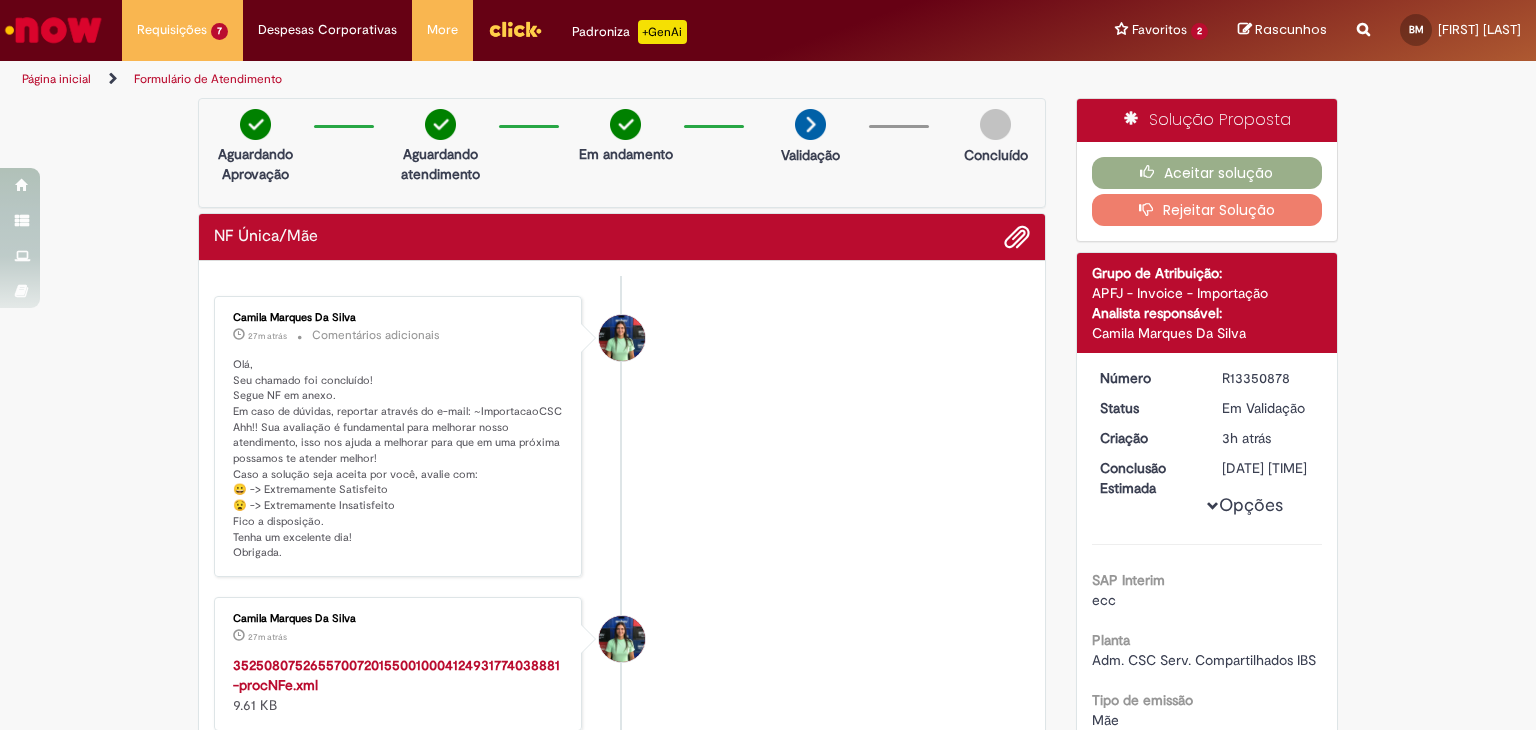 scroll, scrollTop: 0, scrollLeft: 0, axis: both 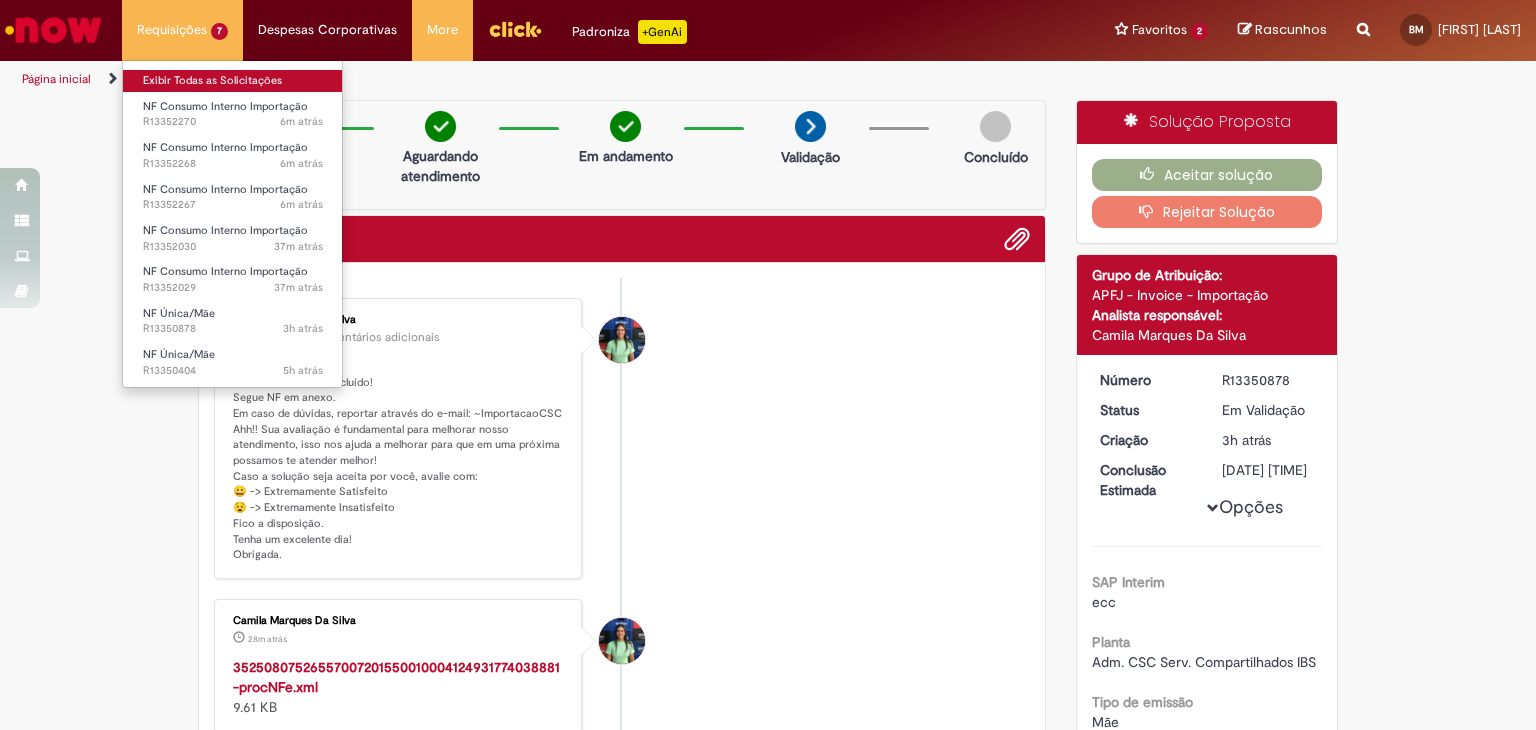 click on "Exibir Todas as Solicitações" at bounding box center (233, 81) 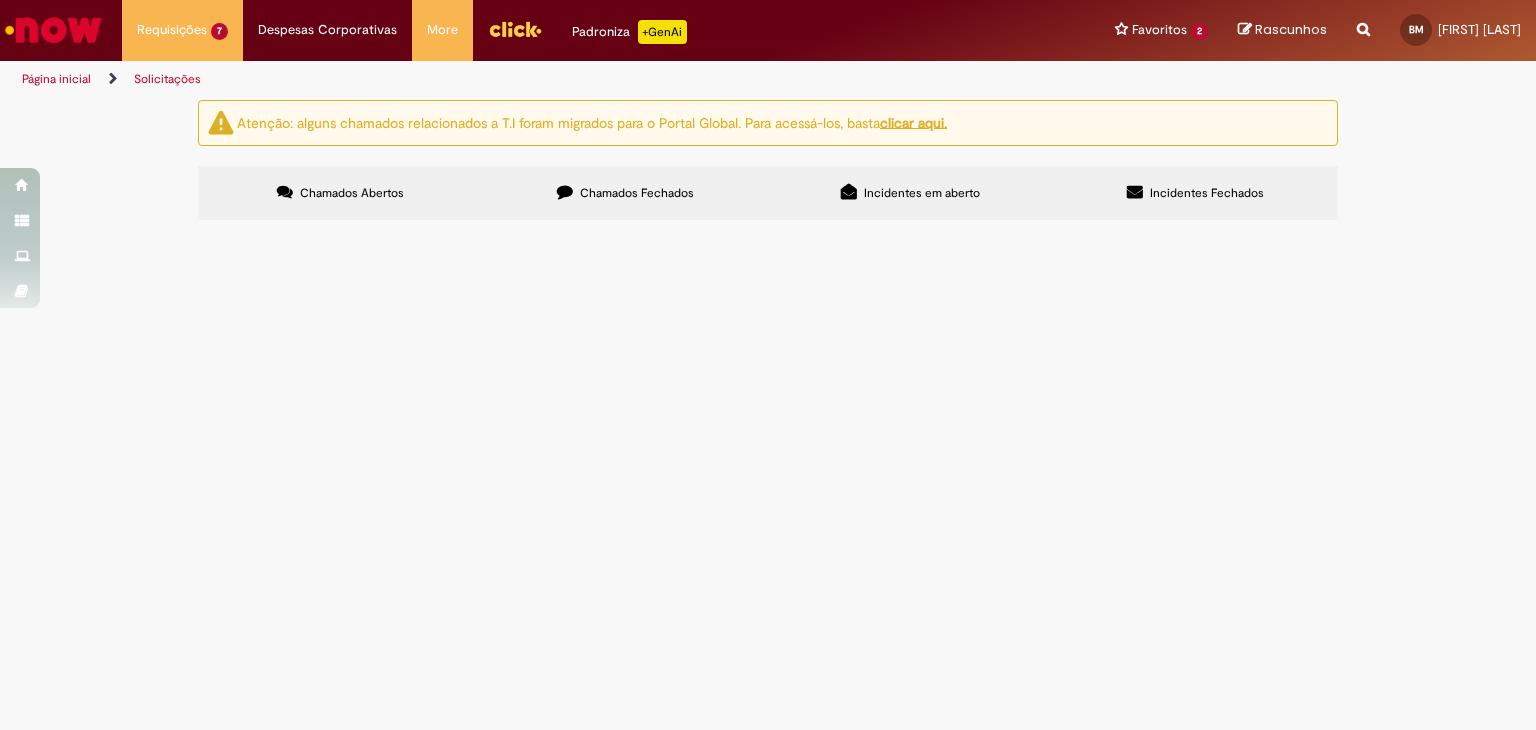 click on "PO - 4501074372" at bounding box center [0, 0] 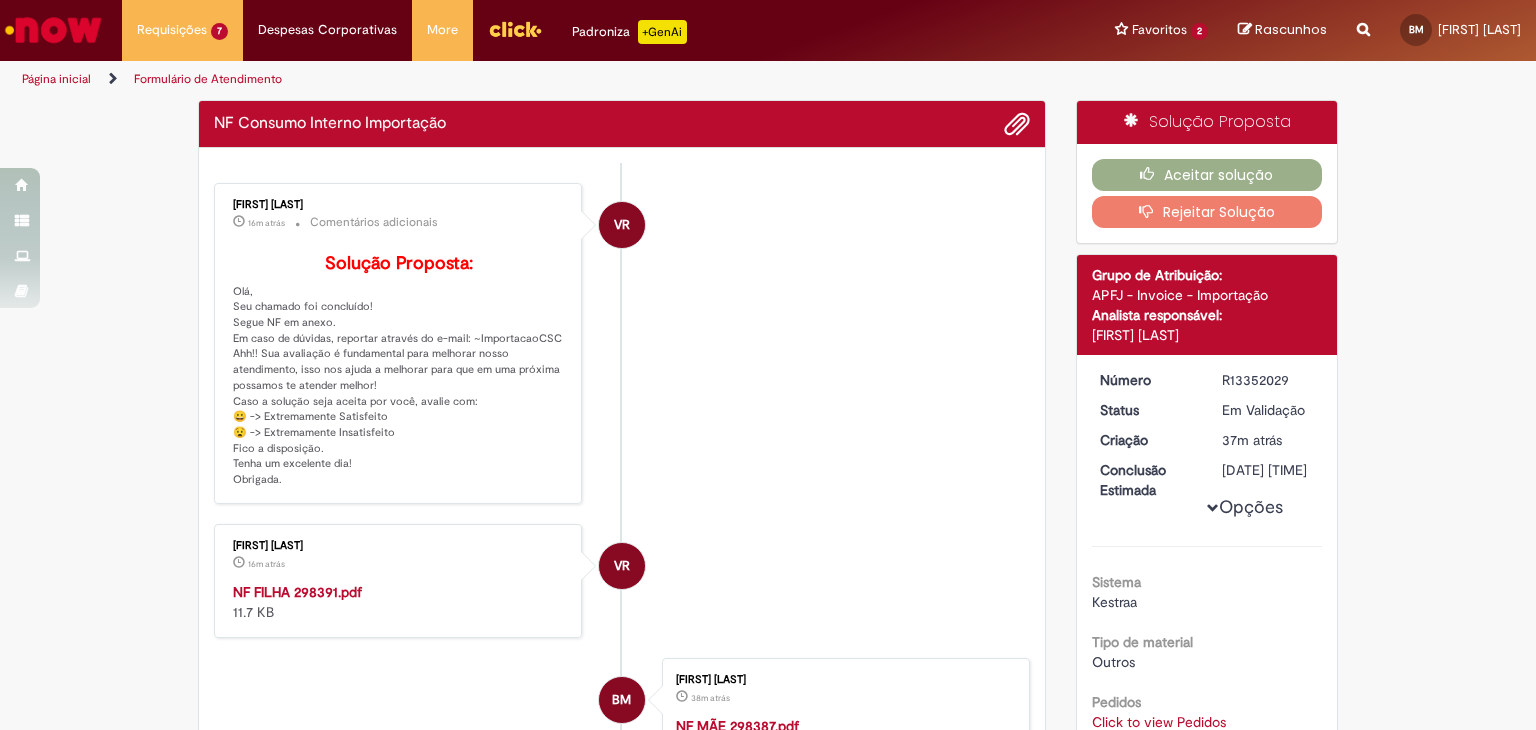 click on "NF FILHA 298391.pdf" at bounding box center [297, 592] 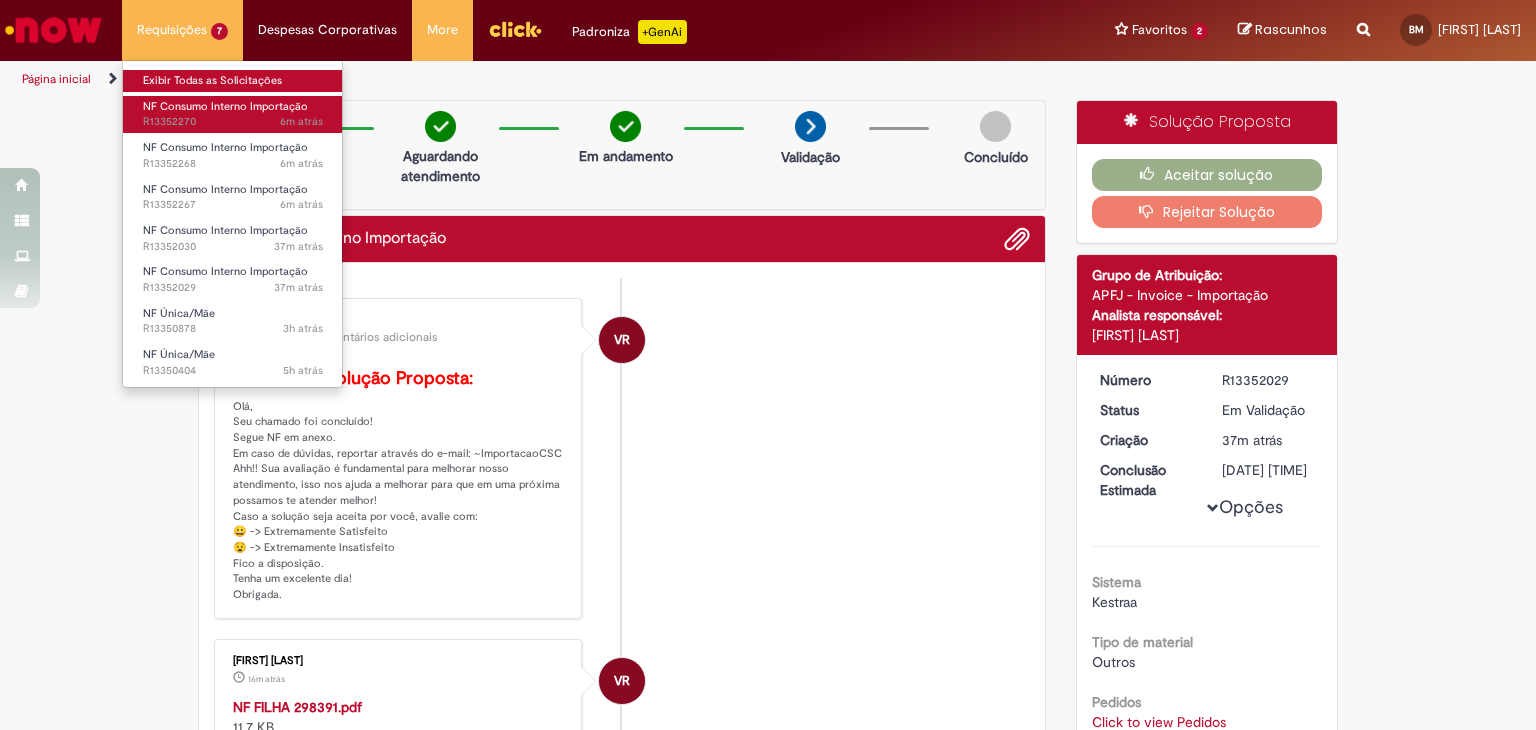 drag, startPoint x: 219, startPoint y: 77, endPoint x: 260, endPoint y: 99, distance: 46.52956 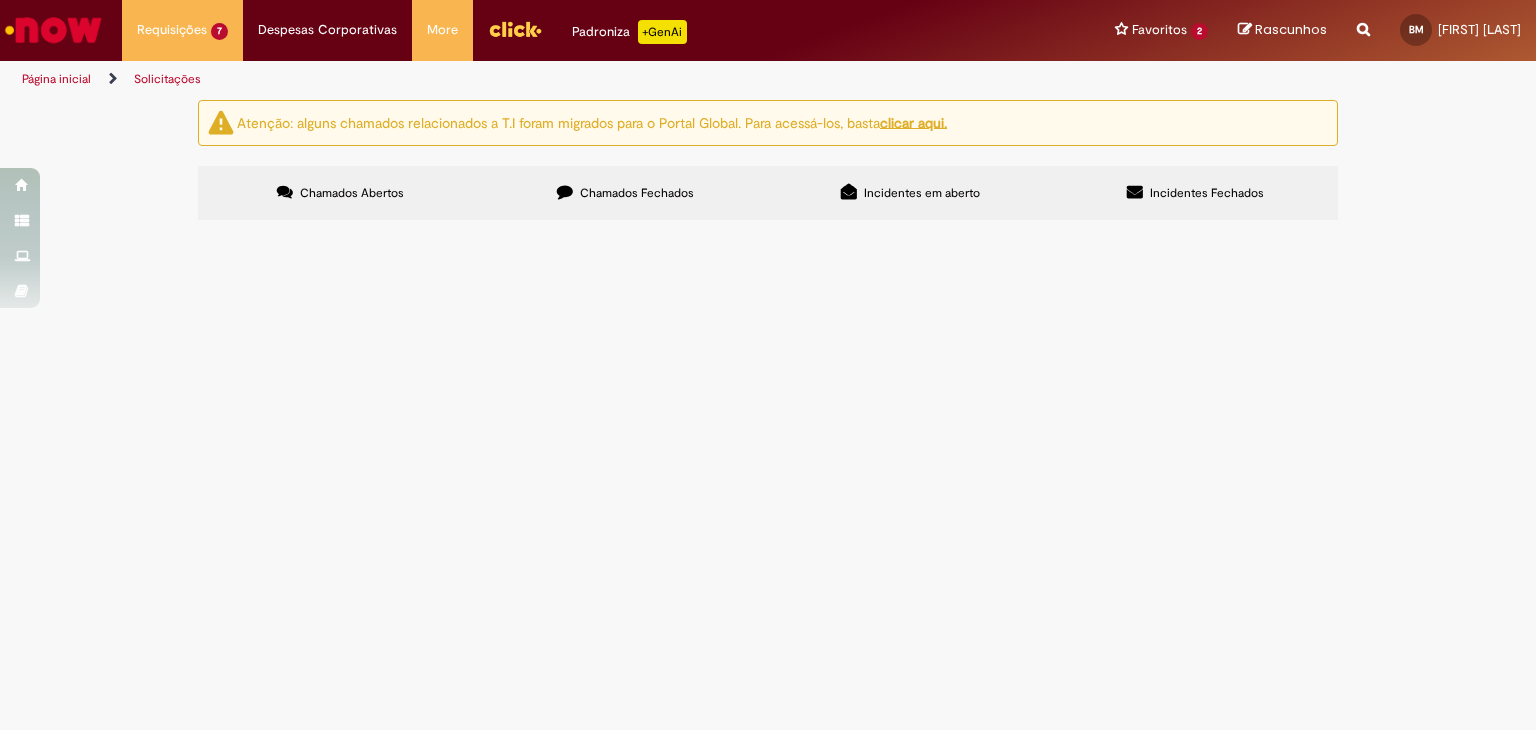 click on "PO - 4501074372" at bounding box center (0, 0) 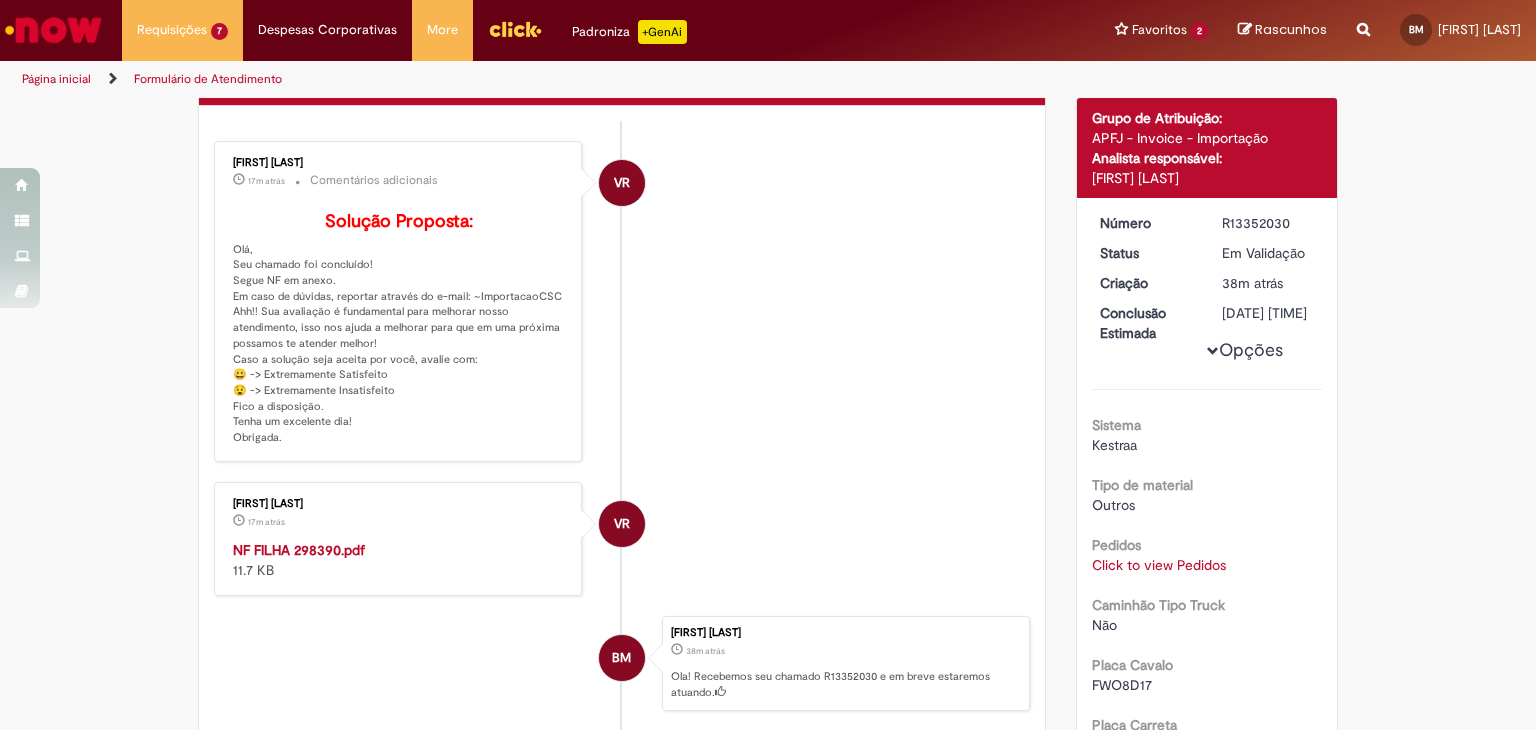 scroll, scrollTop: 300, scrollLeft: 0, axis: vertical 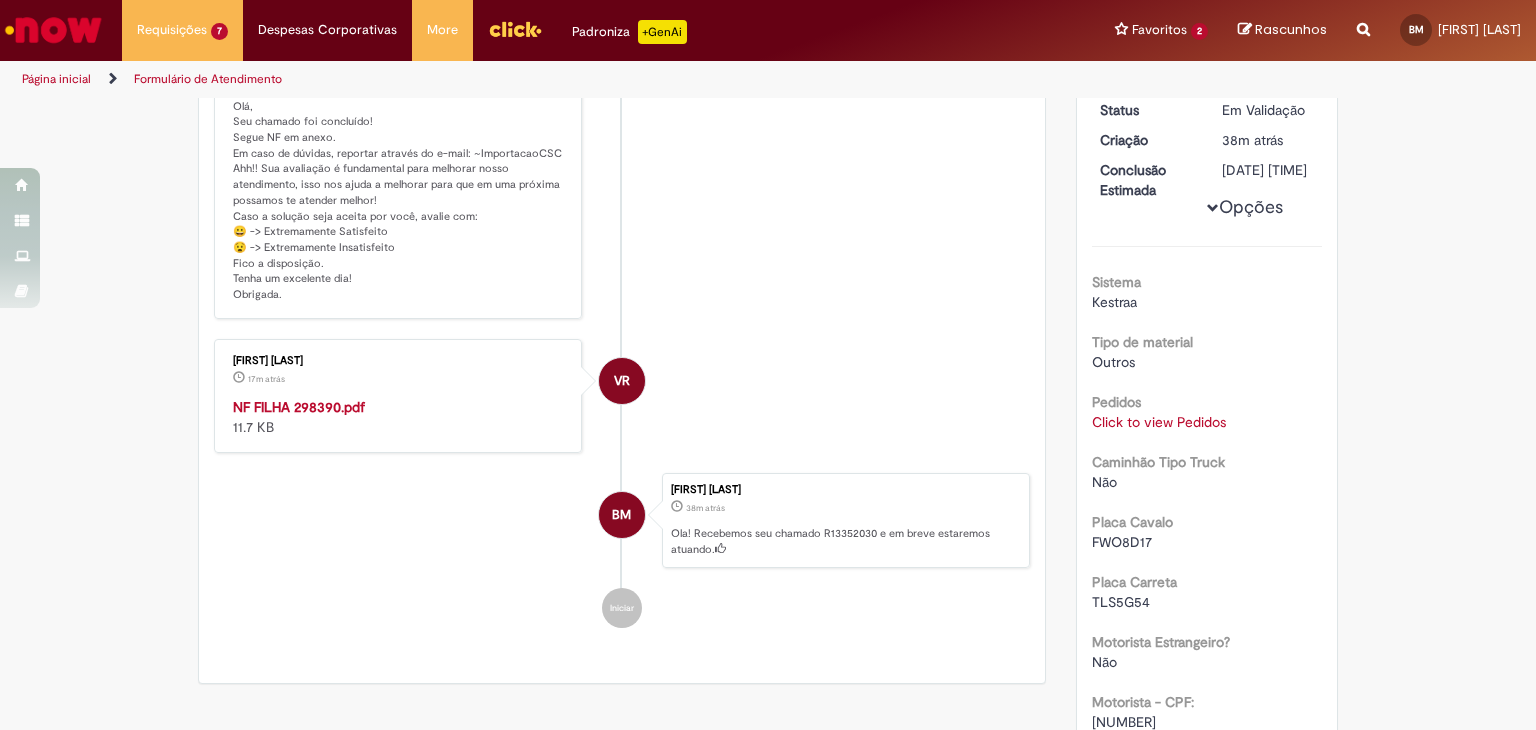 click on "NF FILHA 298390.pdf" at bounding box center (299, 407) 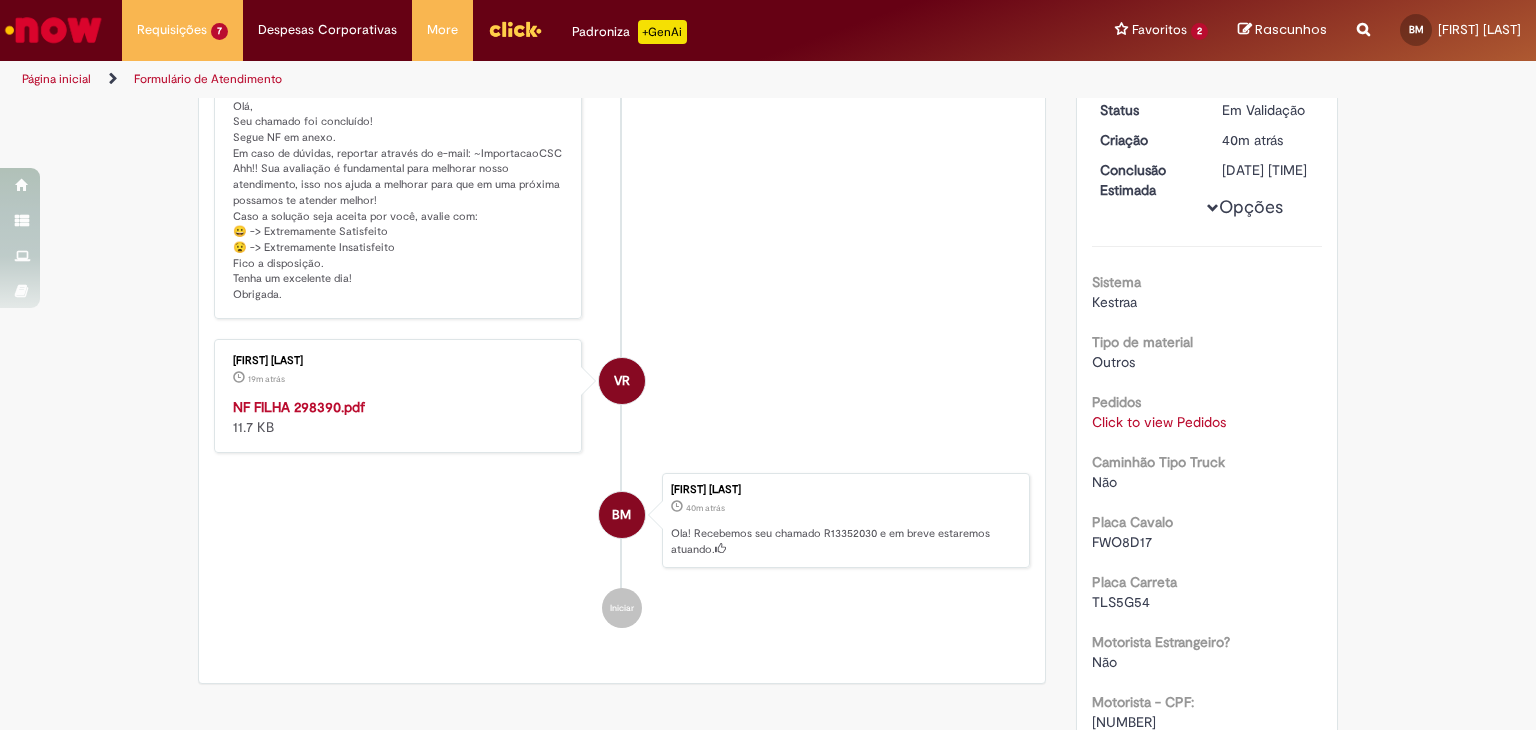 scroll, scrollTop: 0, scrollLeft: 0, axis: both 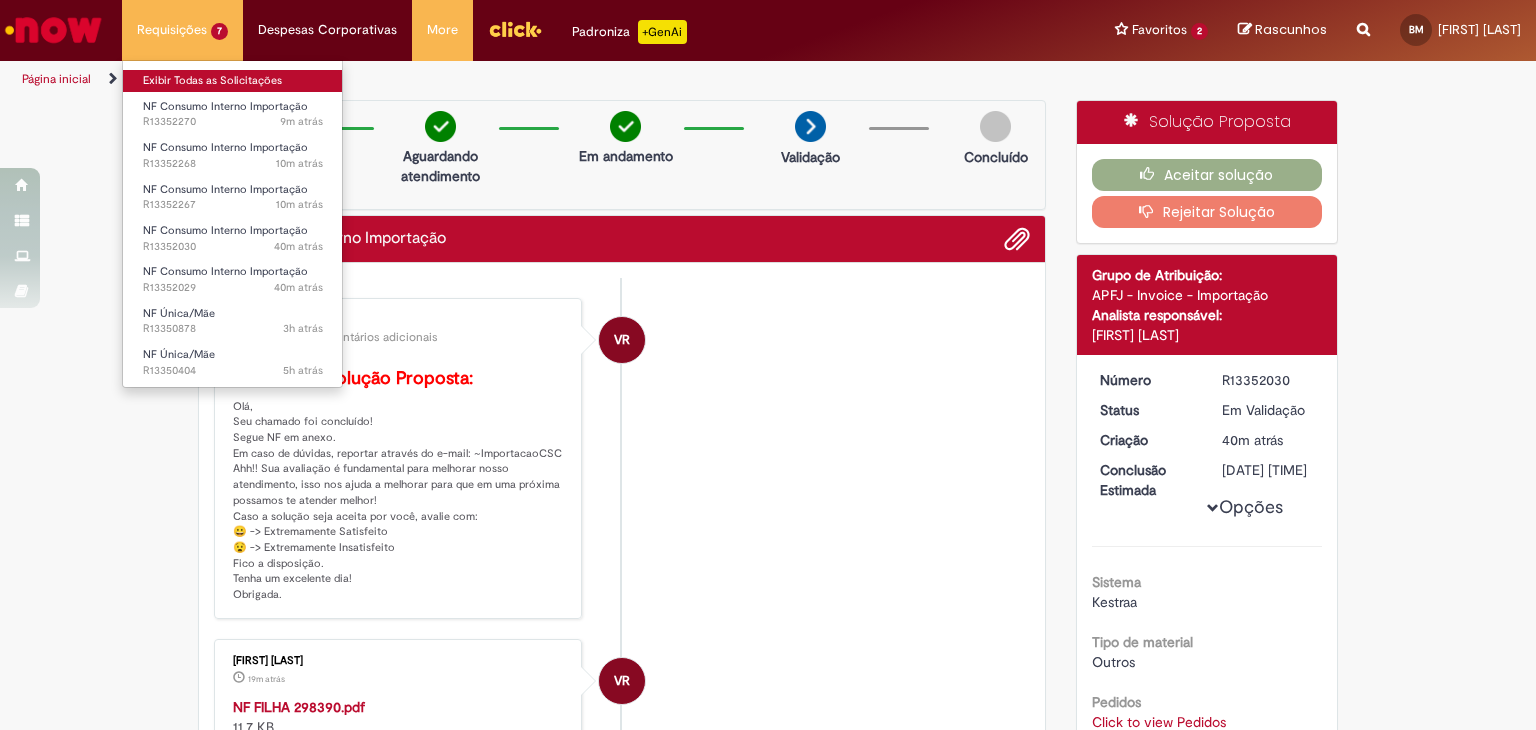 click on "Exibir Todas as Solicitações" at bounding box center [233, 81] 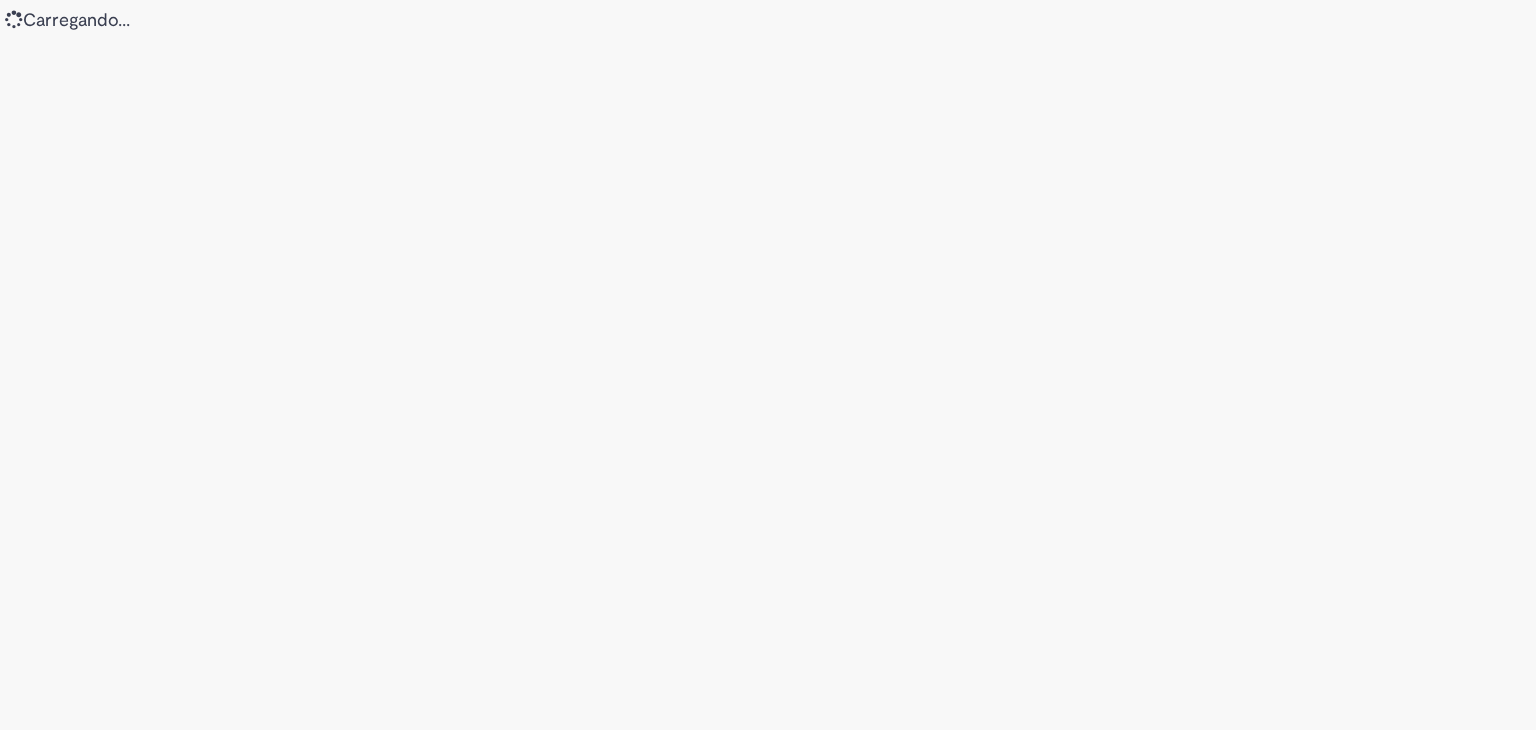 scroll, scrollTop: 0, scrollLeft: 0, axis: both 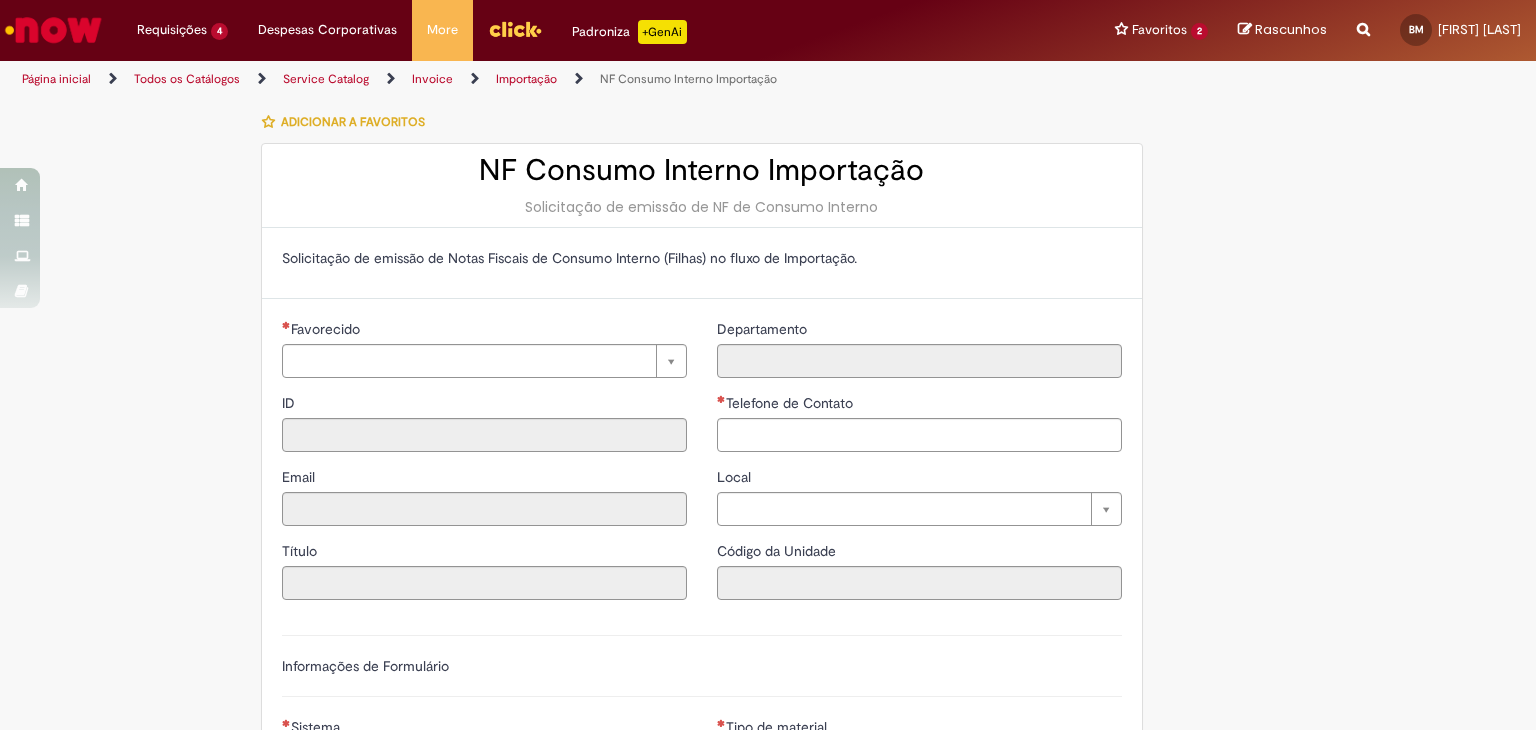 type on "********" 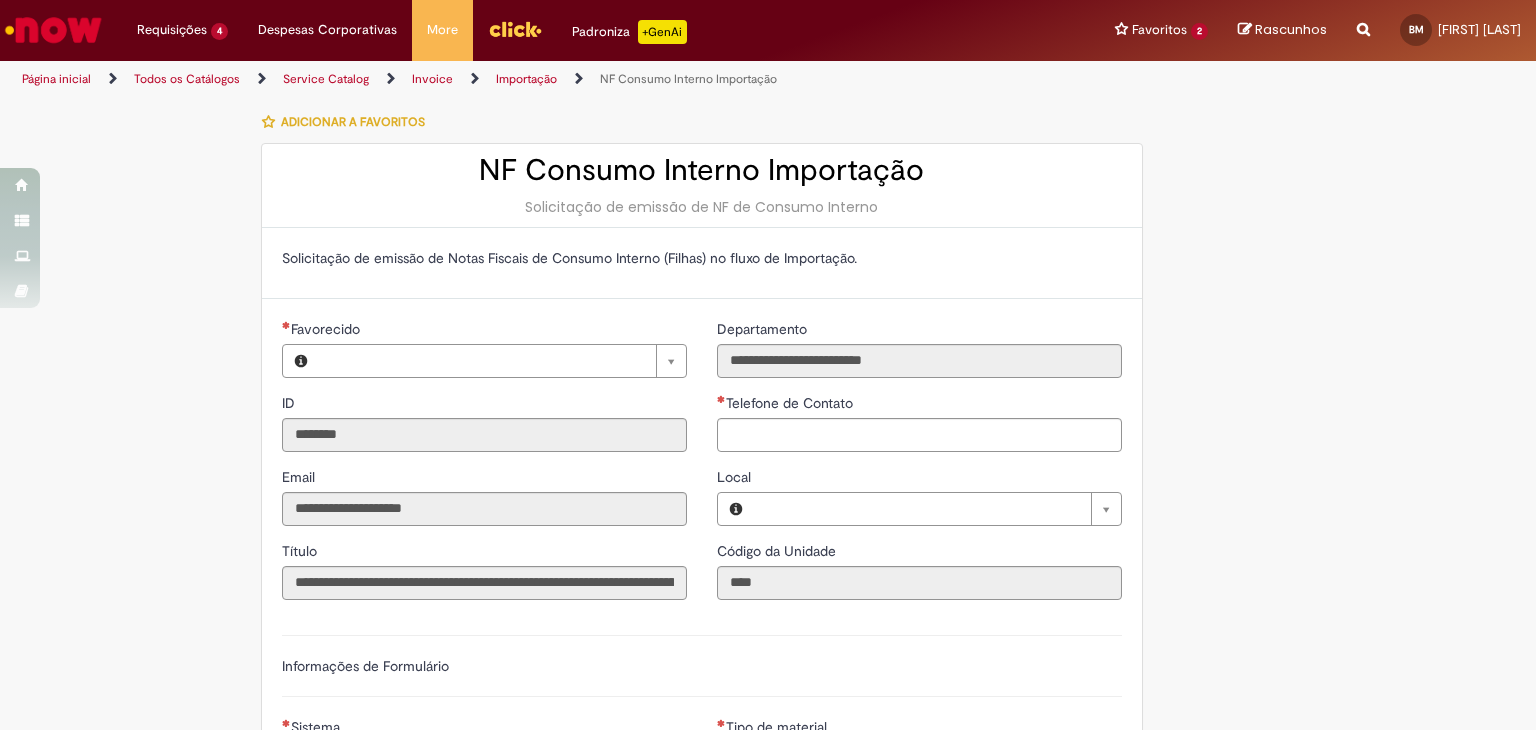 type on "**********" 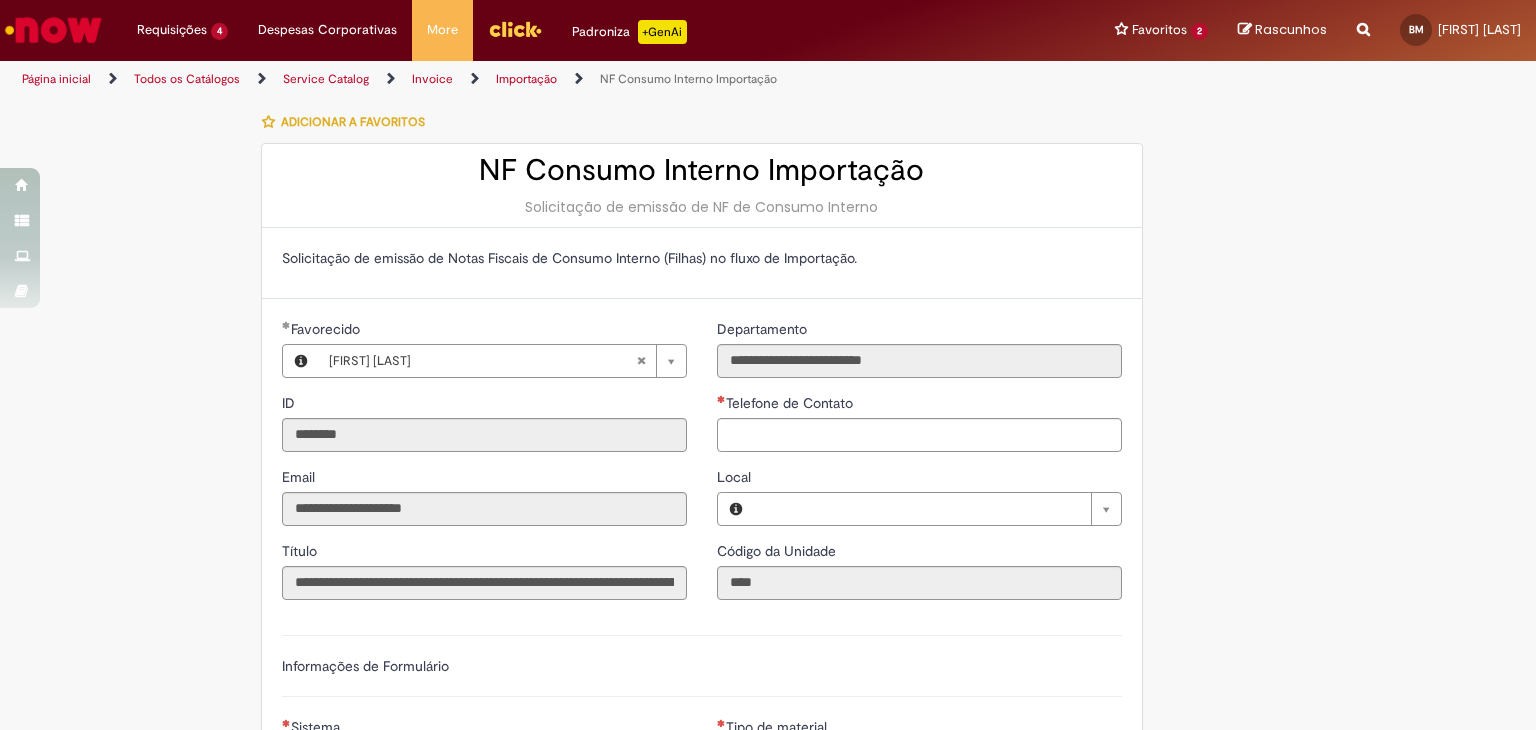 type on "**********" 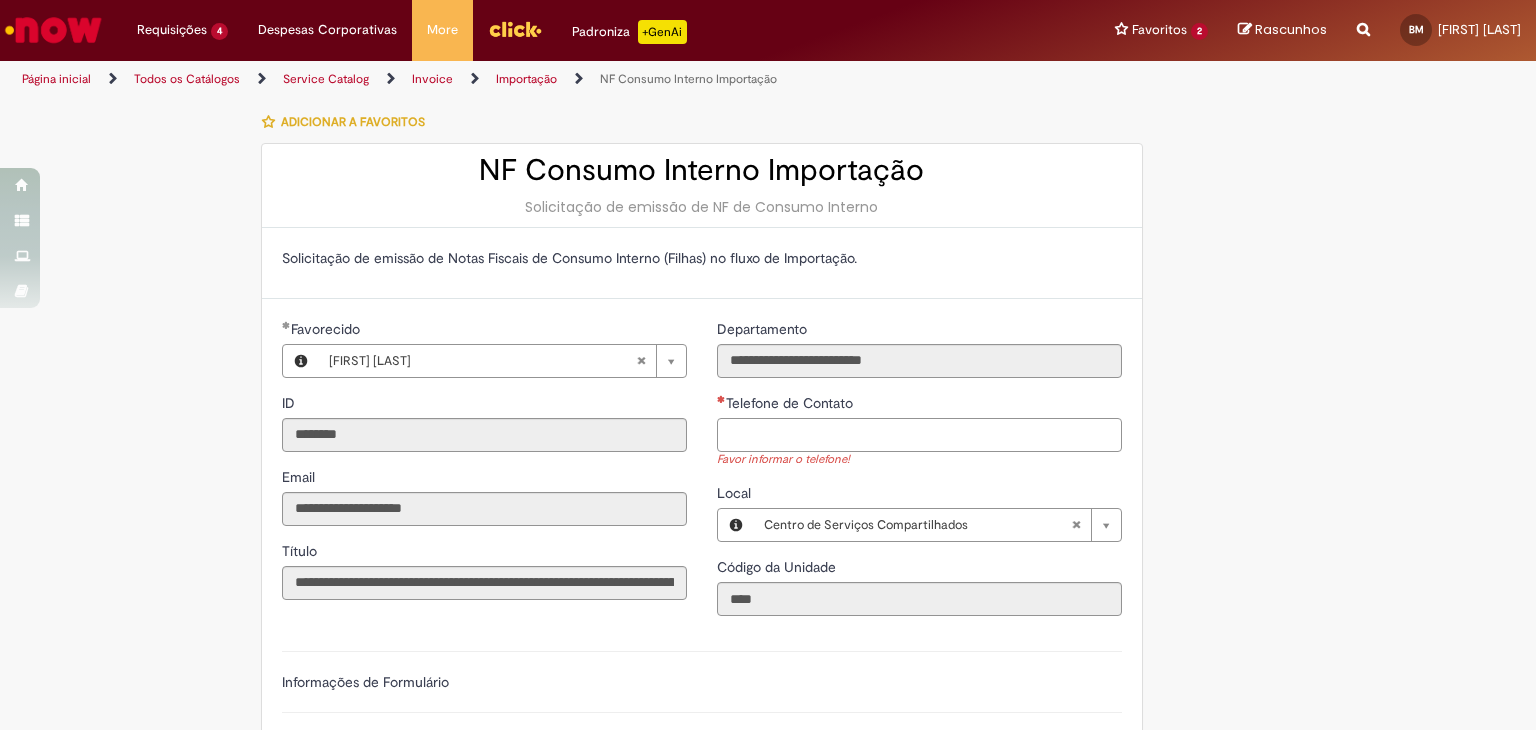 click on "Telefone de Contato" at bounding box center [919, 435] 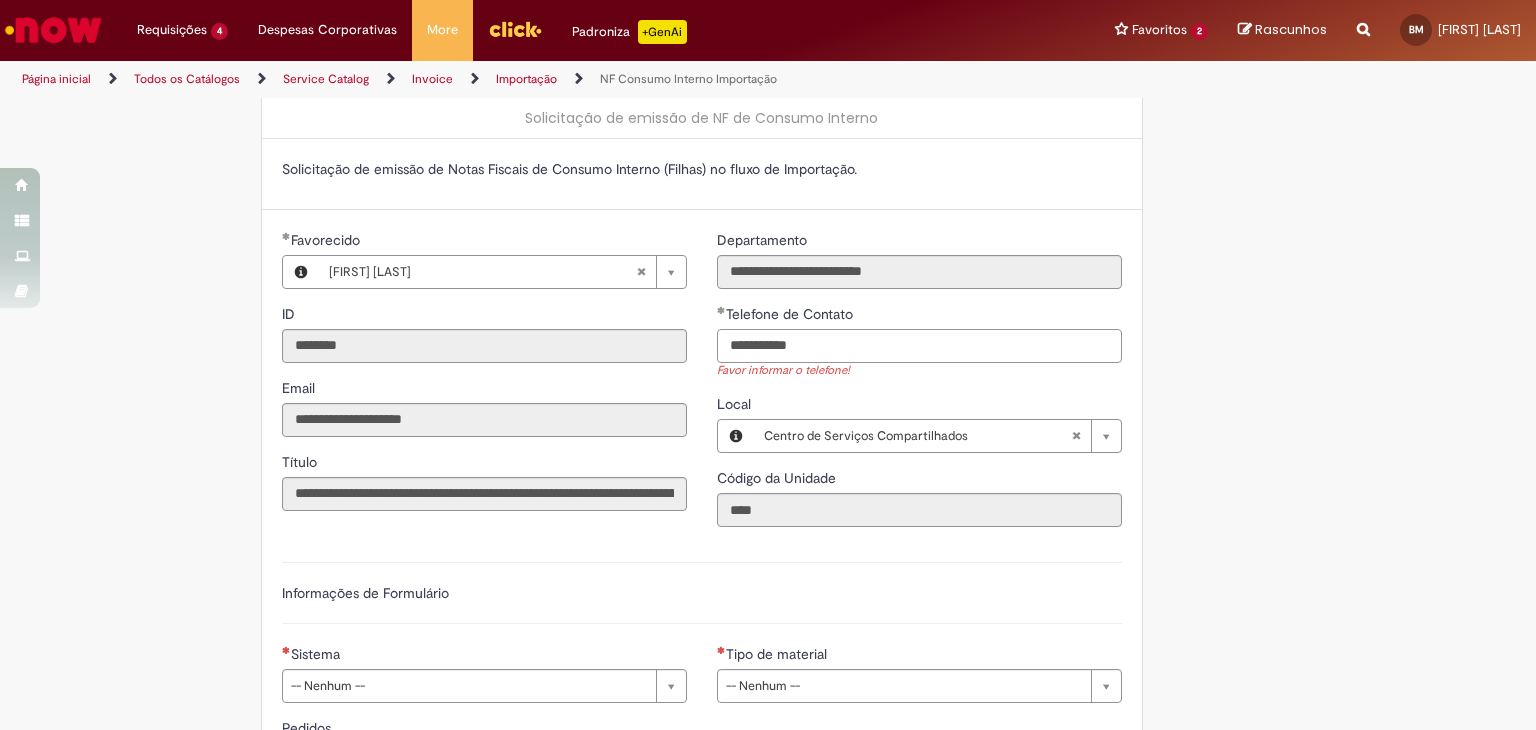scroll, scrollTop: 200, scrollLeft: 0, axis: vertical 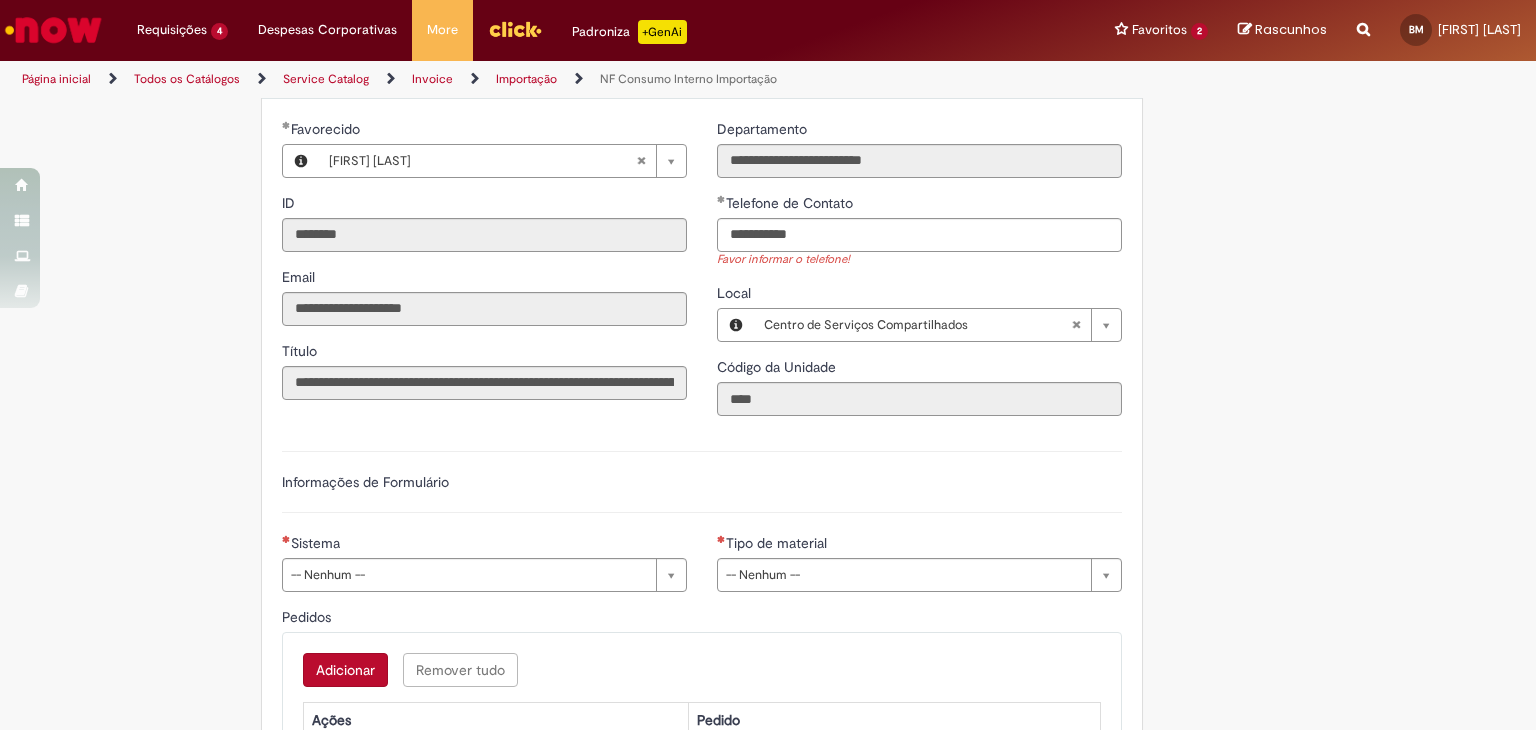 type on "**********" 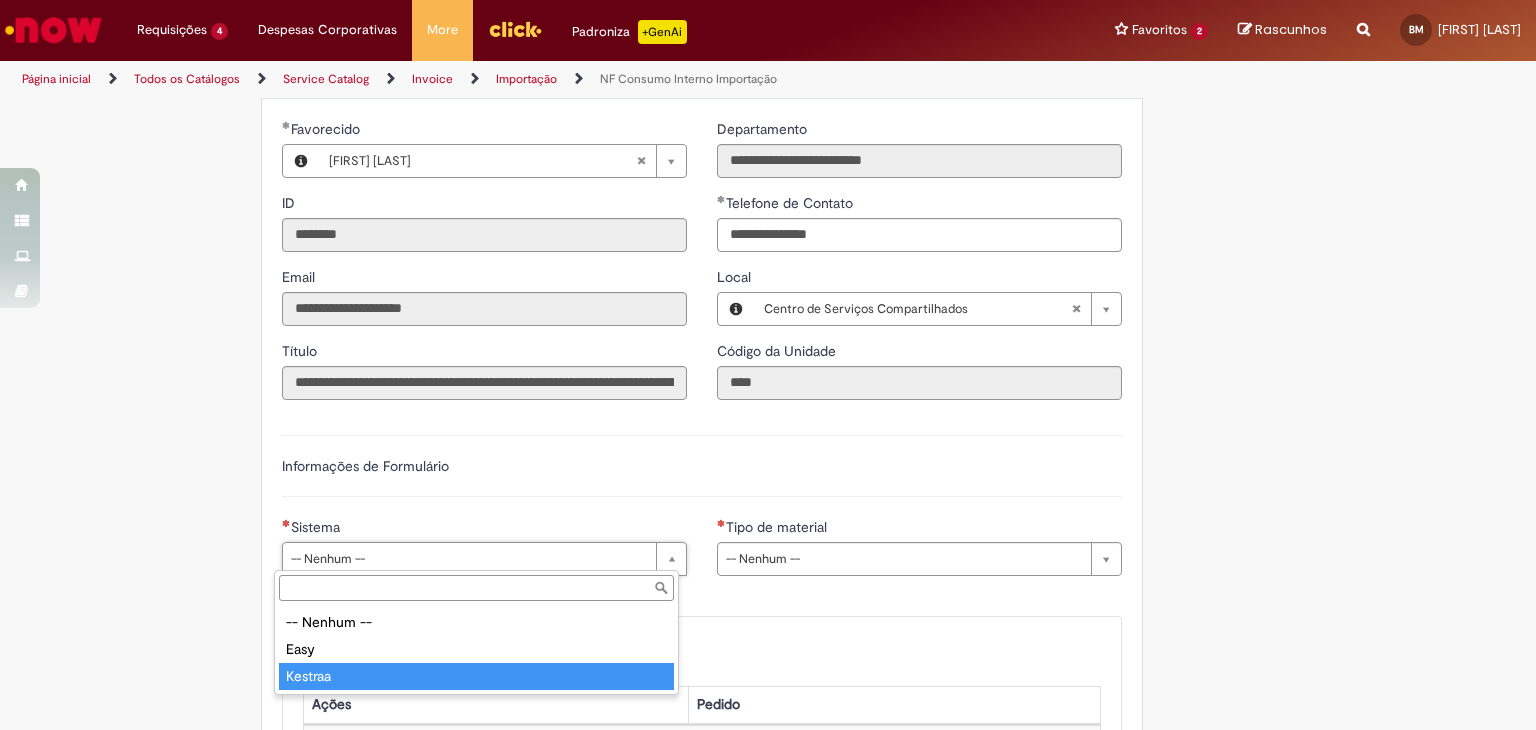type on "*******" 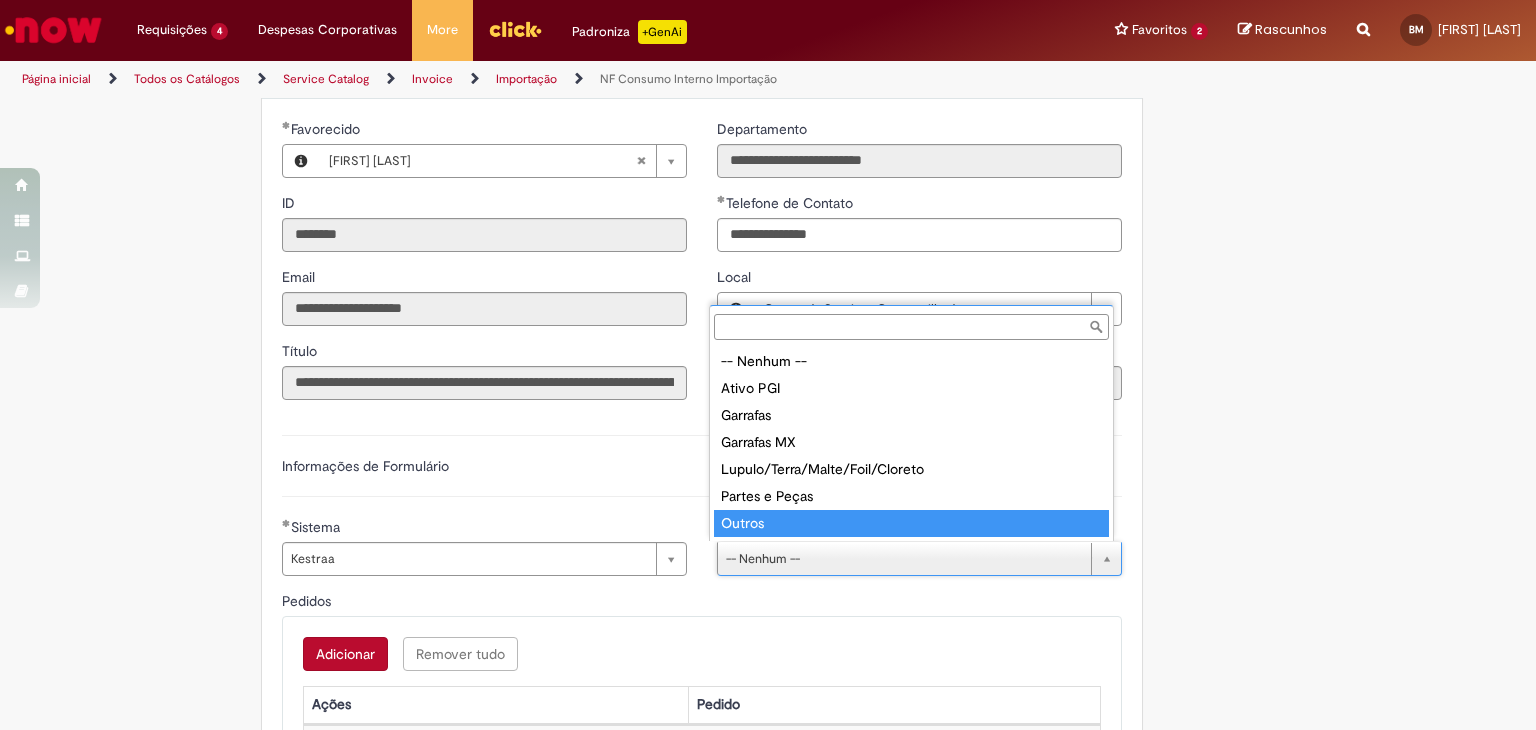 type on "**********" 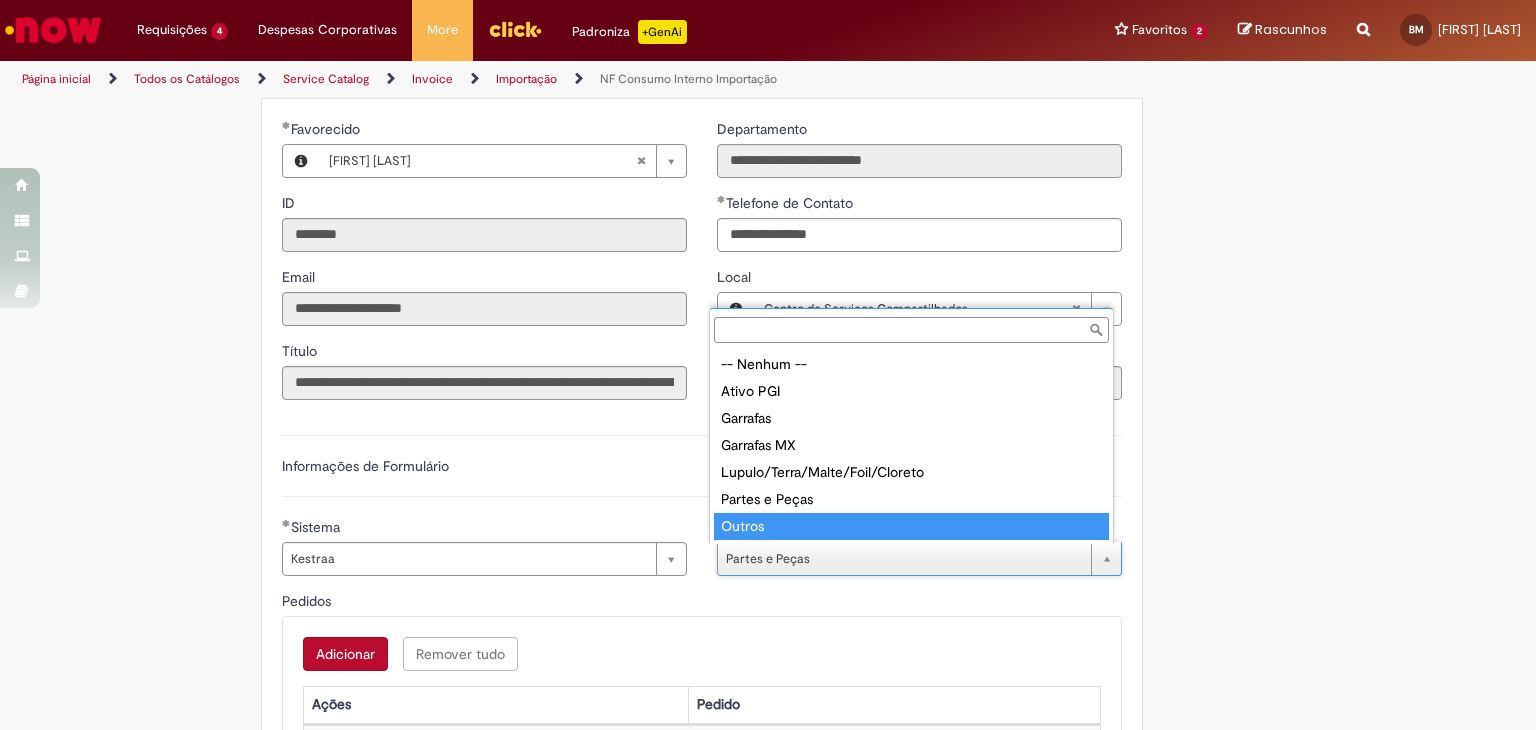 type on "******" 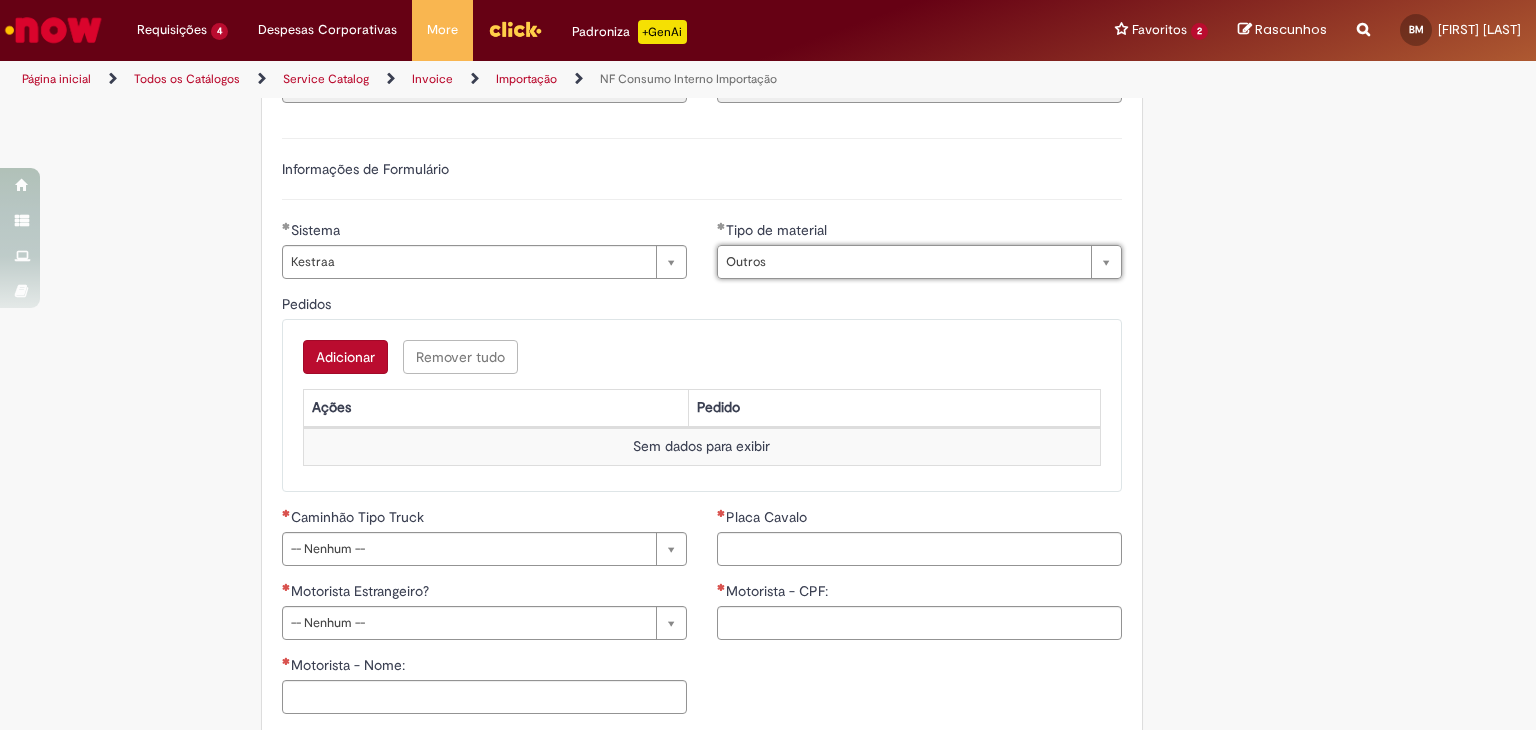 scroll, scrollTop: 500, scrollLeft: 0, axis: vertical 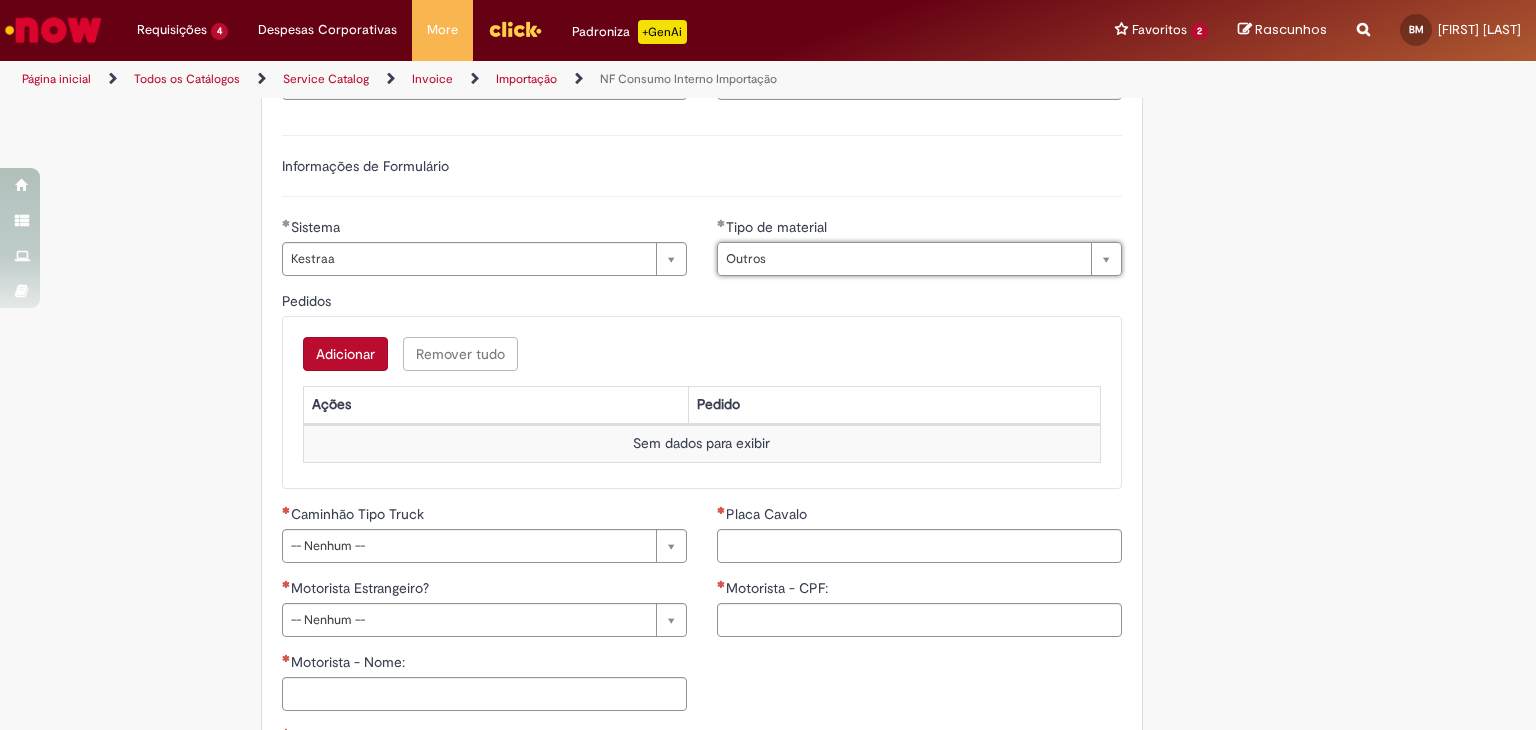 click on "Adicionar" at bounding box center [345, 354] 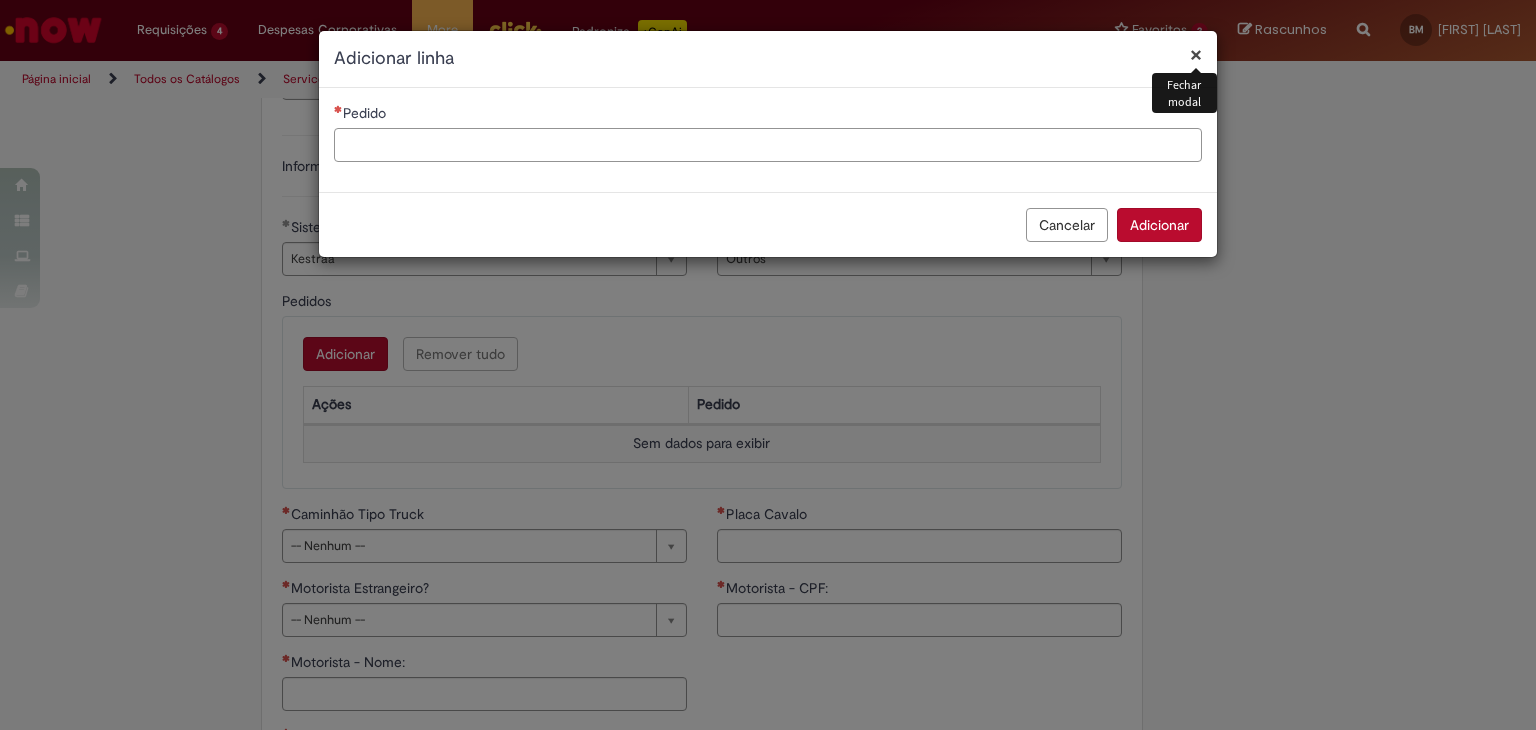 click on "Pedido" at bounding box center (768, 145) 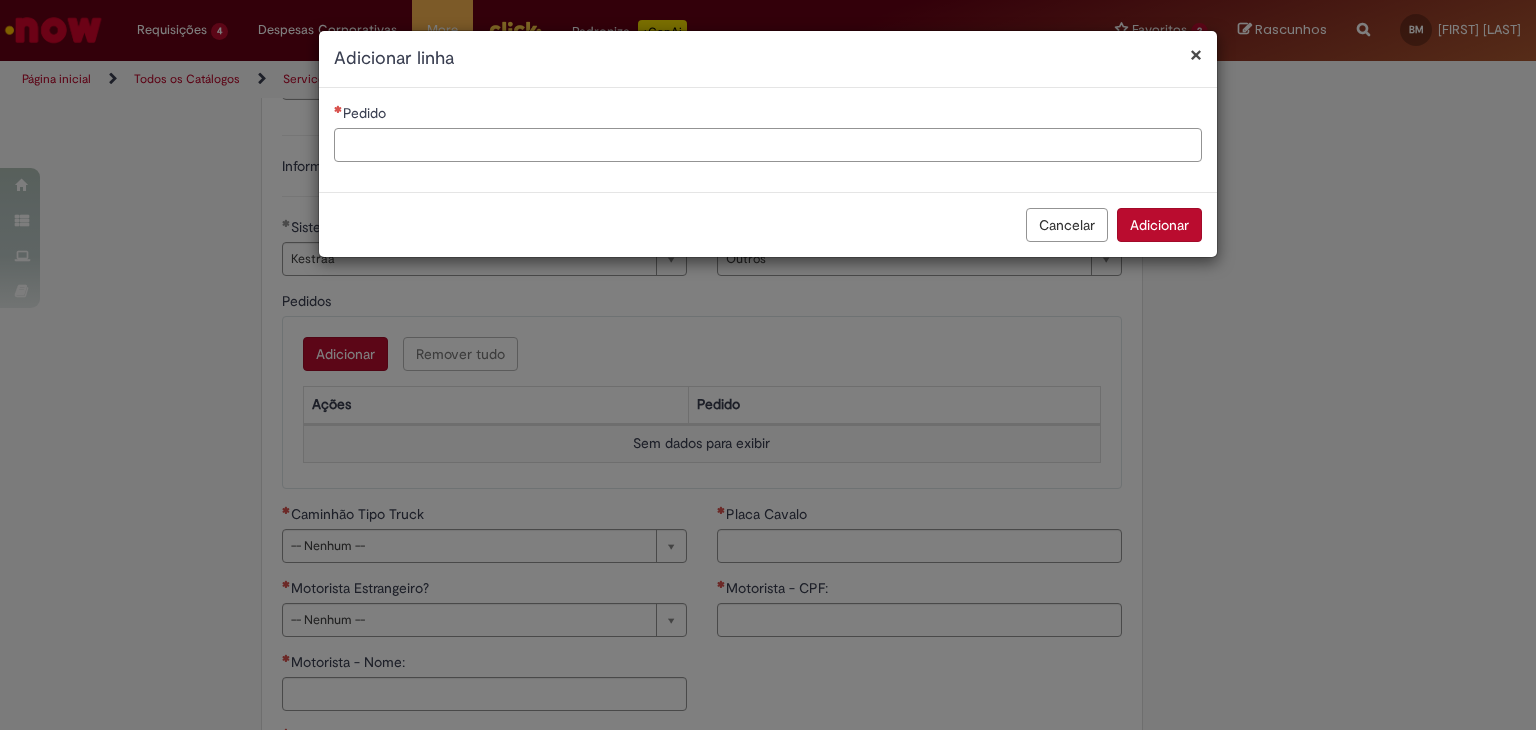 paste on "**********" 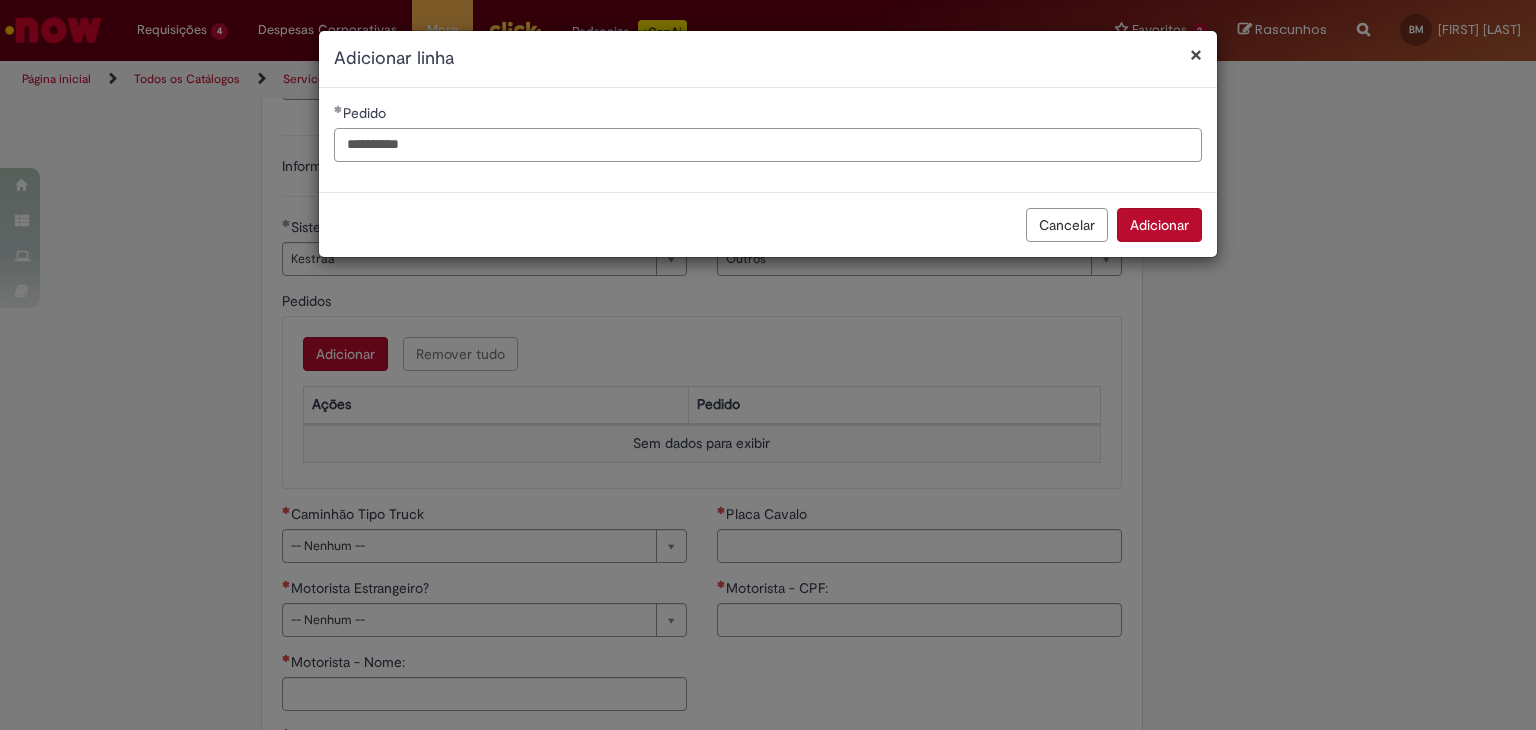 click on "**********" at bounding box center [768, 145] 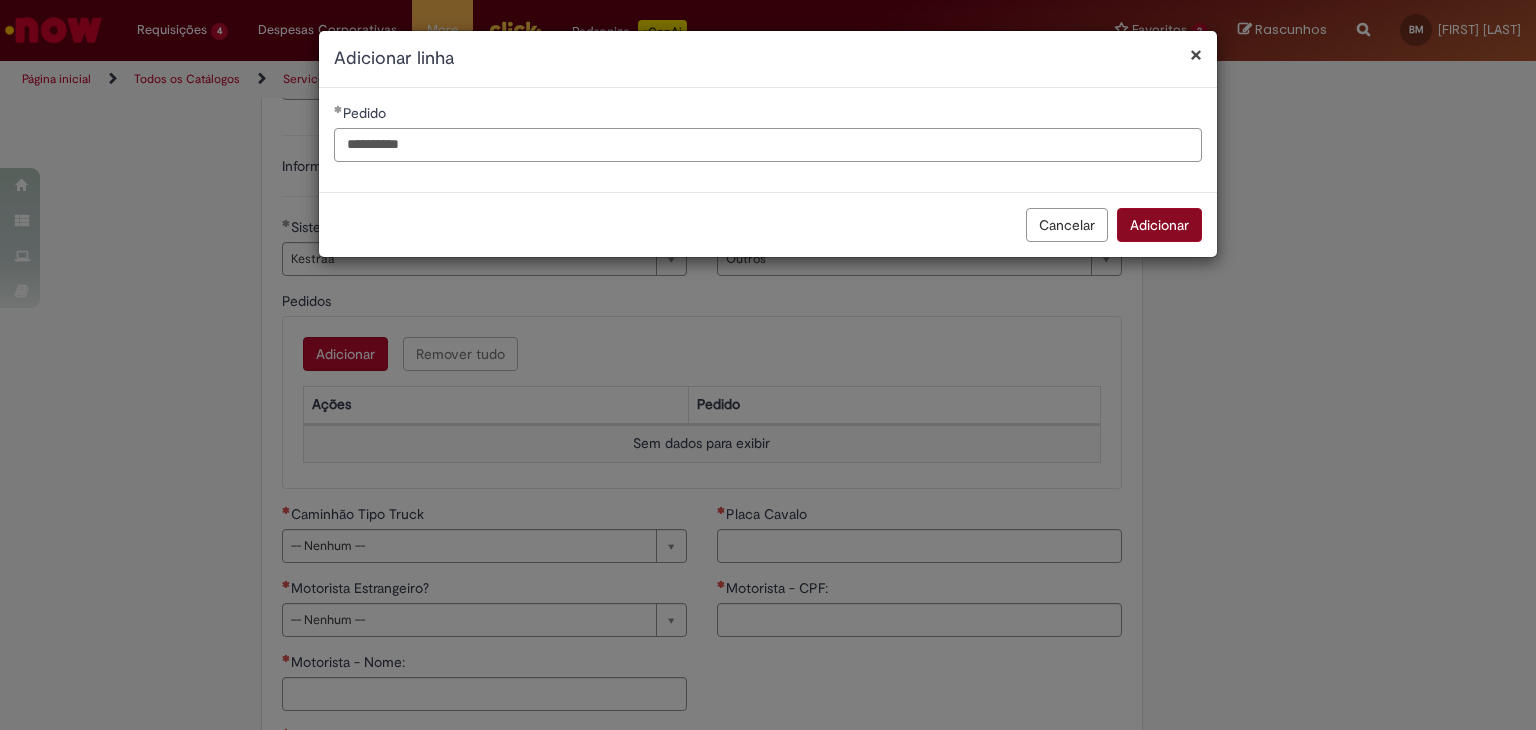 type on "**********" 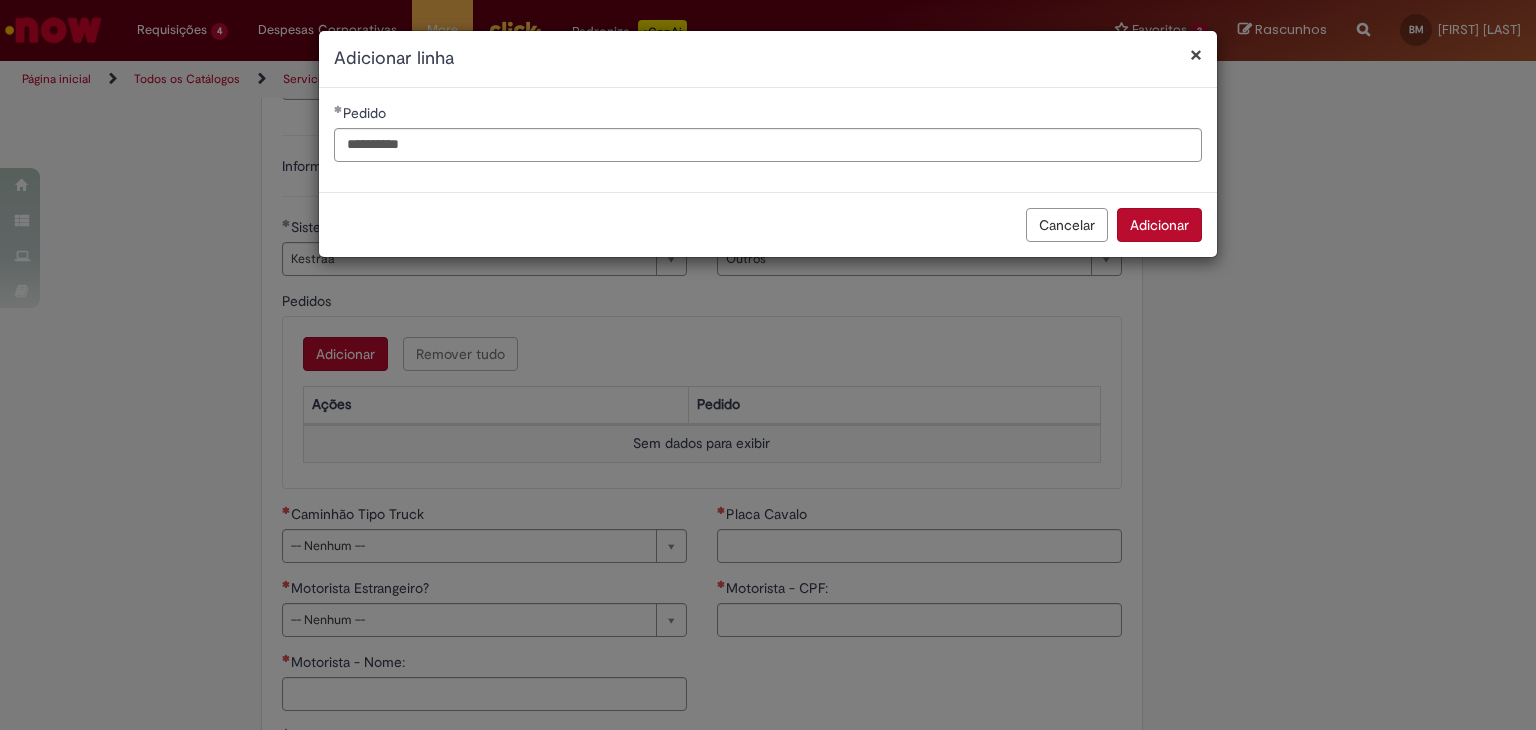 click on "Adicionar" at bounding box center [1159, 225] 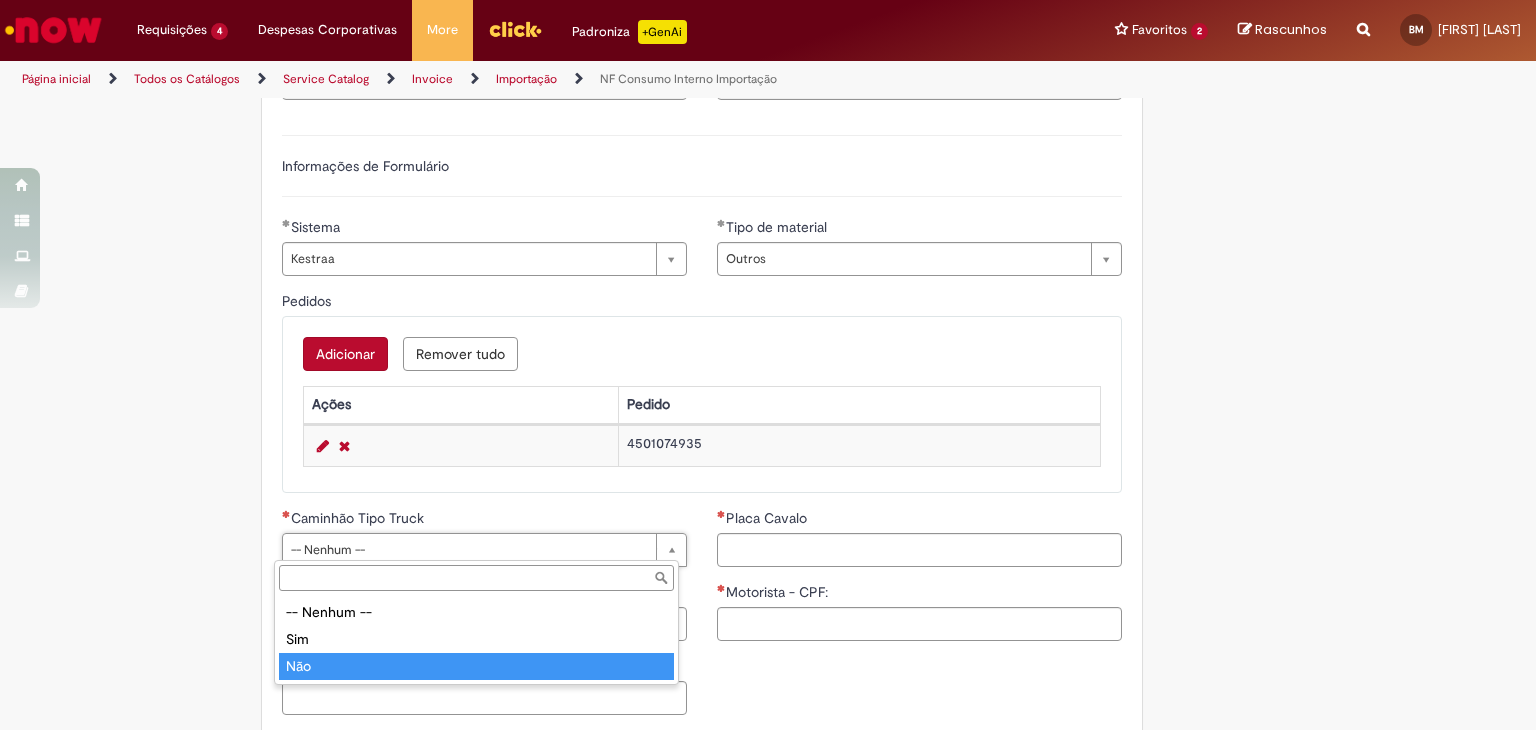 type on "***" 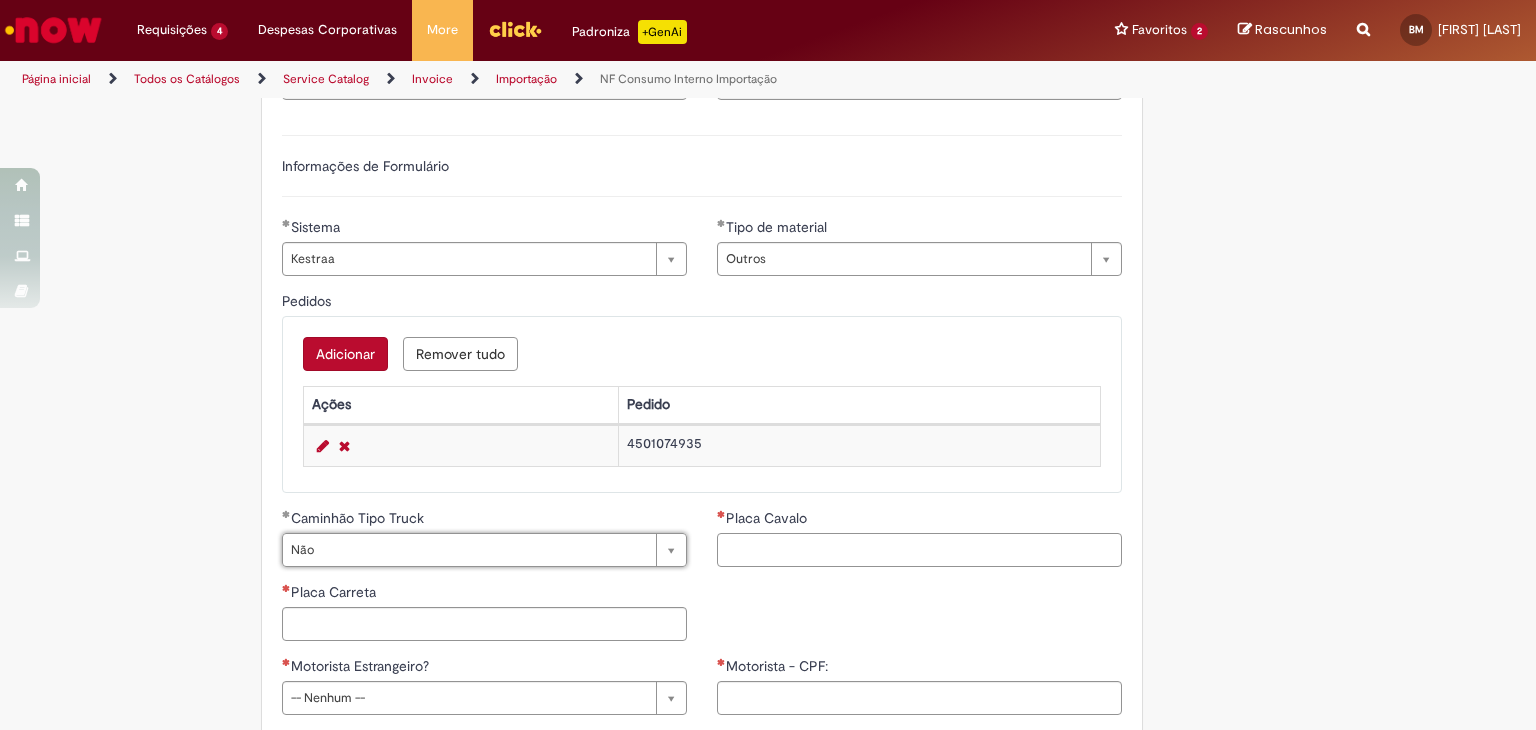 click on "Placa Cavalo" at bounding box center (919, 550) 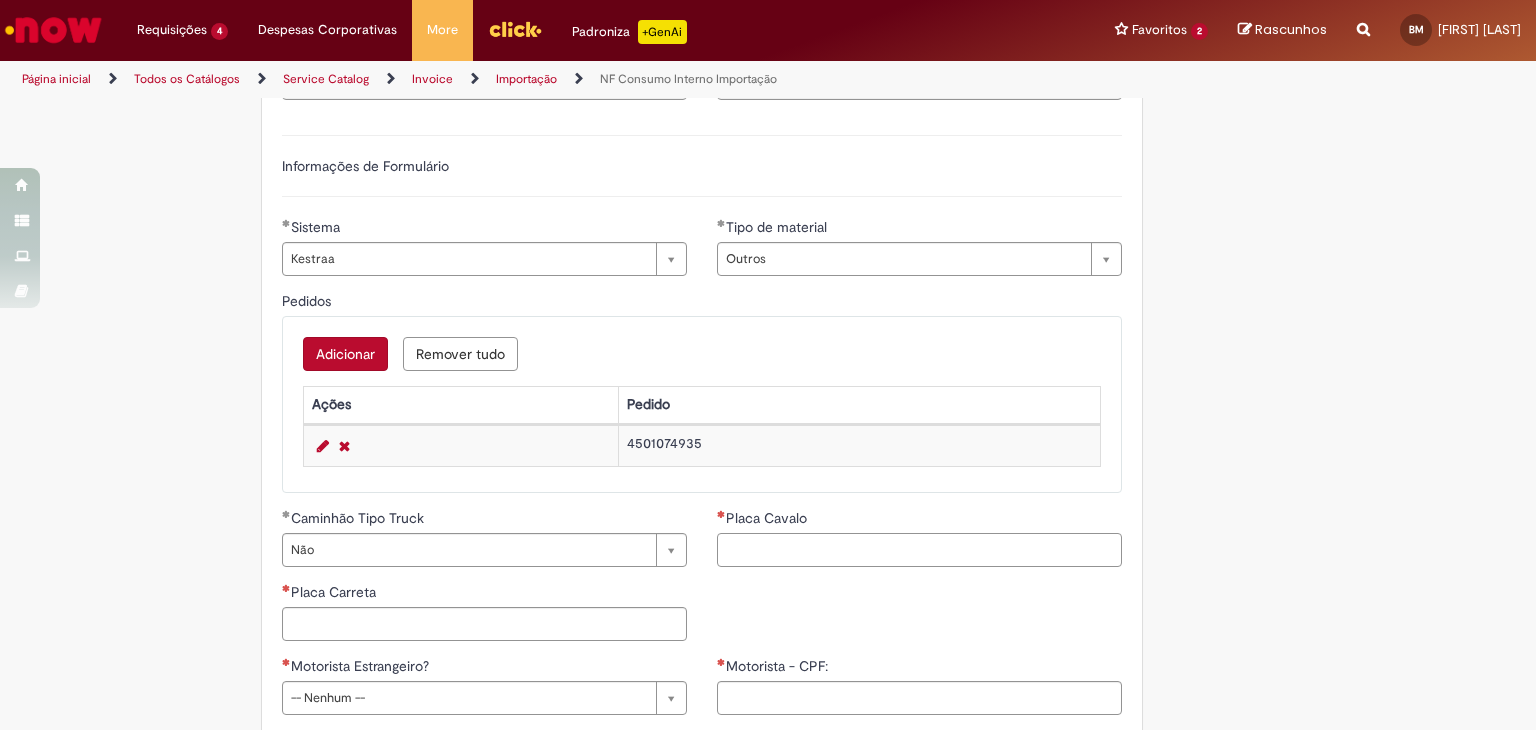 paste on "*******" 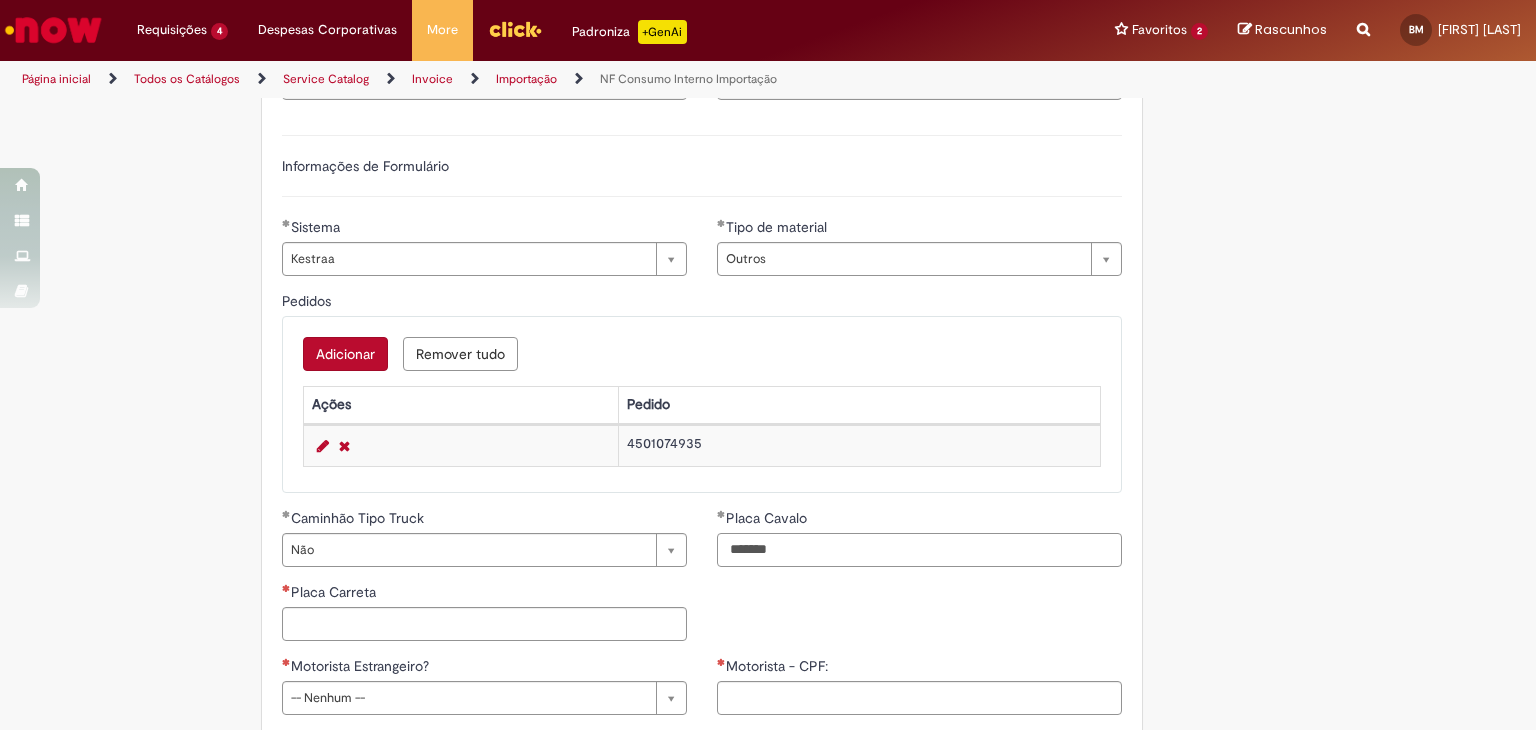 type on "*******" 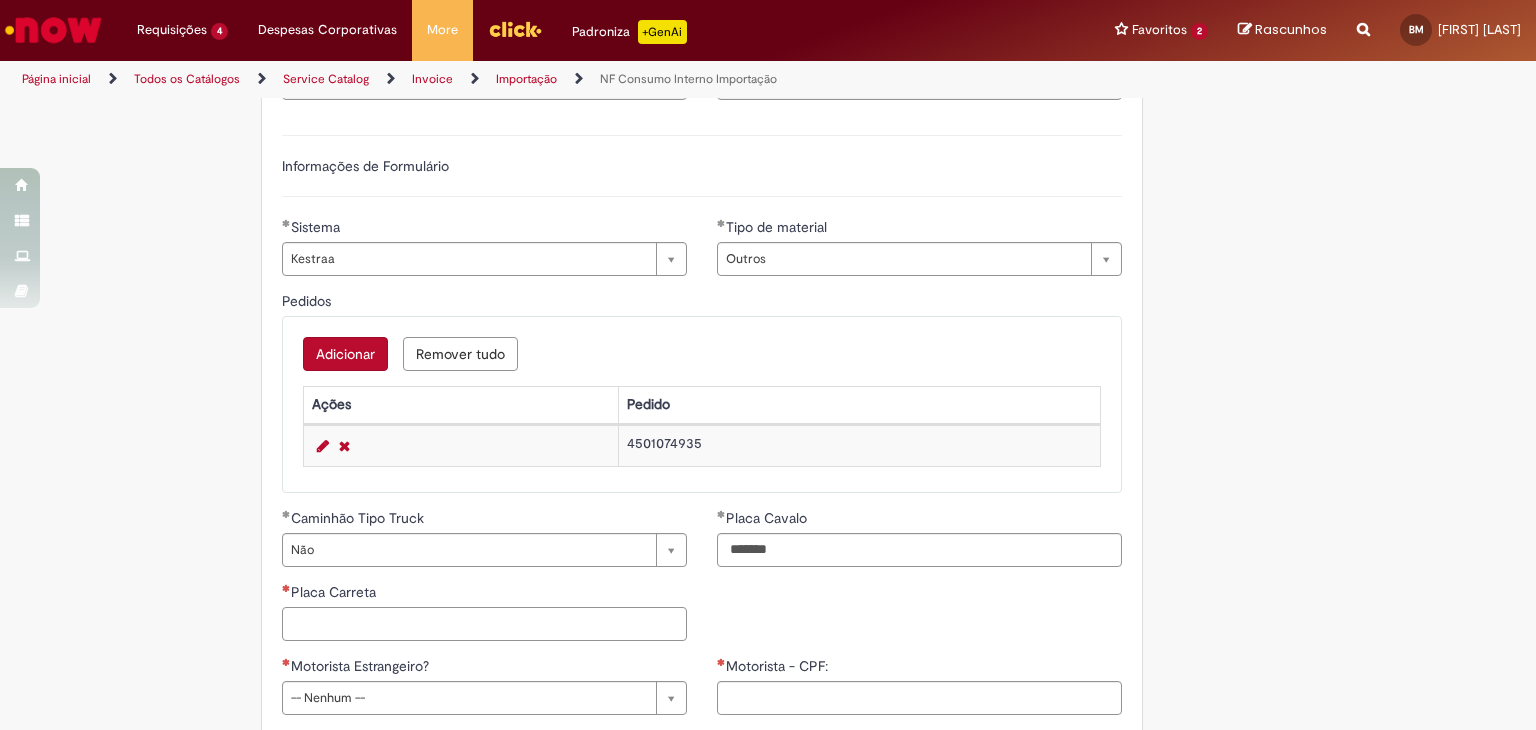 click on "Placa Carreta" at bounding box center (484, 624) 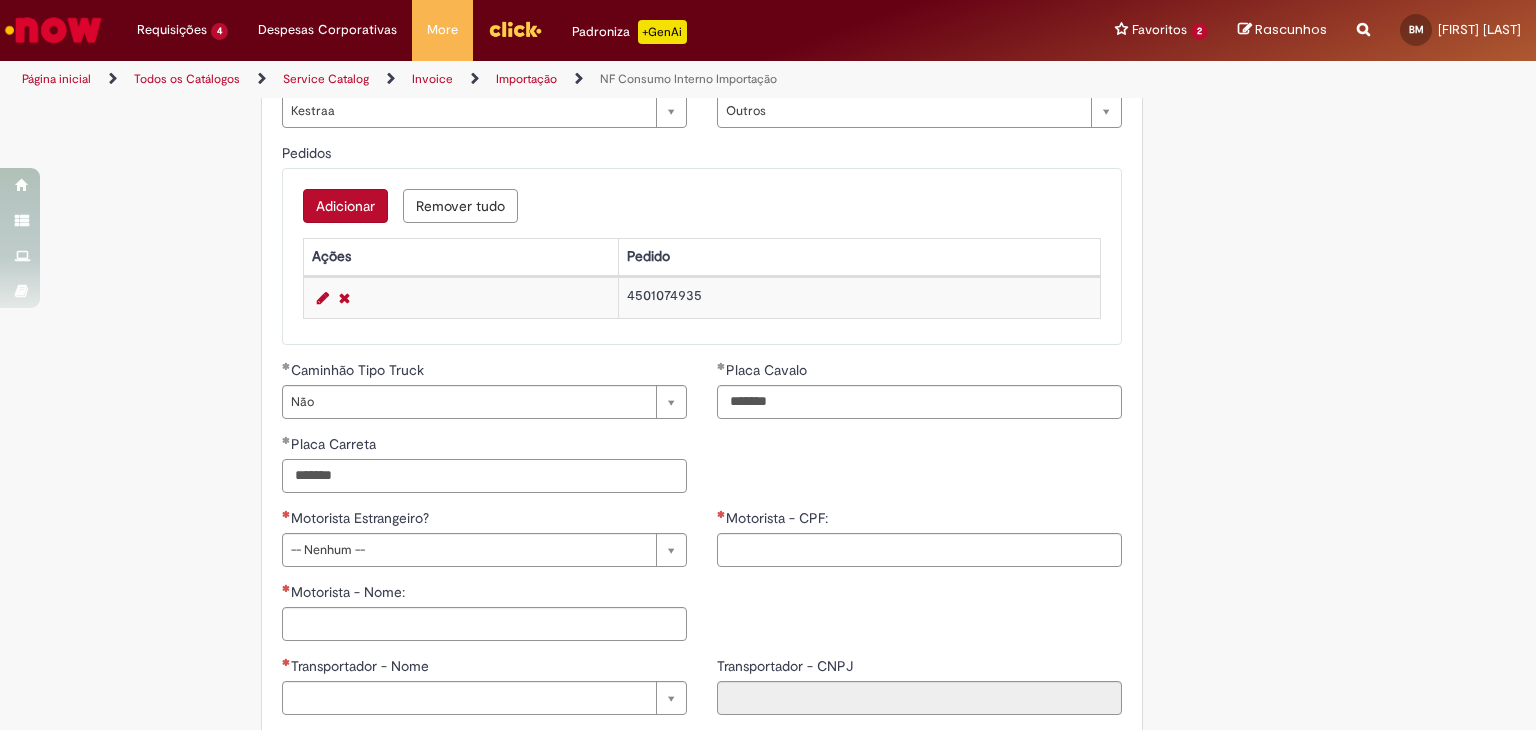 scroll, scrollTop: 800, scrollLeft: 0, axis: vertical 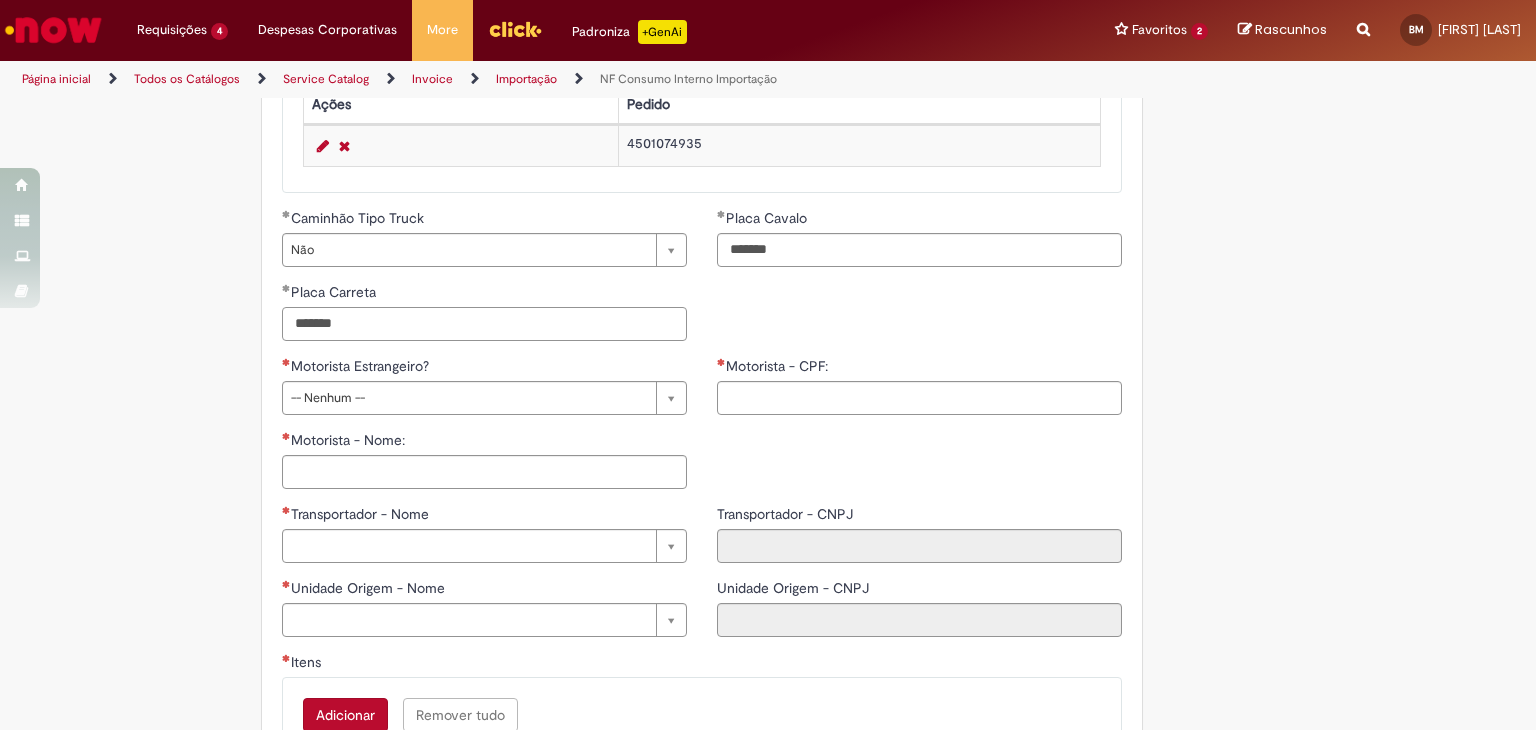 type on "*******" 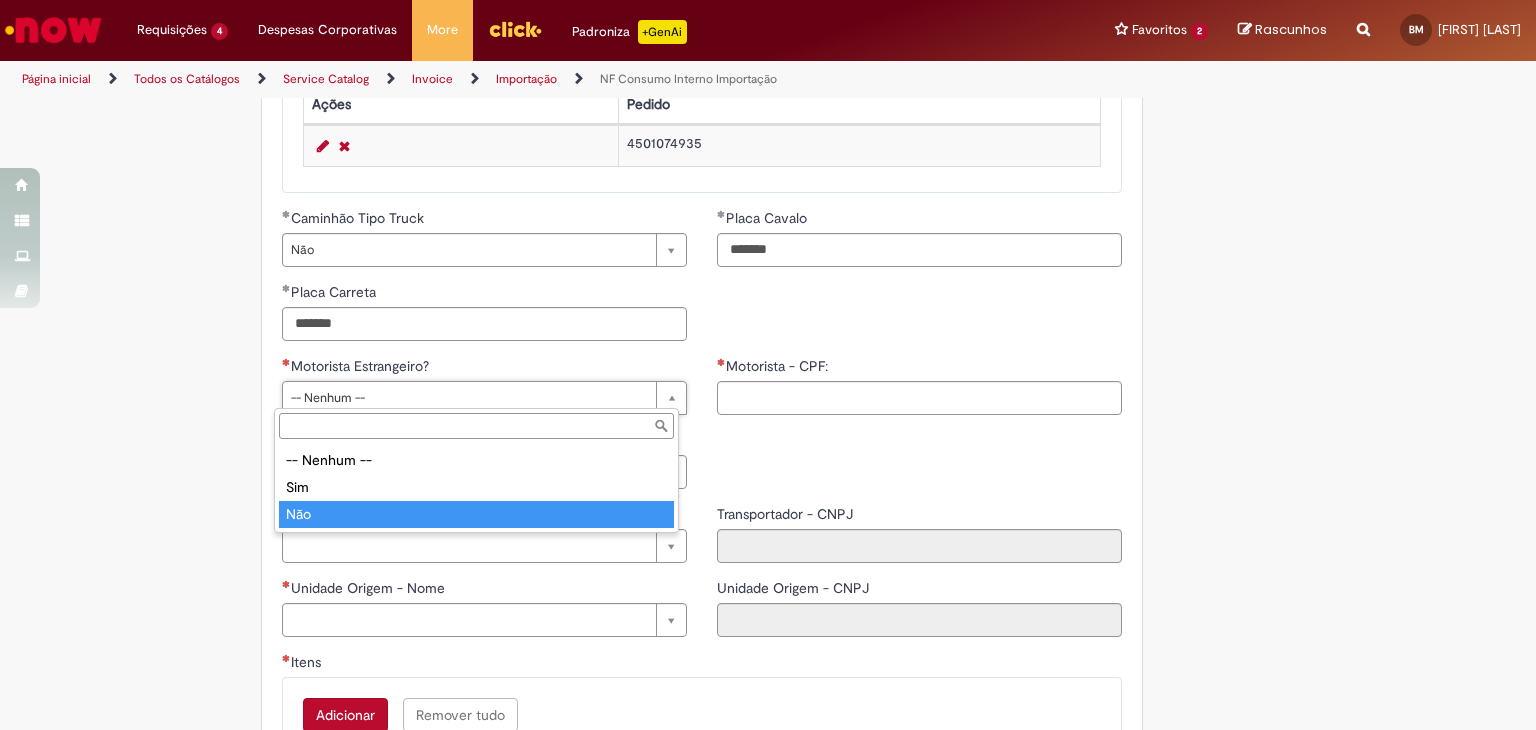 type on "***" 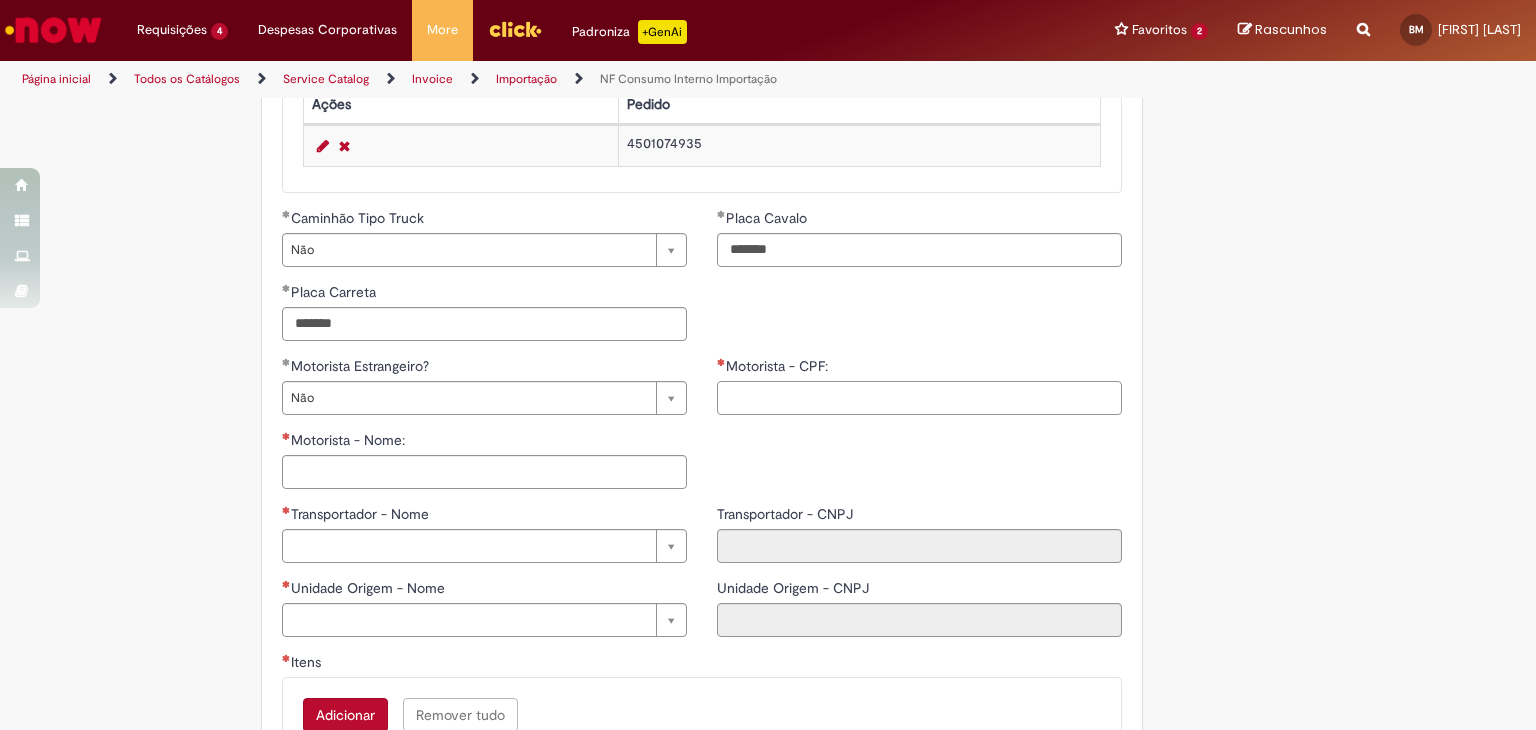 click on "Motorista - CPF:" at bounding box center [919, 398] 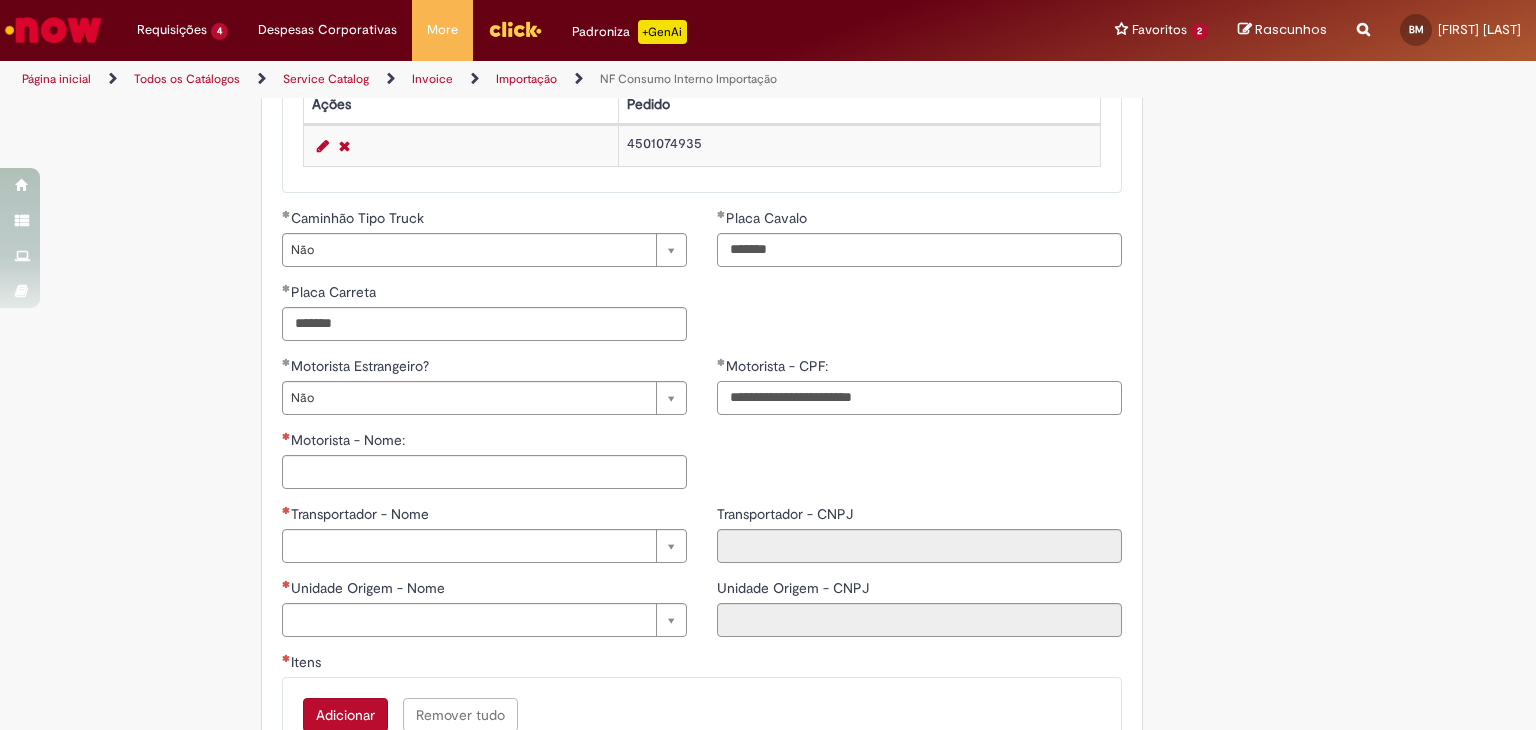 drag, startPoint x: 926, startPoint y: 398, endPoint x: 812, endPoint y: 398, distance: 114 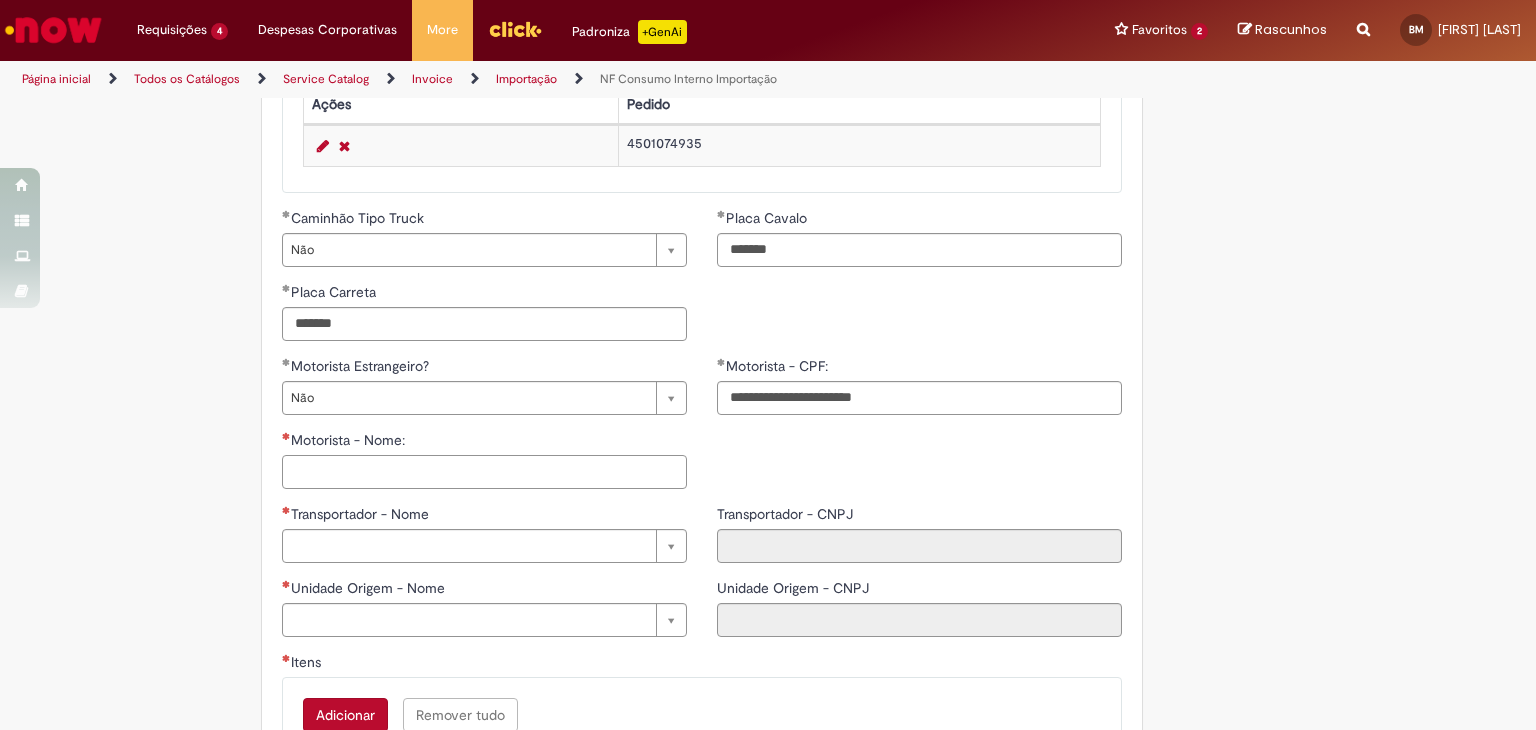 click on "Motorista - Nome:" at bounding box center (484, 472) 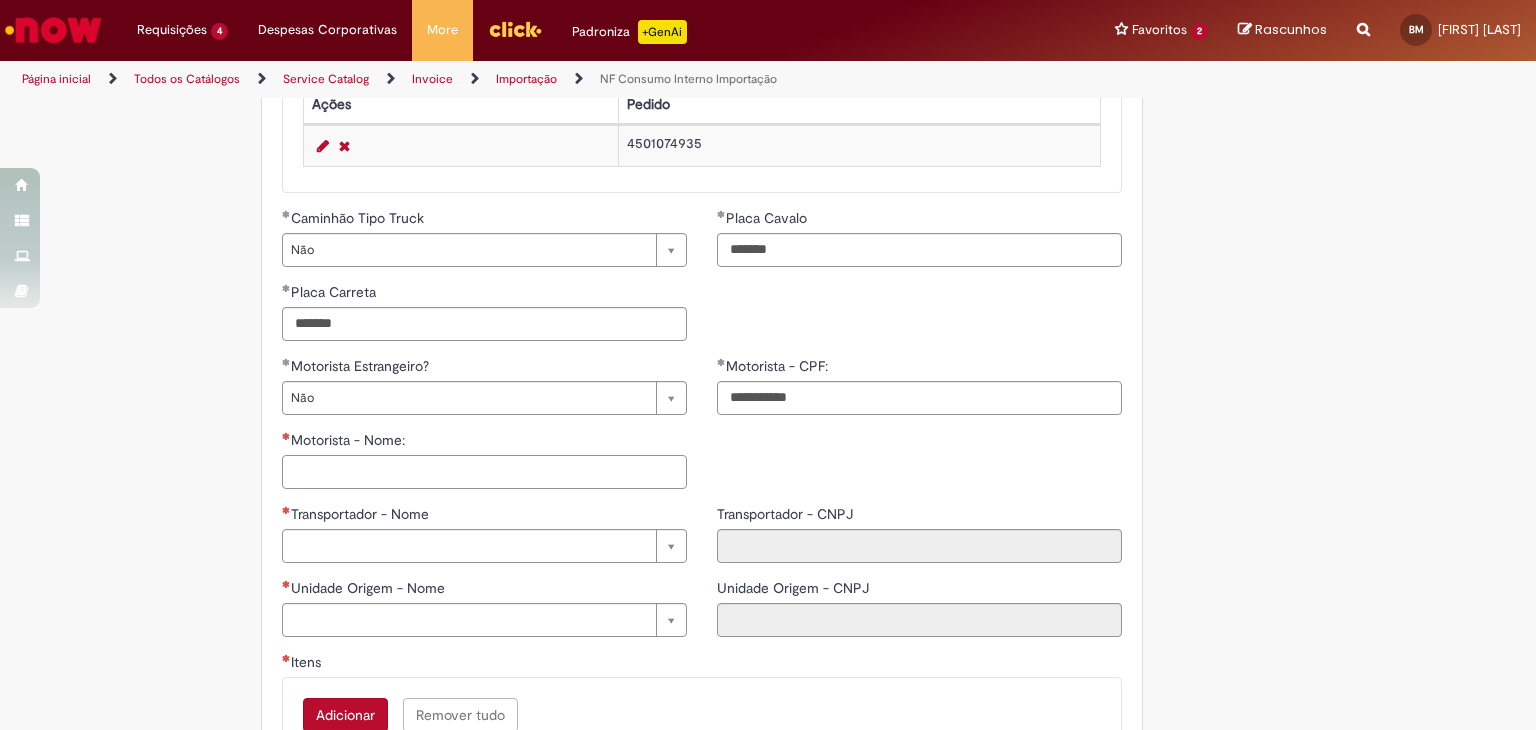 paste on "**********" 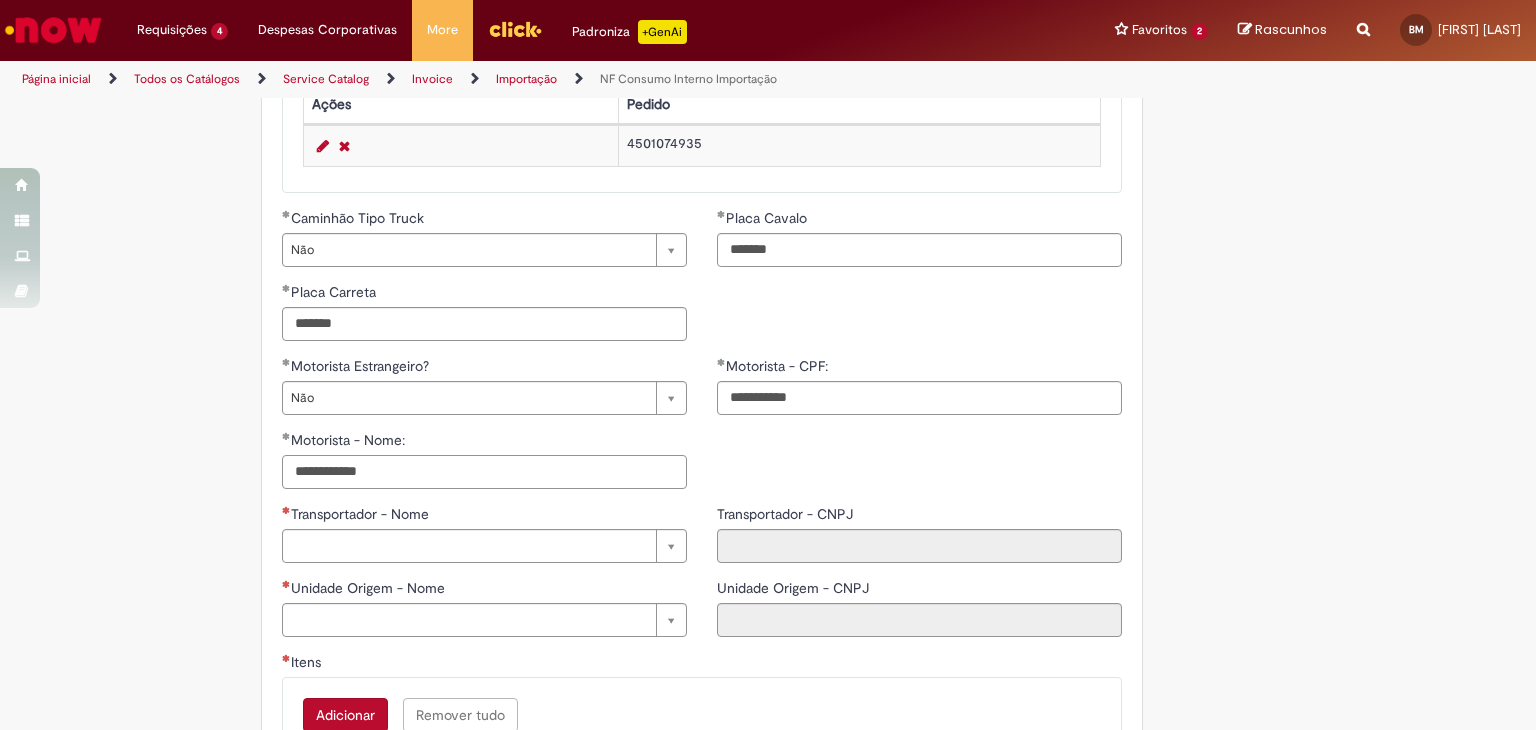 type on "**********" 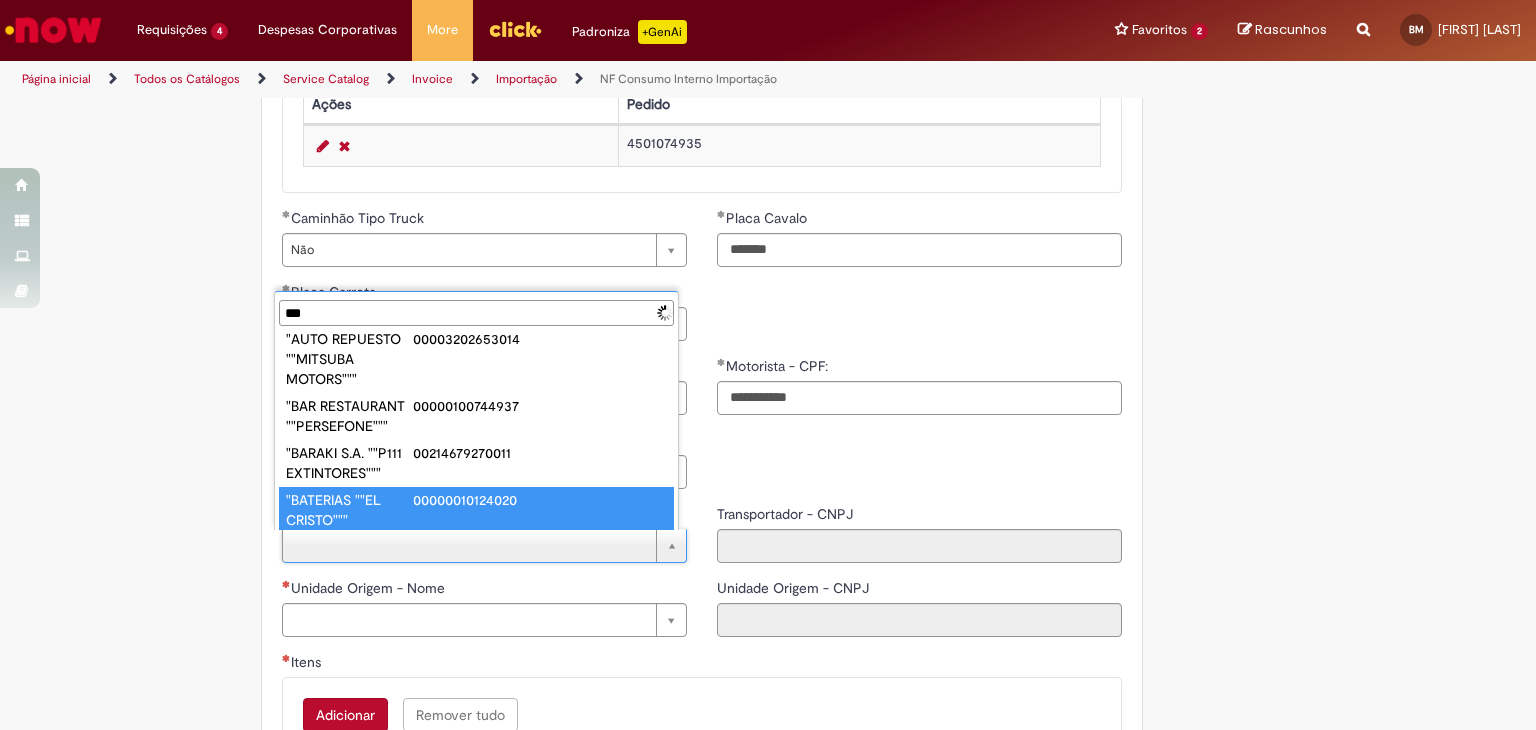 scroll, scrollTop: 0, scrollLeft: 0, axis: both 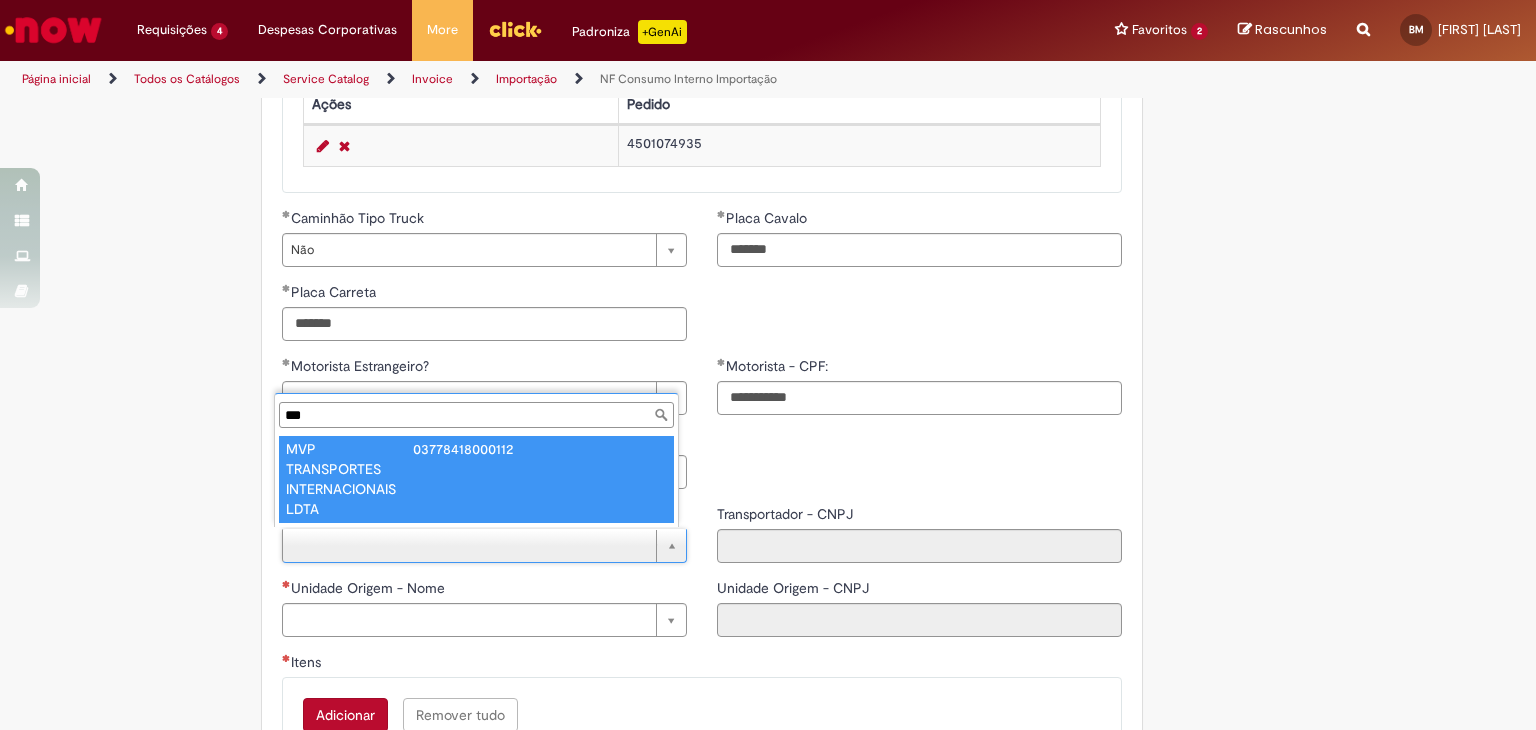 type on "***" 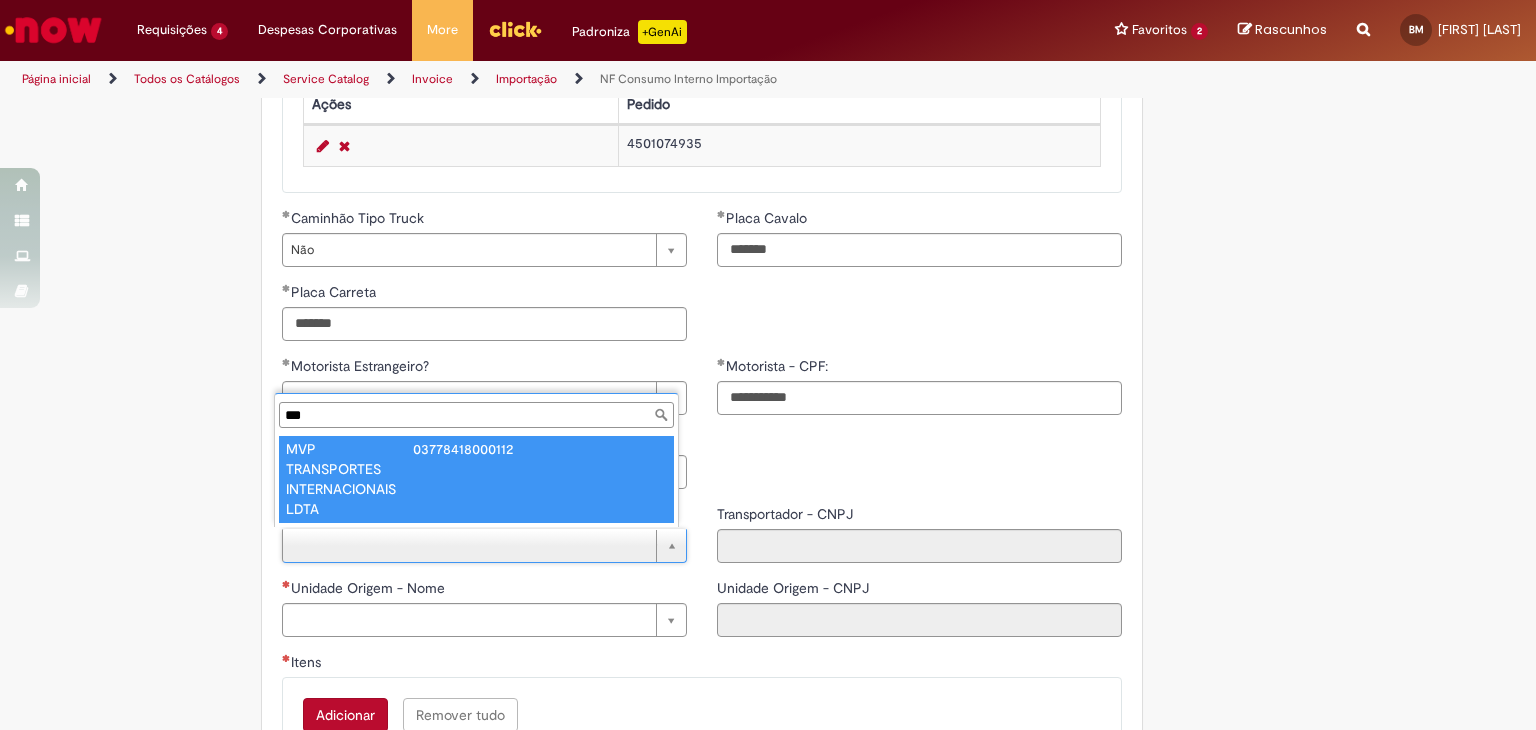 type on "**********" 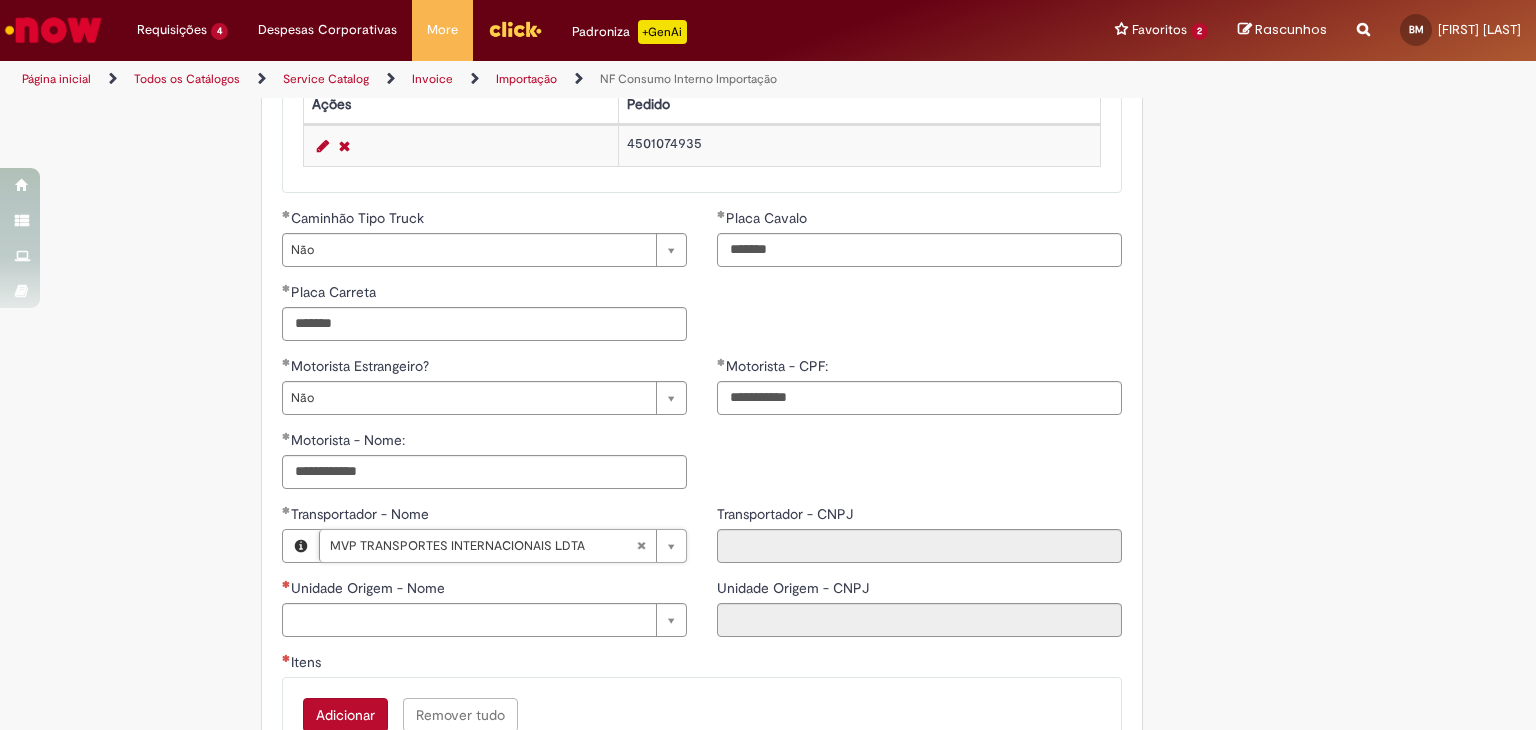 type on "**********" 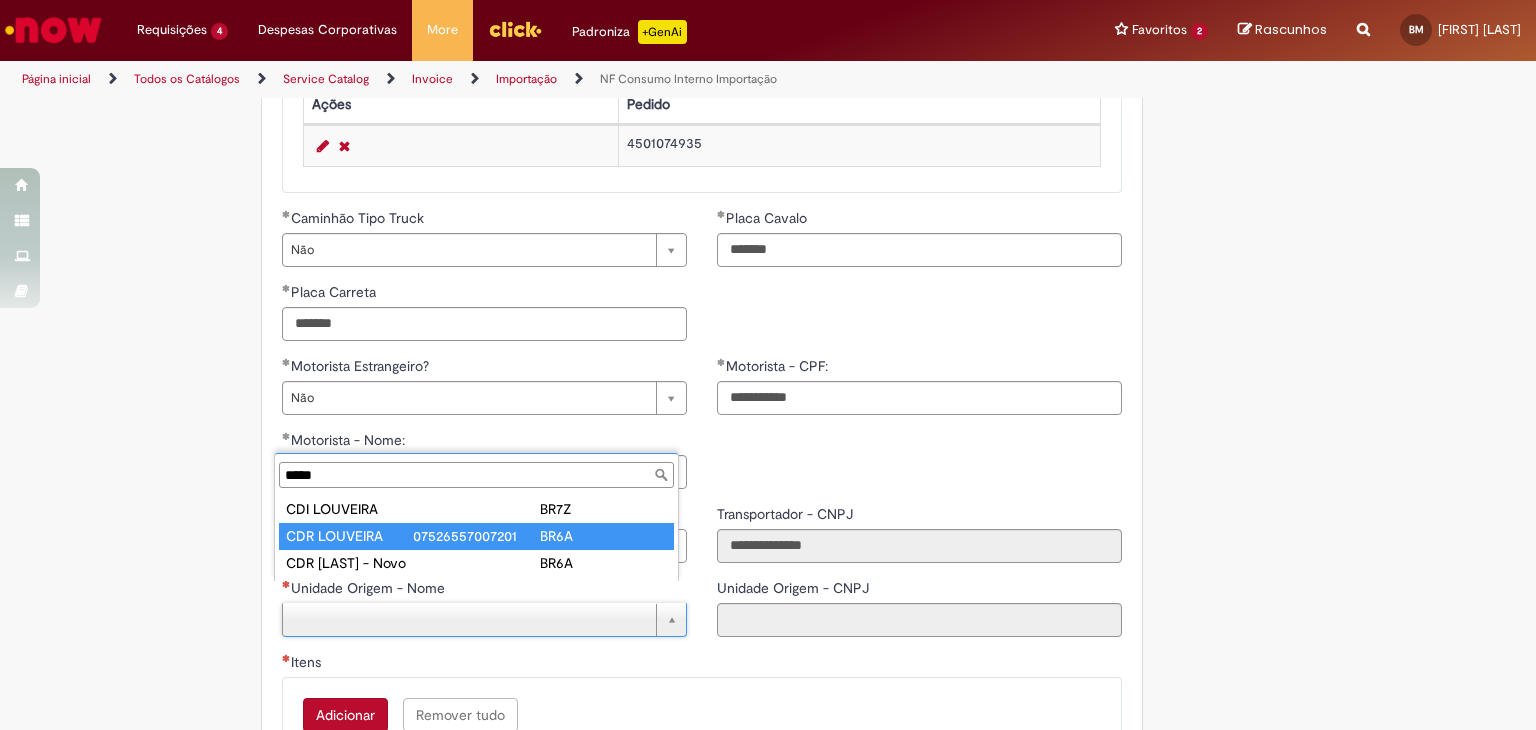 type on "*****" 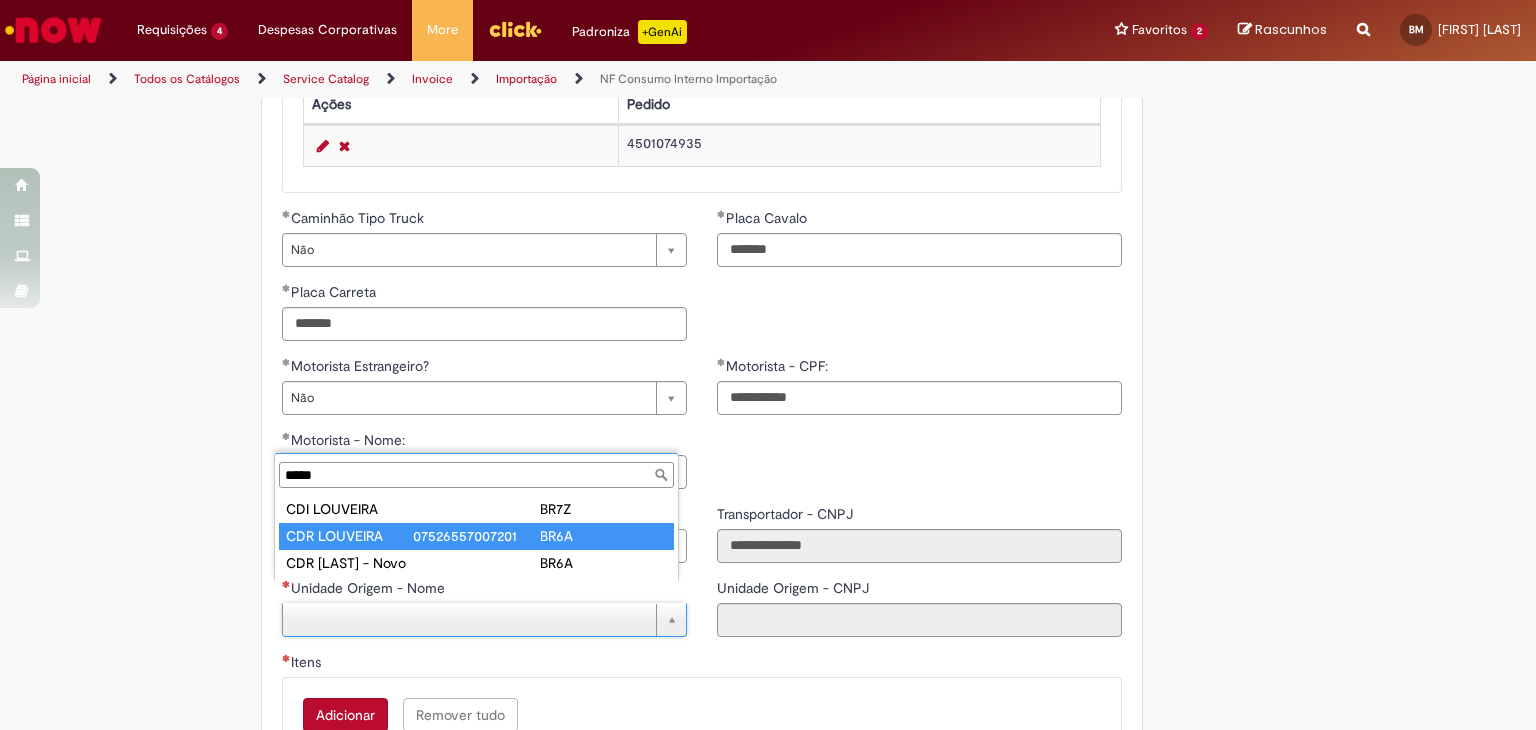 type on "**********" 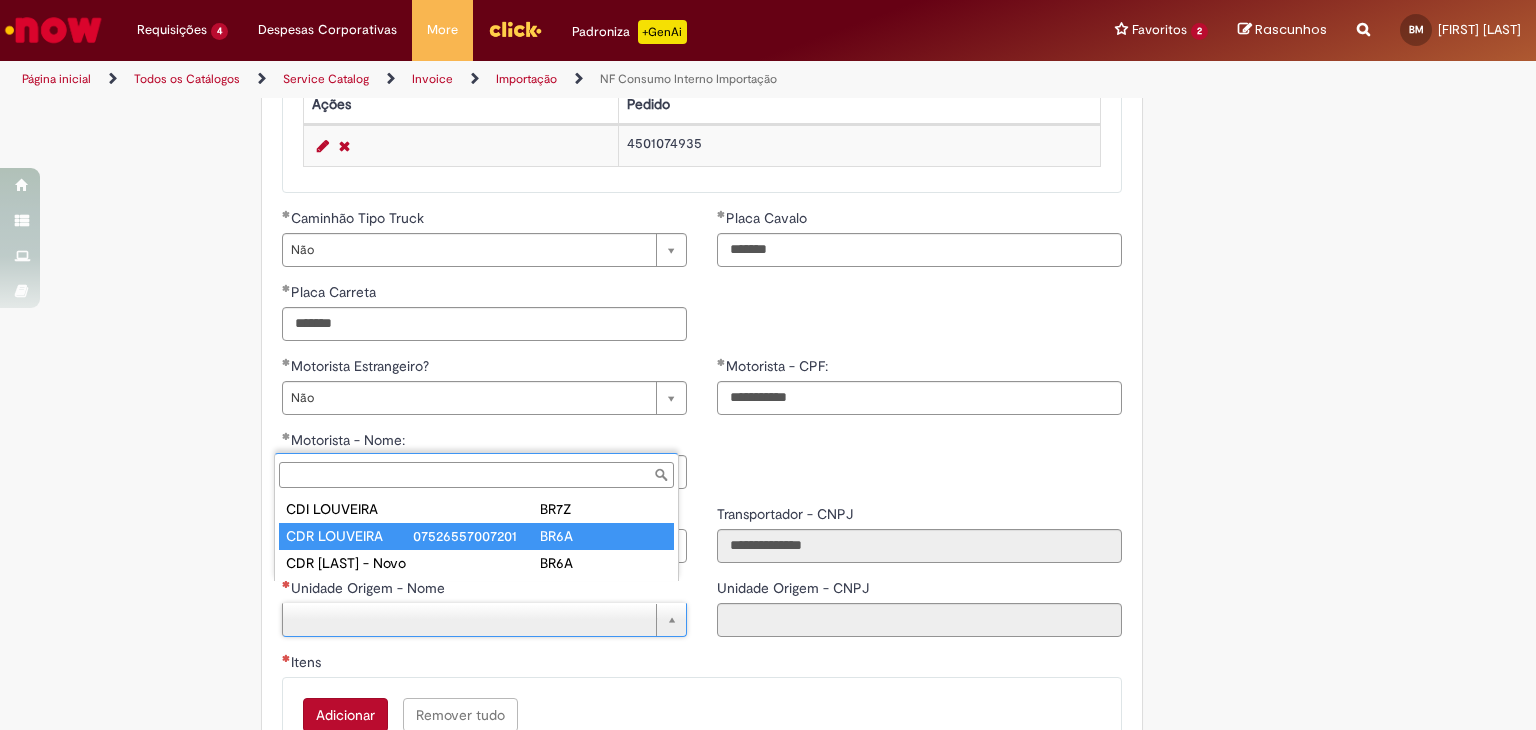type on "**********" 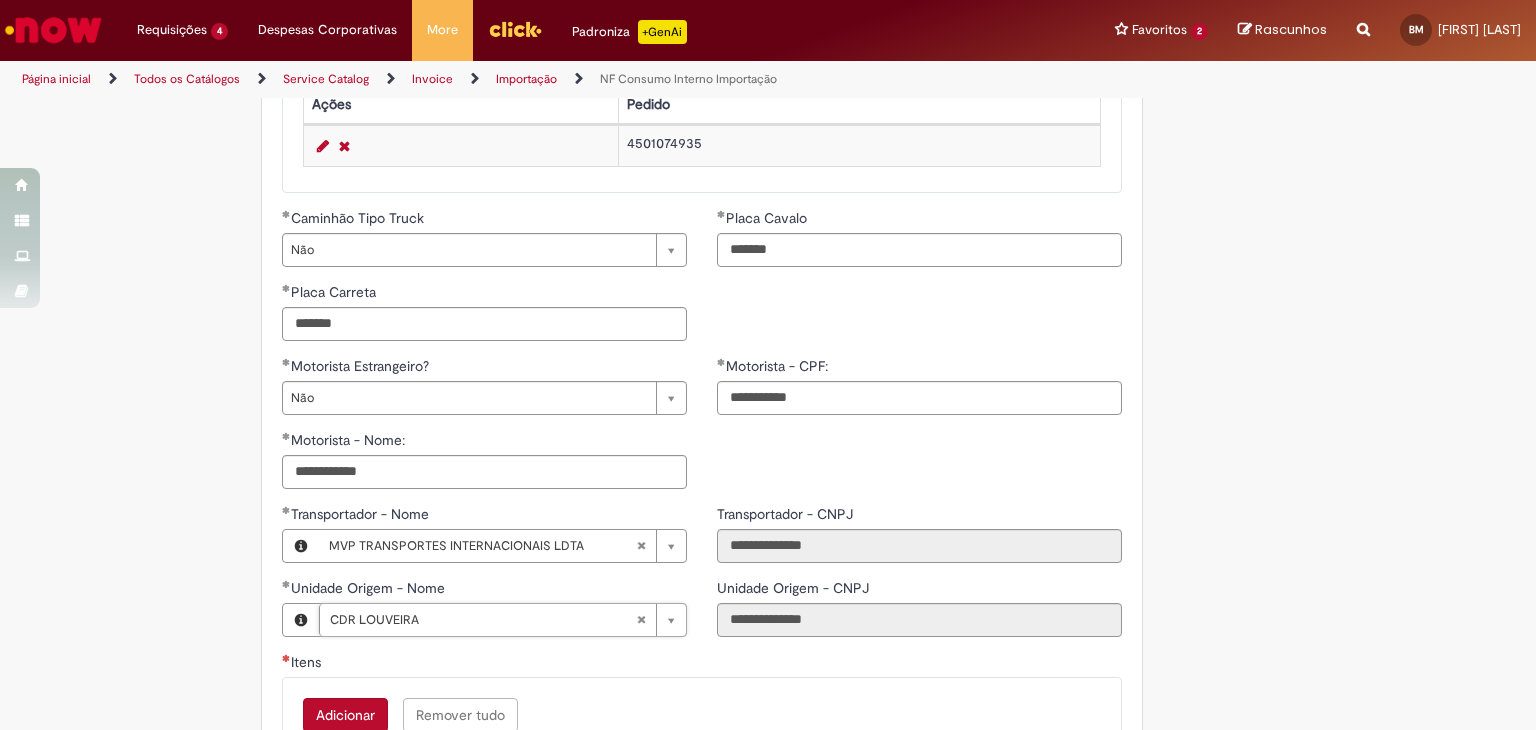 scroll, scrollTop: 1000, scrollLeft: 0, axis: vertical 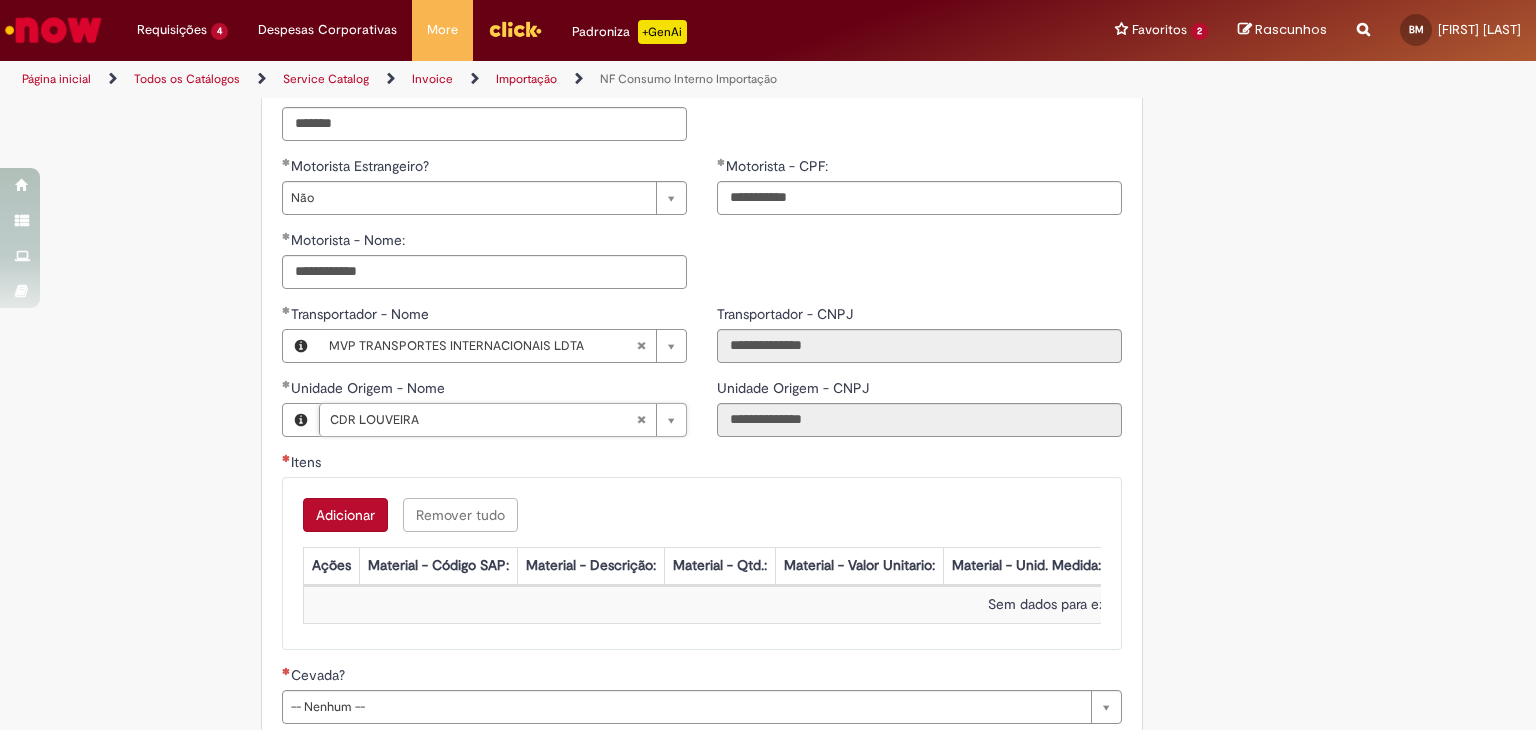 click on "Adicionar" at bounding box center (345, 515) 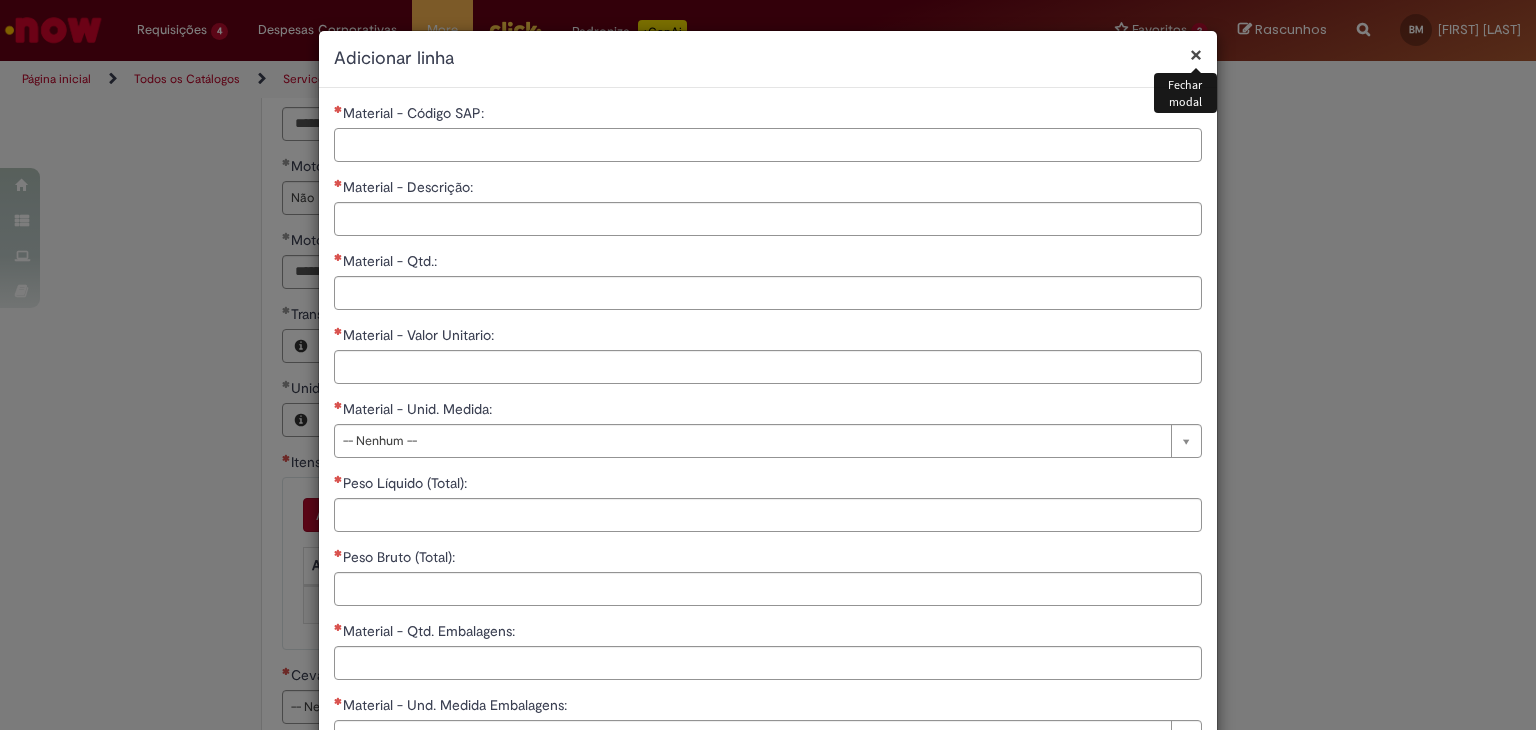 click on "Material - Código SAP:" at bounding box center [768, 145] 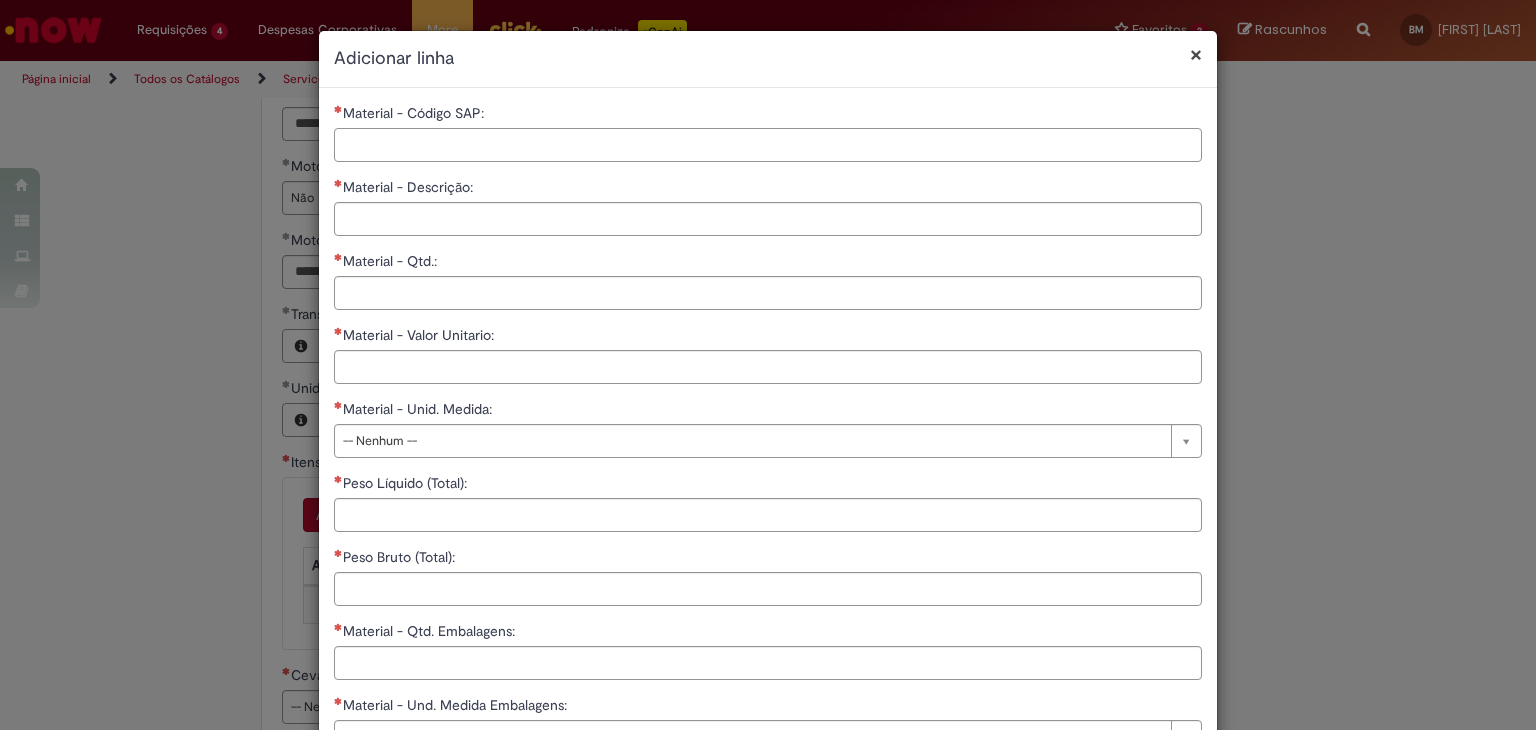 click on "Material - Código SAP:" at bounding box center (768, 145) 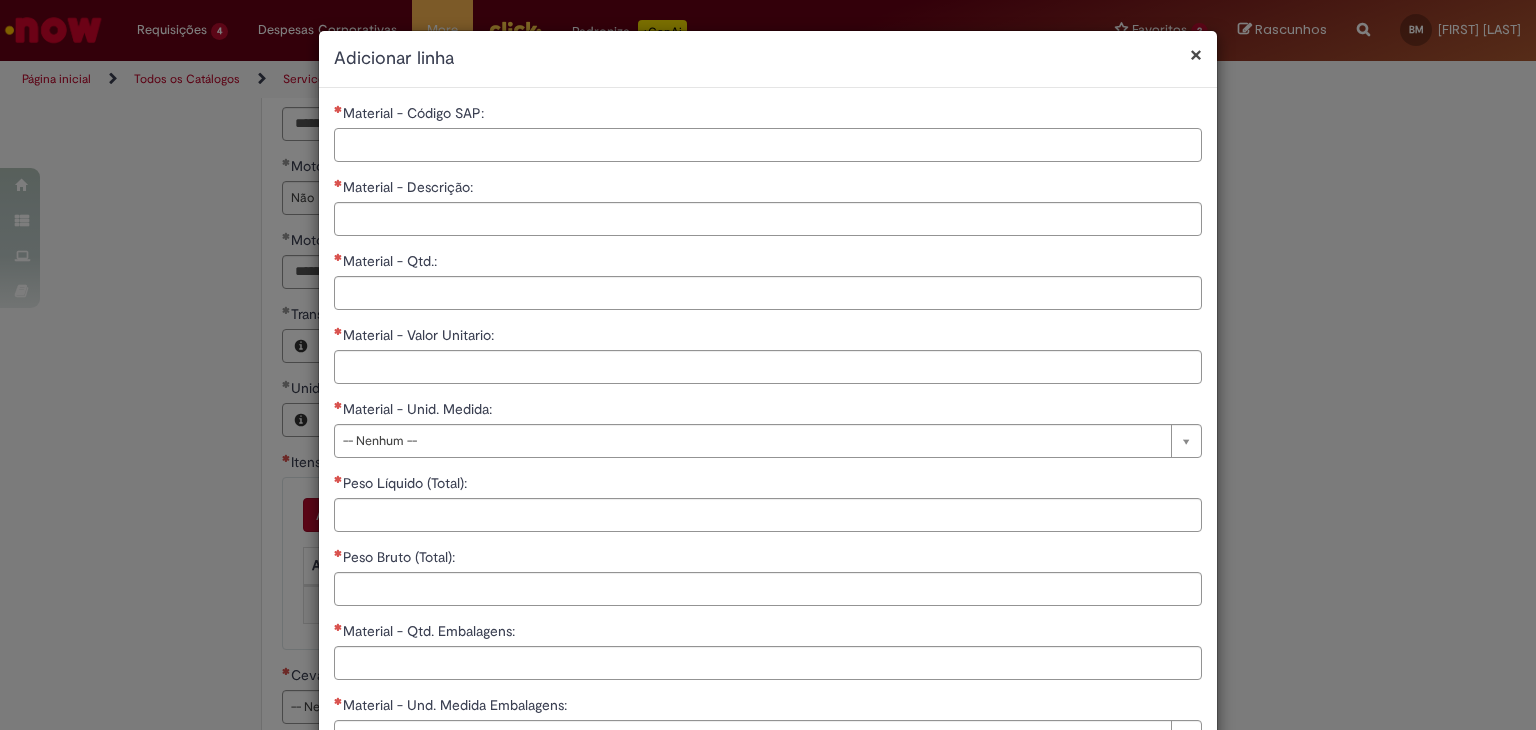 paste on "*****" 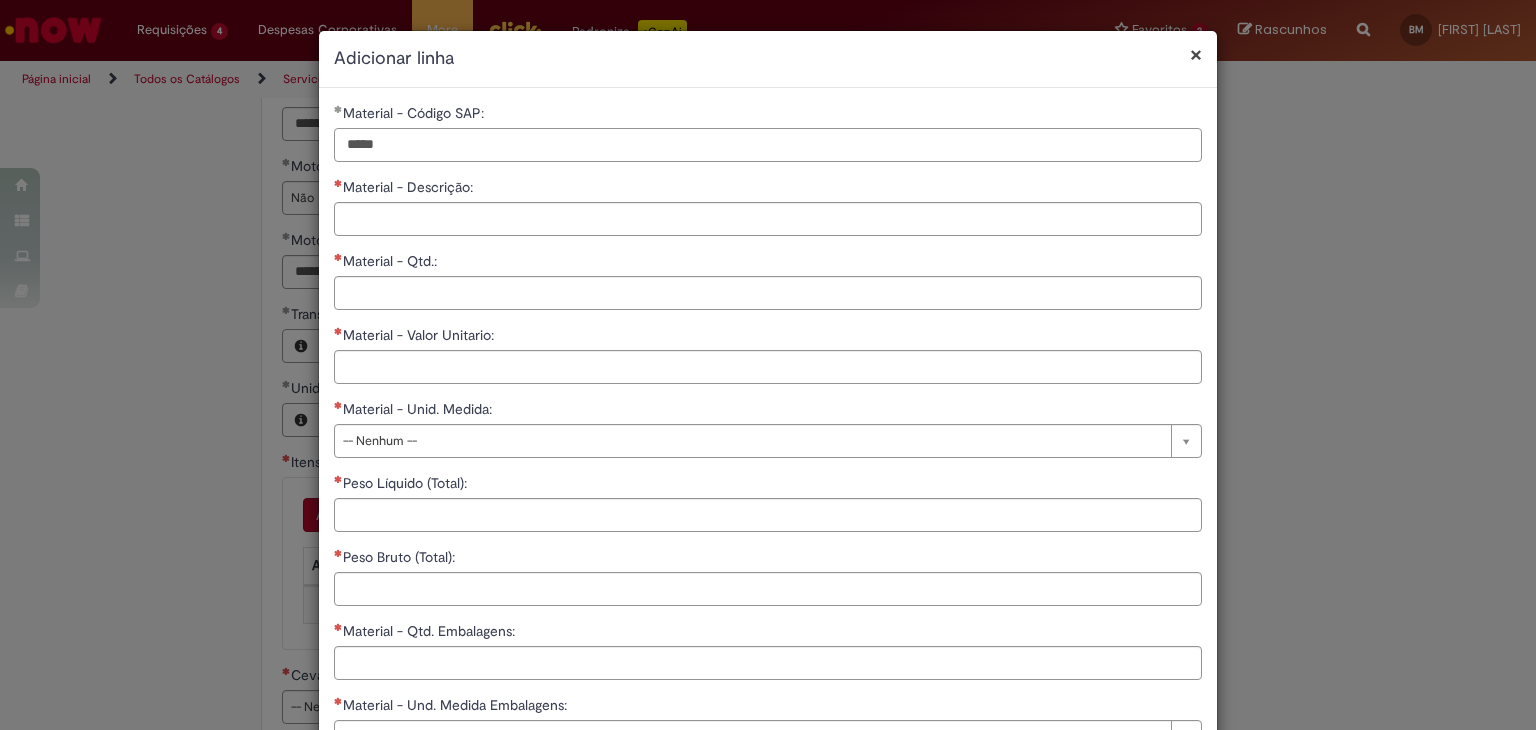 click on "*****" at bounding box center [768, 145] 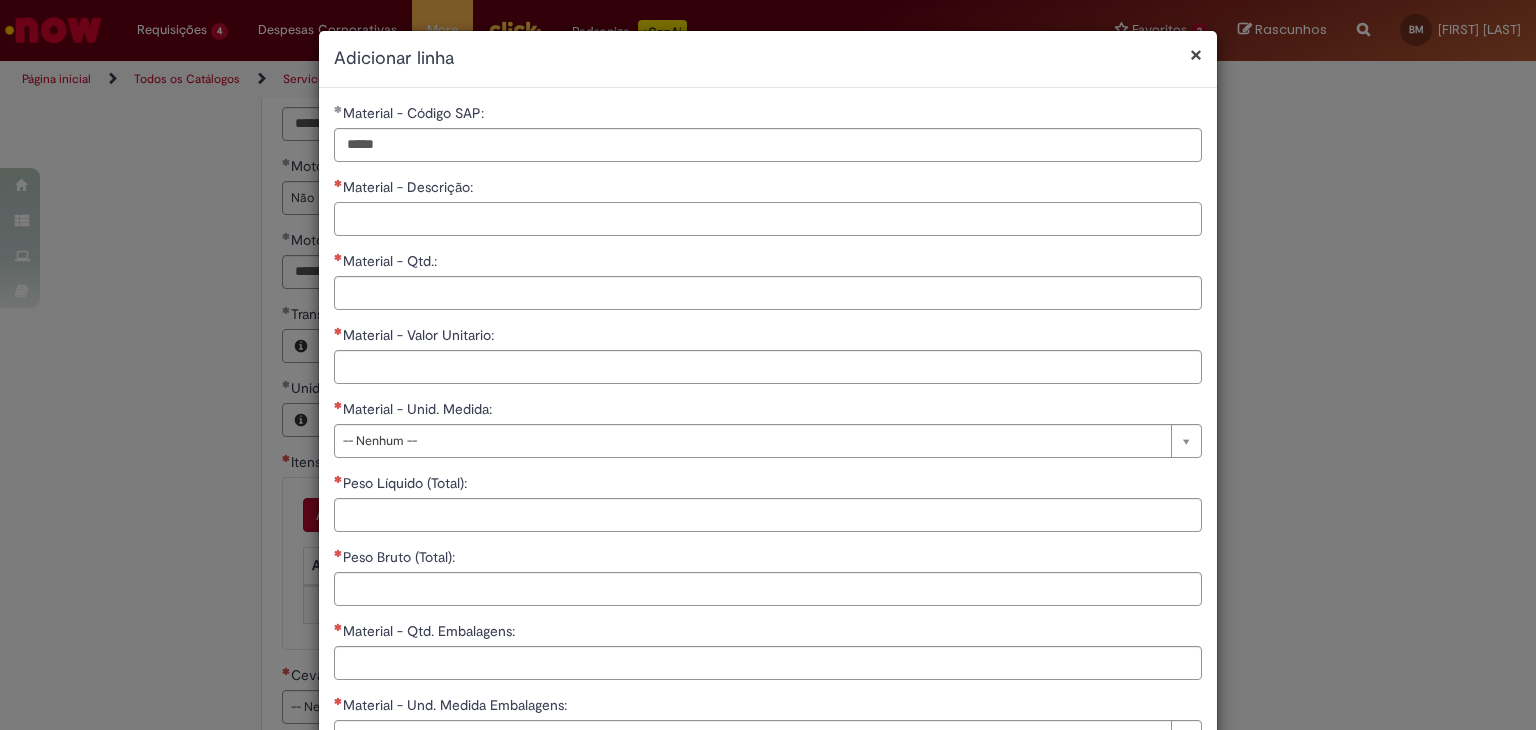 click on "Material - Descrição:" at bounding box center [768, 219] 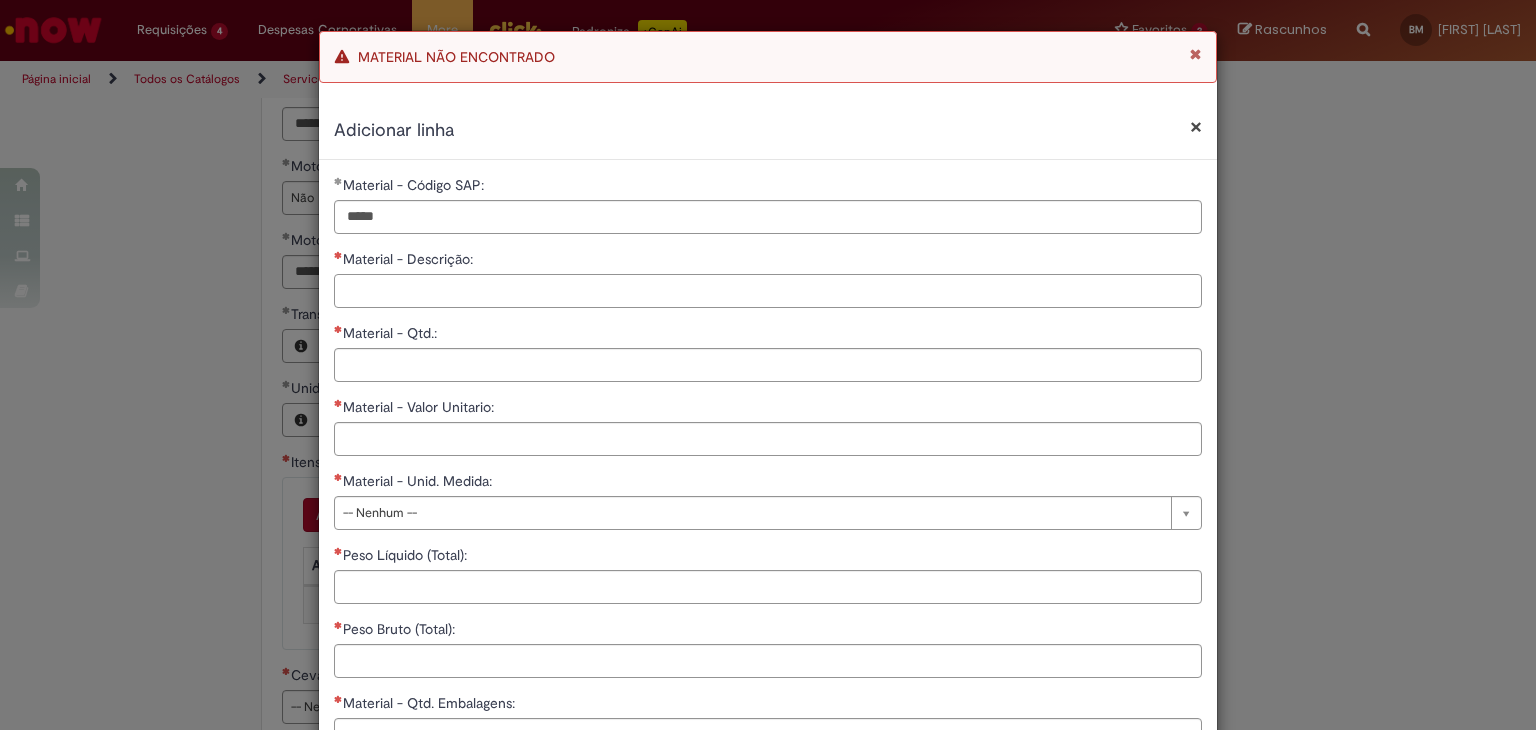 click on "Material - Descrição:" at bounding box center [768, 291] 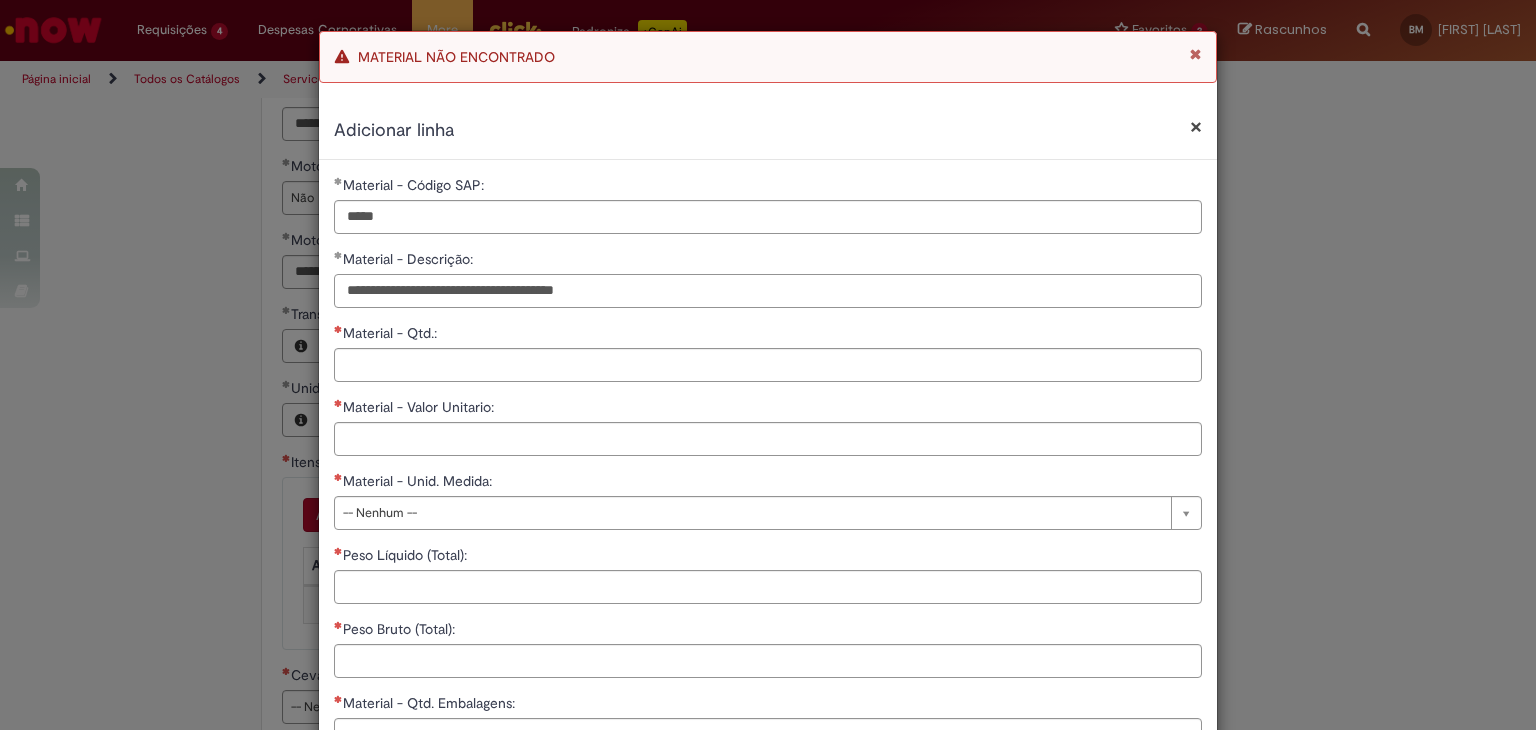 click on "**********" at bounding box center (768, 291) 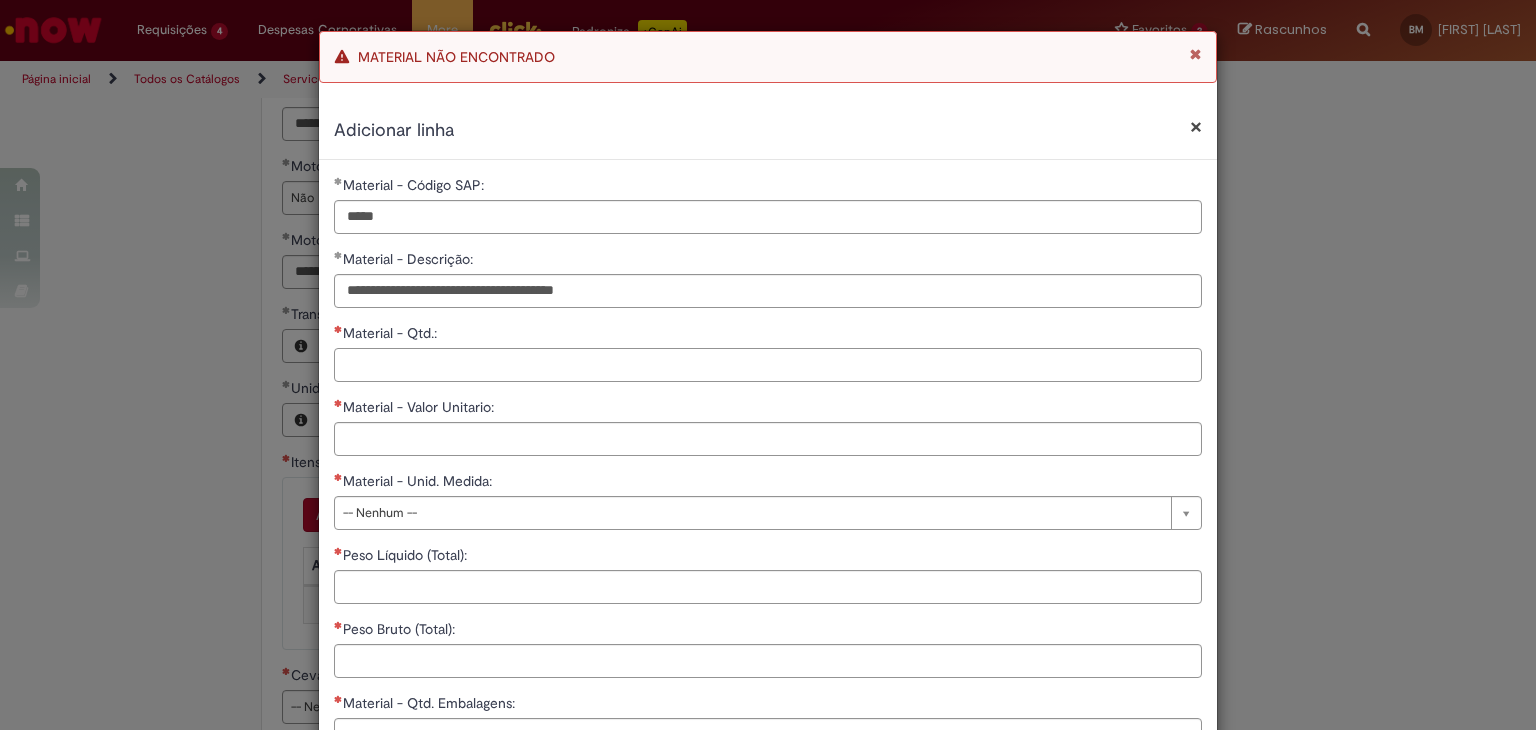 click on "Material - Qtd.:" at bounding box center [768, 365] 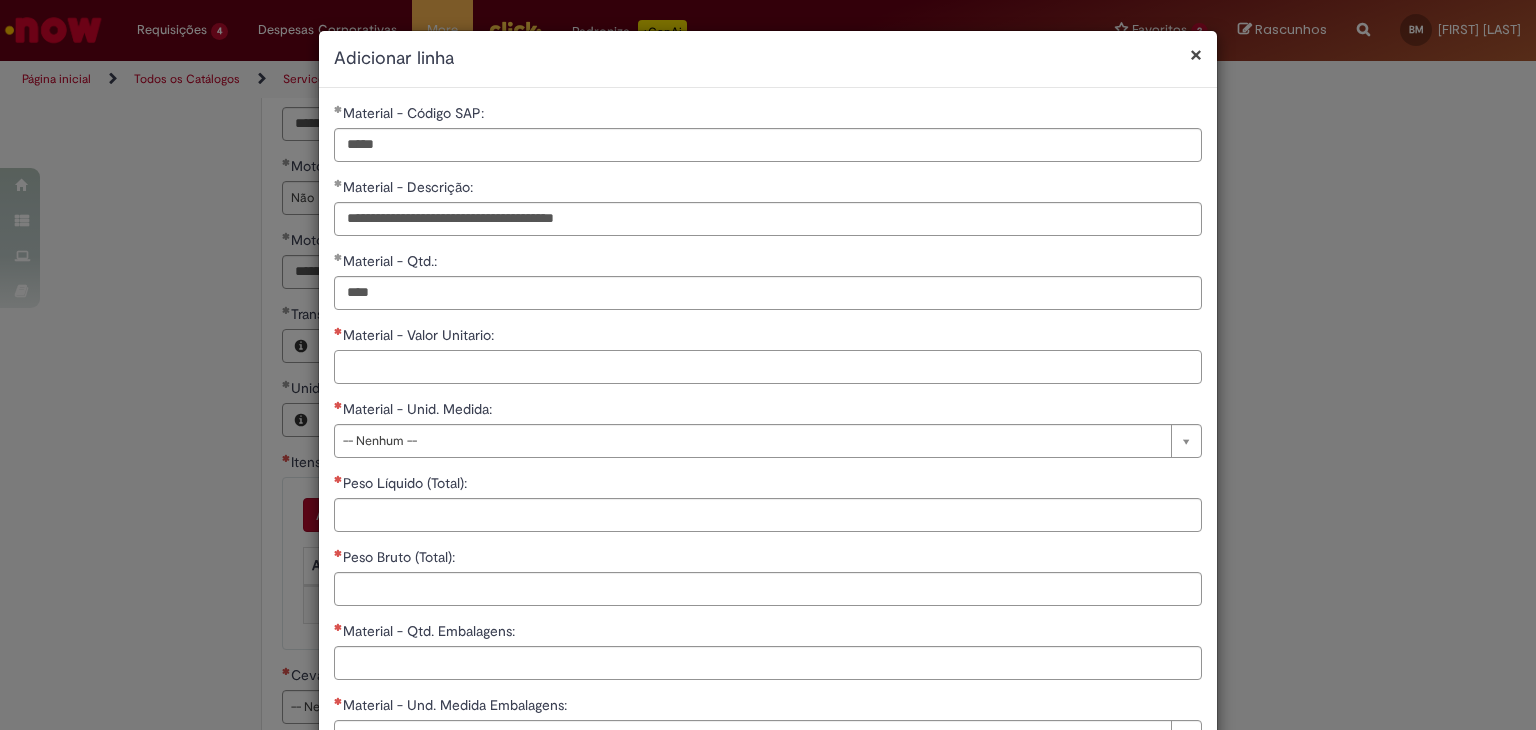 type on "********" 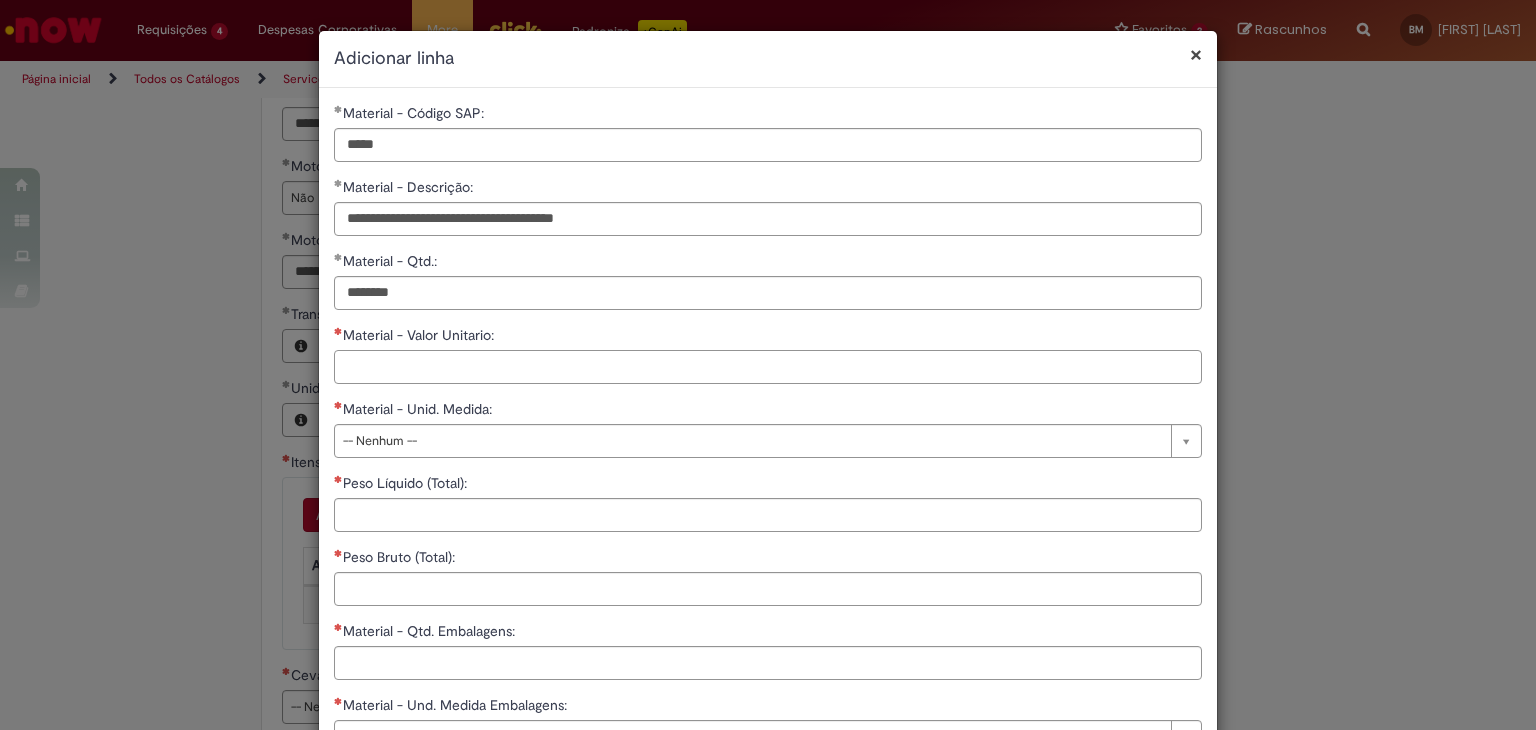 click on "Material - Valor Unitario:" at bounding box center [768, 367] 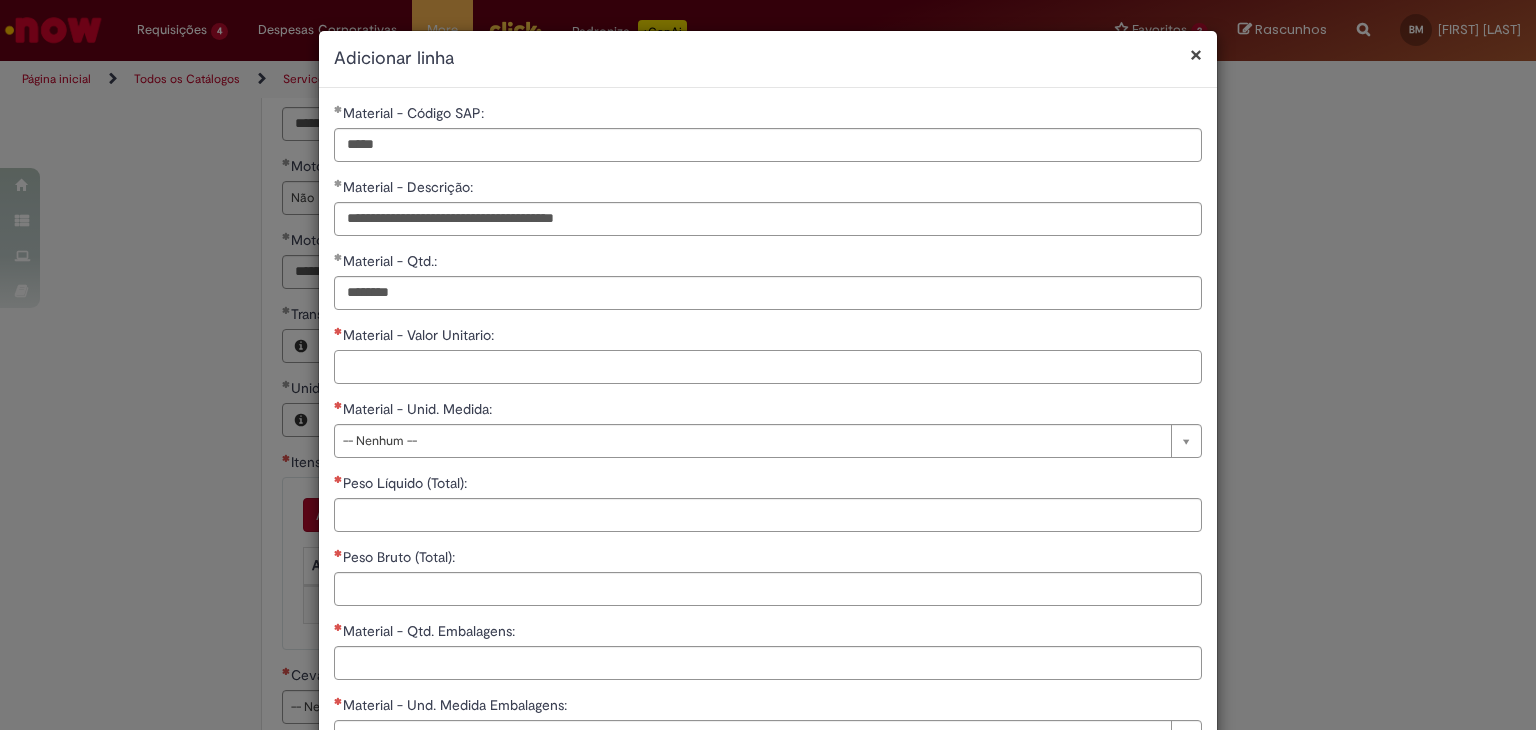 click on "Material - Valor Unitario:" at bounding box center [768, 367] 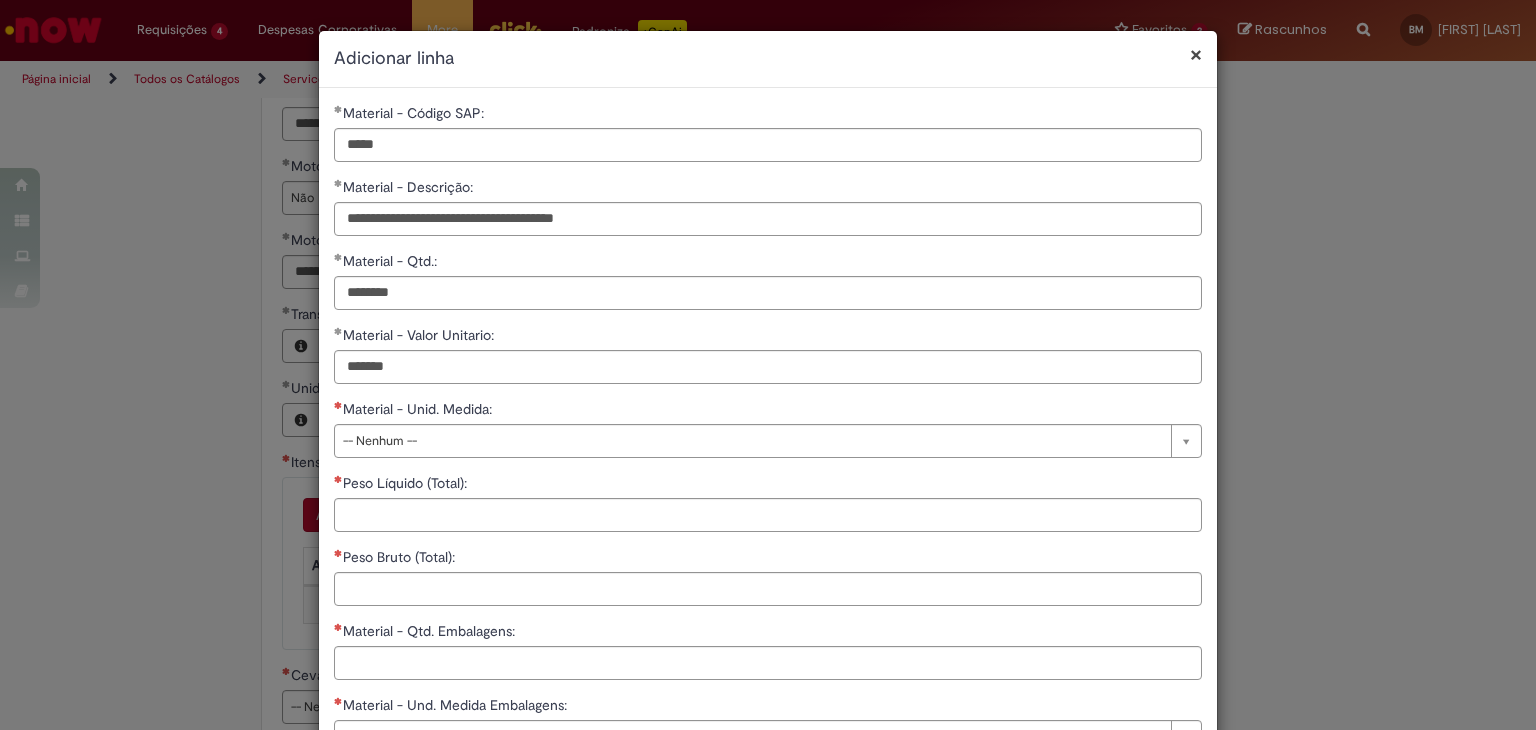 type on "********" 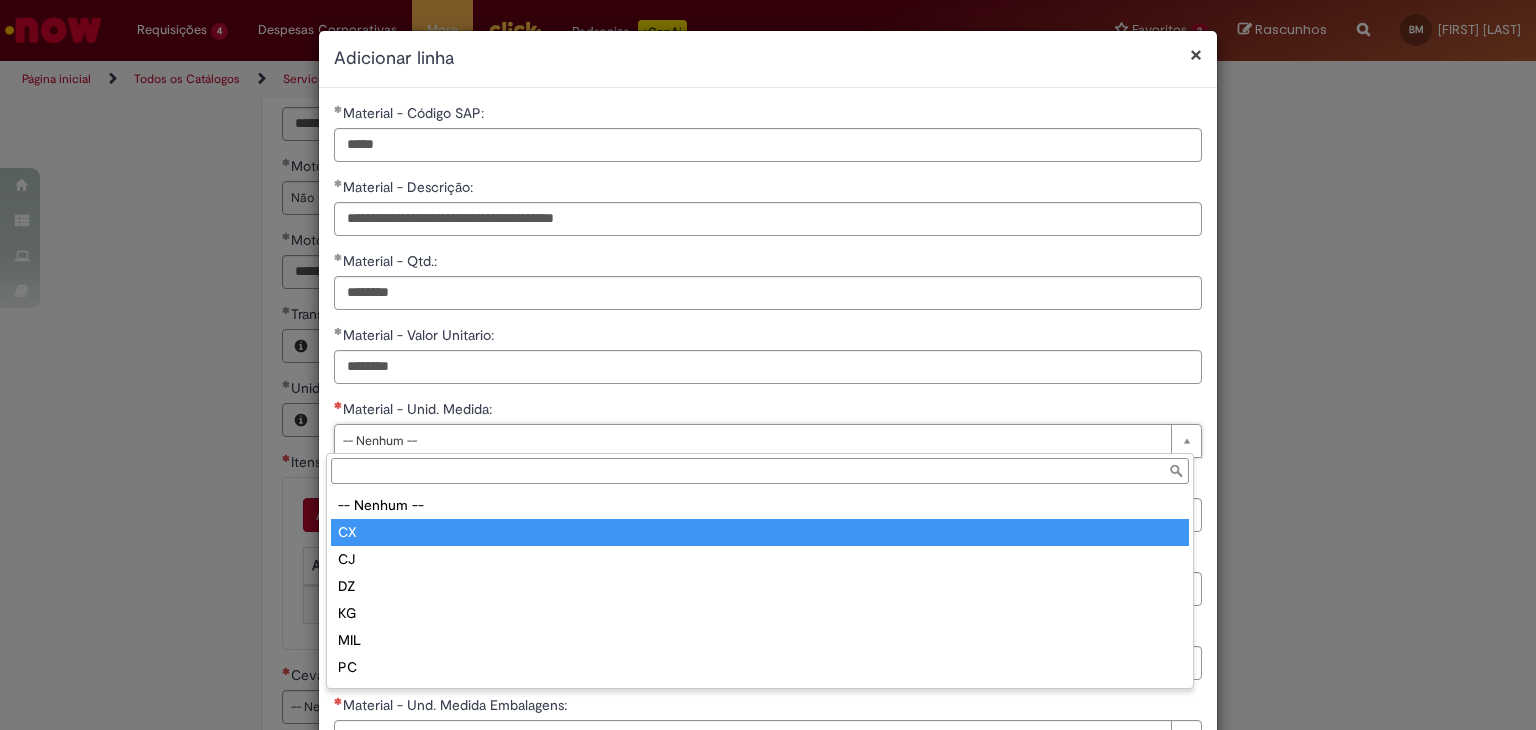 type on "**" 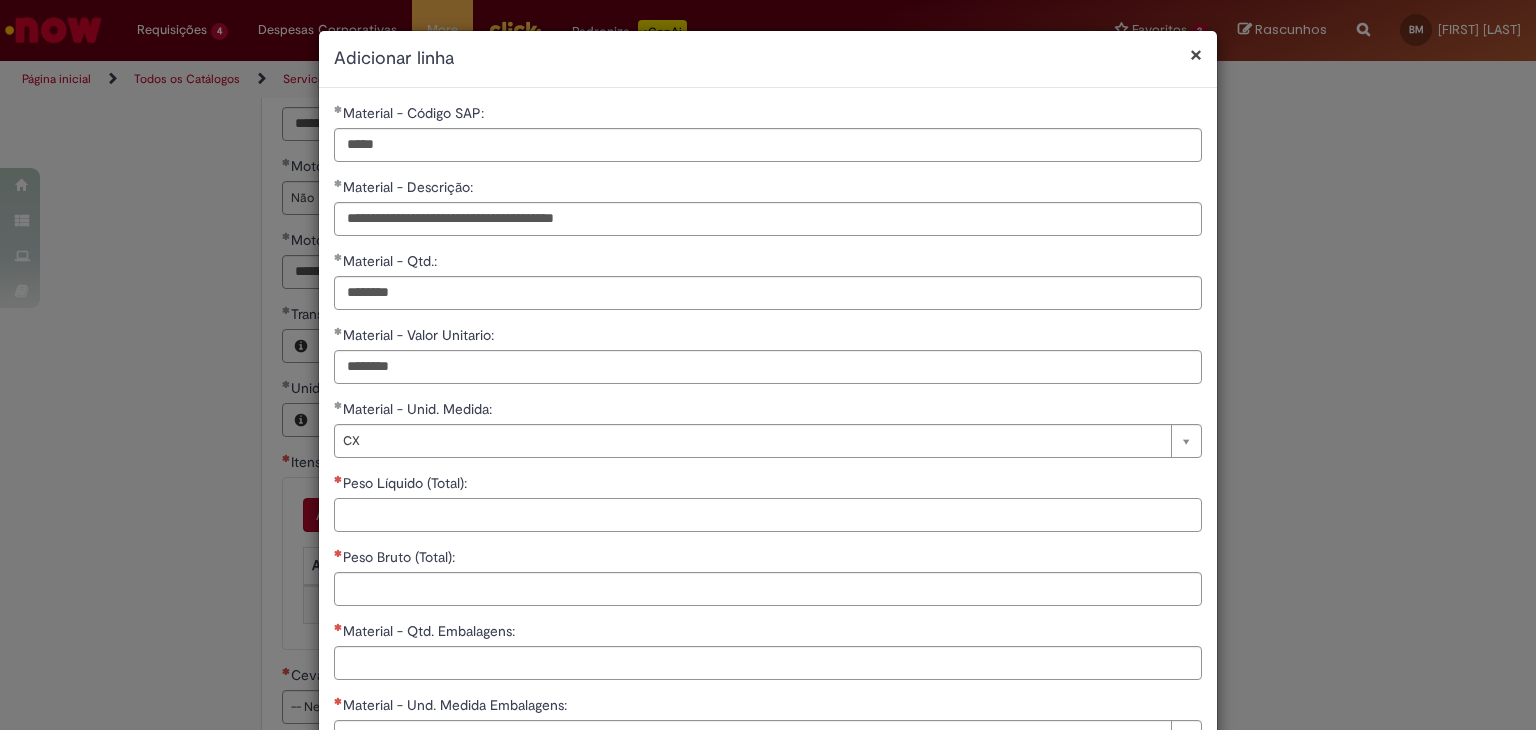 click on "Peso Líquido (Total):" at bounding box center [768, 515] 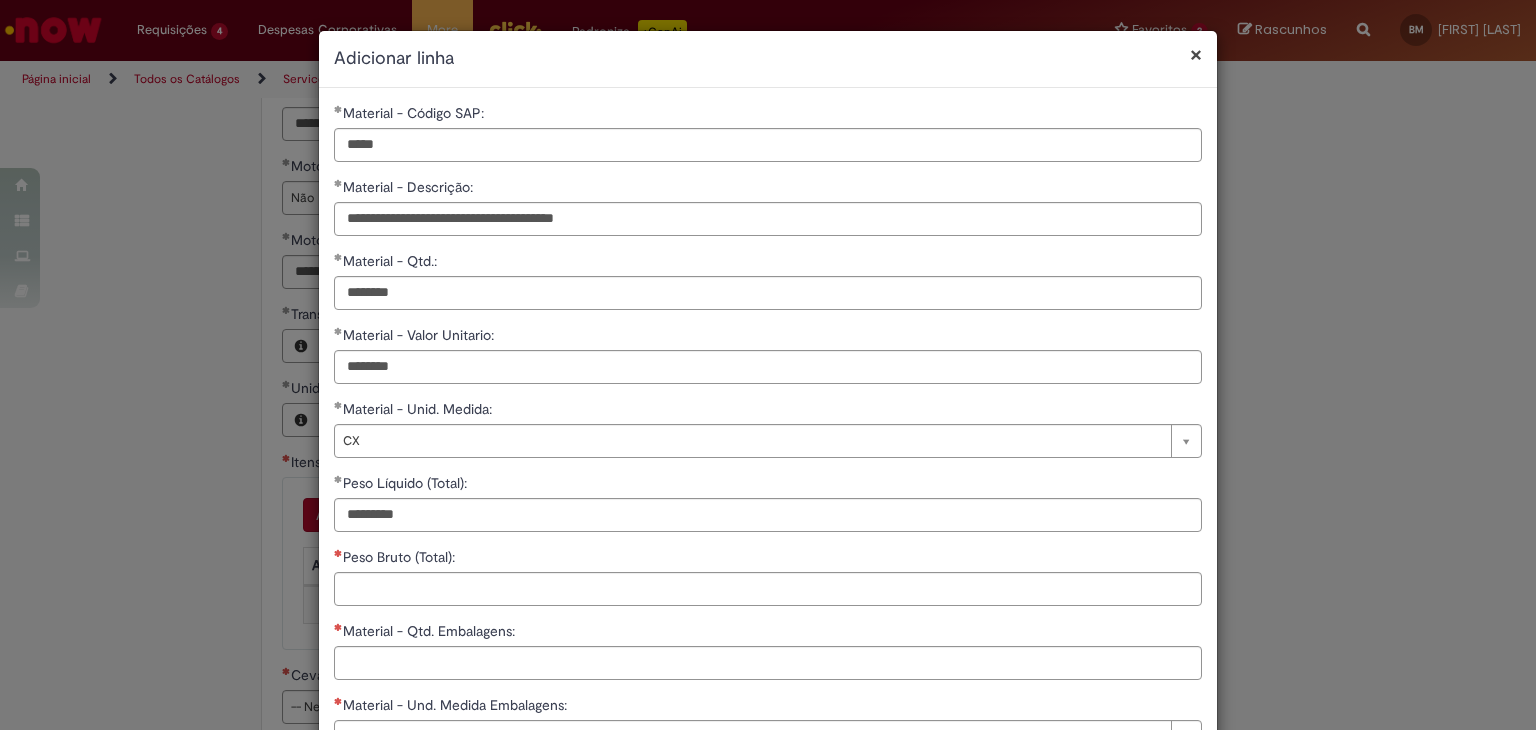 type on "**********" 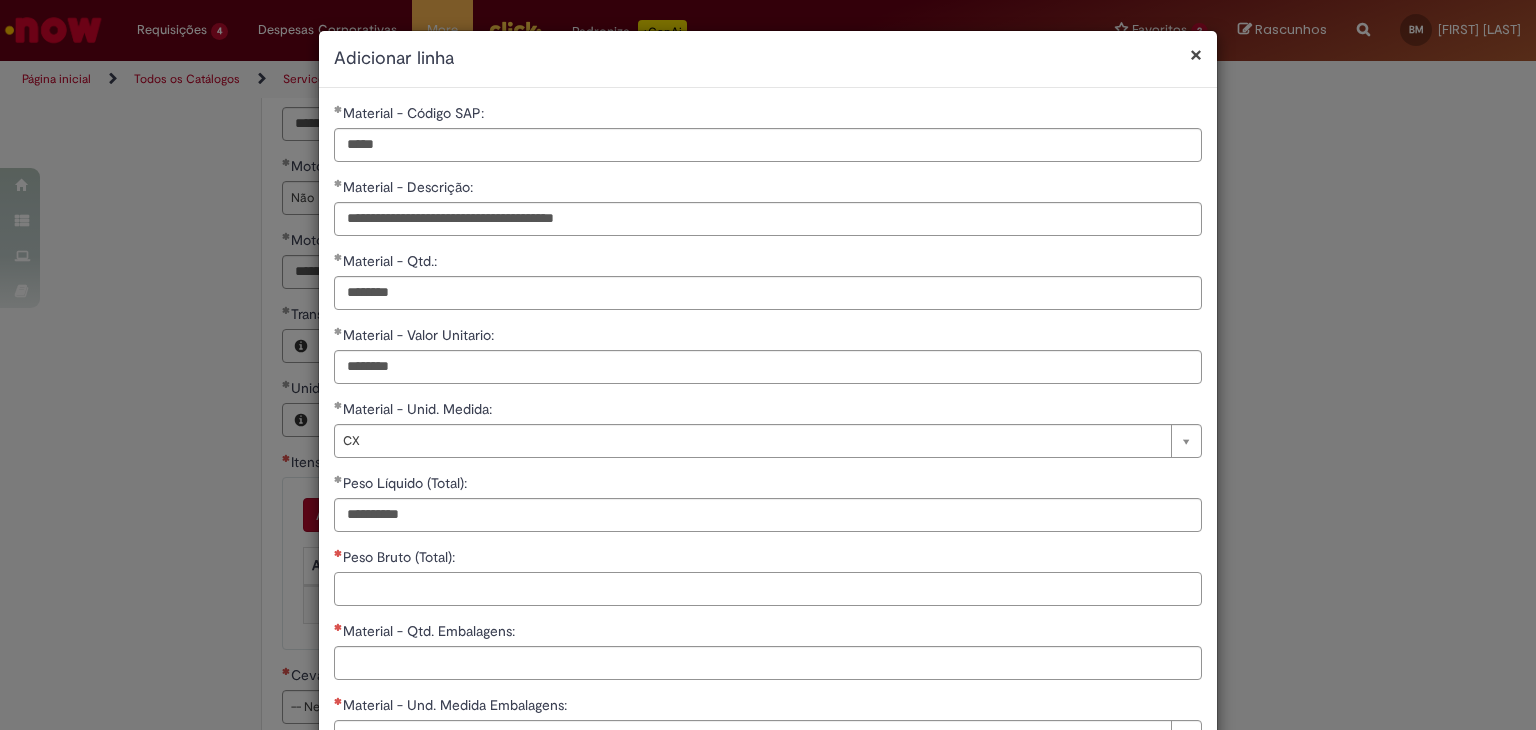 click on "Peso Bruto (Total):" at bounding box center [768, 589] 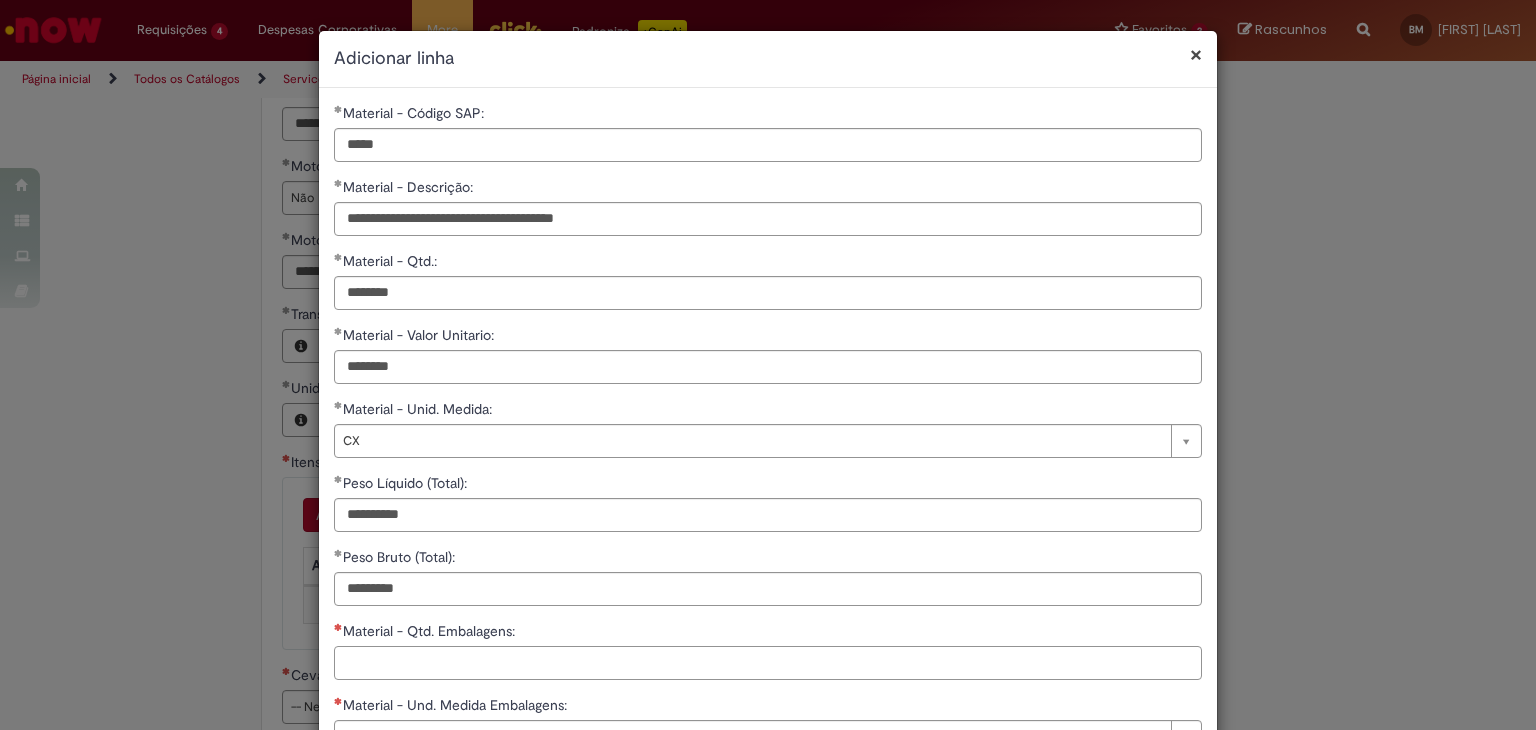 type on "**********" 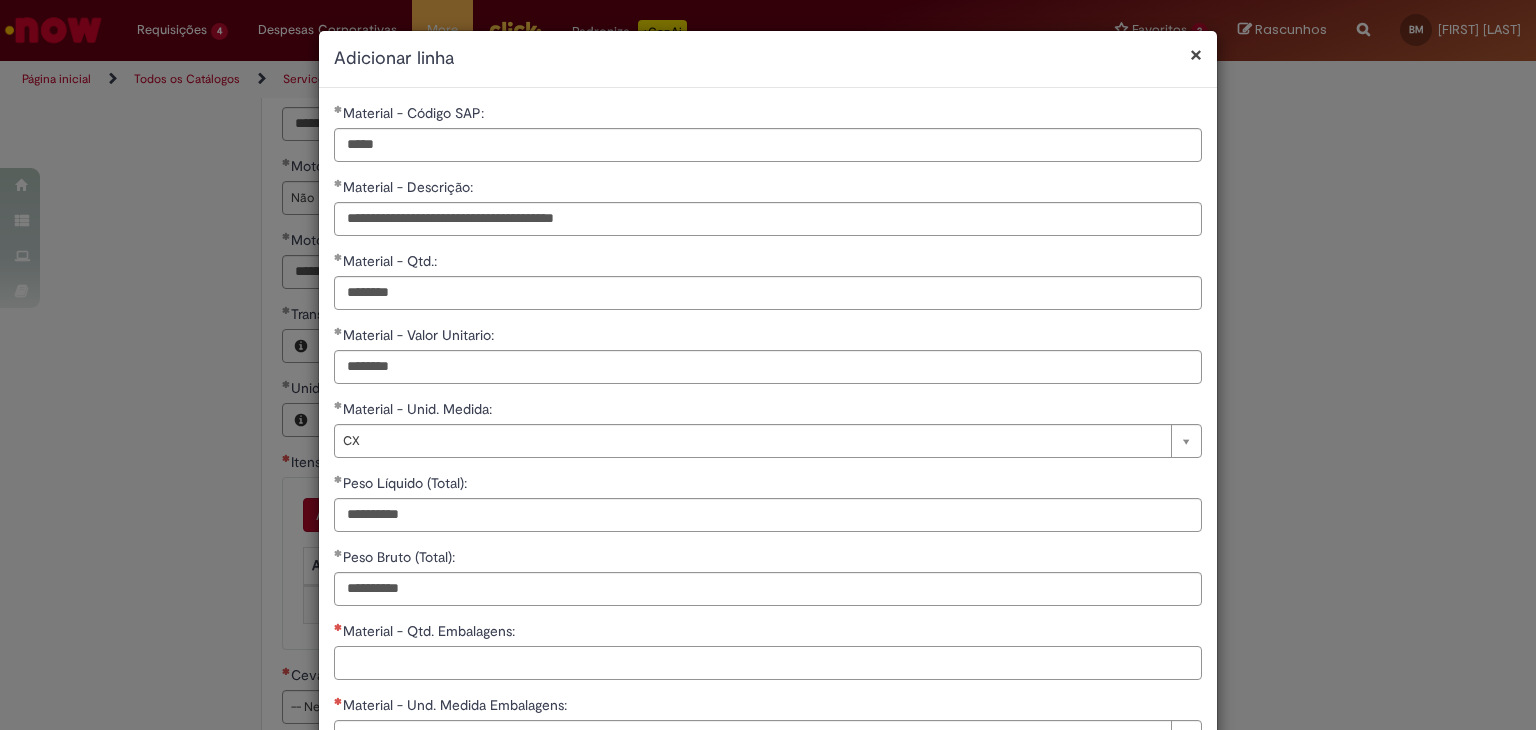 click on "Material - Qtd. Embalagens:" at bounding box center (768, 663) 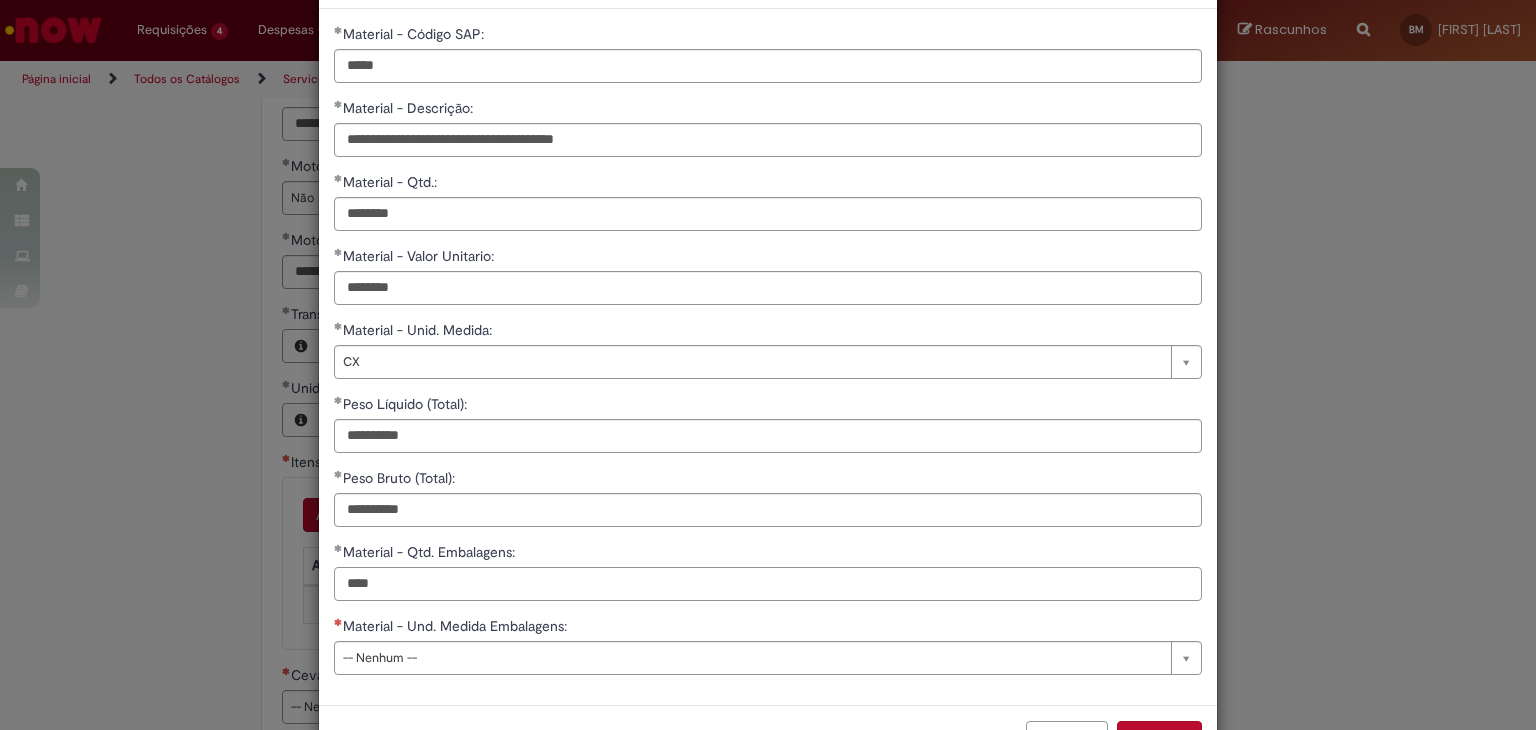 scroll, scrollTop: 148, scrollLeft: 0, axis: vertical 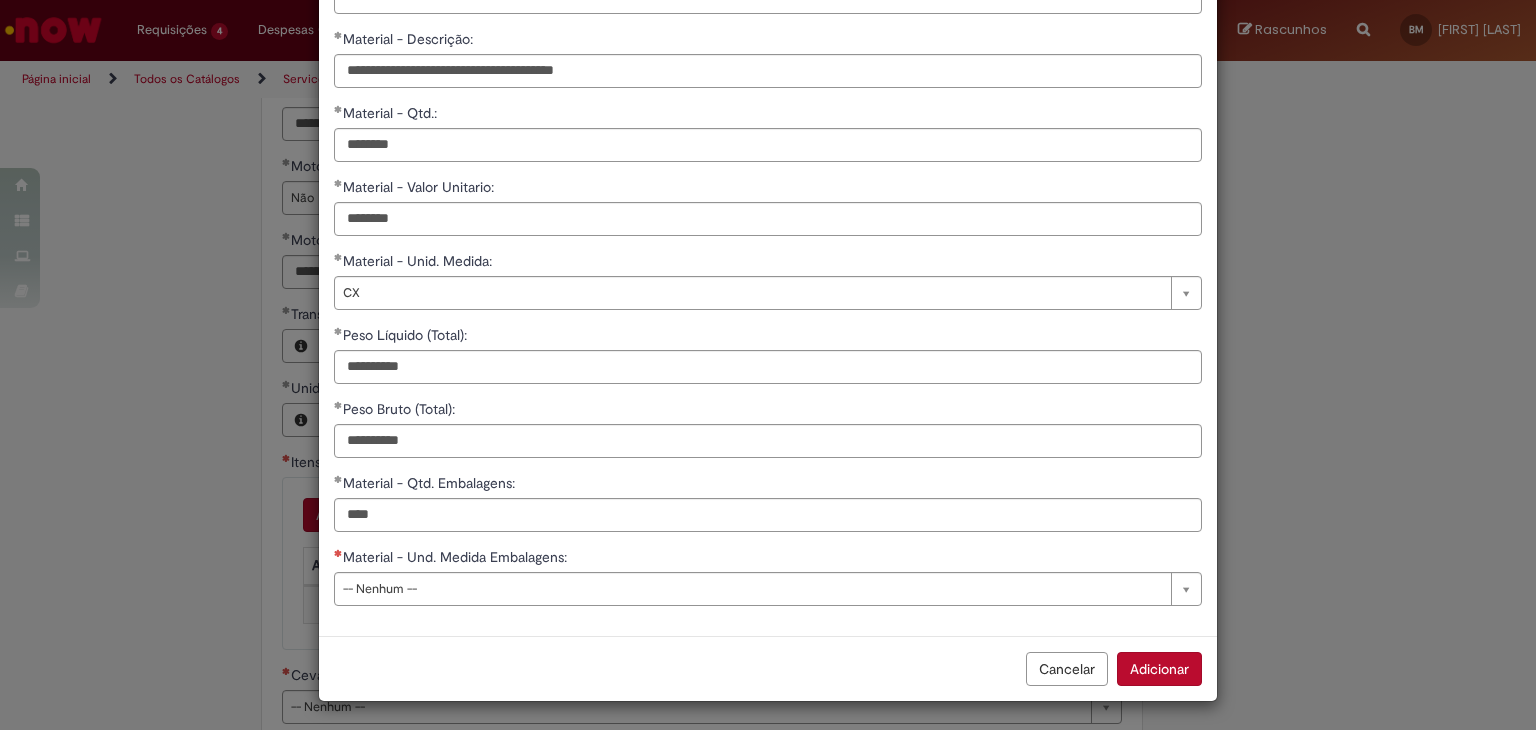 type on "*********" 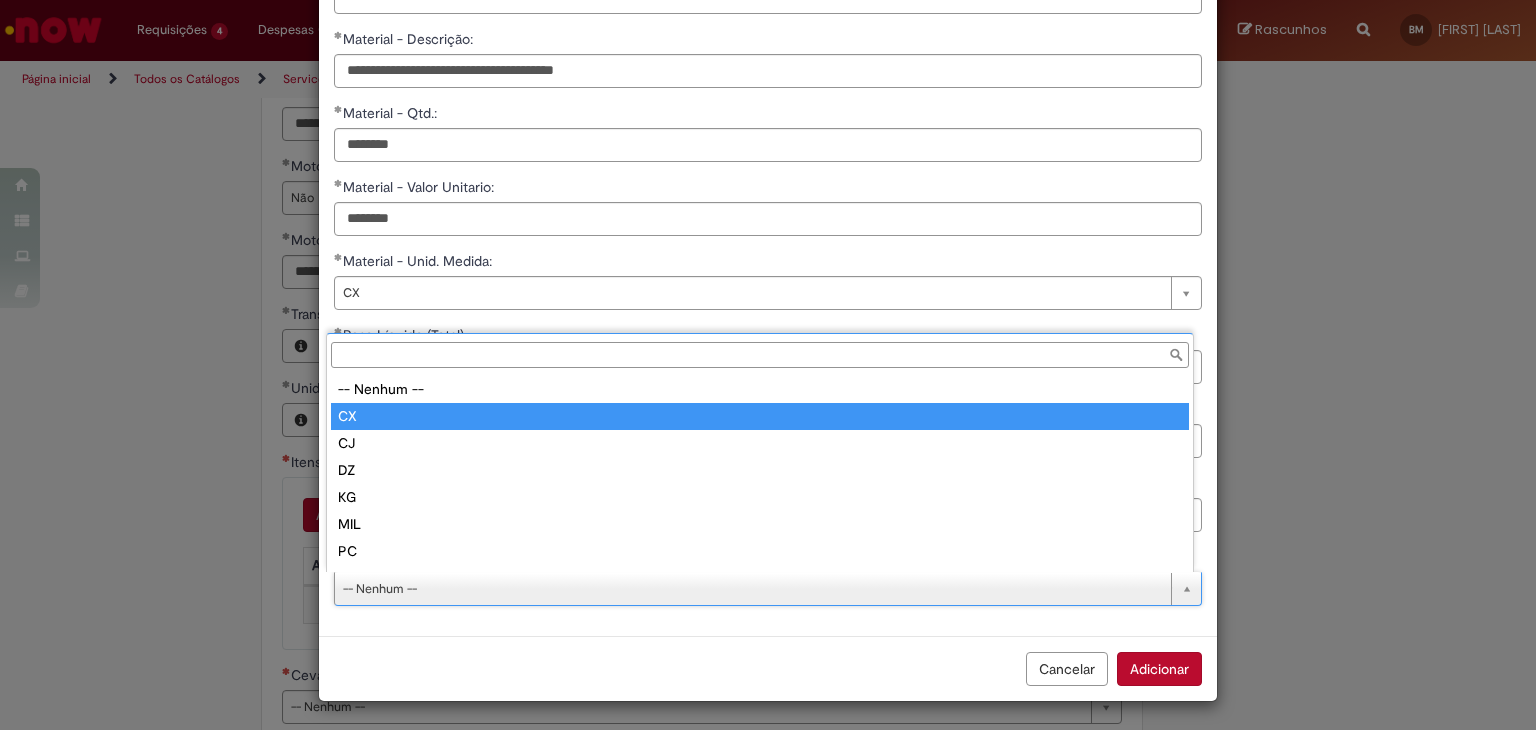 type on "**" 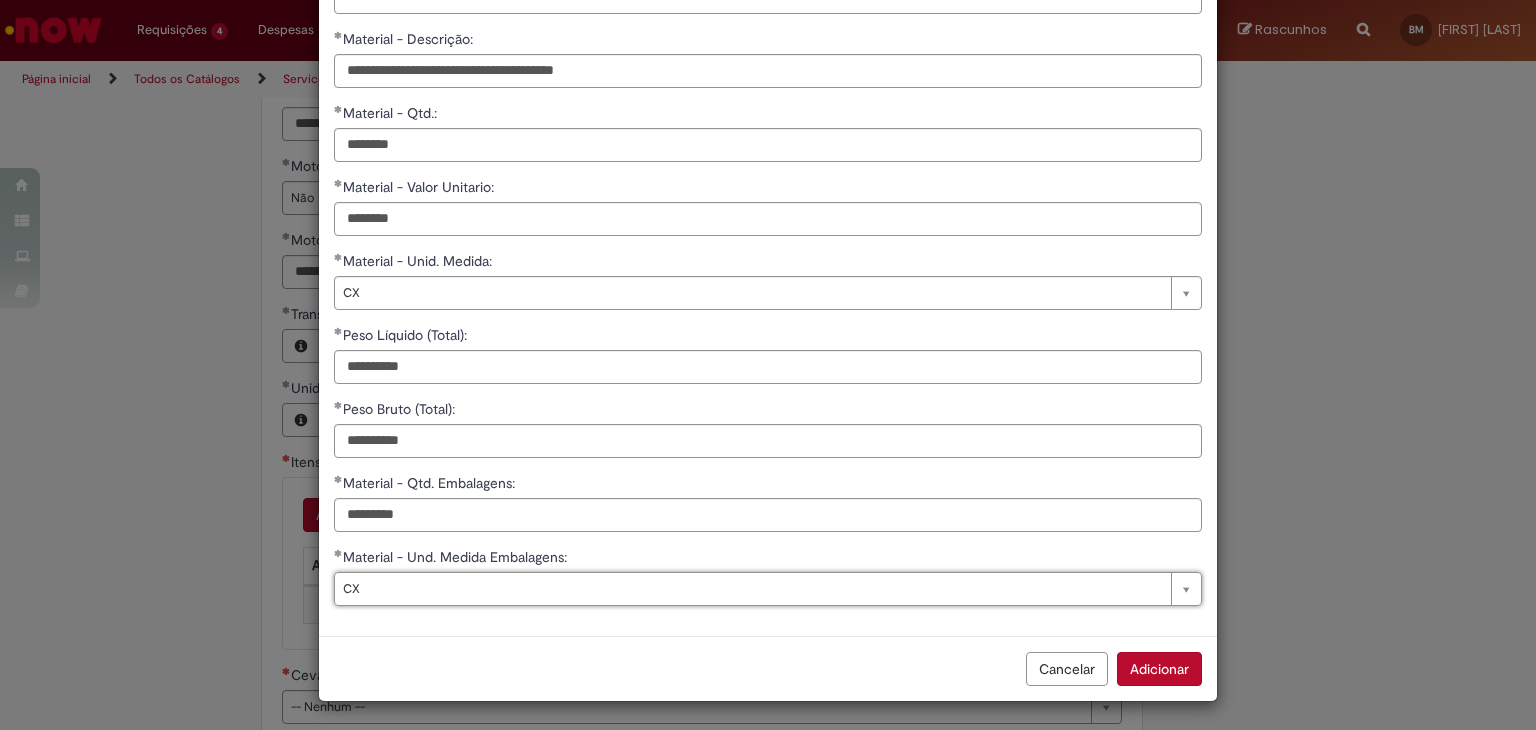 click on "Adicionar" at bounding box center (1159, 669) 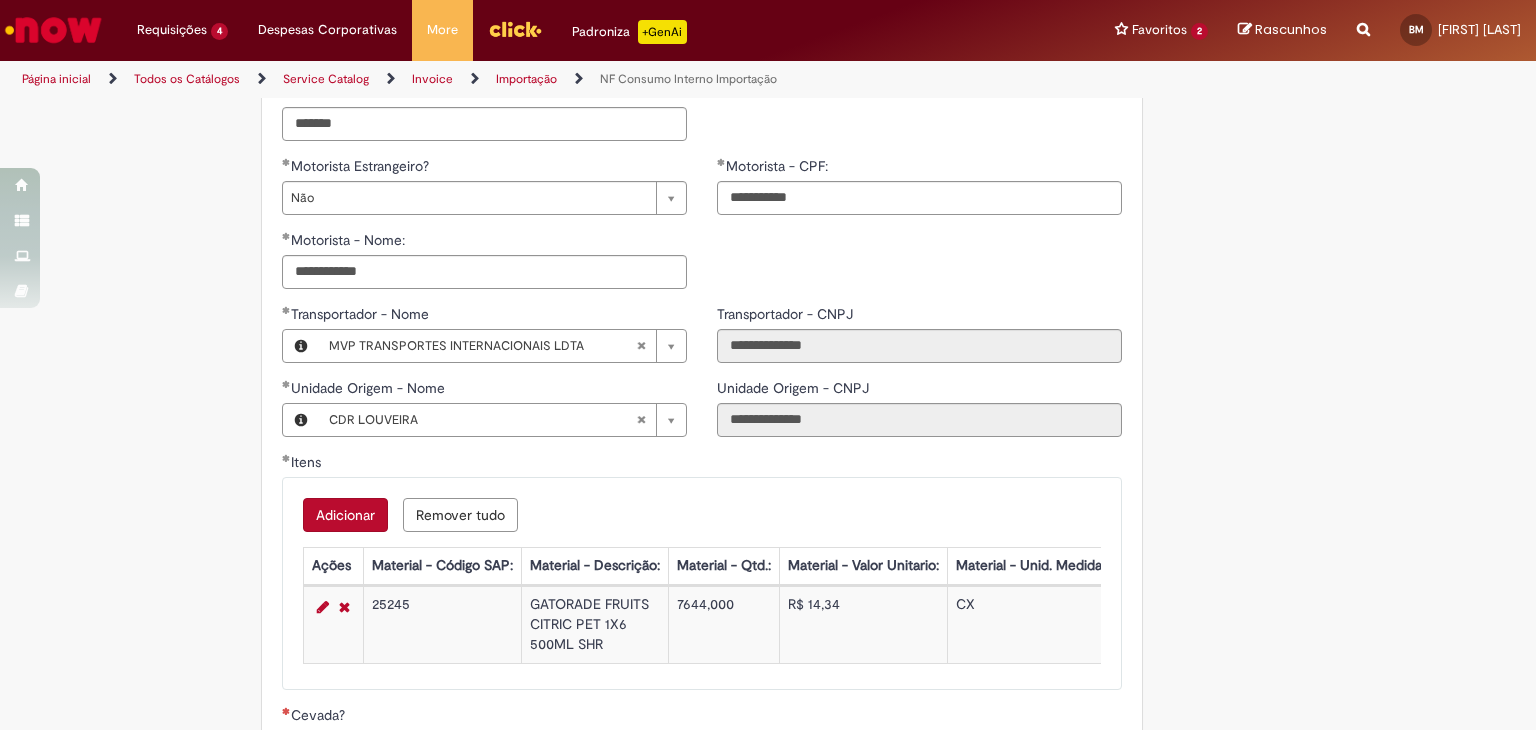 scroll, scrollTop: 1392, scrollLeft: 0, axis: vertical 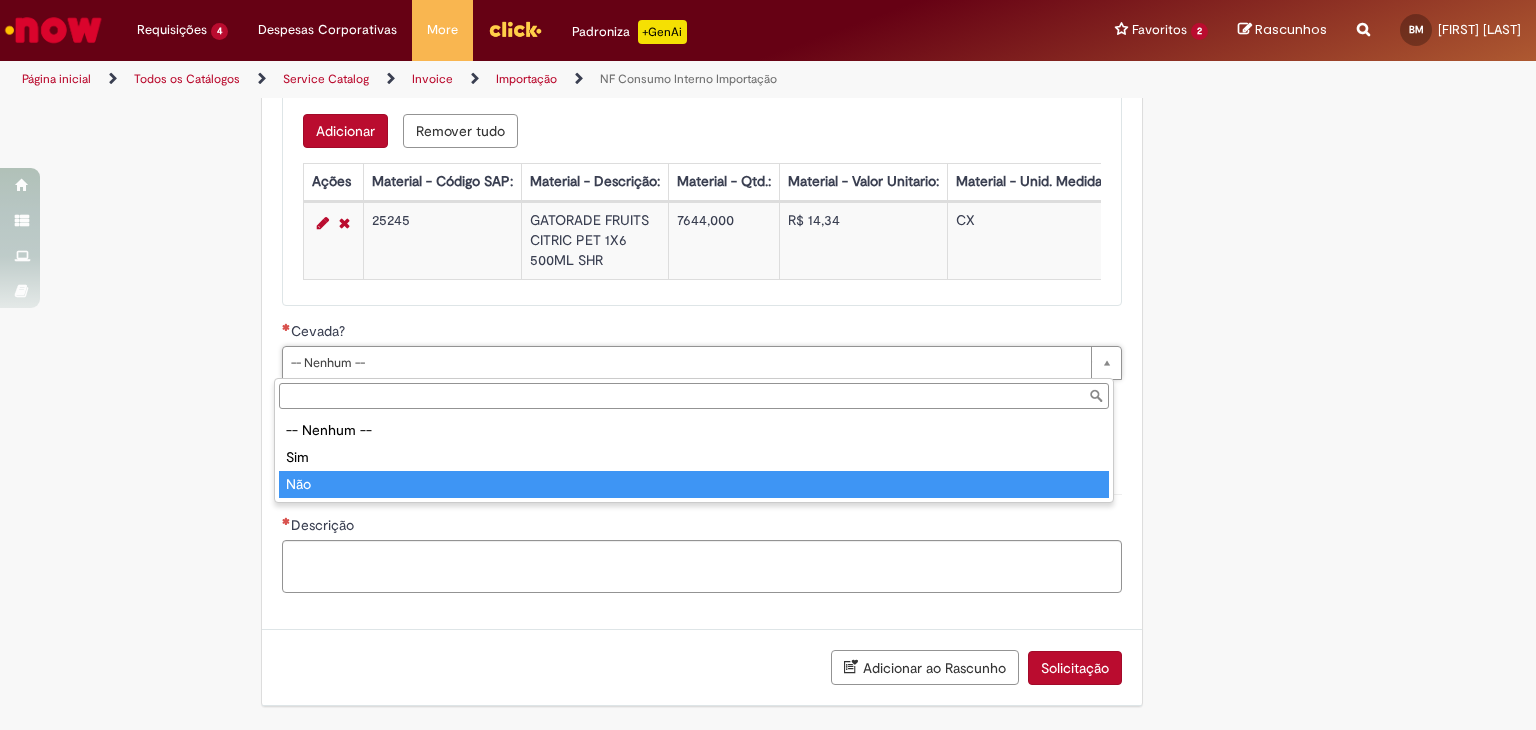 type on "***" 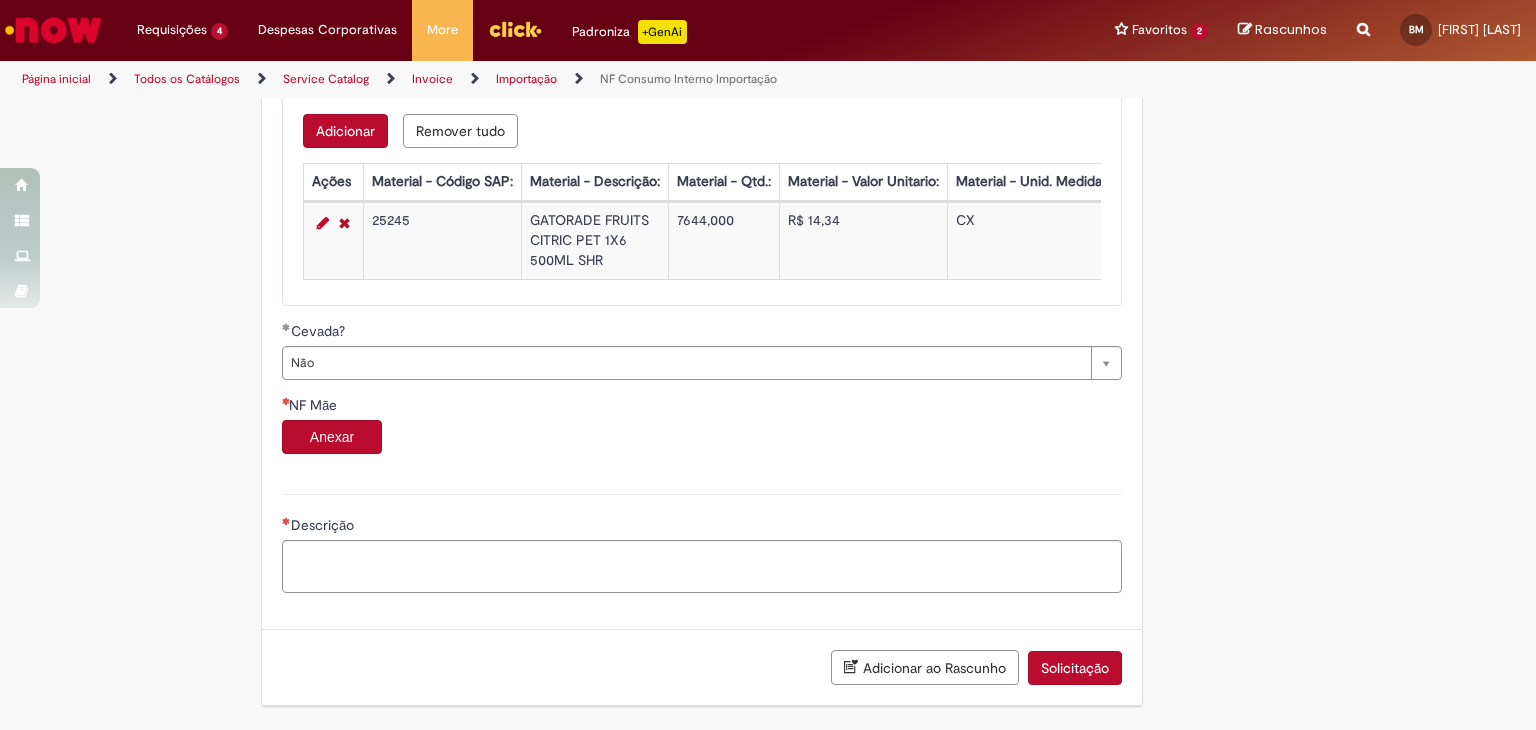 click on "Anexar" at bounding box center [332, 437] 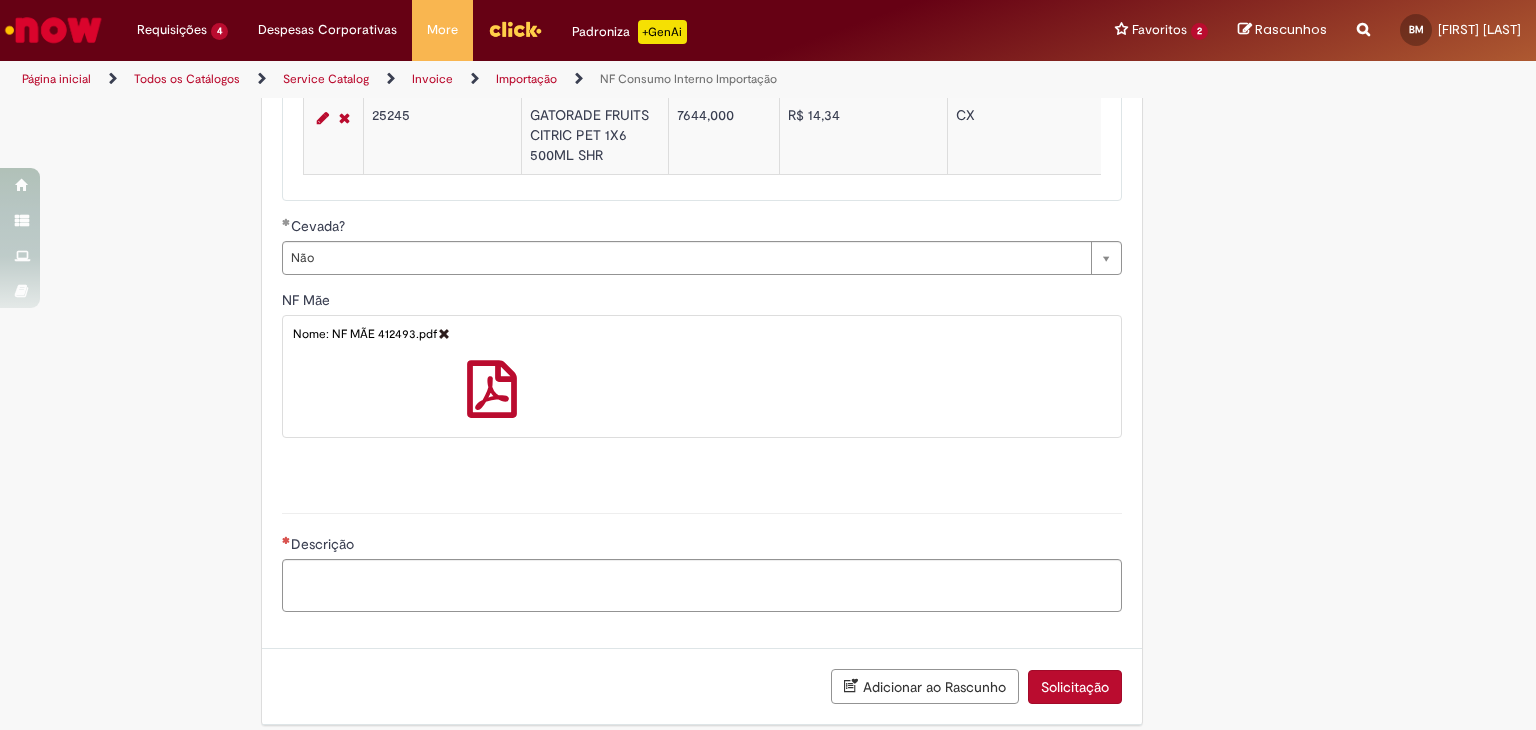 scroll, scrollTop: 1516, scrollLeft: 0, axis: vertical 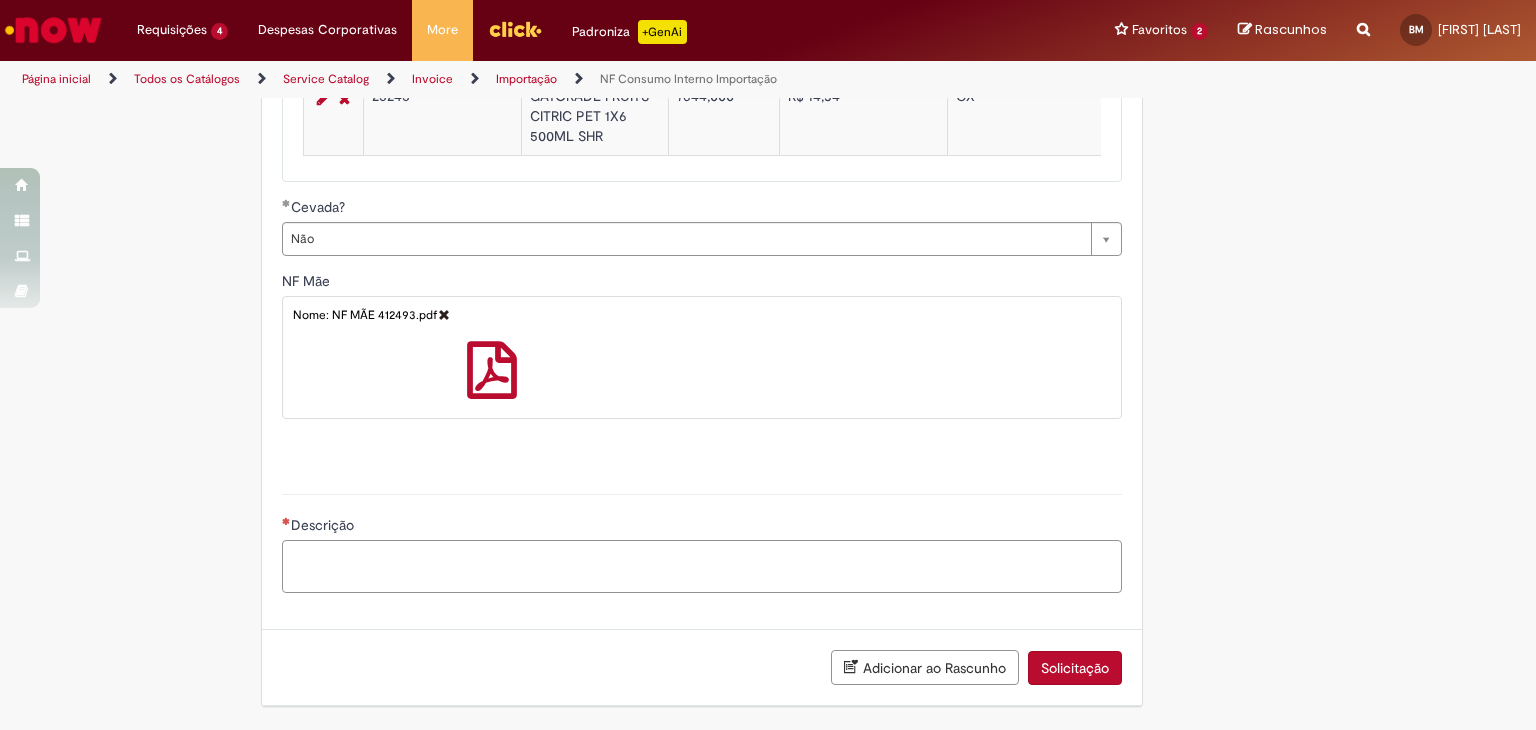 click on "Descrição" at bounding box center (702, 567) 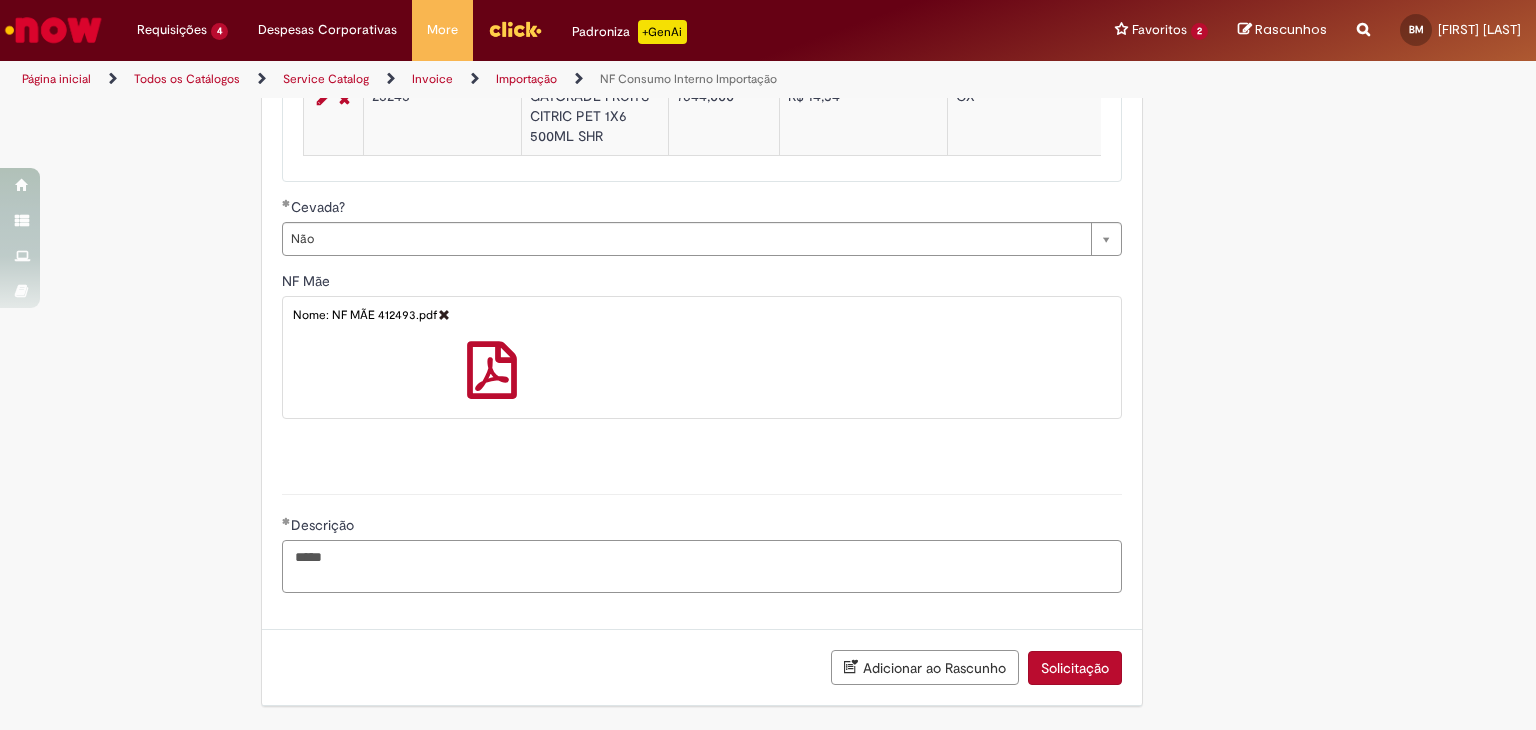 paste on "**********" 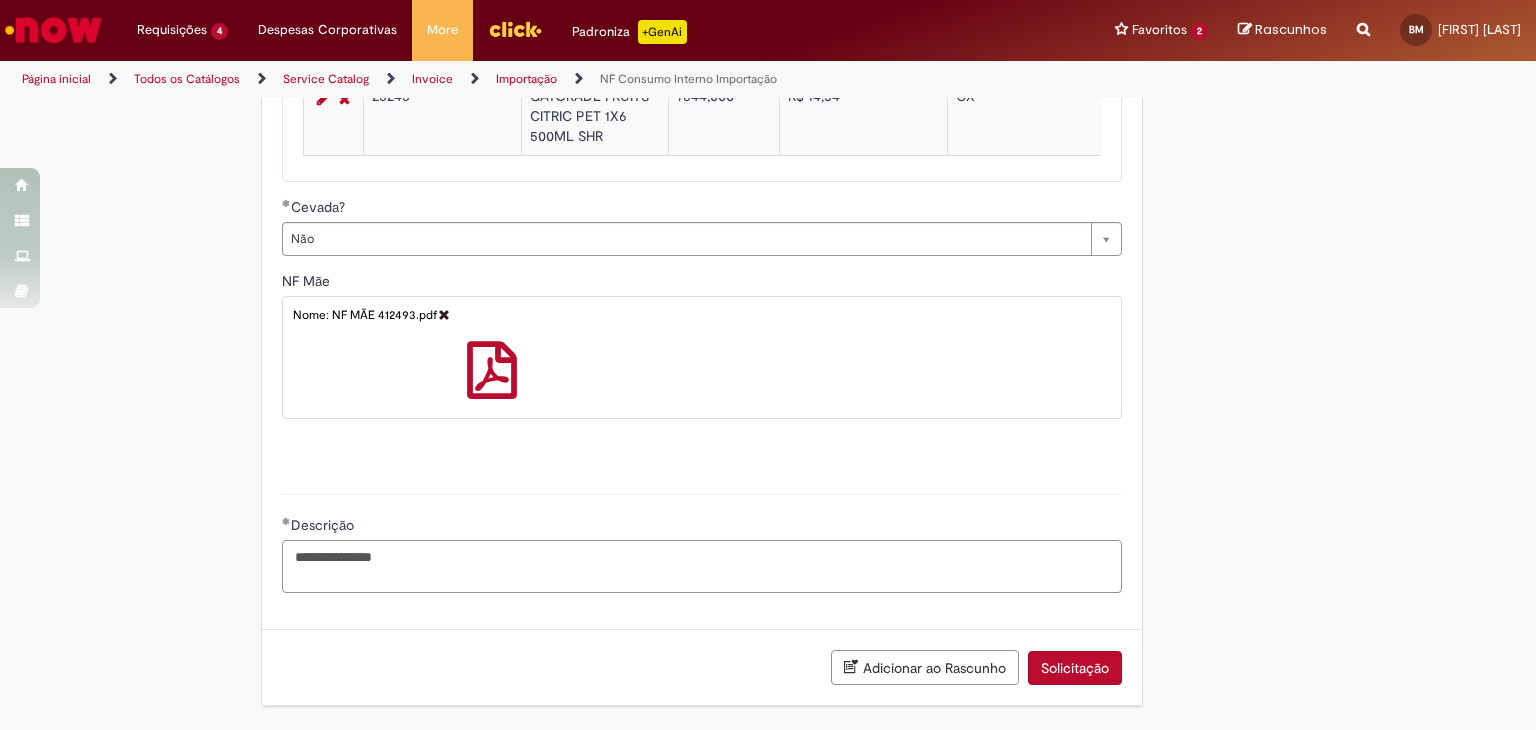 type on "**********" 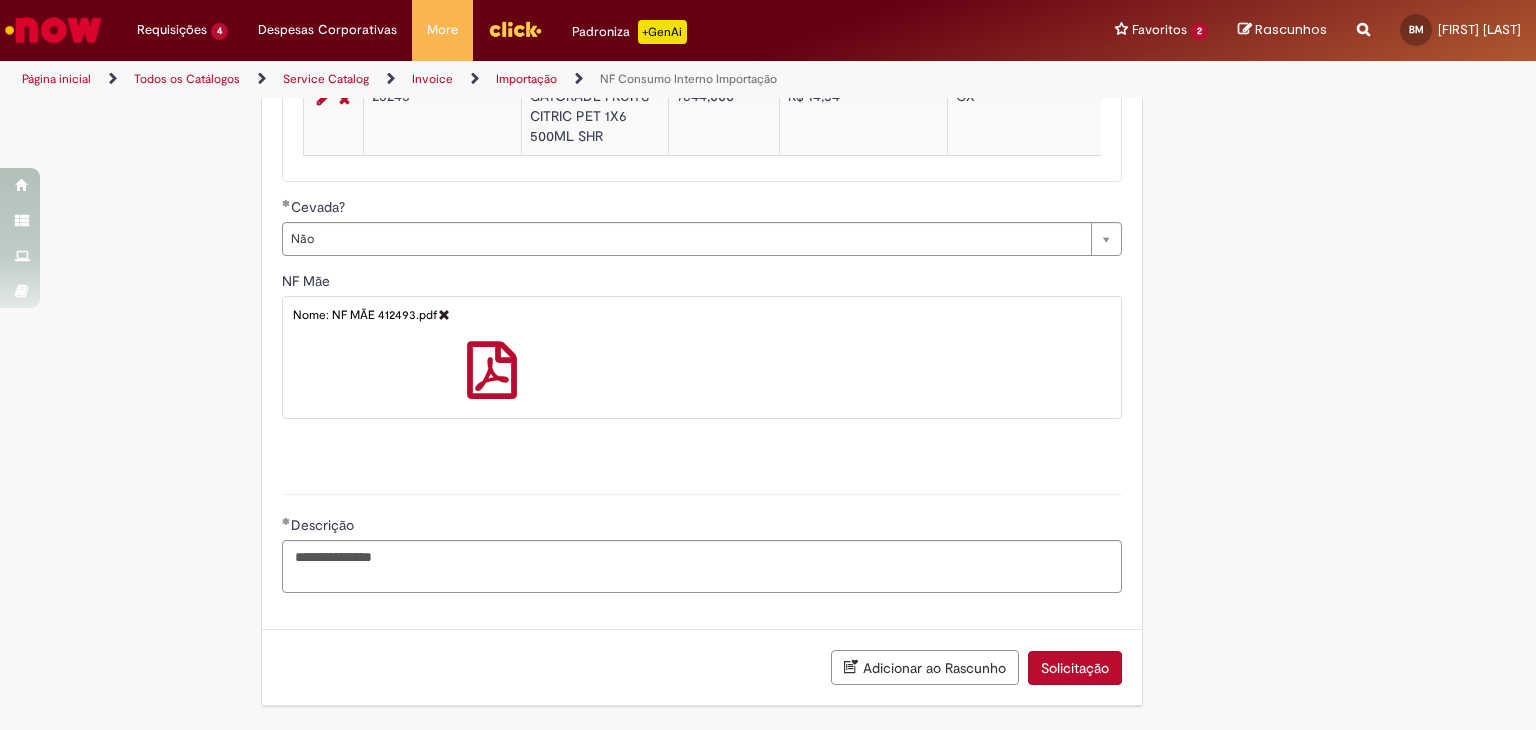 click on "Adicionar ao Rascunho" at bounding box center [925, 667] 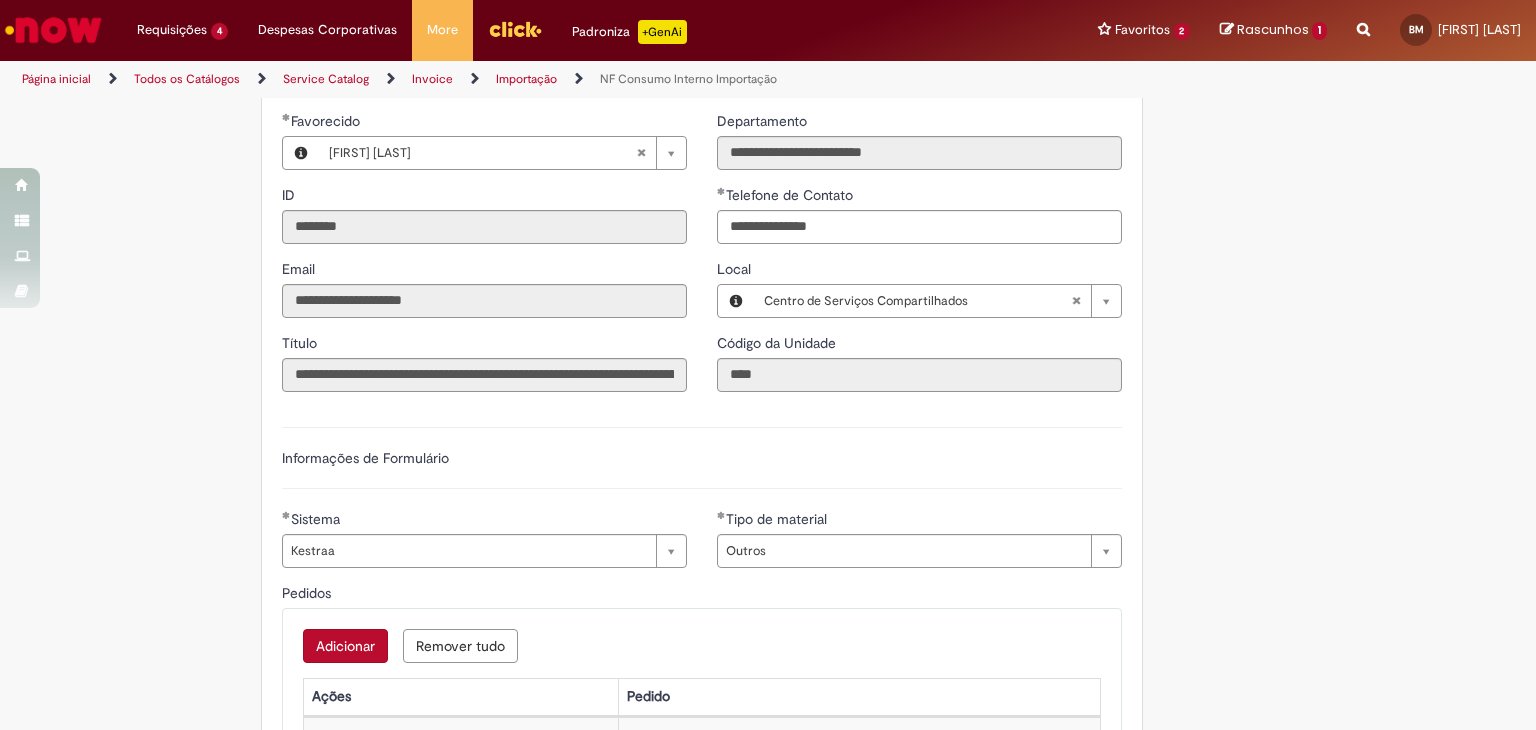 scroll, scrollTop: 0, scrollLeft: 0, axis: both 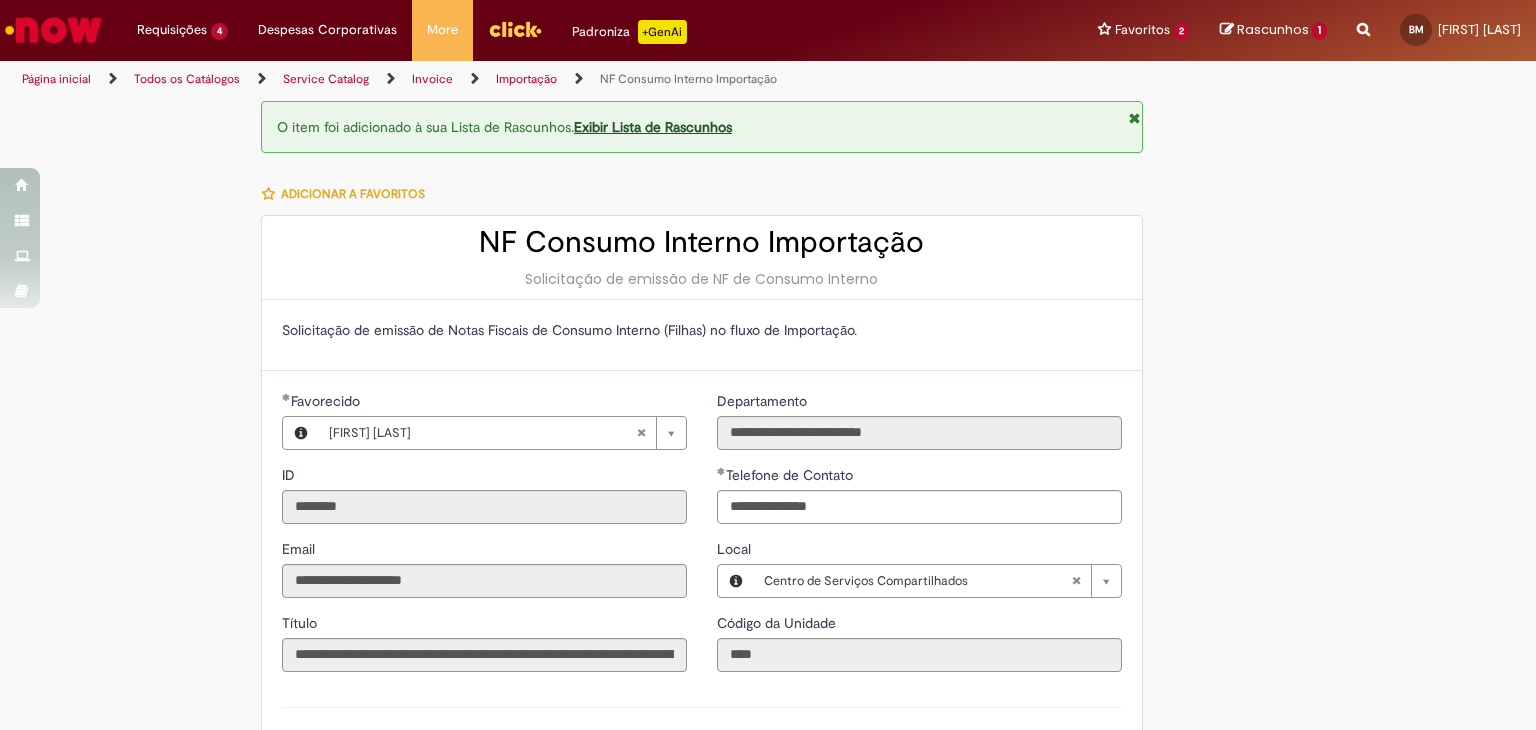 click on "**********" at bounding box center [702, 1291] 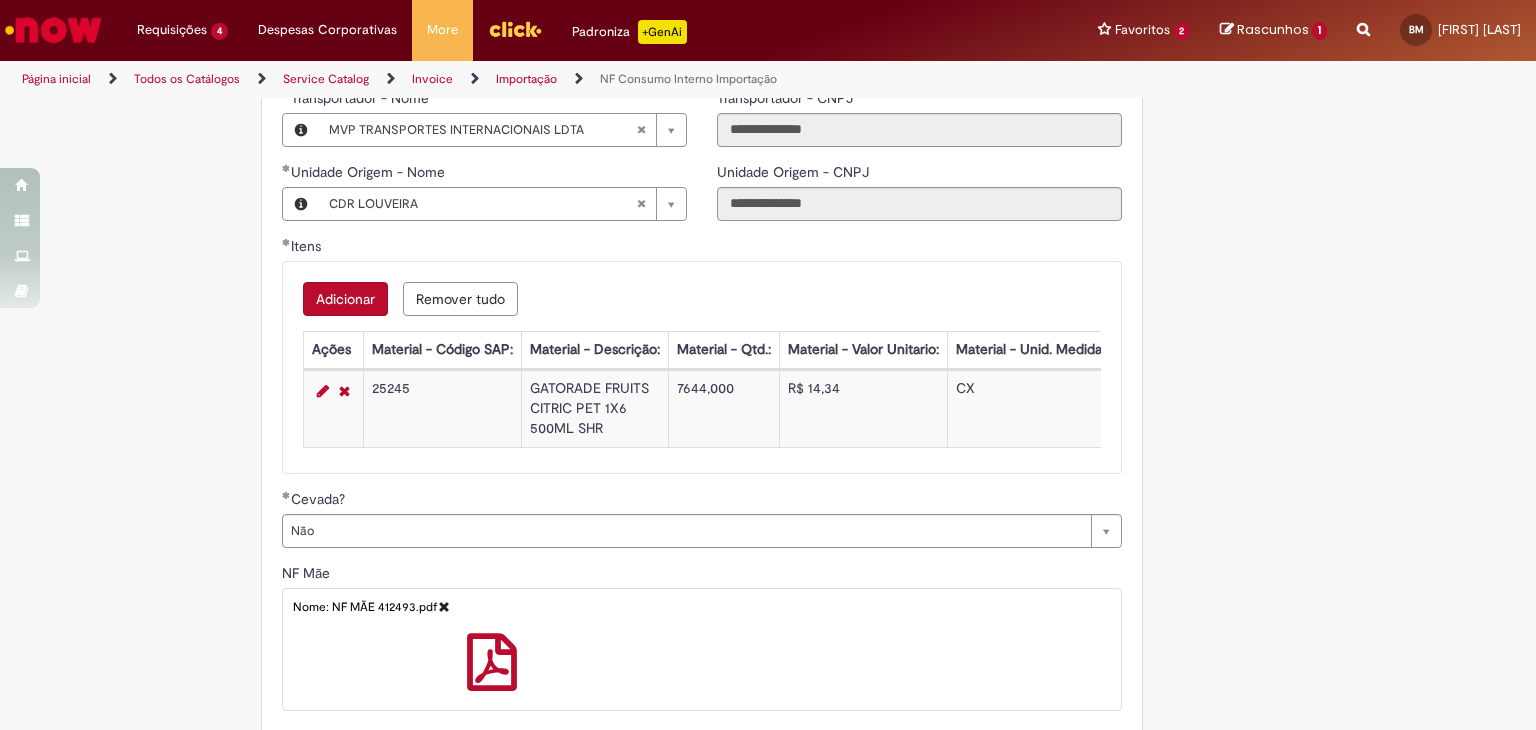 scroll, scrollTop: 1588, scrollLeft: 0, axis: vertical 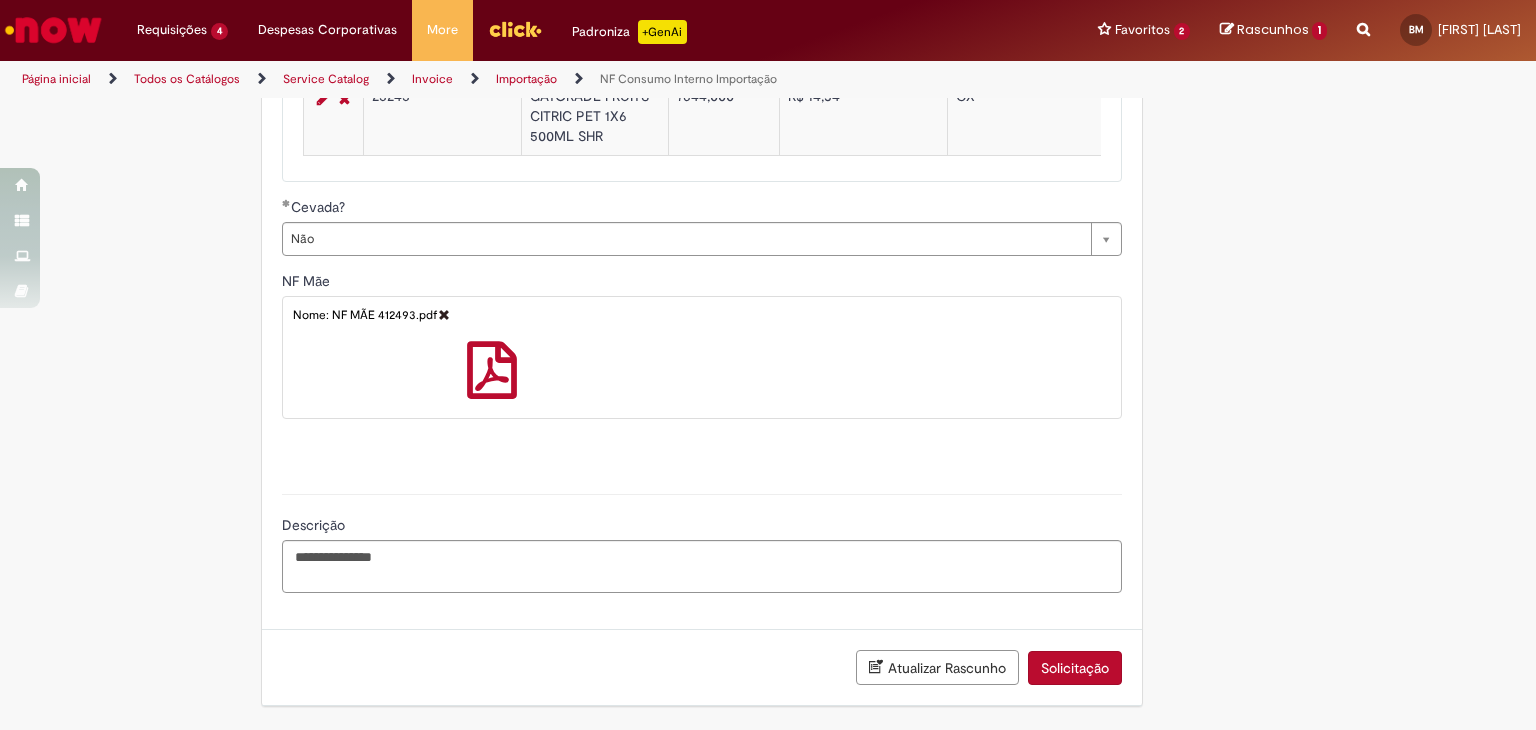 click on "Solicitação" at bounding box center [1075, 668] 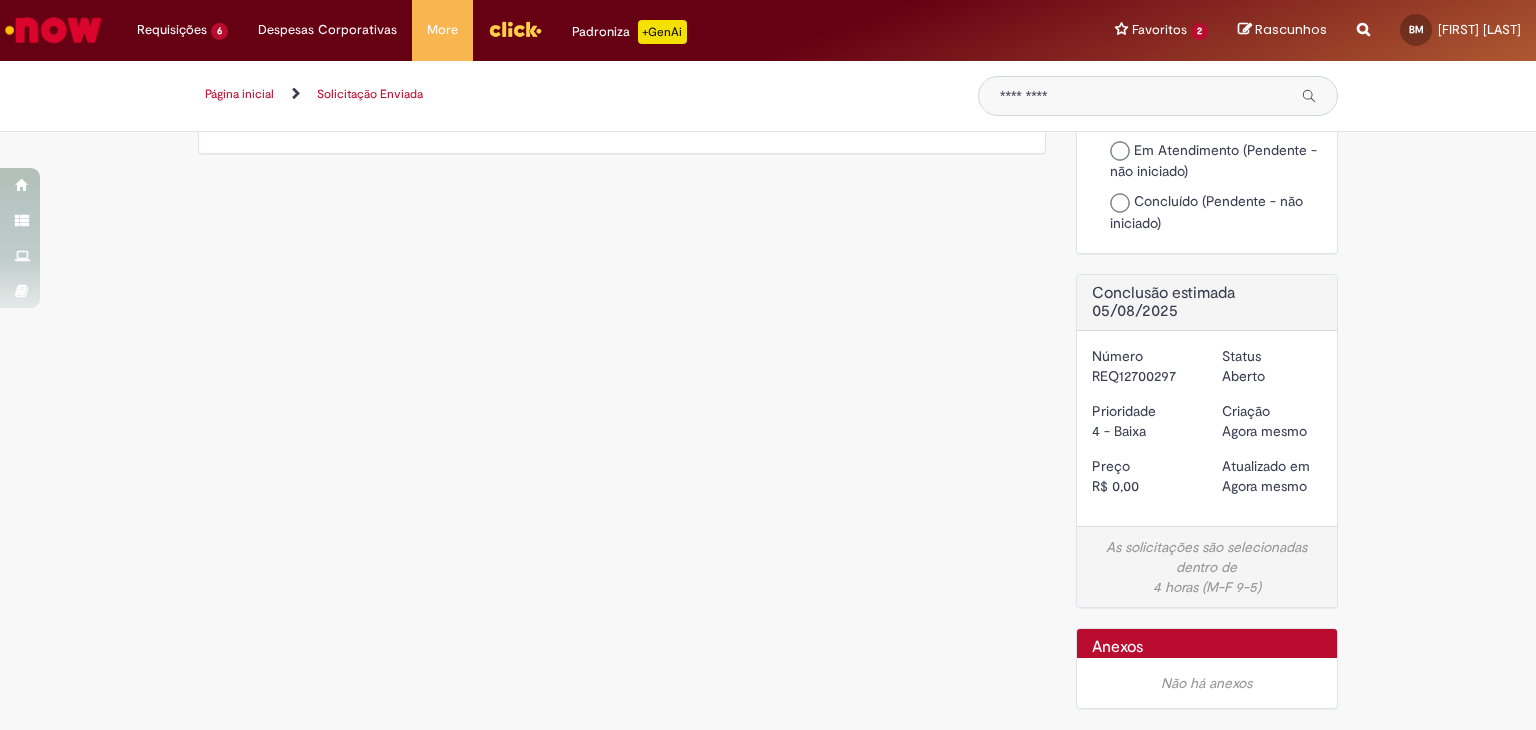 scroll, scrollTop: 0, scrollLeft: 0, axis: both 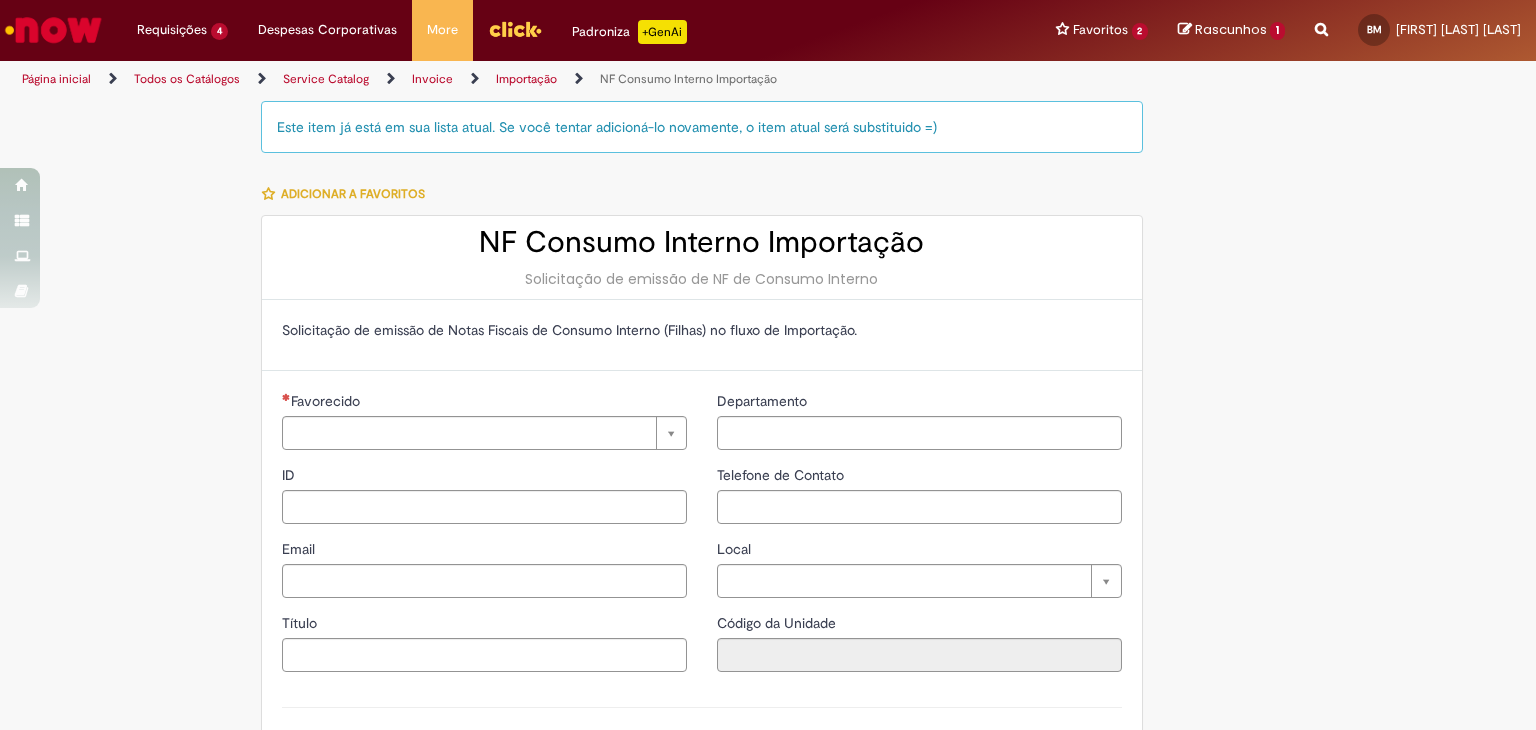 type on "********" 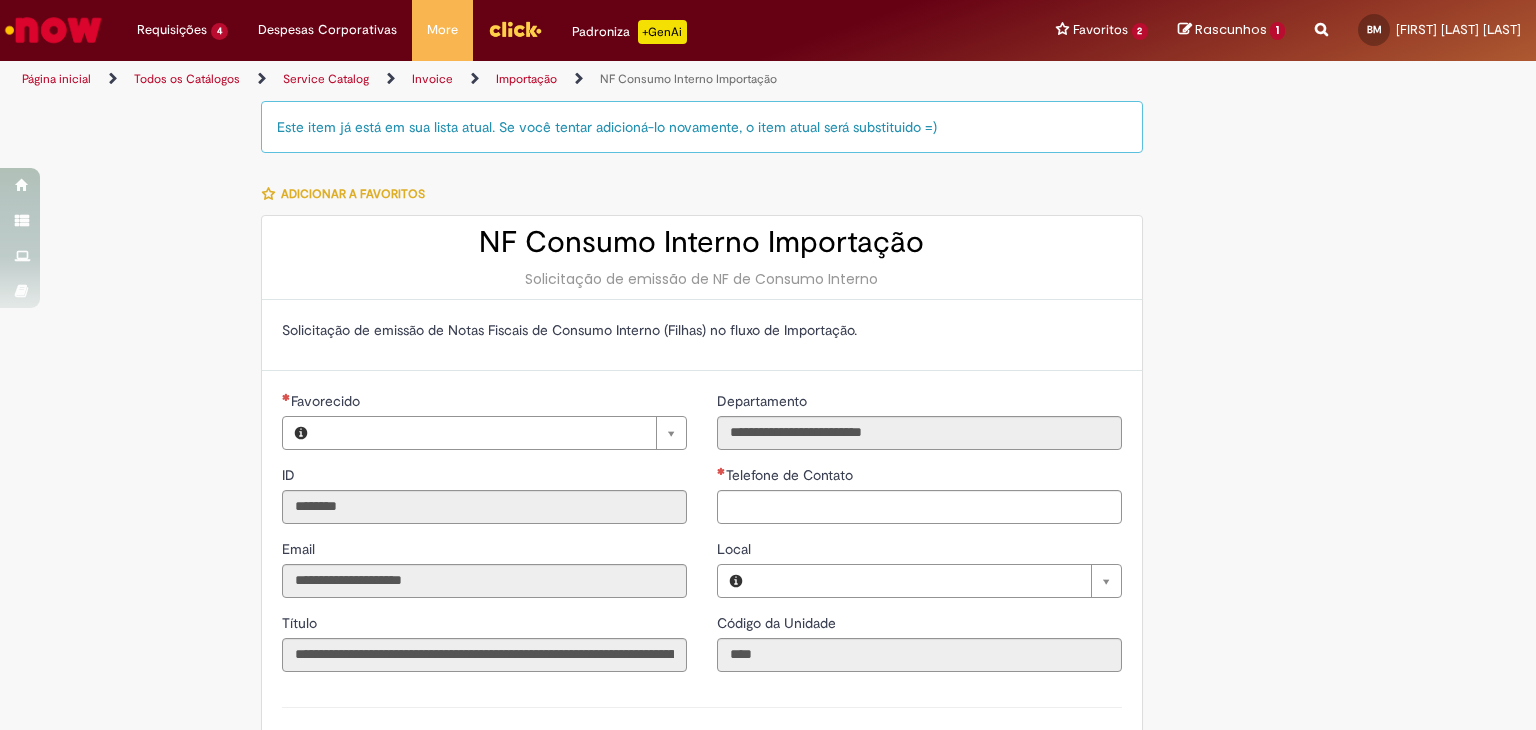 type on "**********" 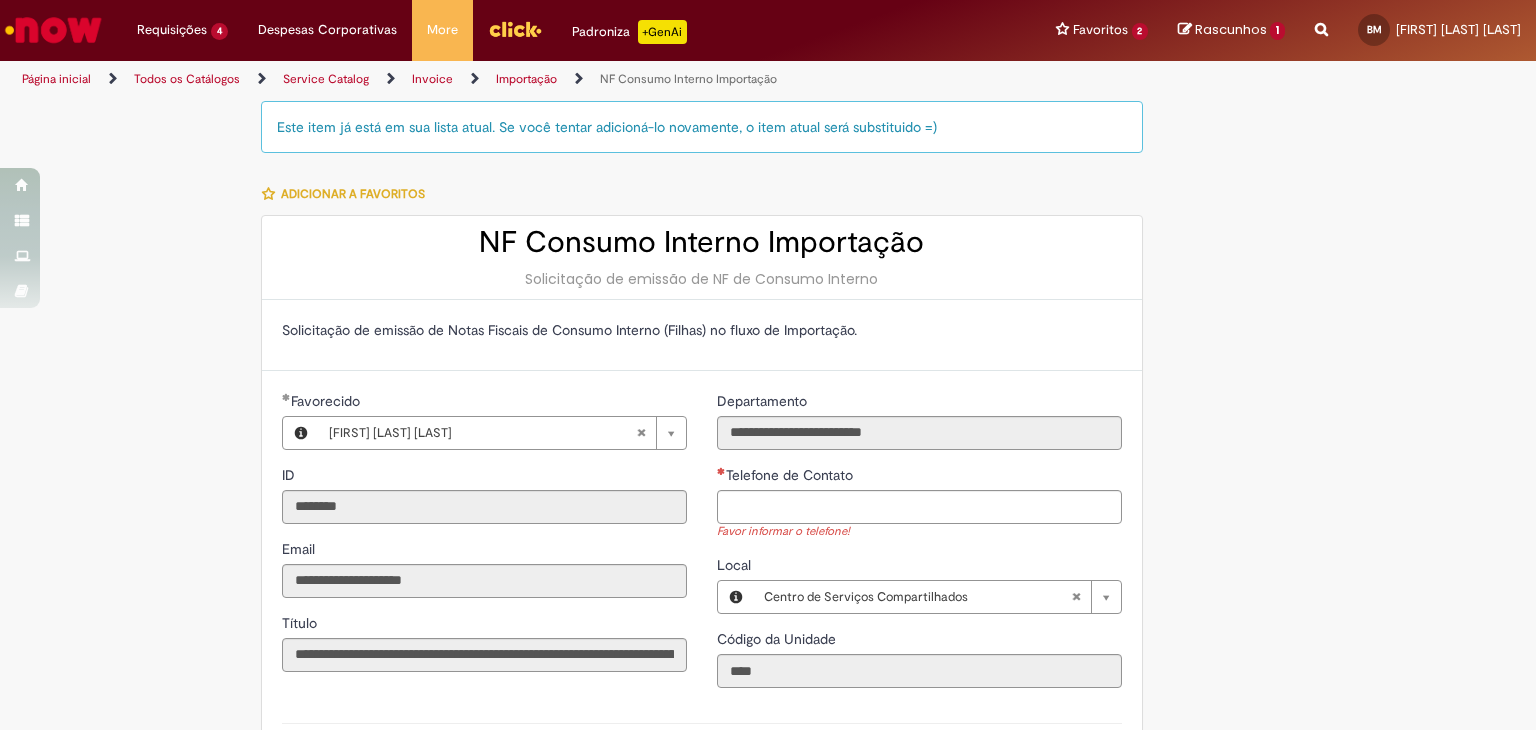click on "Rascunhos   1" at bounding box center (1231, 30) 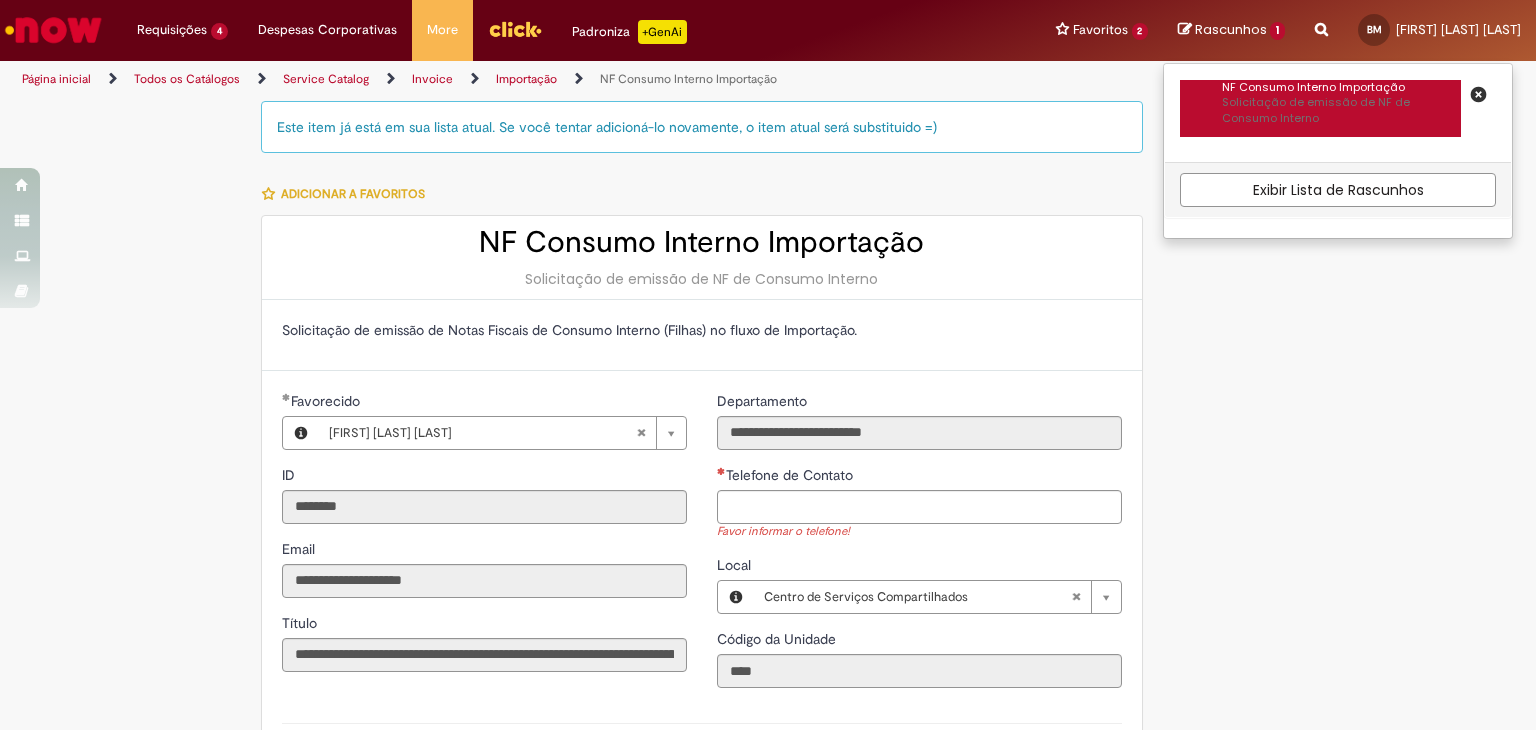 click on "NF Consumo Interno Importação" at bounding box center [1341, 88] 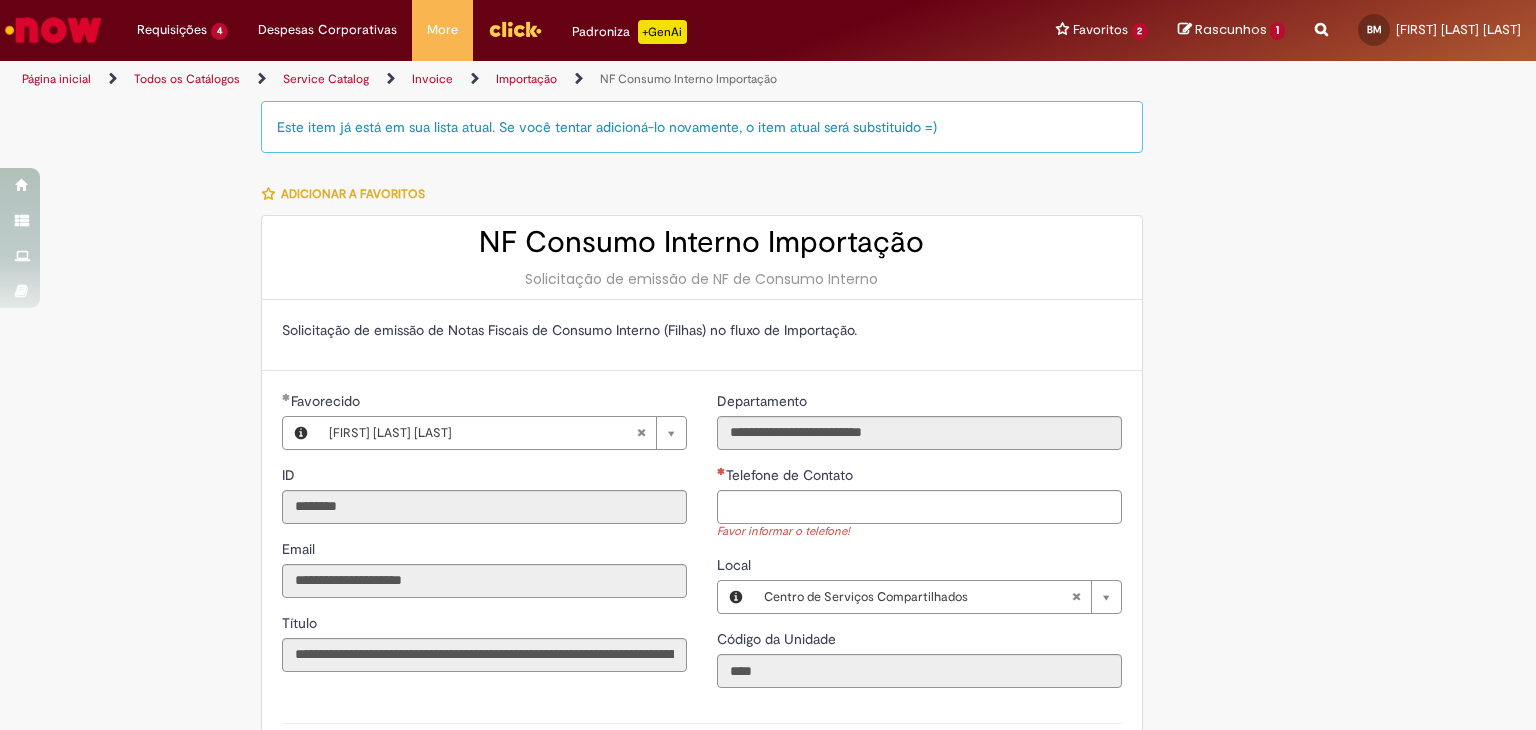 select on "******" 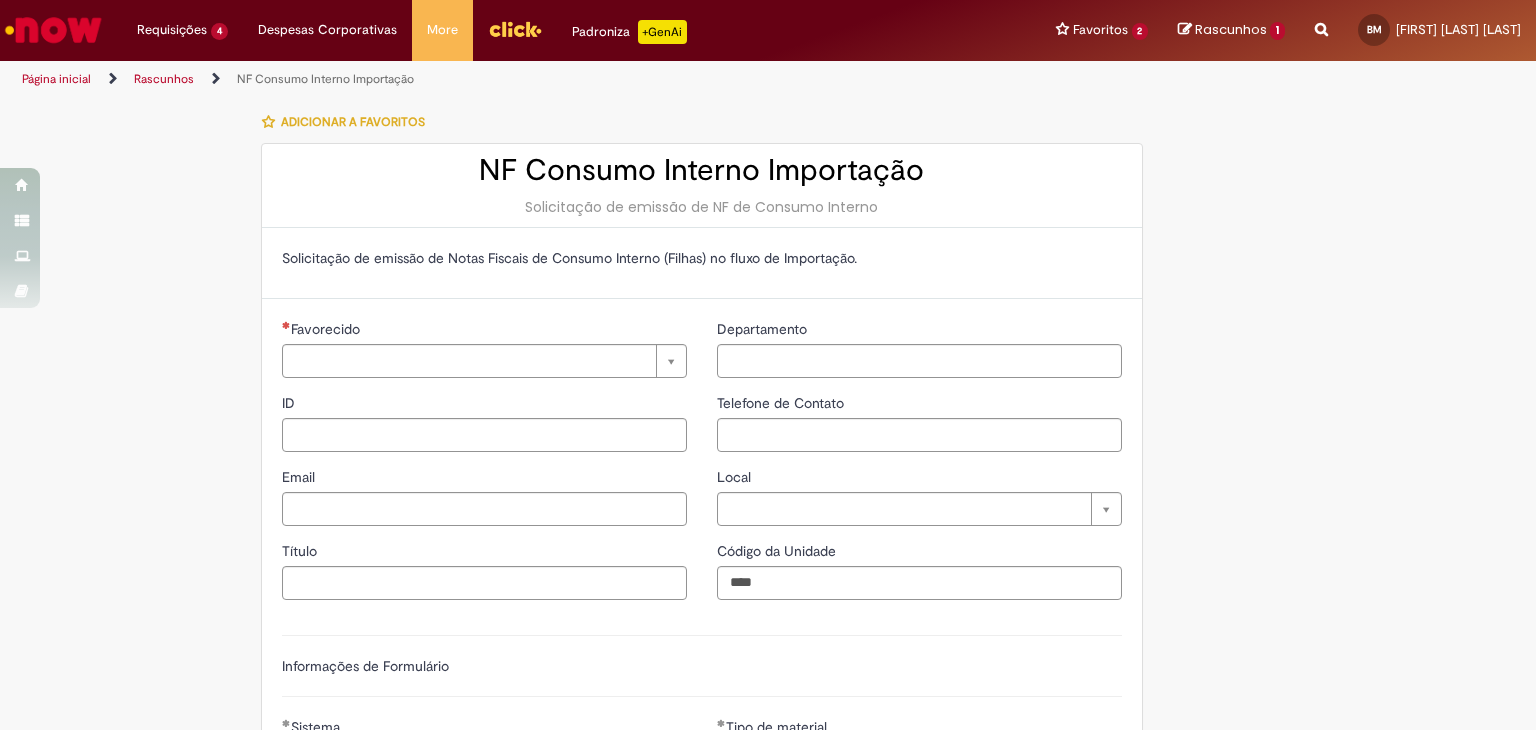 type on "********" 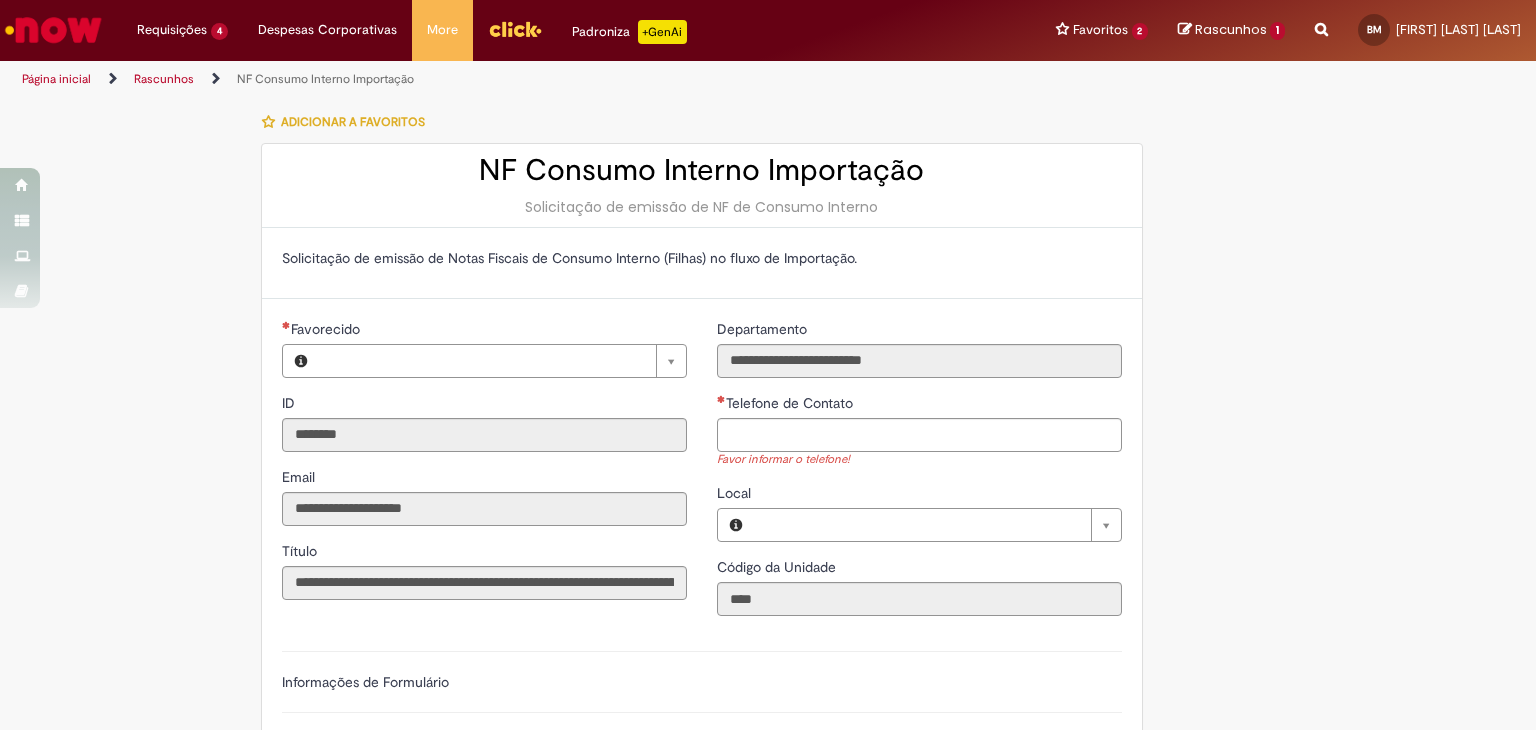 type on "**********" 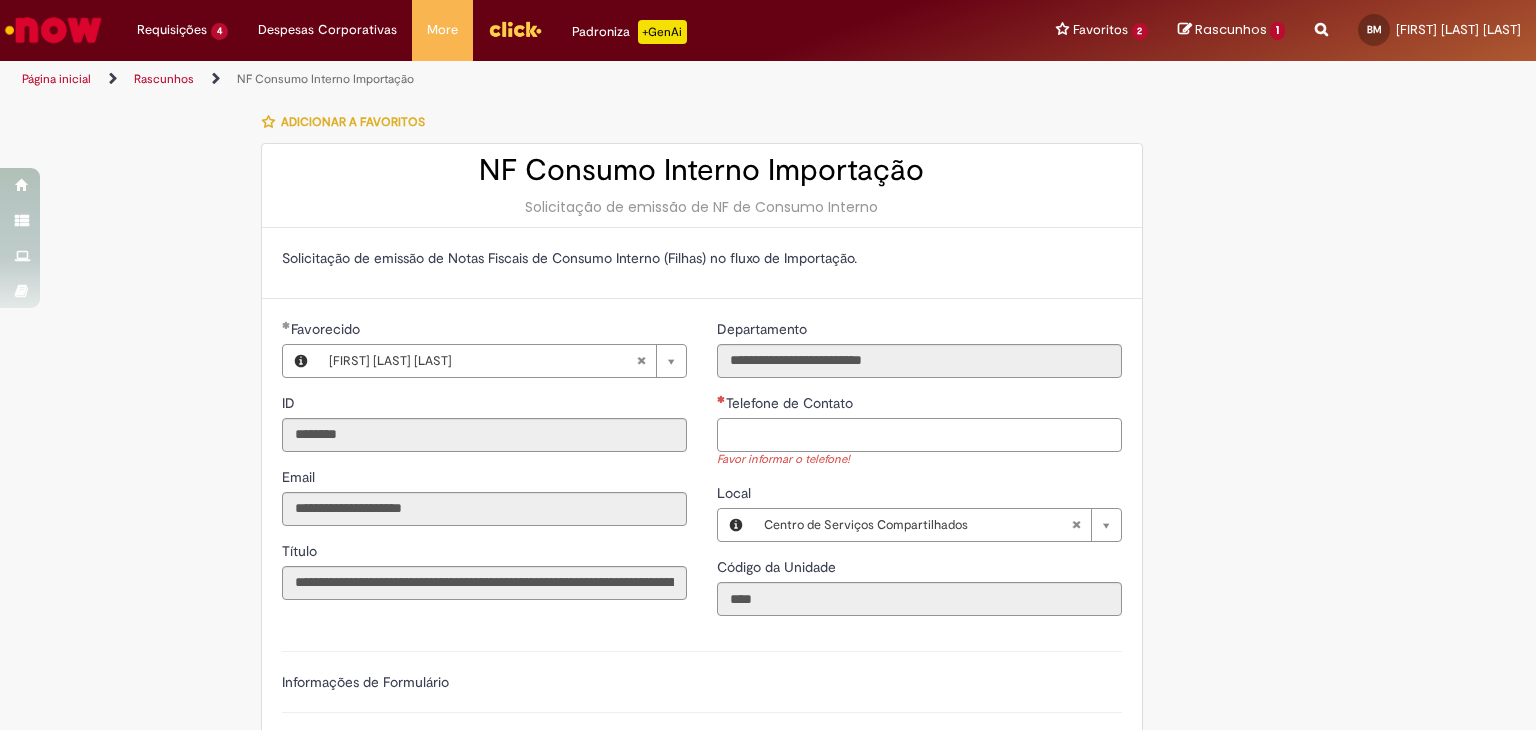 click on "Telefone de Contato" at bounding box center (919, 435) 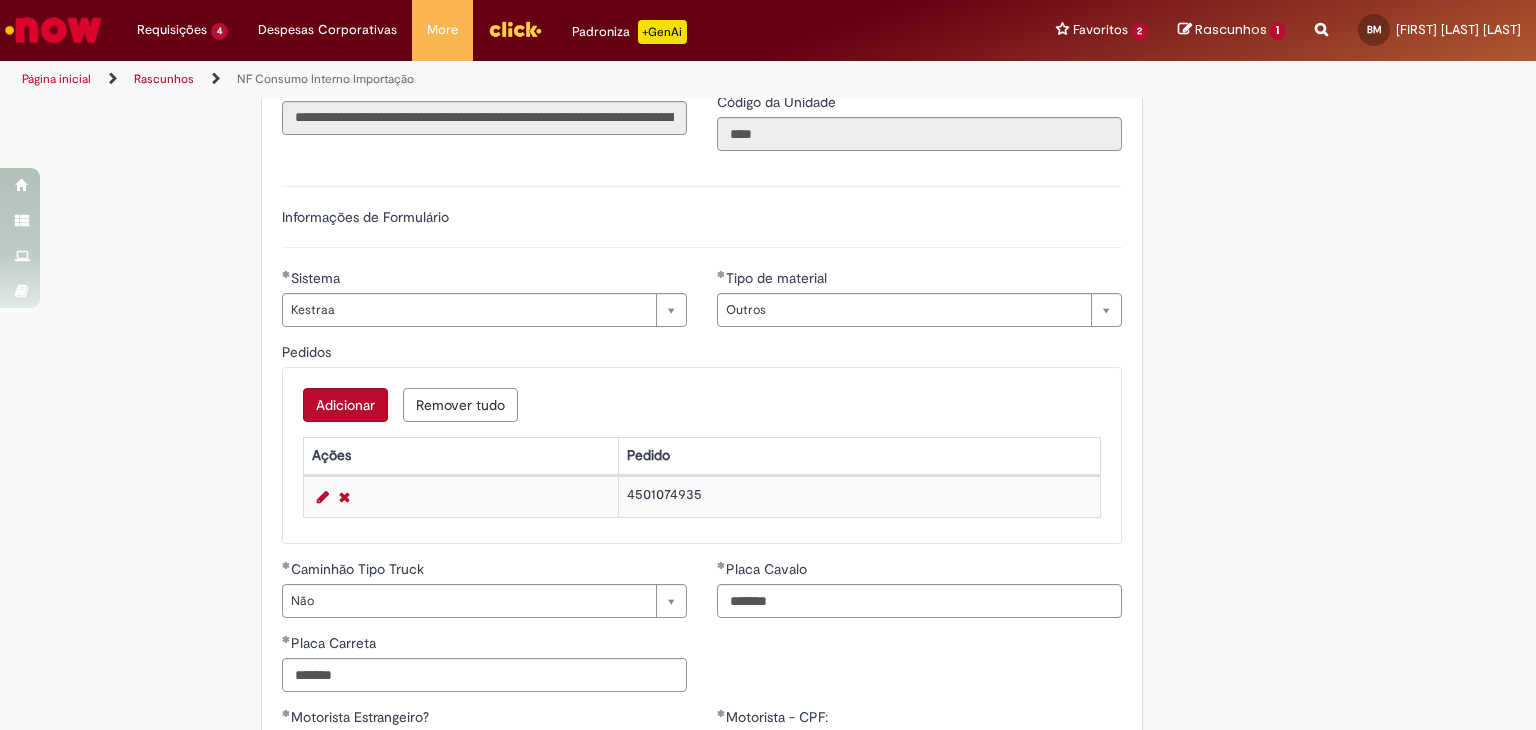 scroll, scrollTop: 500, scrollLeft: 0, axis: vertical 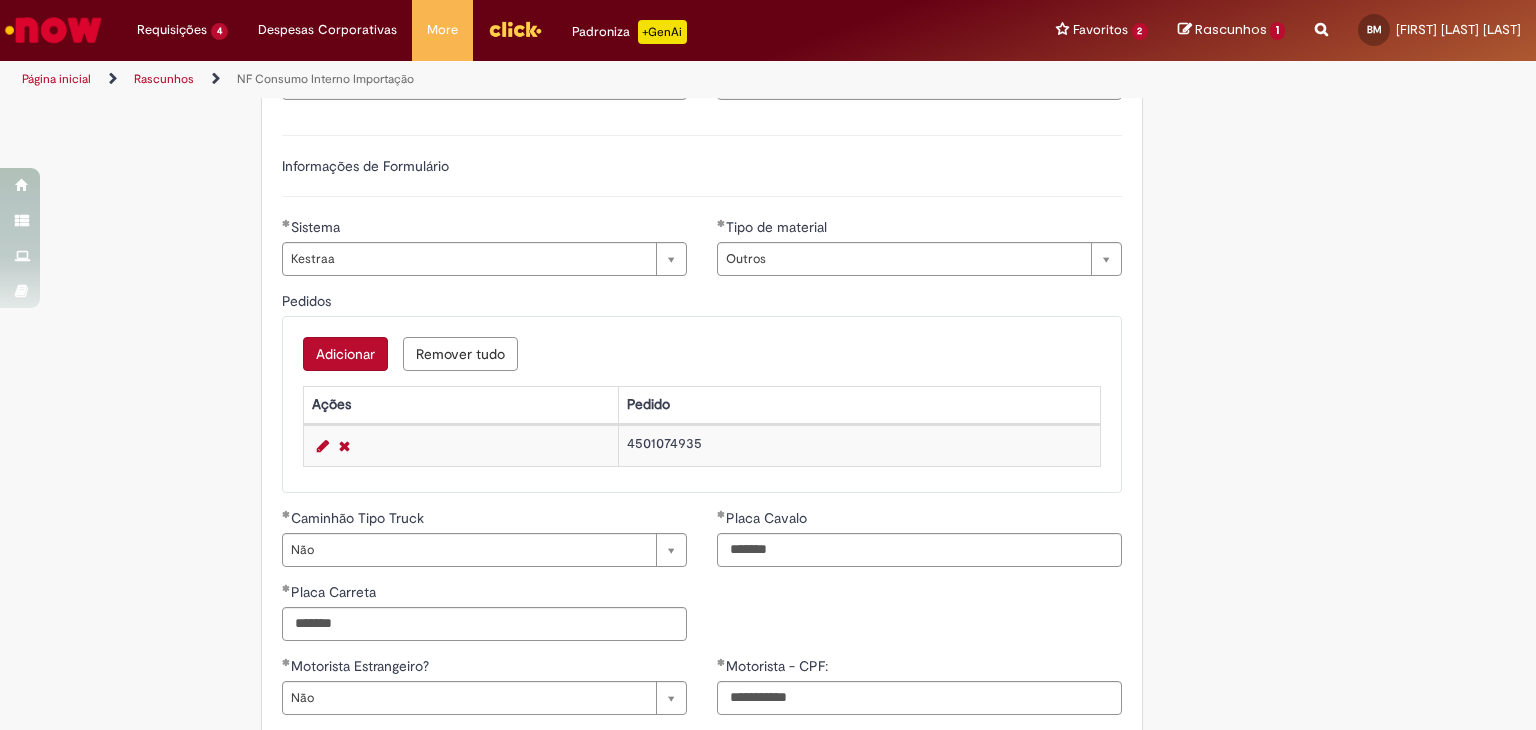 type on "**********" 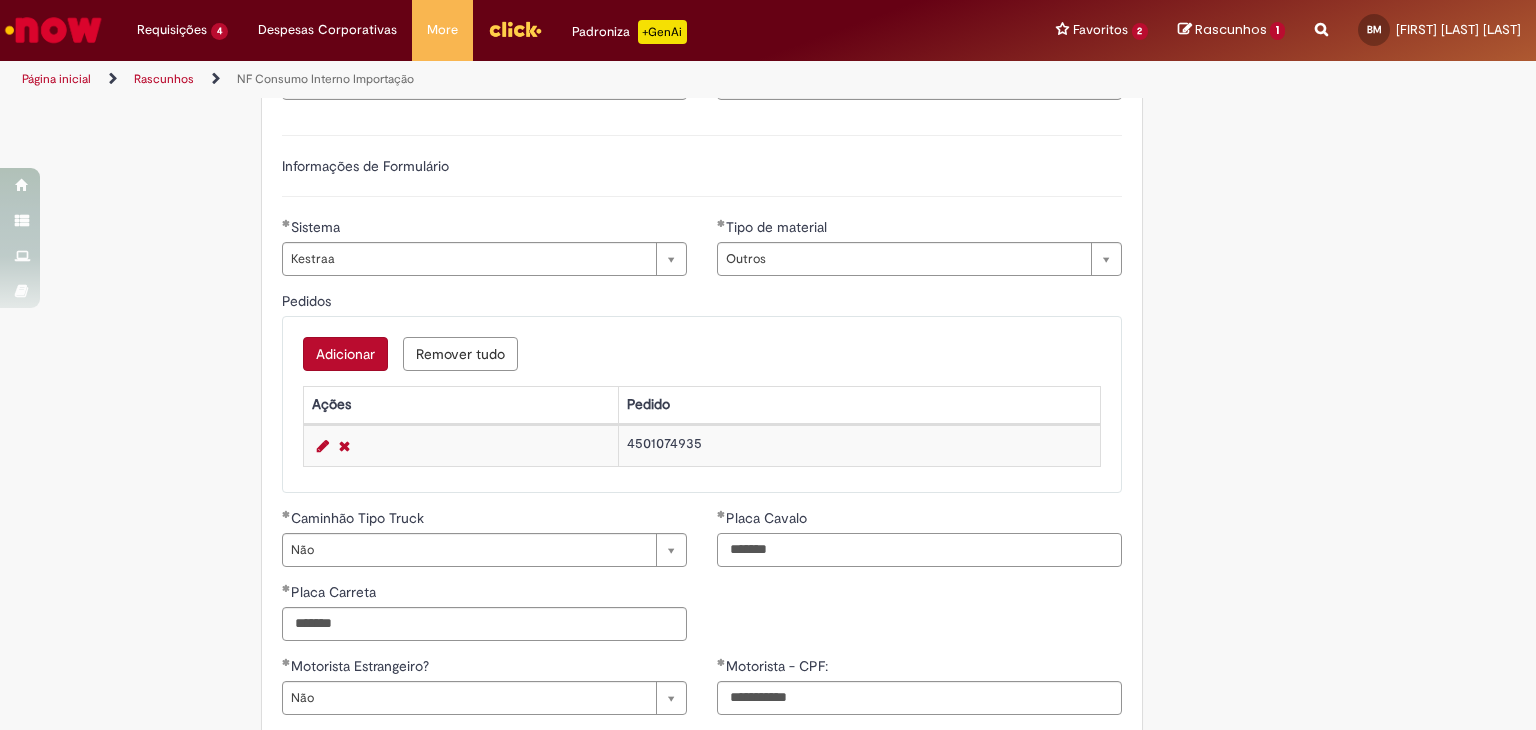 drag, startPoint x: 816, startPoint y: 545, endPoint x: 512, endPoint y: 576, distance: 305.5765 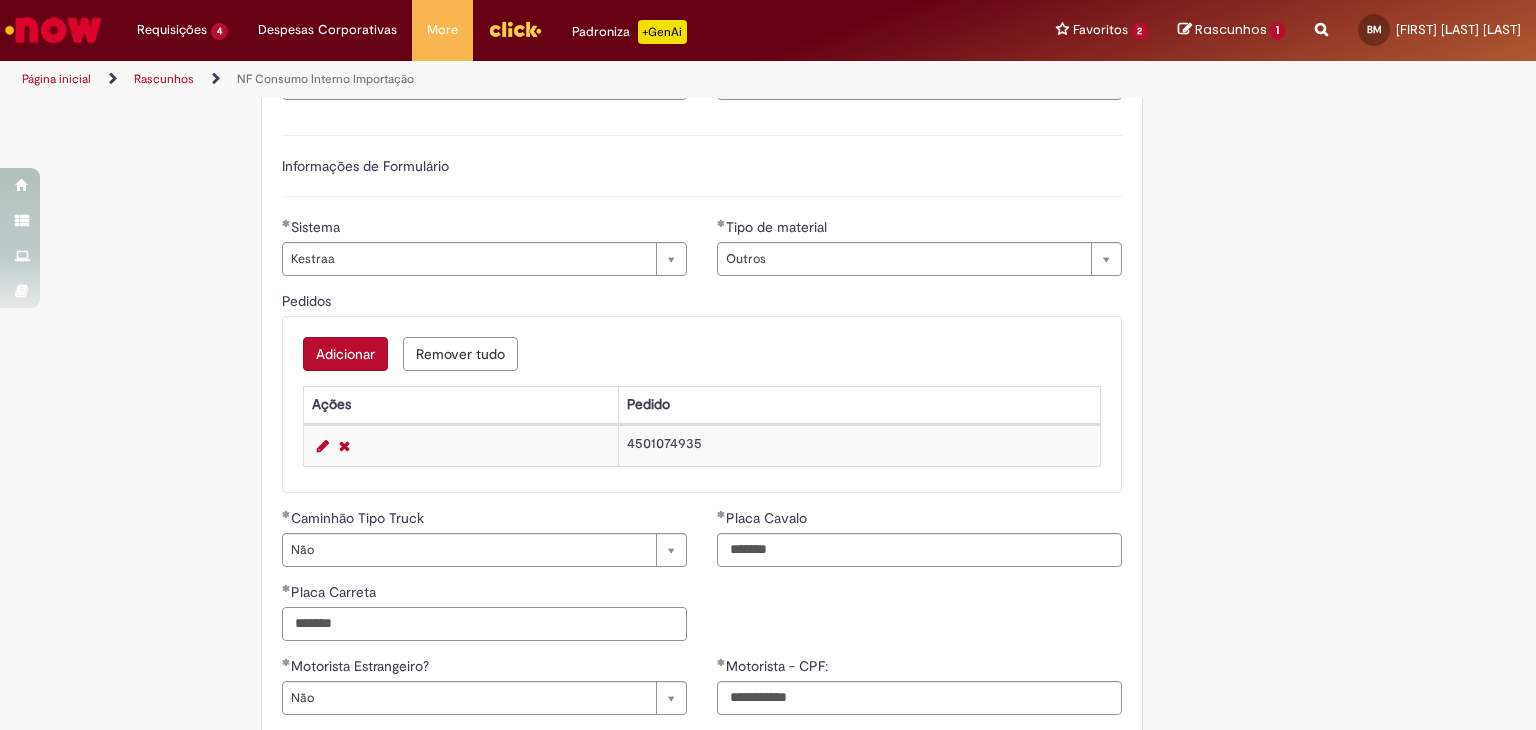 drag, startPoint x: 406, startPoint y: 617, endPoint x: 84, endPoint y: 601, distance: 322.39728 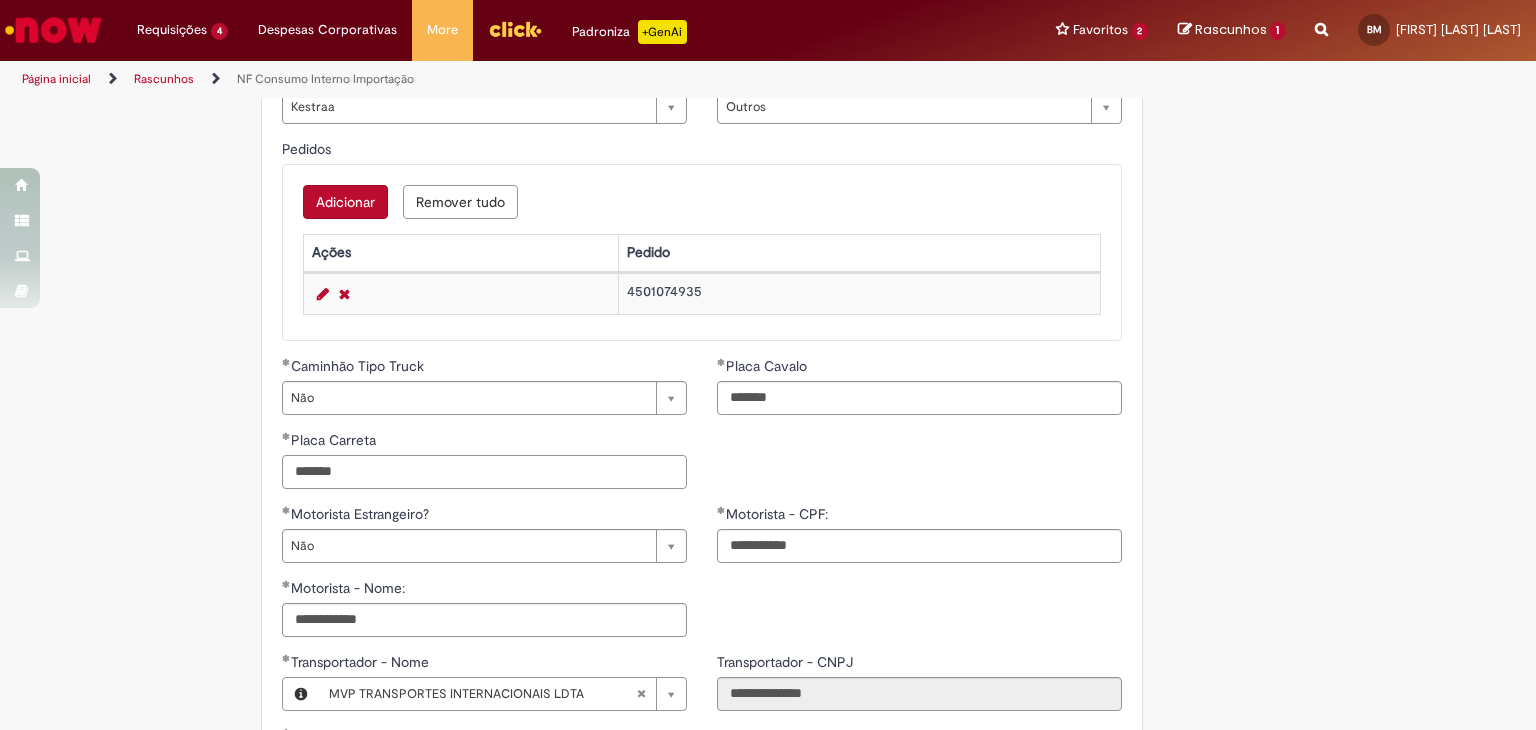 scroll, scrollTop: 900, scrollLeft: 0, axis: vertical 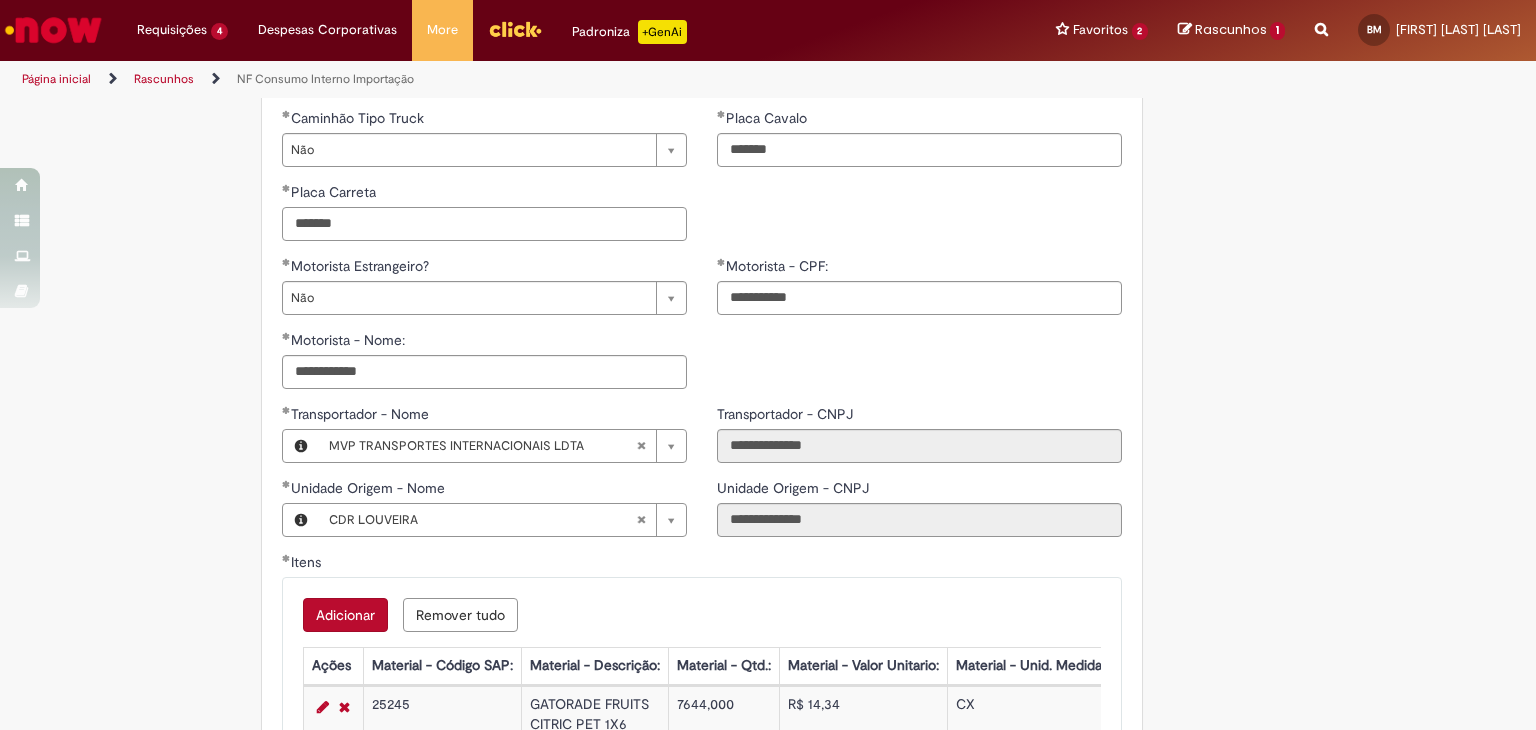 type on "*******" 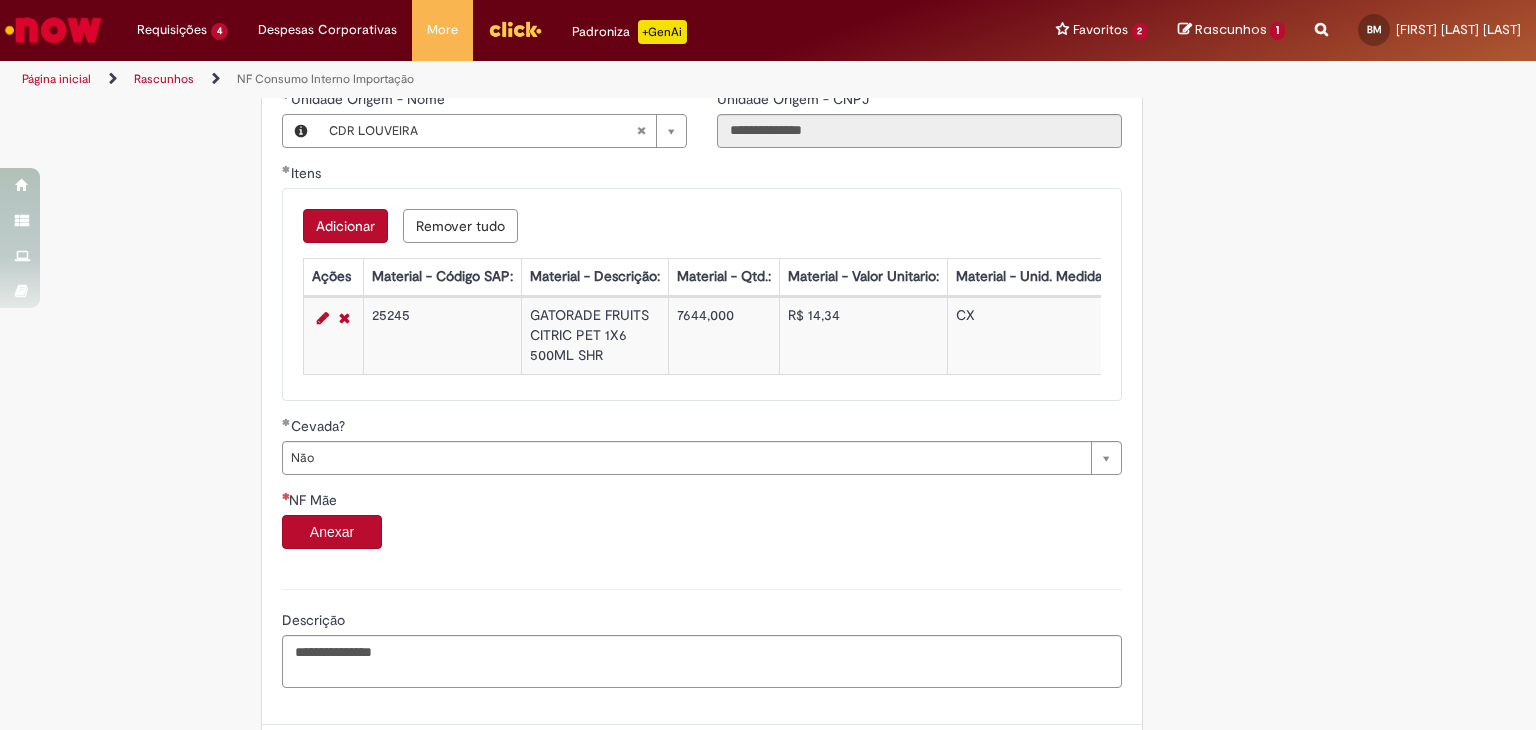 scroll, scrollTop: 1300, scrollLeft: 0, axis: vertical 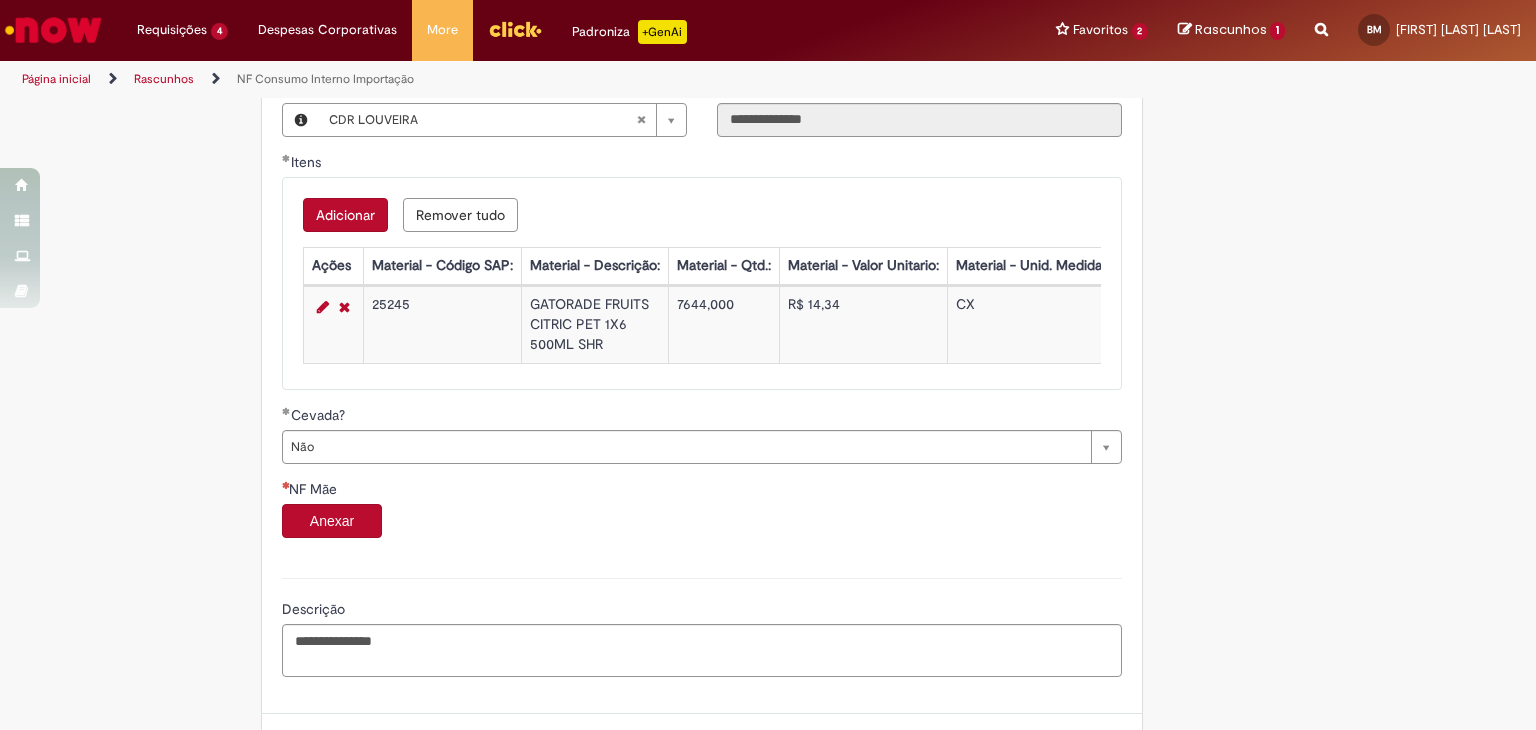 click on "Anexar" at bounding box center [332, 521] 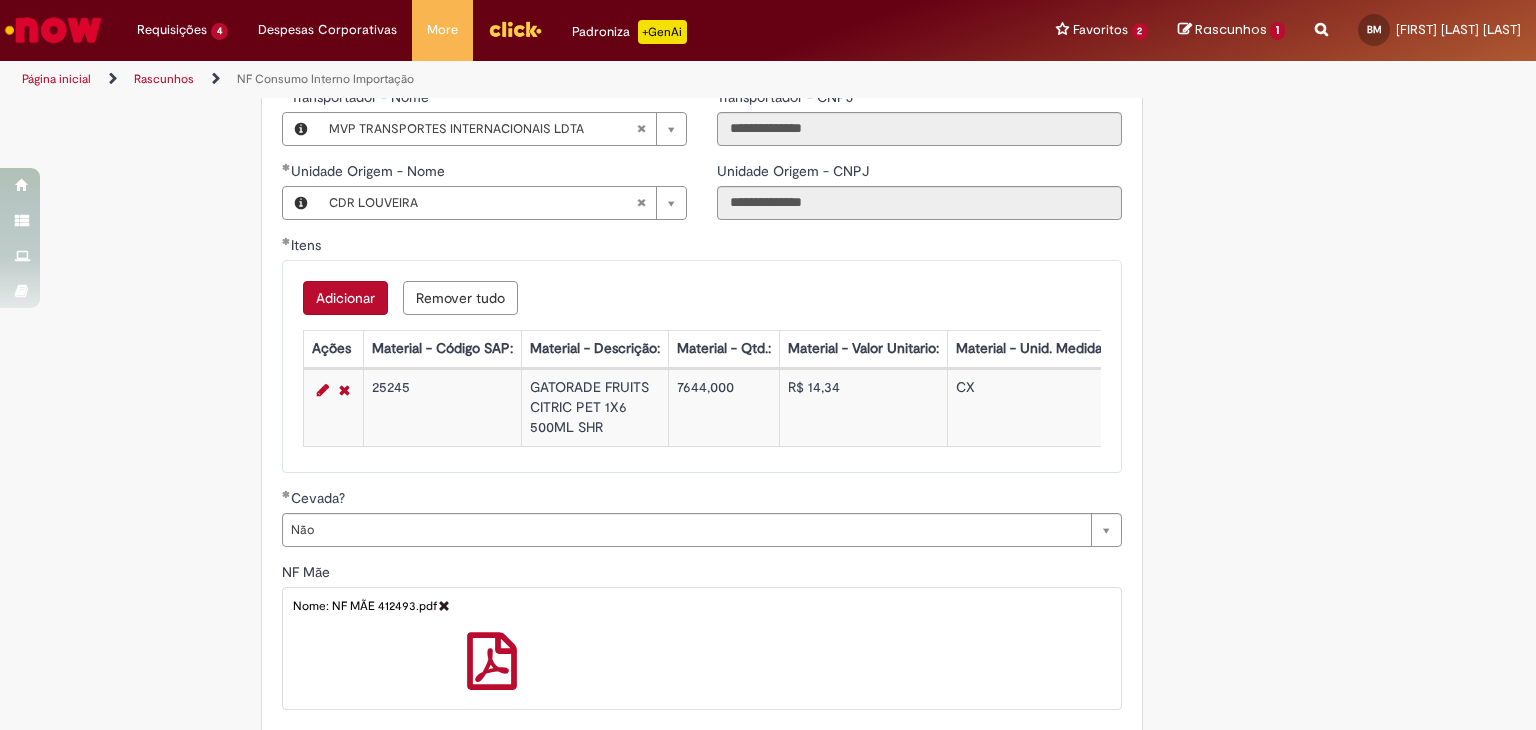 scroll, scrollTop: 1516, scrollLeft: 0, axis: vertical 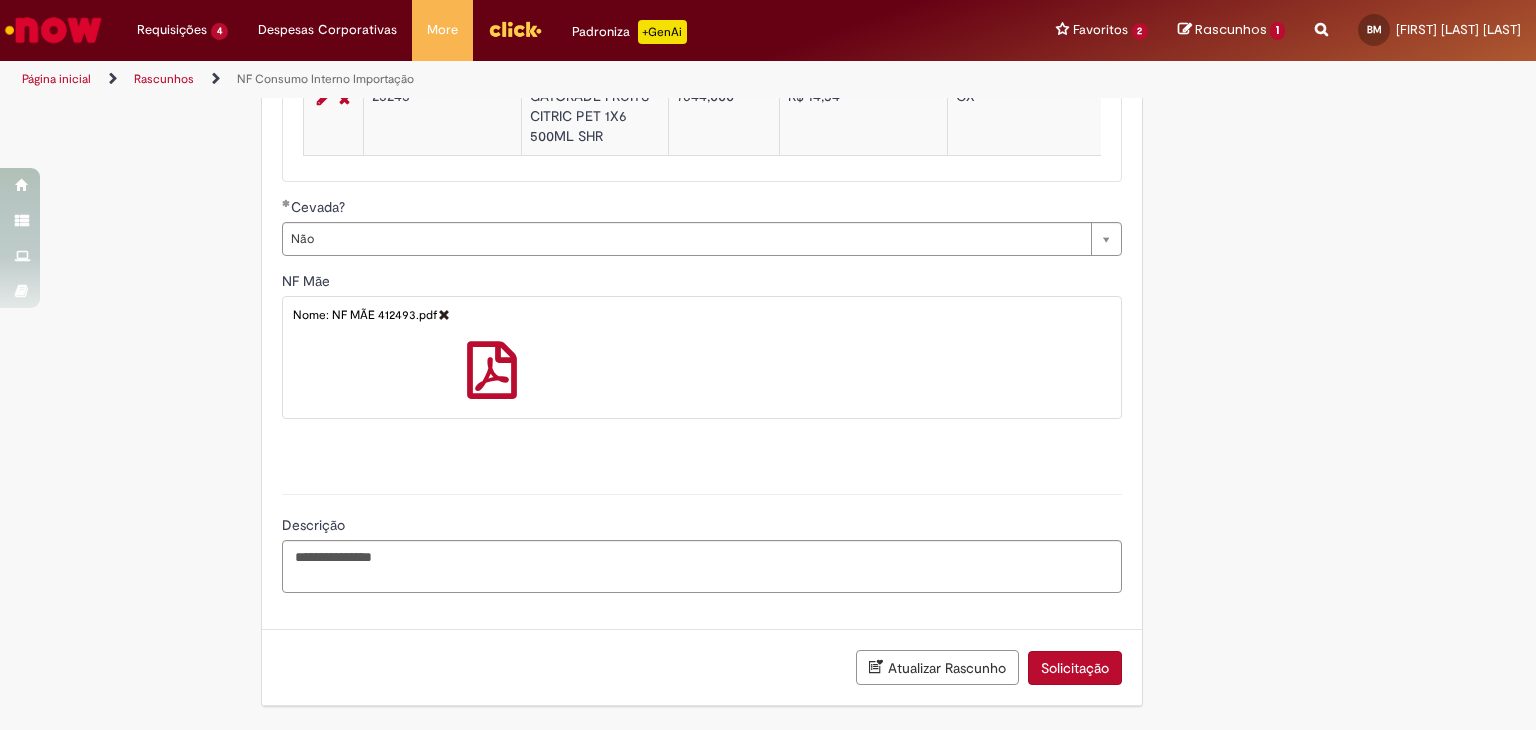click on "Solicitação" at bounding box center [1075, 668] 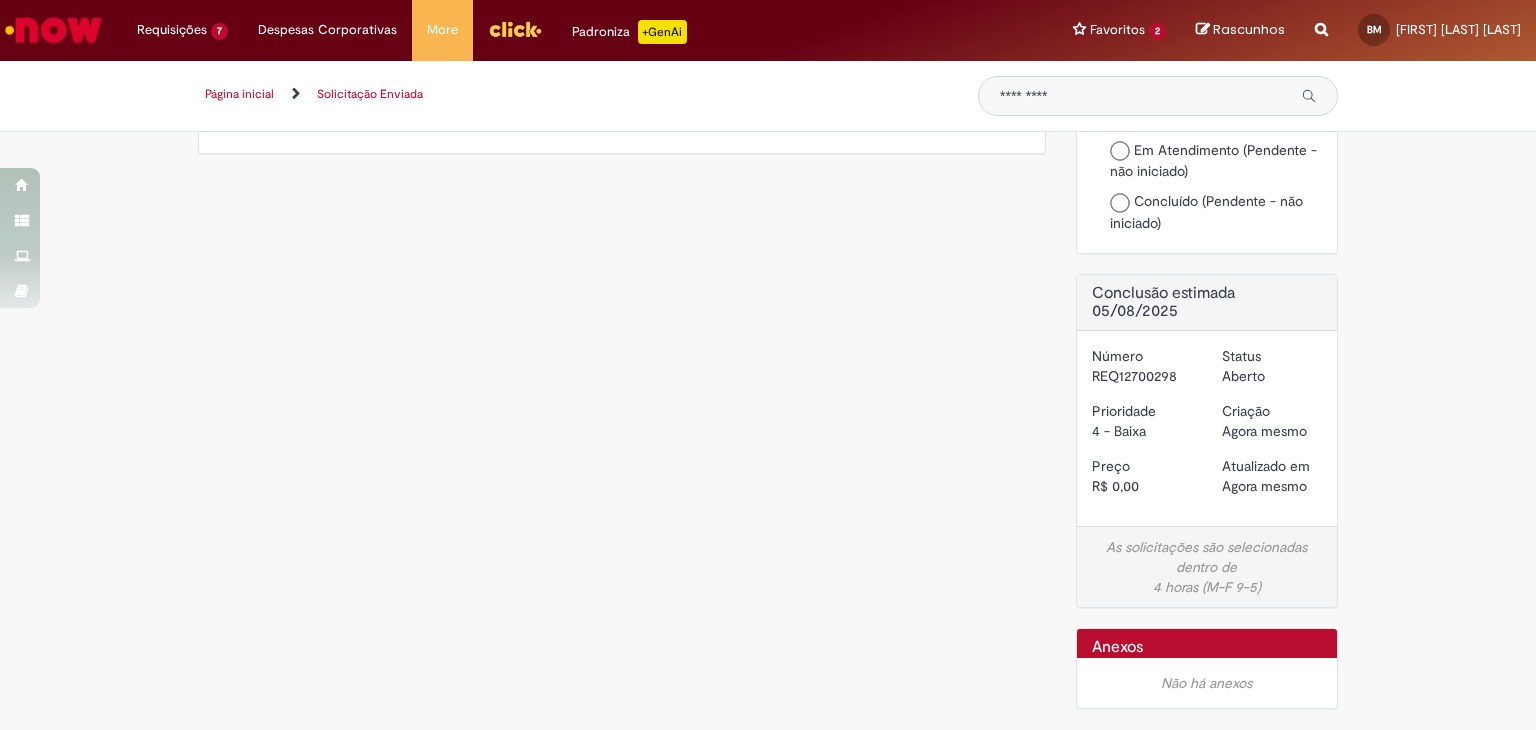 scroll, scrollTop: 0, scrollLeft: 0, axis: both 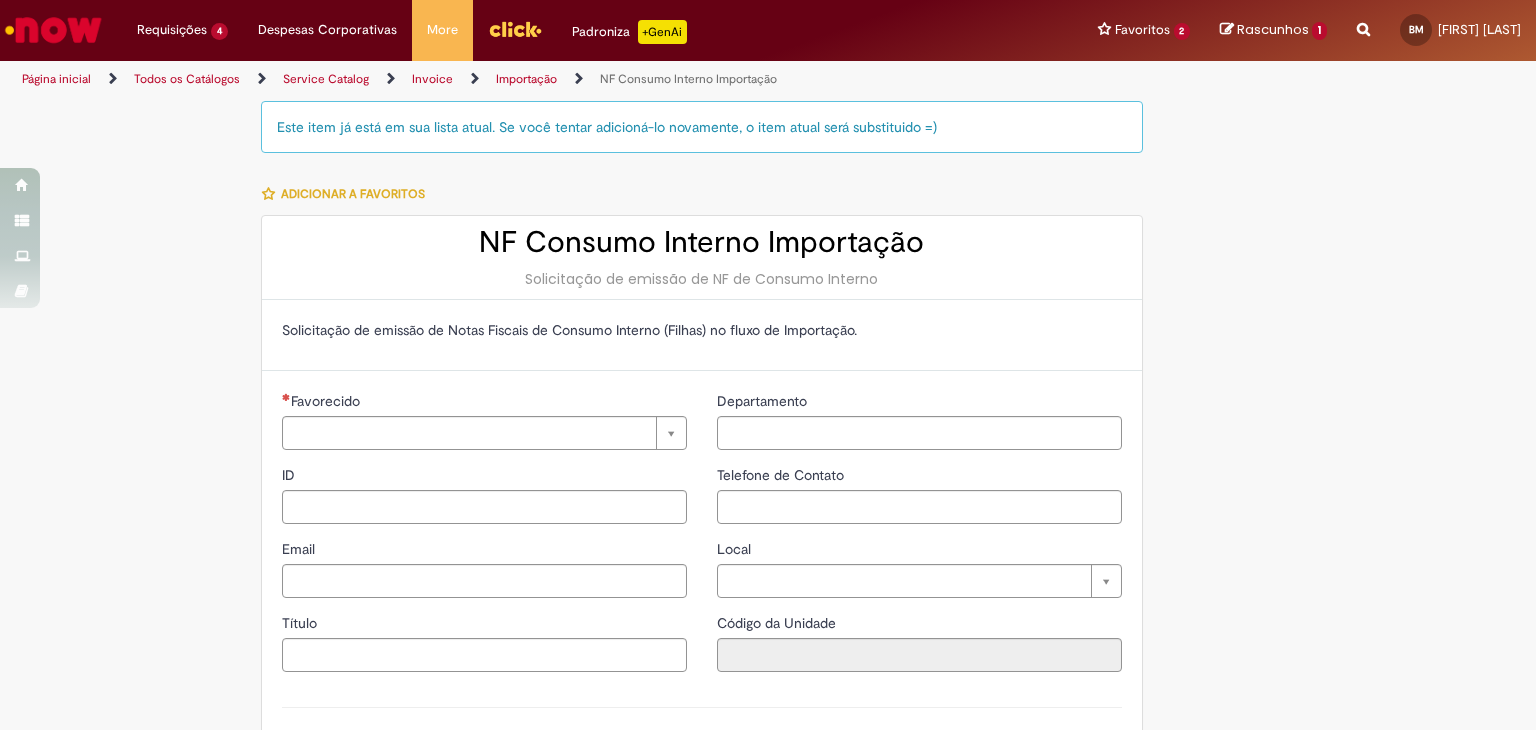 type on "********" 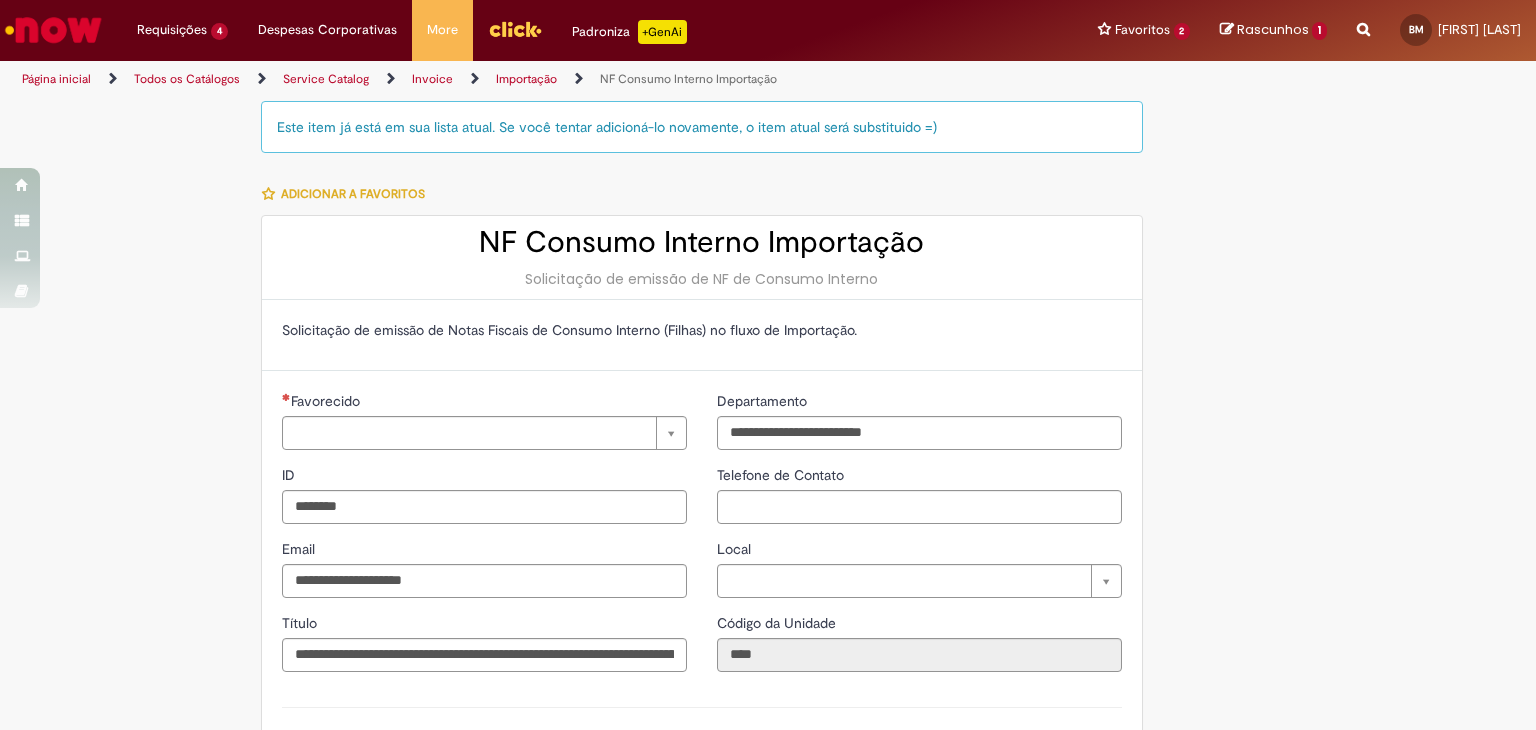 type on "**********" 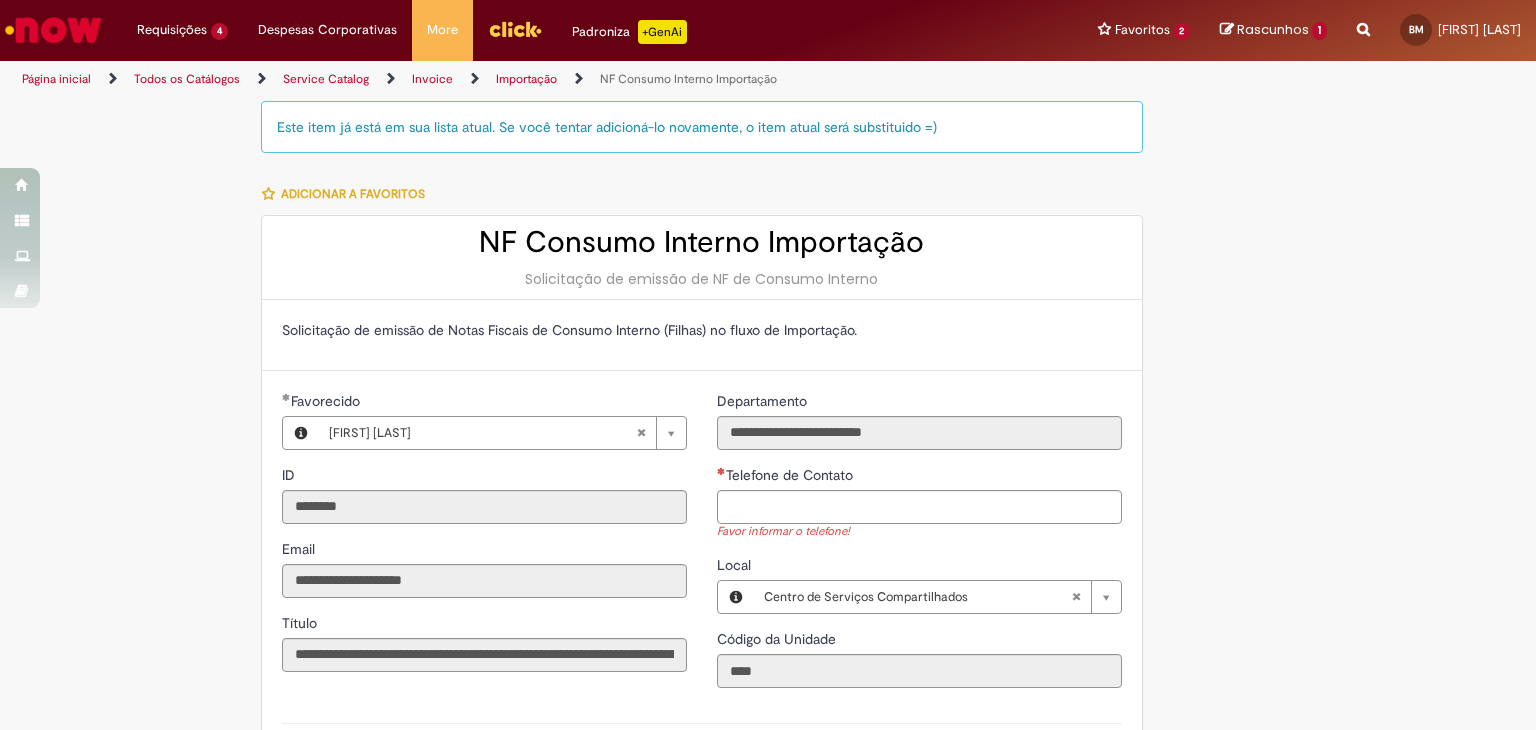 scroll, scrollTop: 0, scrollLeft: 0, axis: both 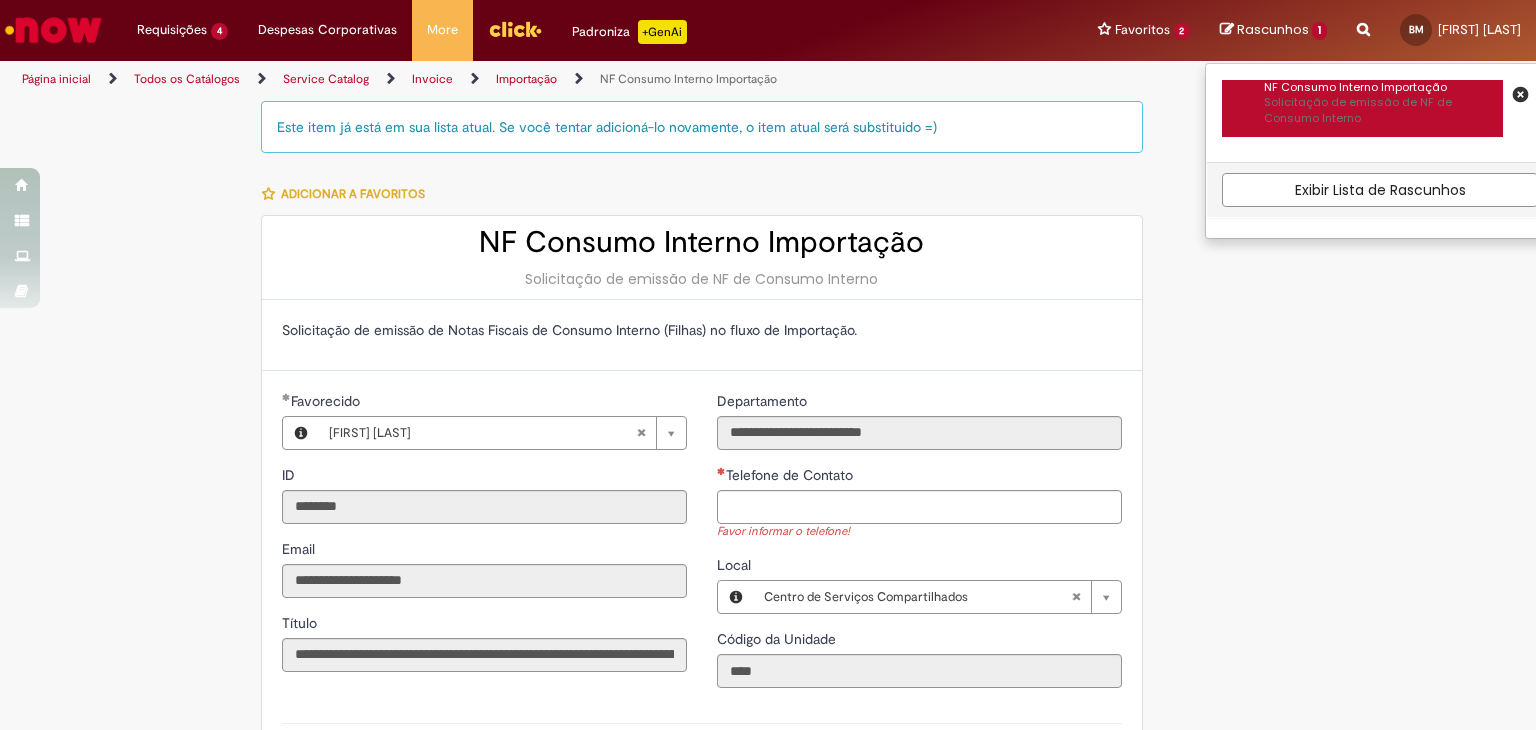 click on "Solicitação de emissão de NF de Consumo Interno" at bounding box center [1383, 110] 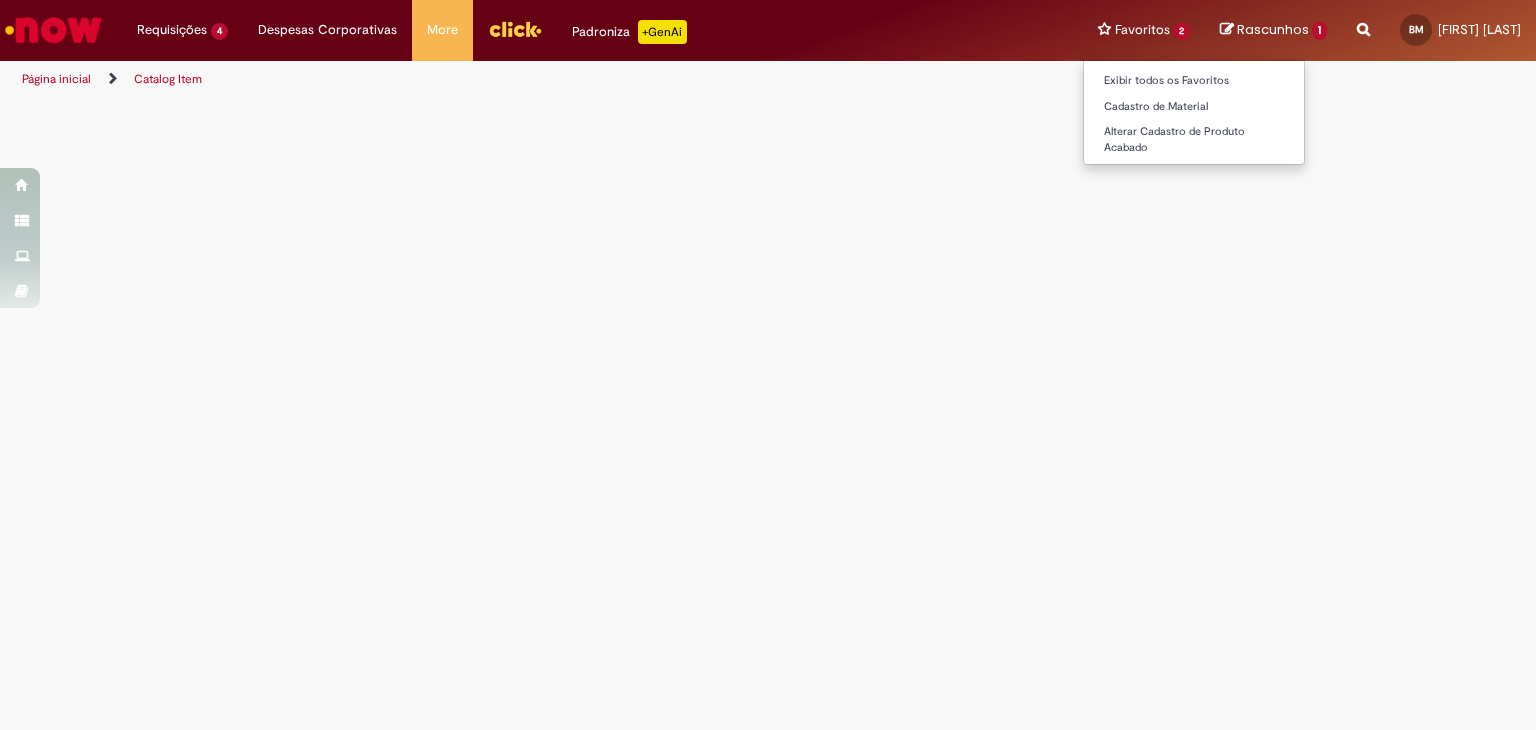 select on "******" 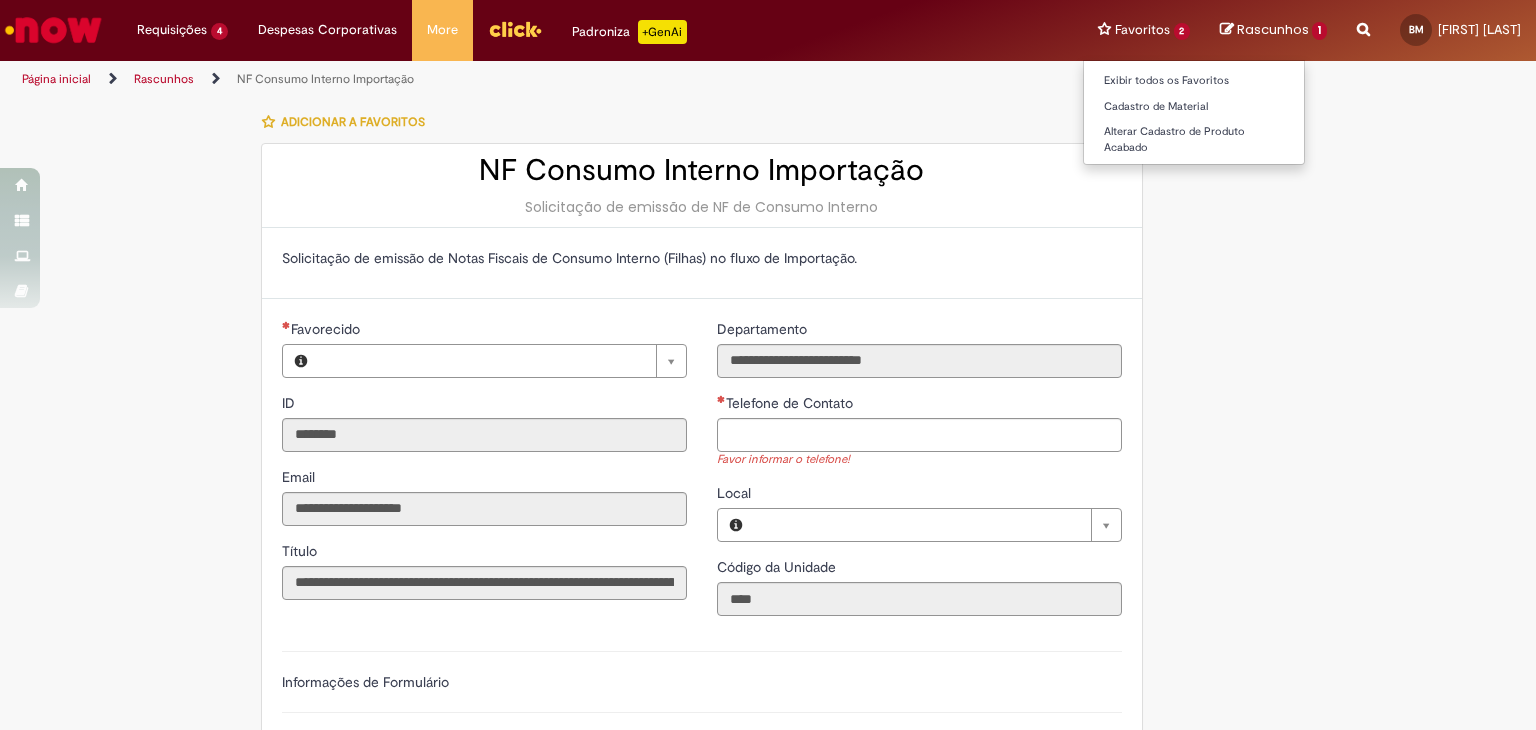 type on "**********" 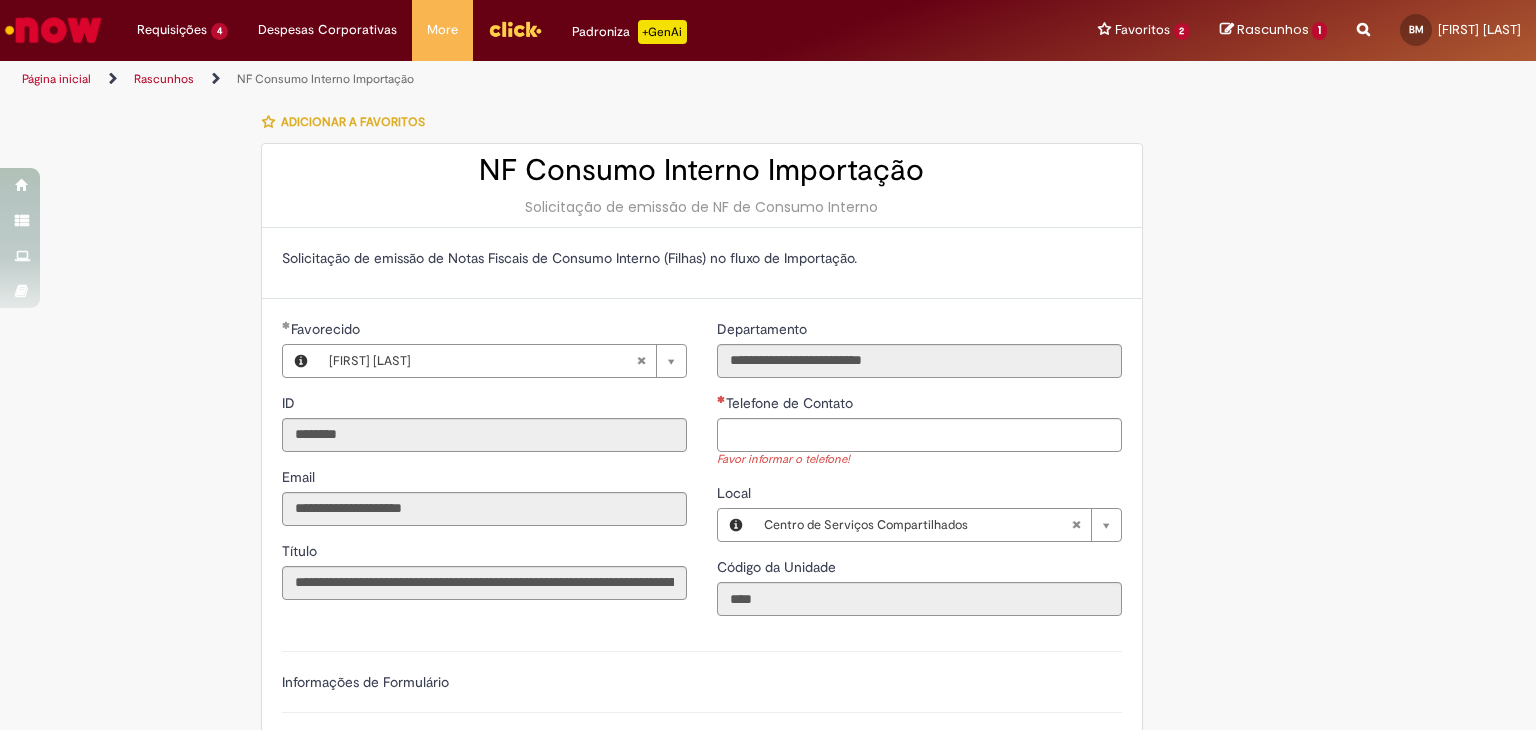 click on "Rascunhos" at bounding box center (1273, 29) 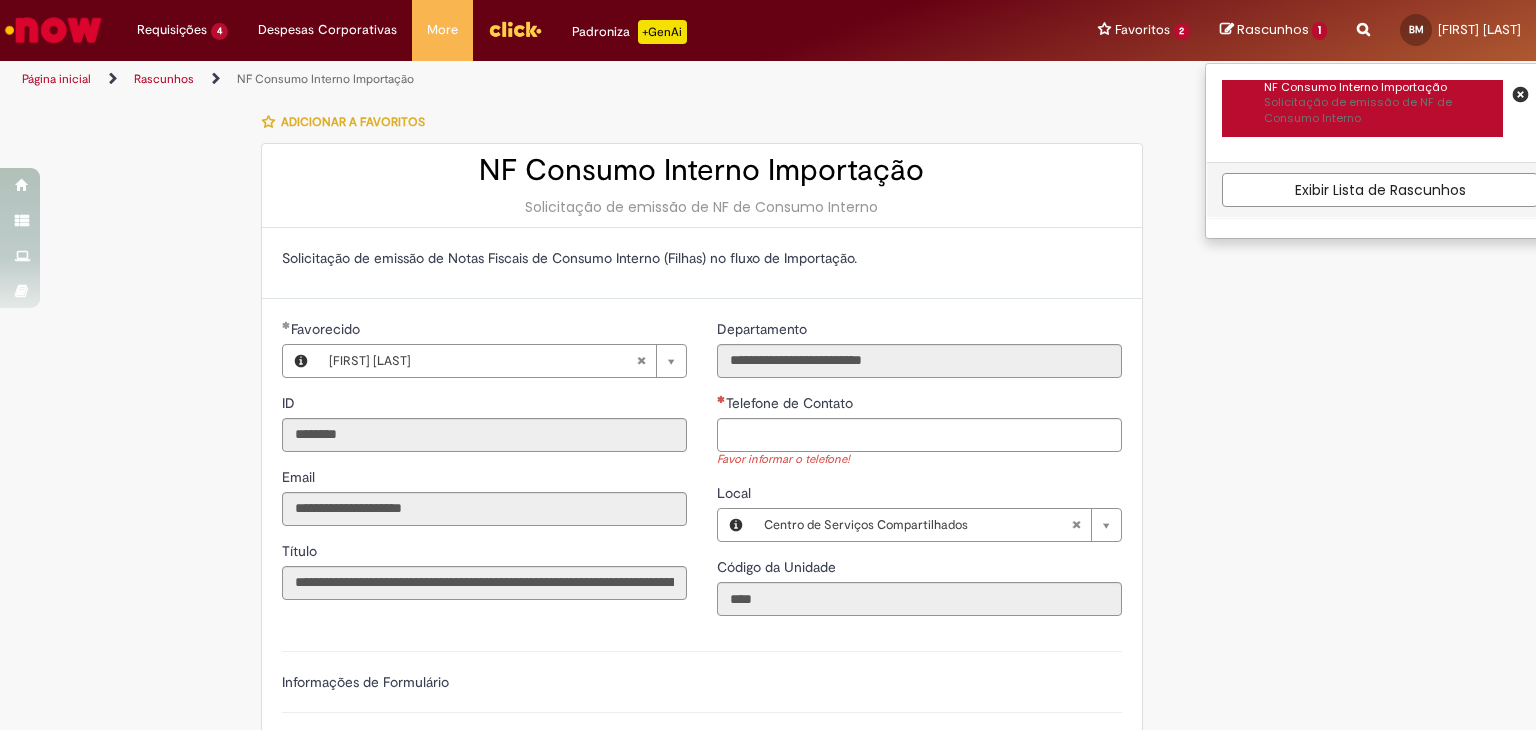 click on "NF Consumo Interno Importação" at bounding box center [1383, 88] 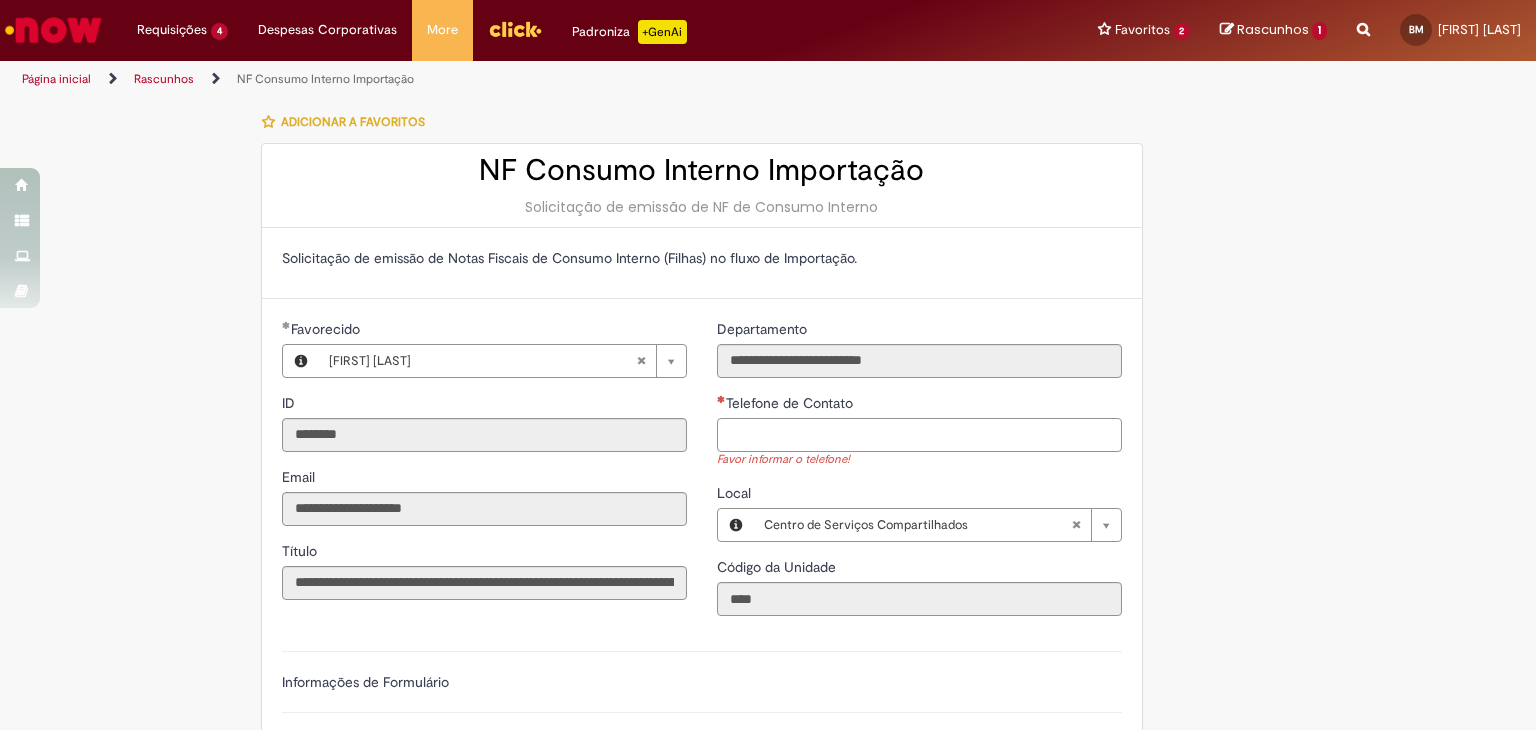 click on "Telefone de Contato" at bounding box center [919, 435] 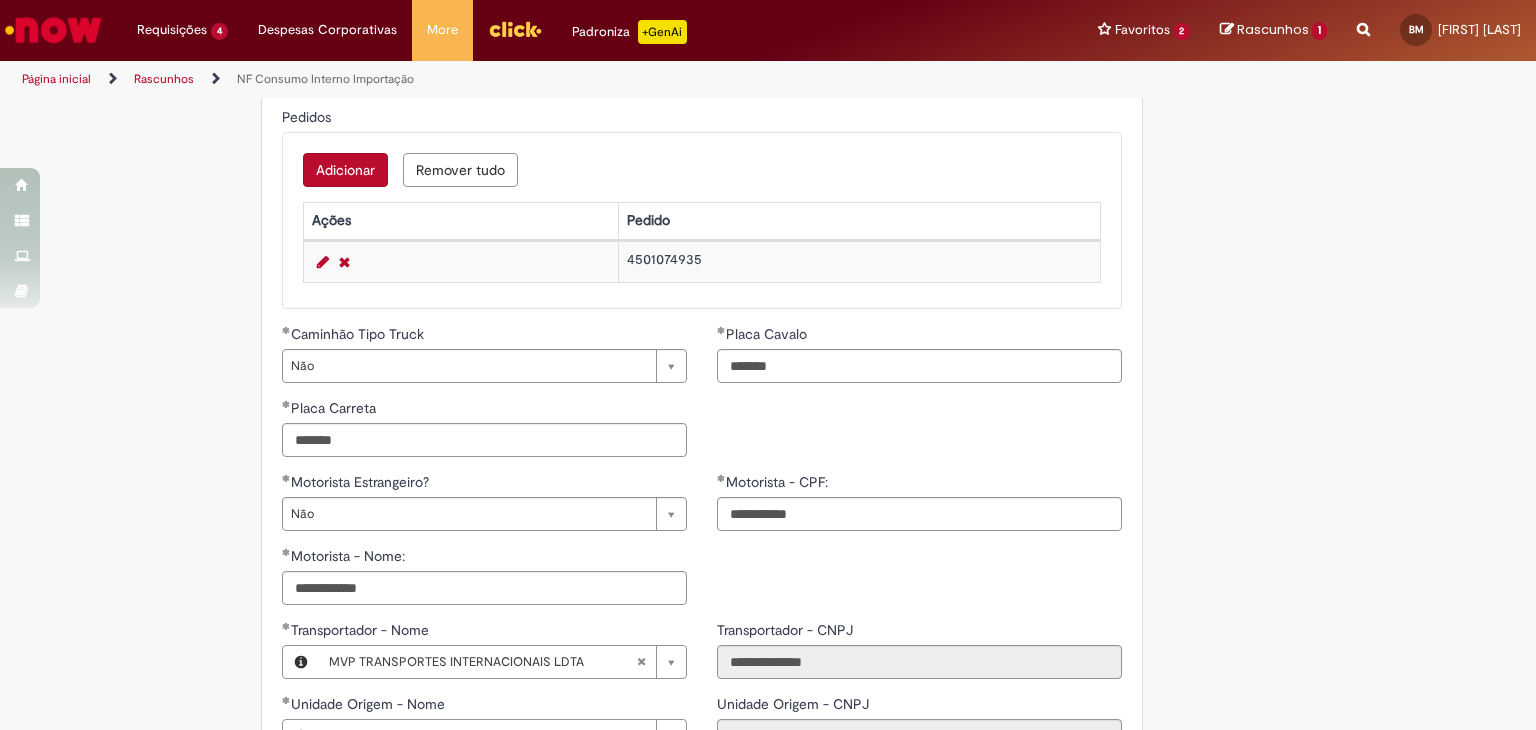 scroll, scrollTop: 683, scrollLeft: 0, axis: vertical 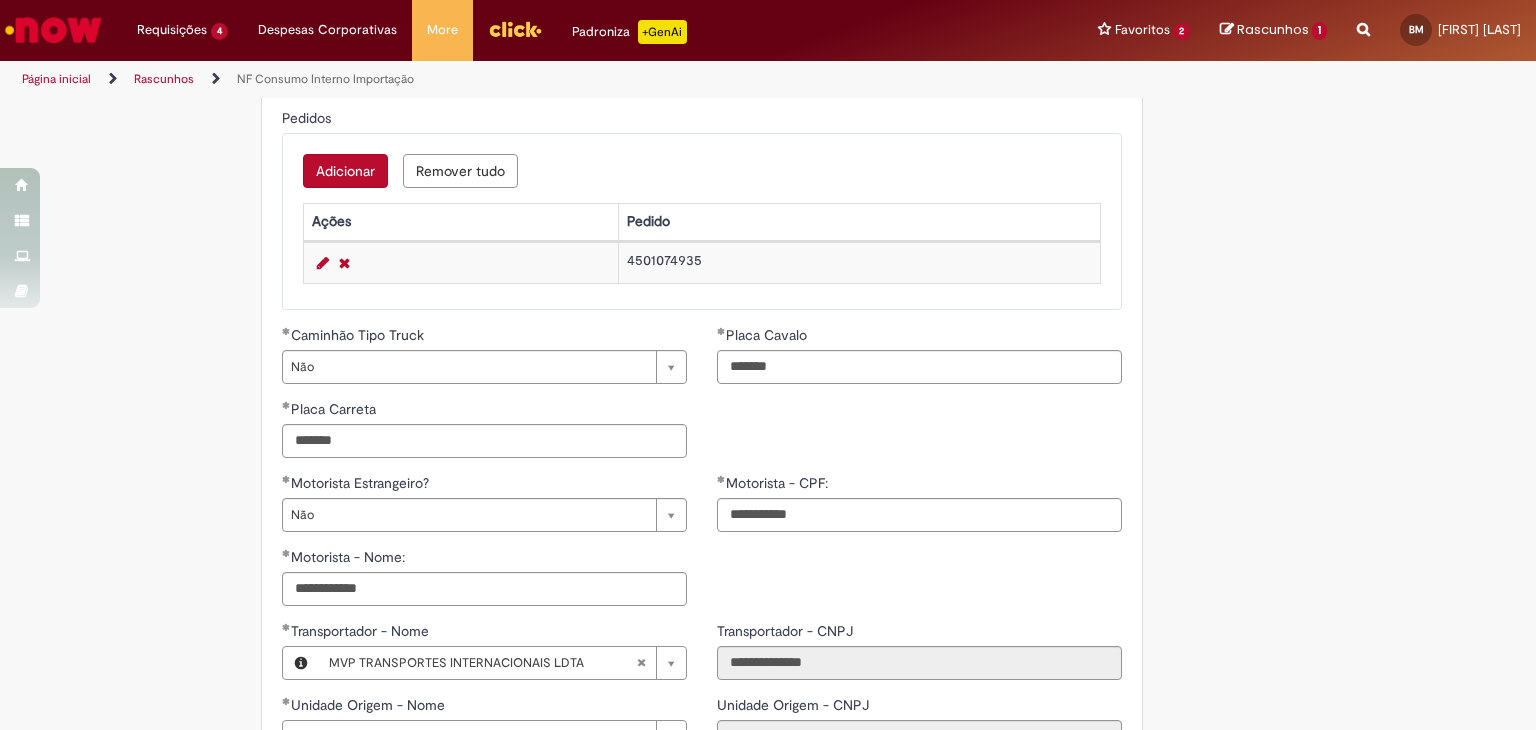 type on "**********" 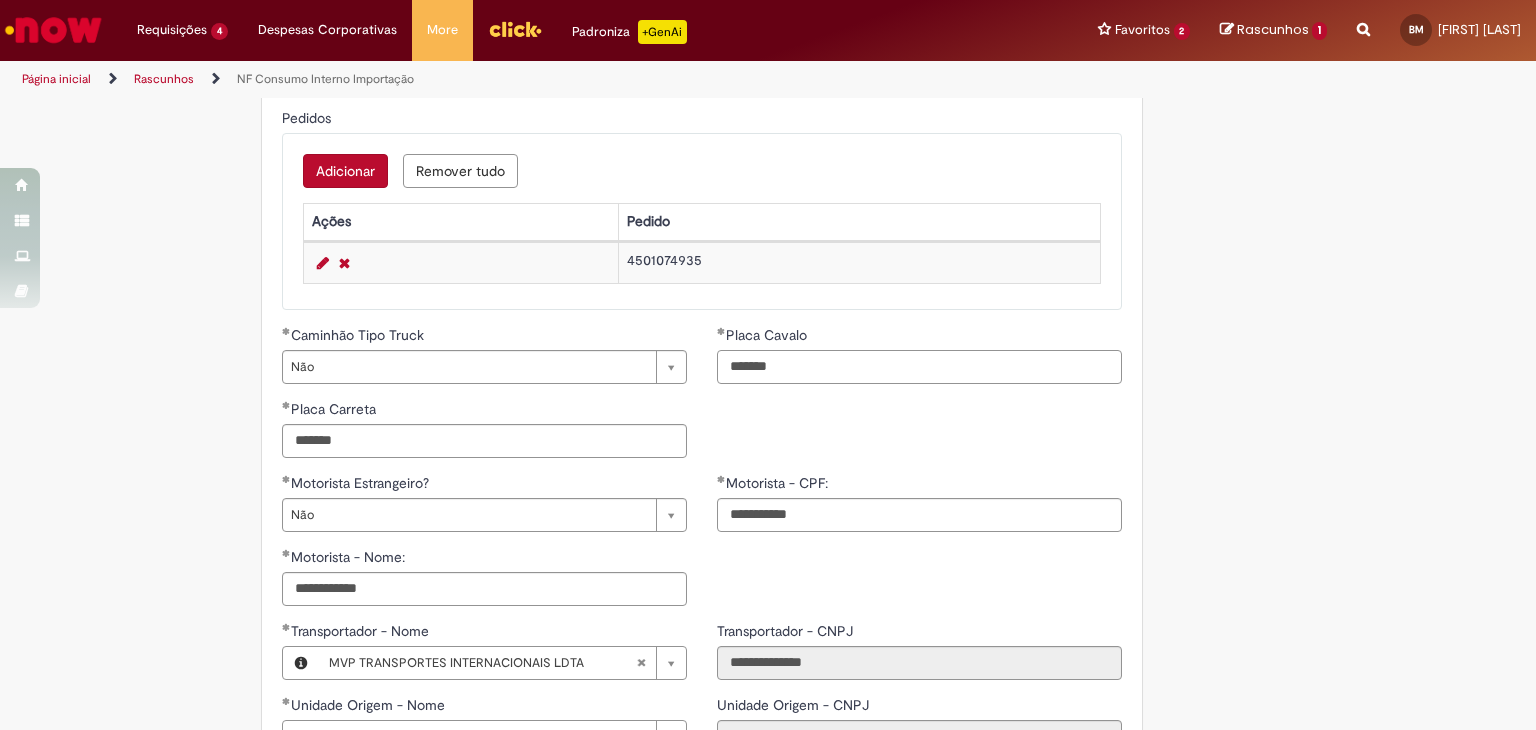 drag, startPoint x: 775, startPoint y: 363, endPoint x: 631, endPoint y: 363, distance: 144 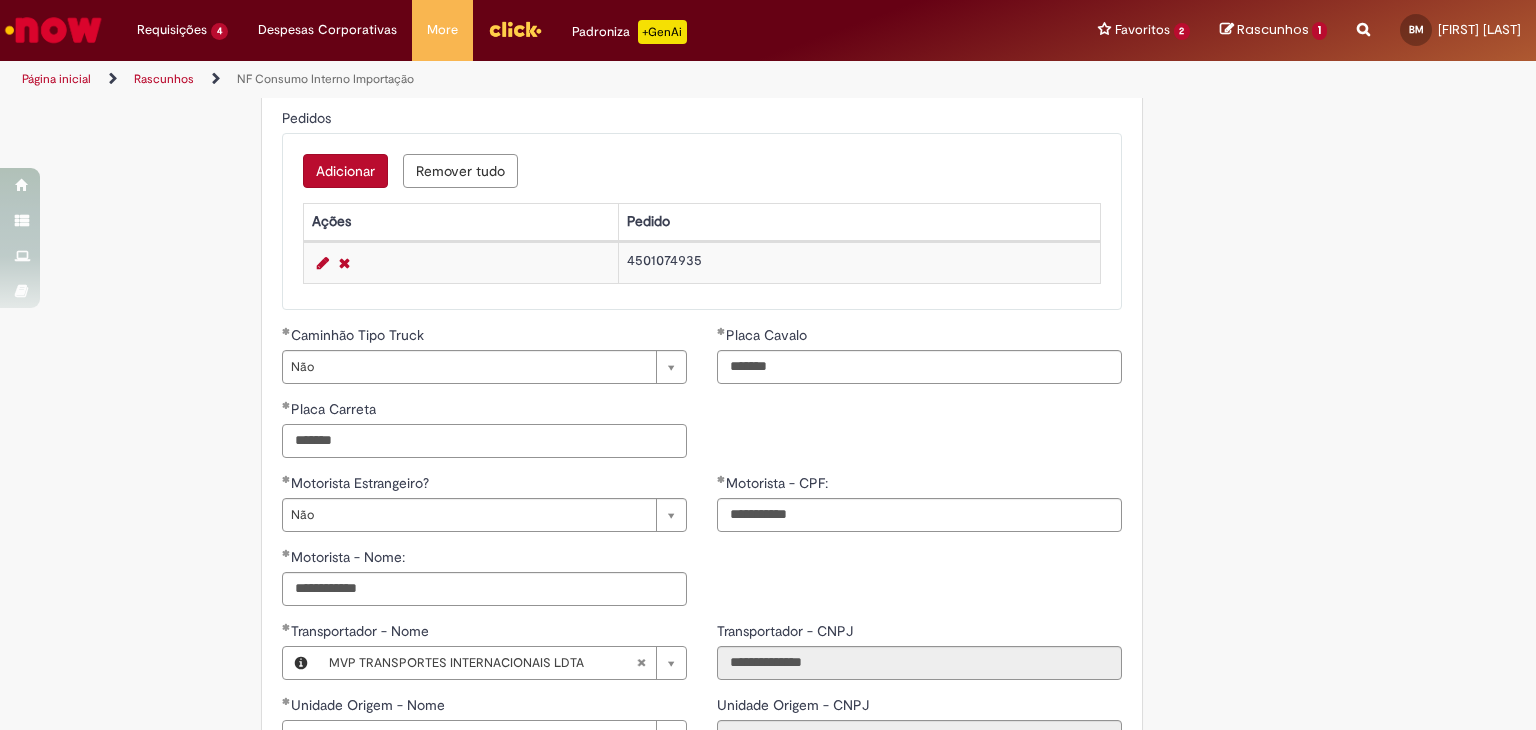 drag, startPoint x: 424, startPoint y: 437, endPoint x: 14, endPoint y: 441, distance: 410.0195 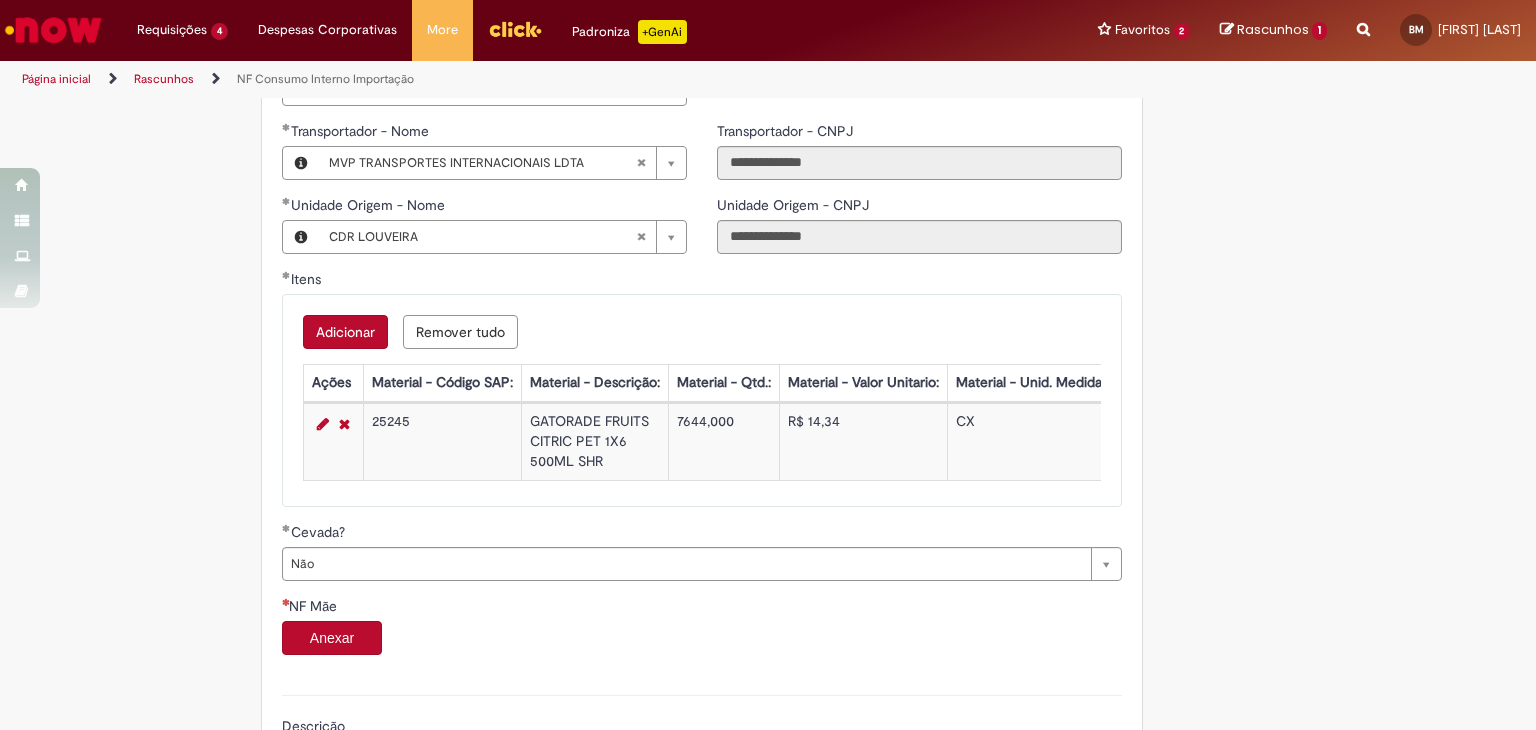 scroll, scrollTop: 1383, scrollLeft: 0, axis: vertical 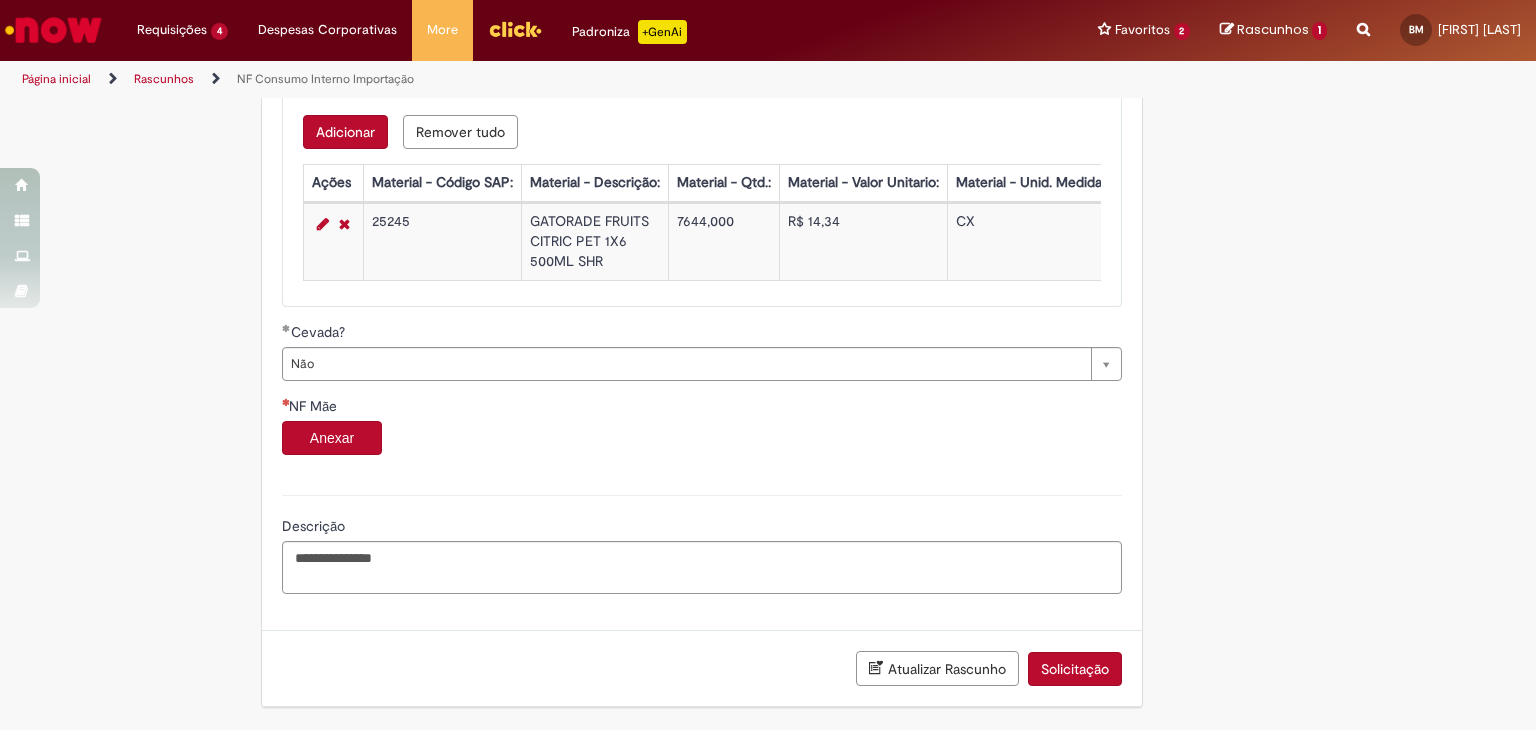 click on "Anexar" at bounding box center (332, 438) 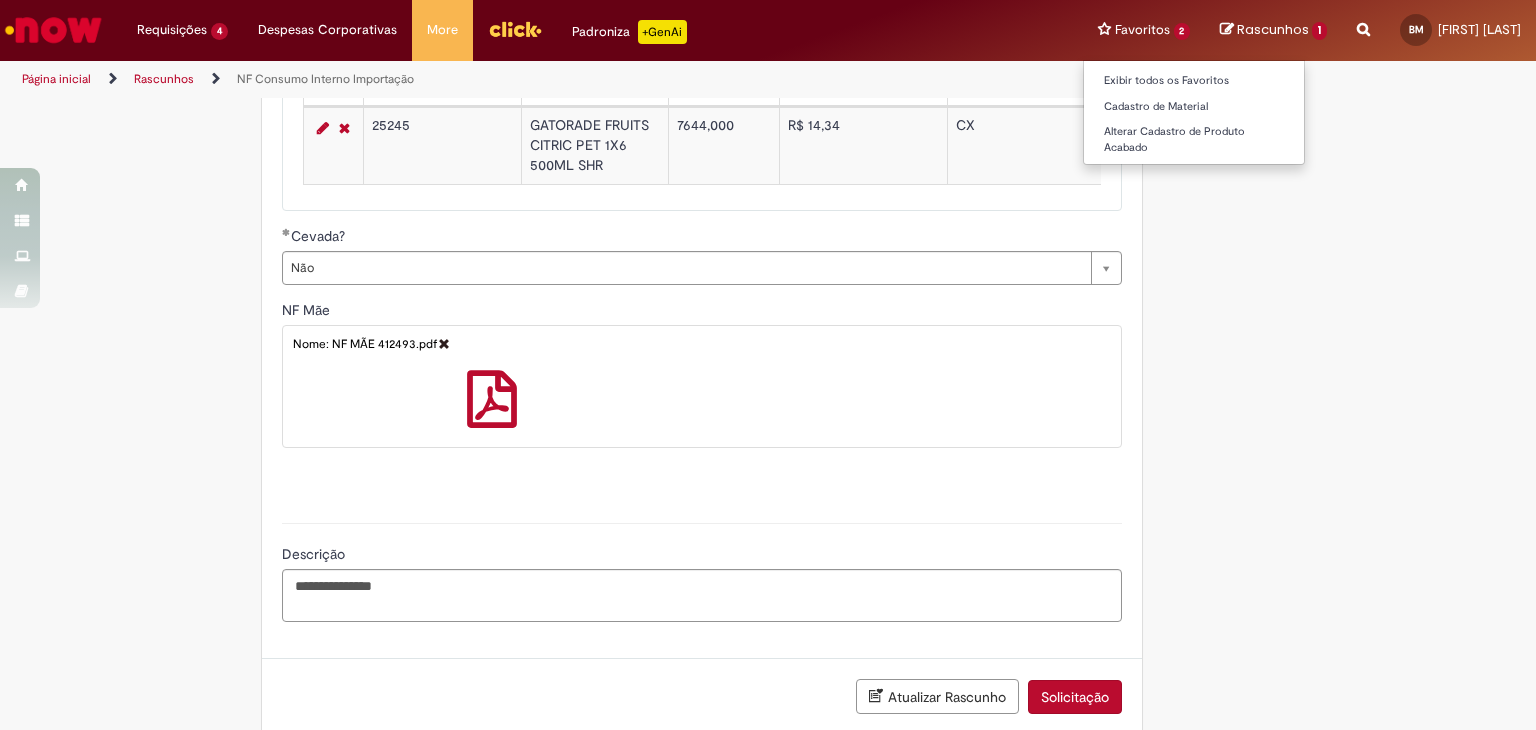 scroll, scrollTop: 1516, scrollLeft: 0, axis: vertical 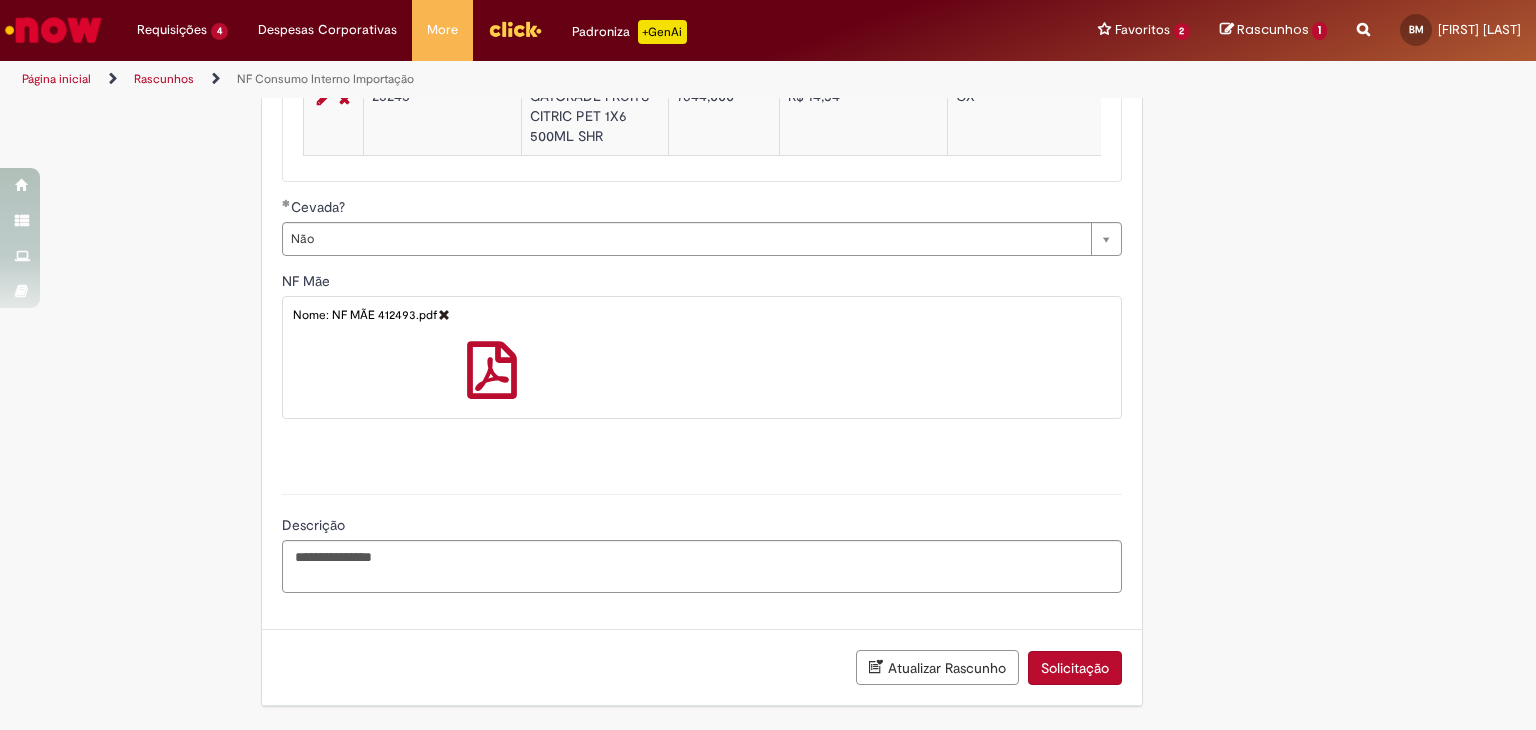 click on "Solicitação" at bounding box center [1075, 668] 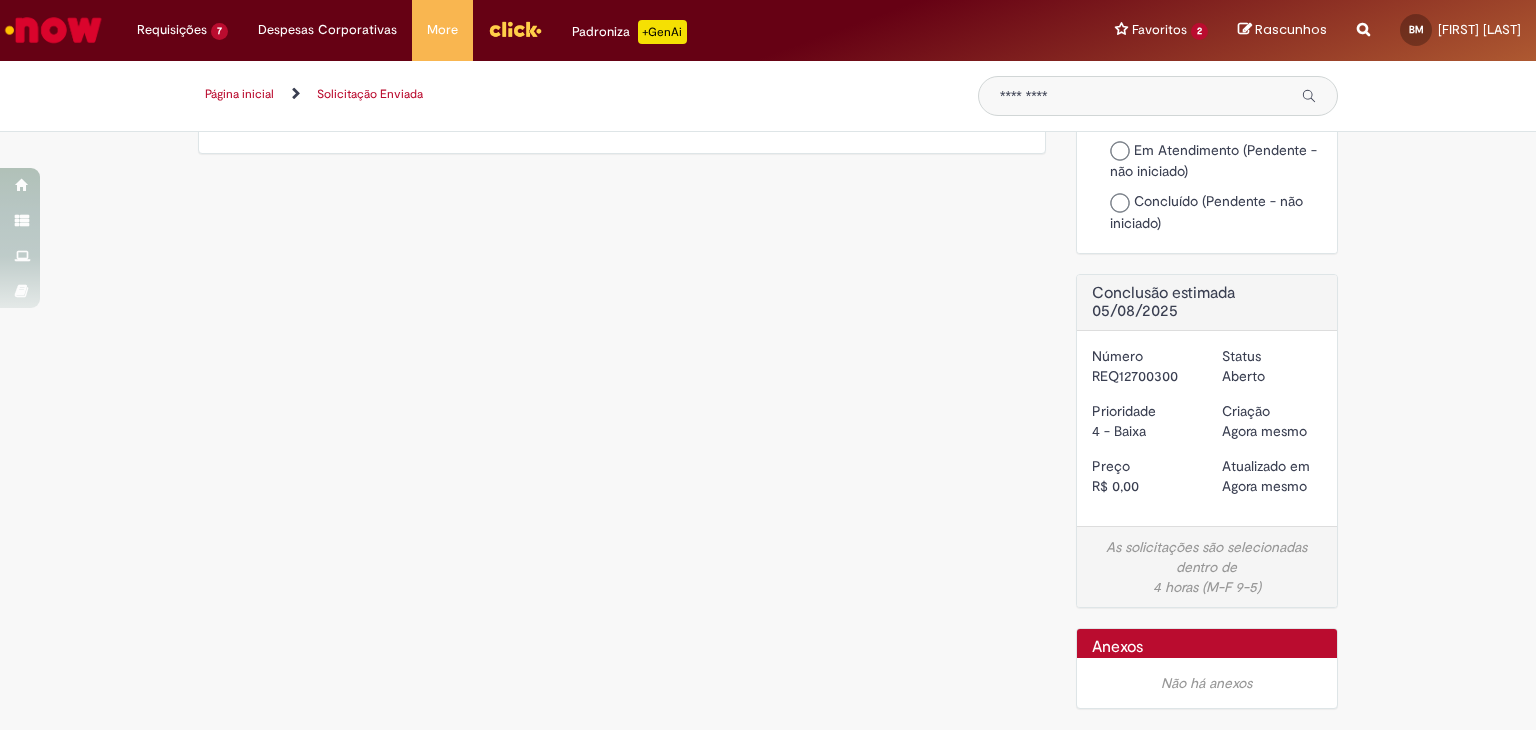scroll, scrollTop: 0, scrollLeft: 0, axis: both 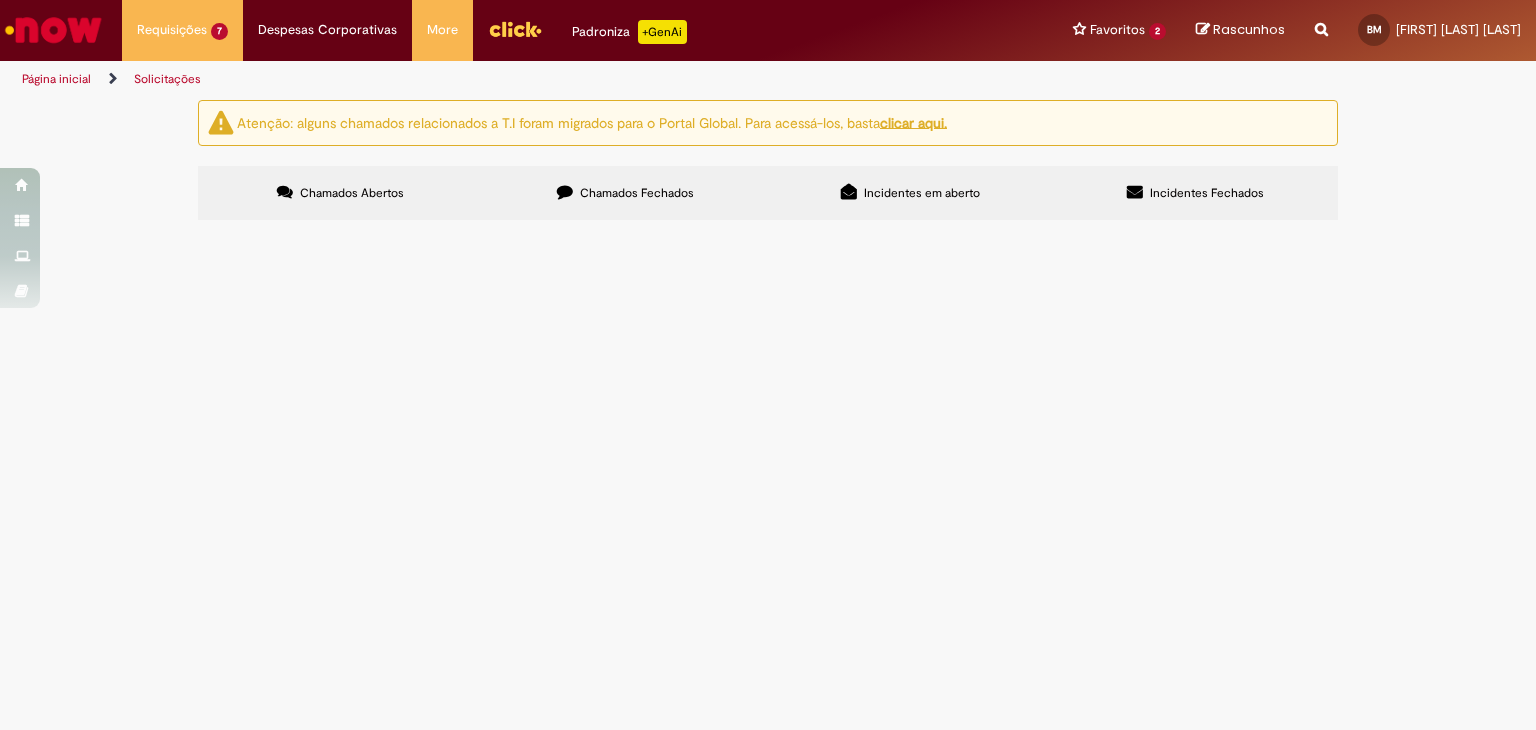 click on "PO - 4501074935" at bounding box center [0, 0] 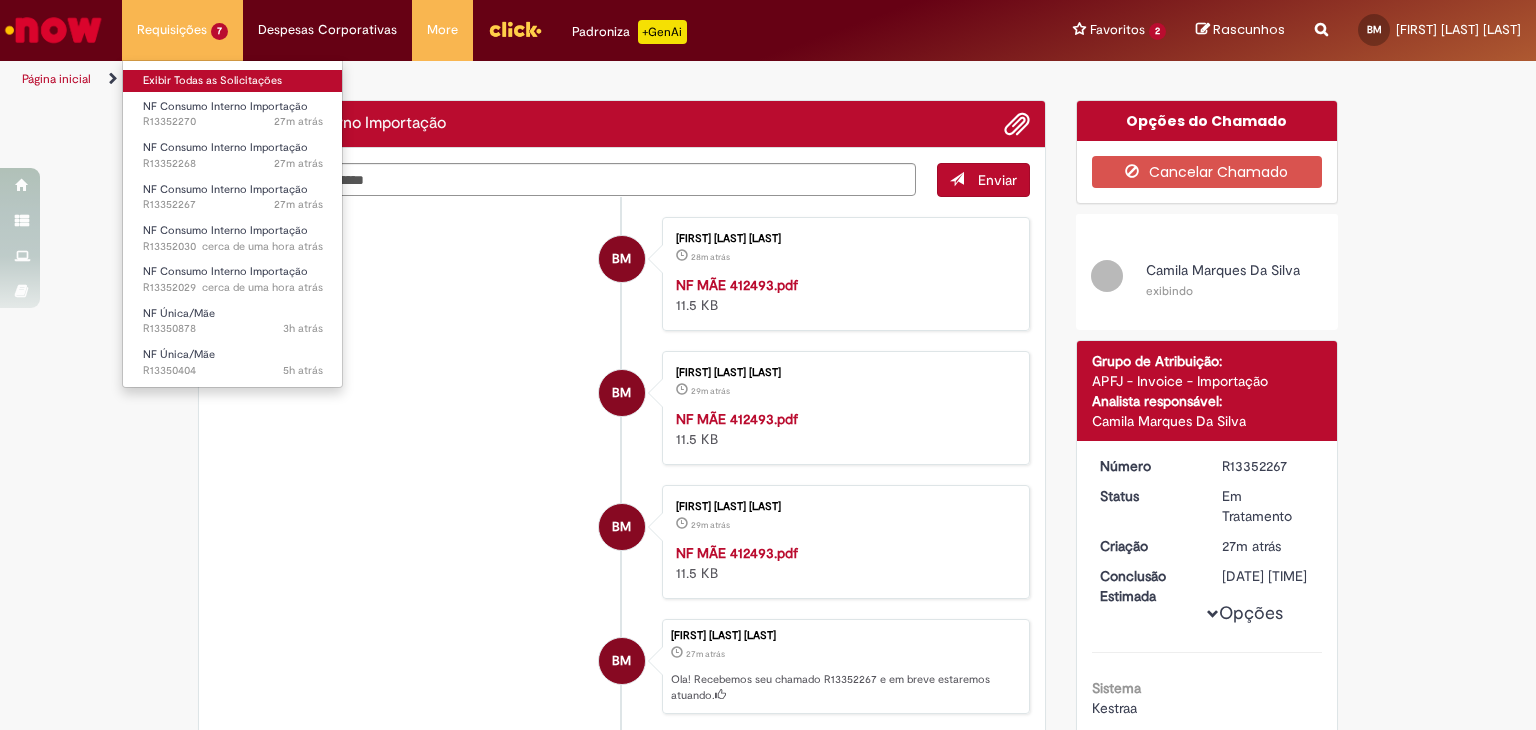 click on "Exibir Todas as Solicitações" at bounding box center [233, 81] 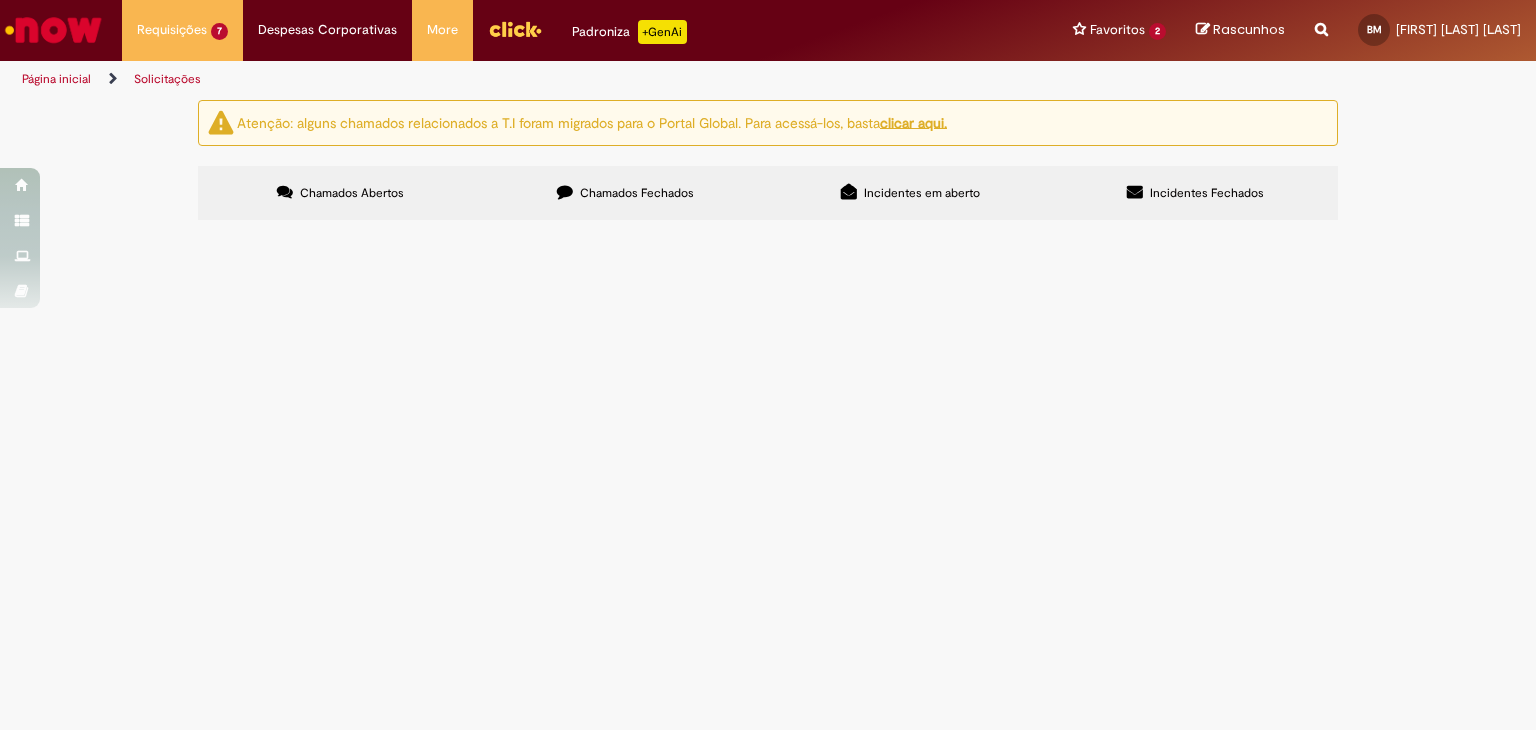 click on "Em Tratamento" at bounding box center [0, 0] 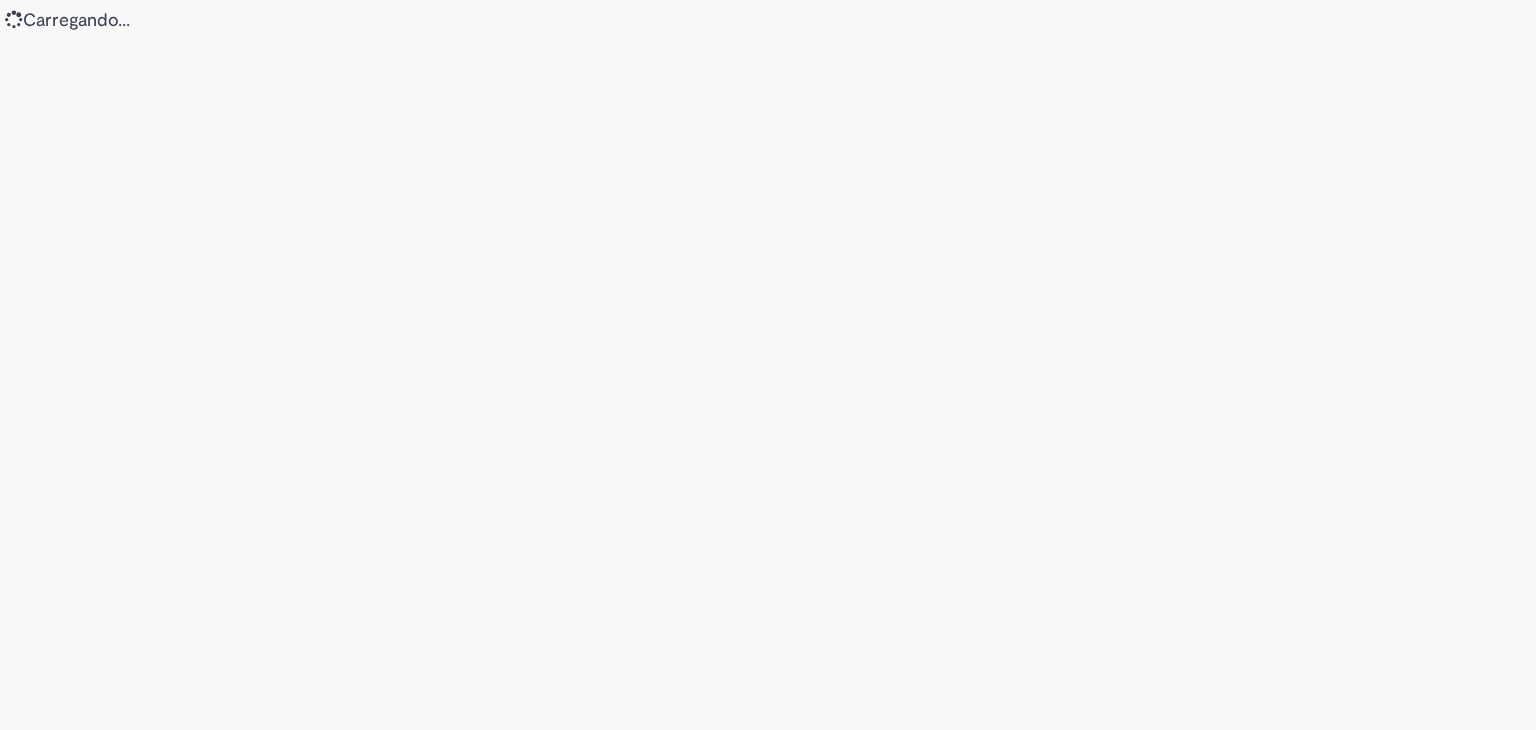 scroll, scrollTop: 0, scrollLeft: 0, axis: both 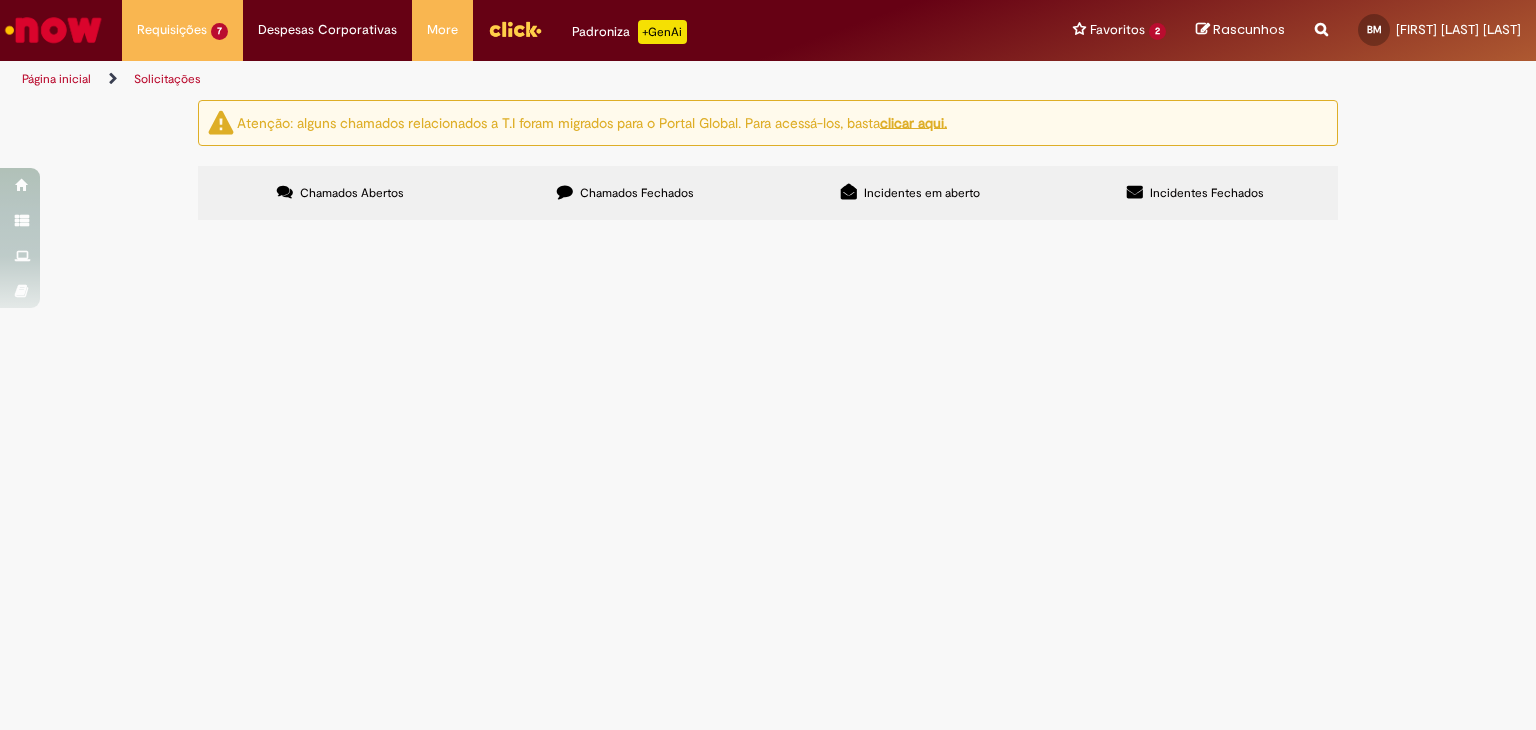 click on "Em Tratamento" at bounding box center (0, 0) 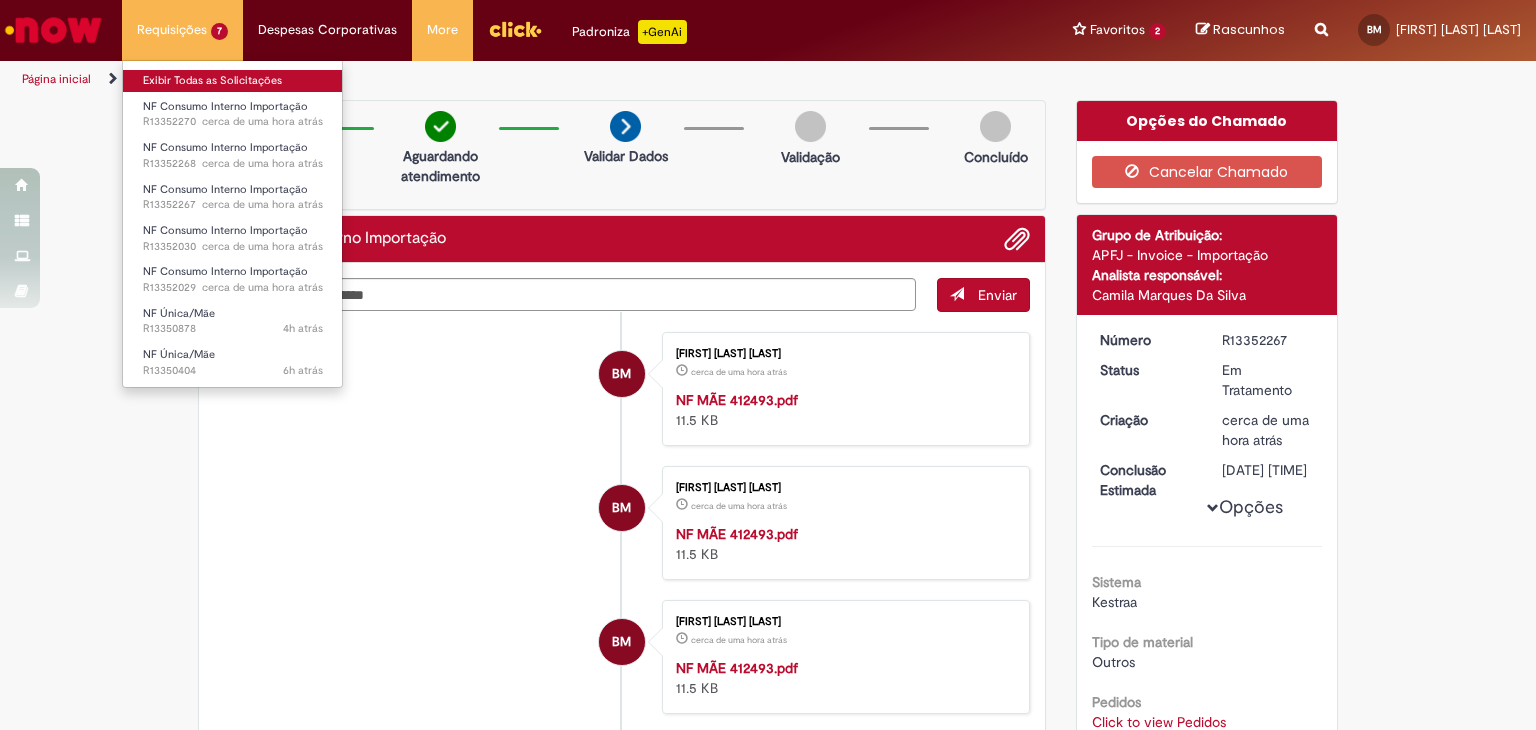click on "Exibir Todas as Solicitações" at bounding box center [233, 81] 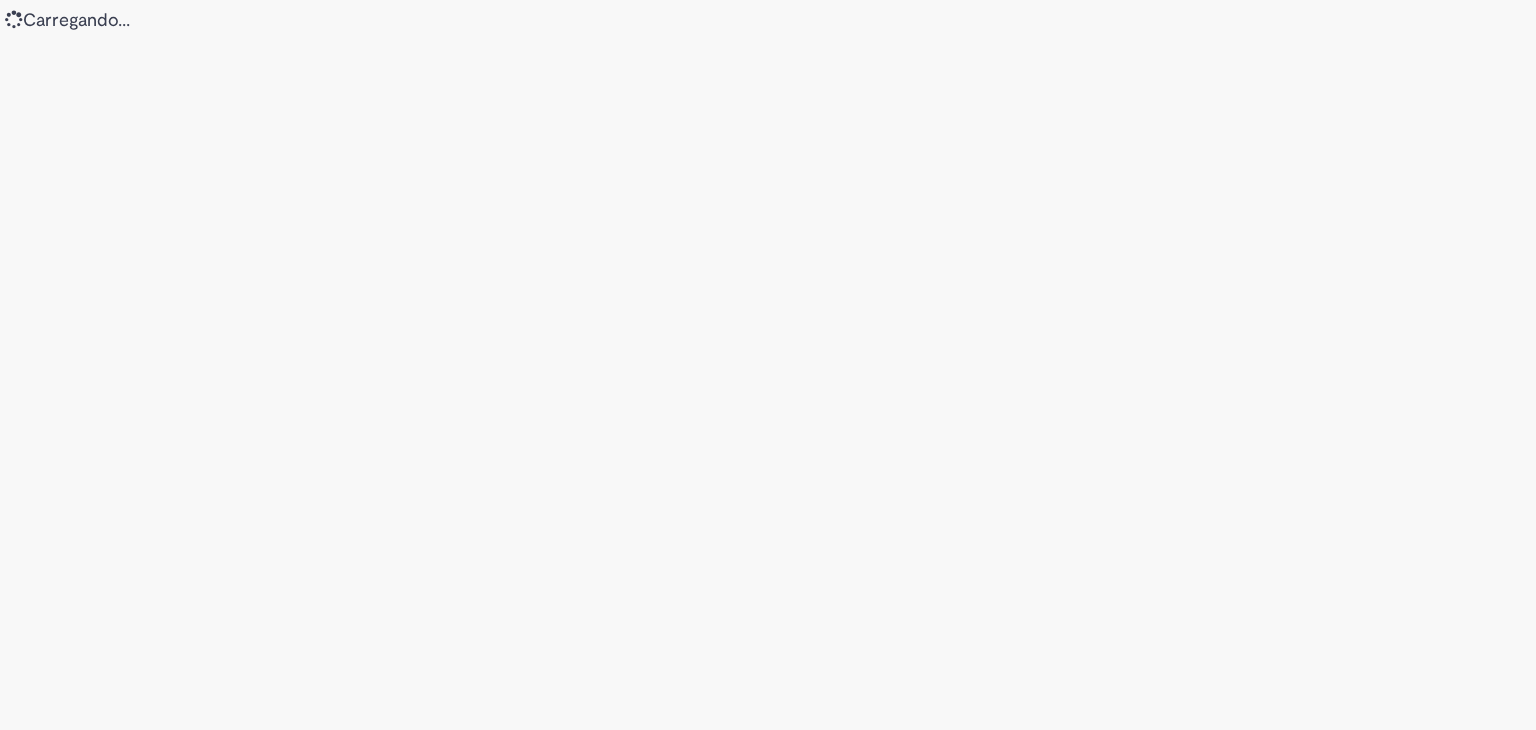scroll, scrollTop: 0, scrollLeft: 0, axis: both 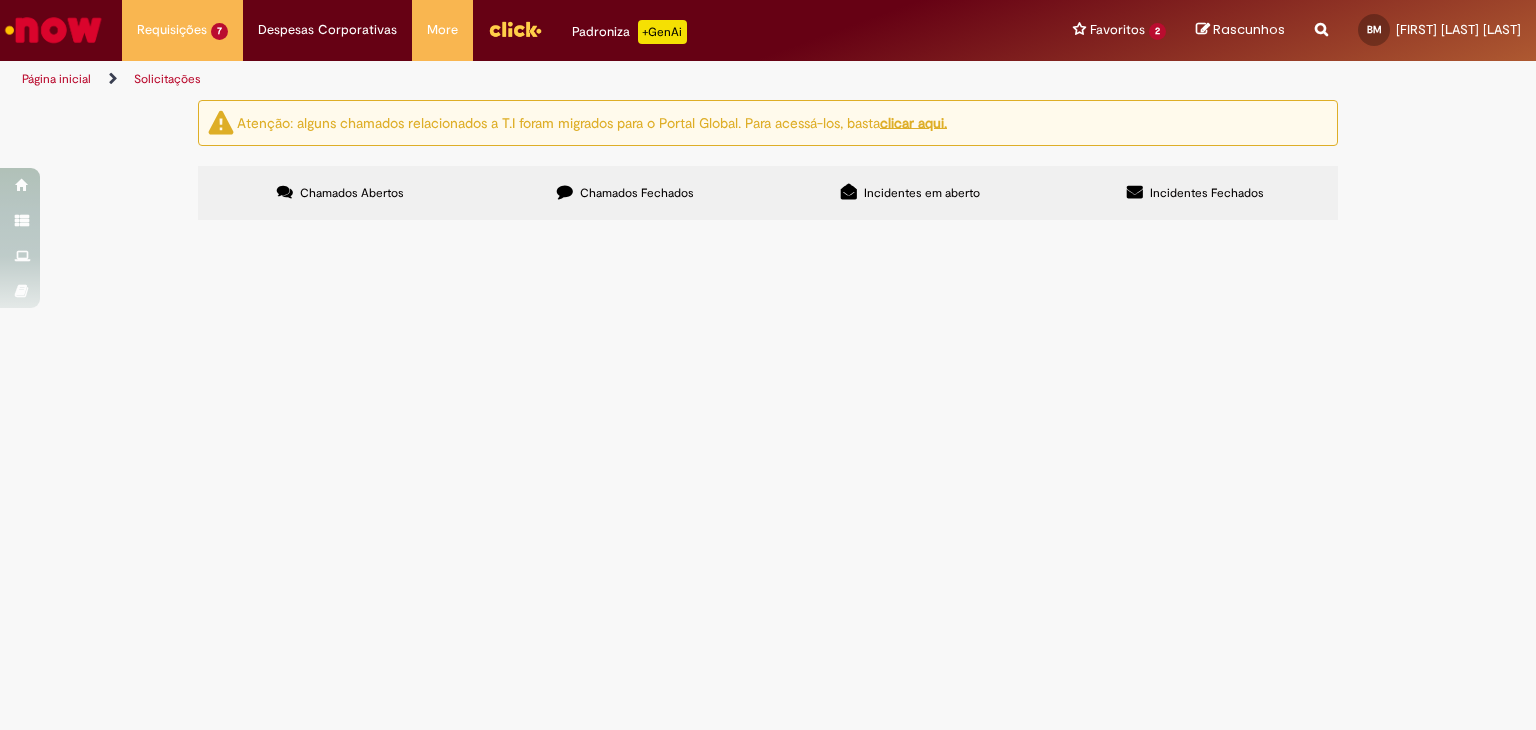 click on "PO - 4501074935" at bounding box center [0, 0] 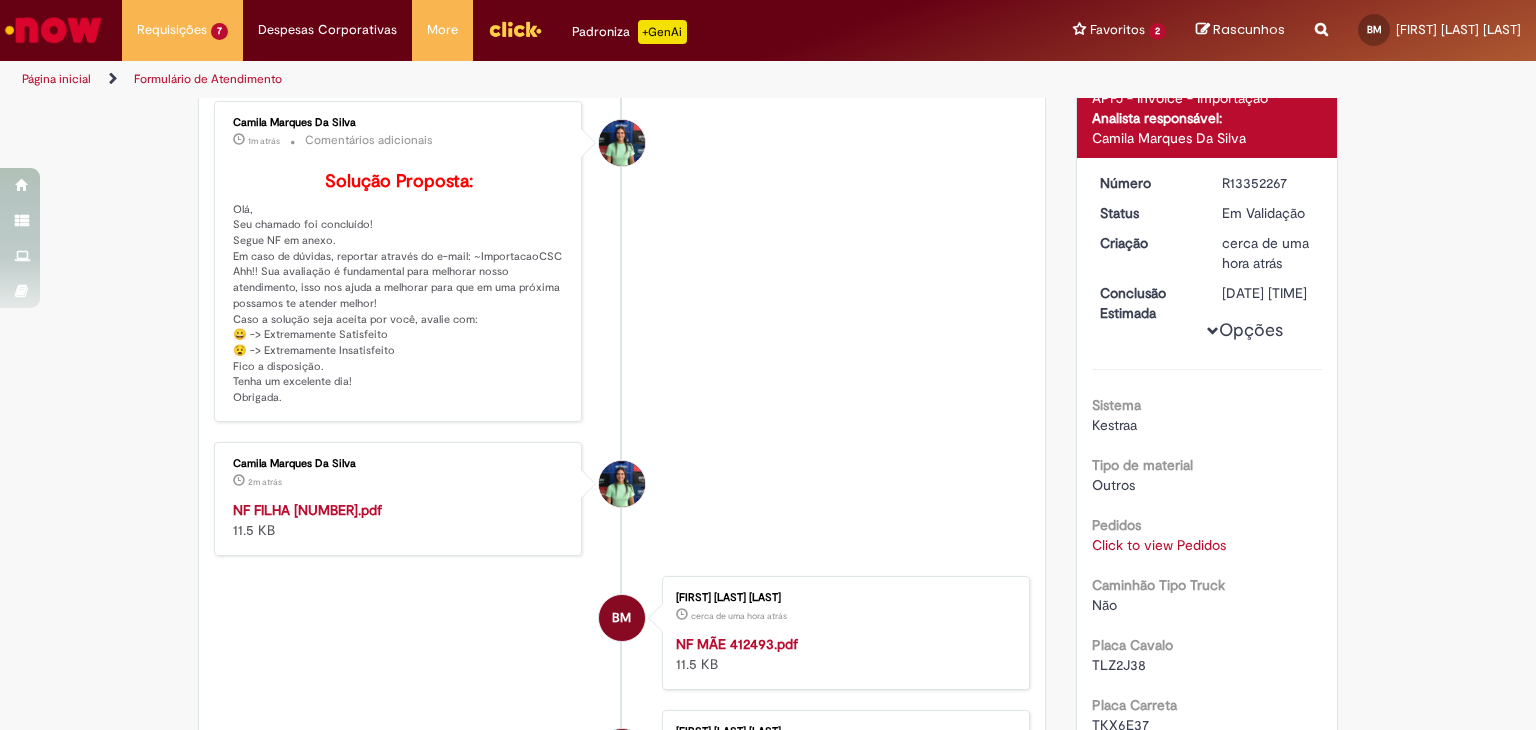 scroll, scrollTop: 200, scrollLeft: 0, axis: vertical 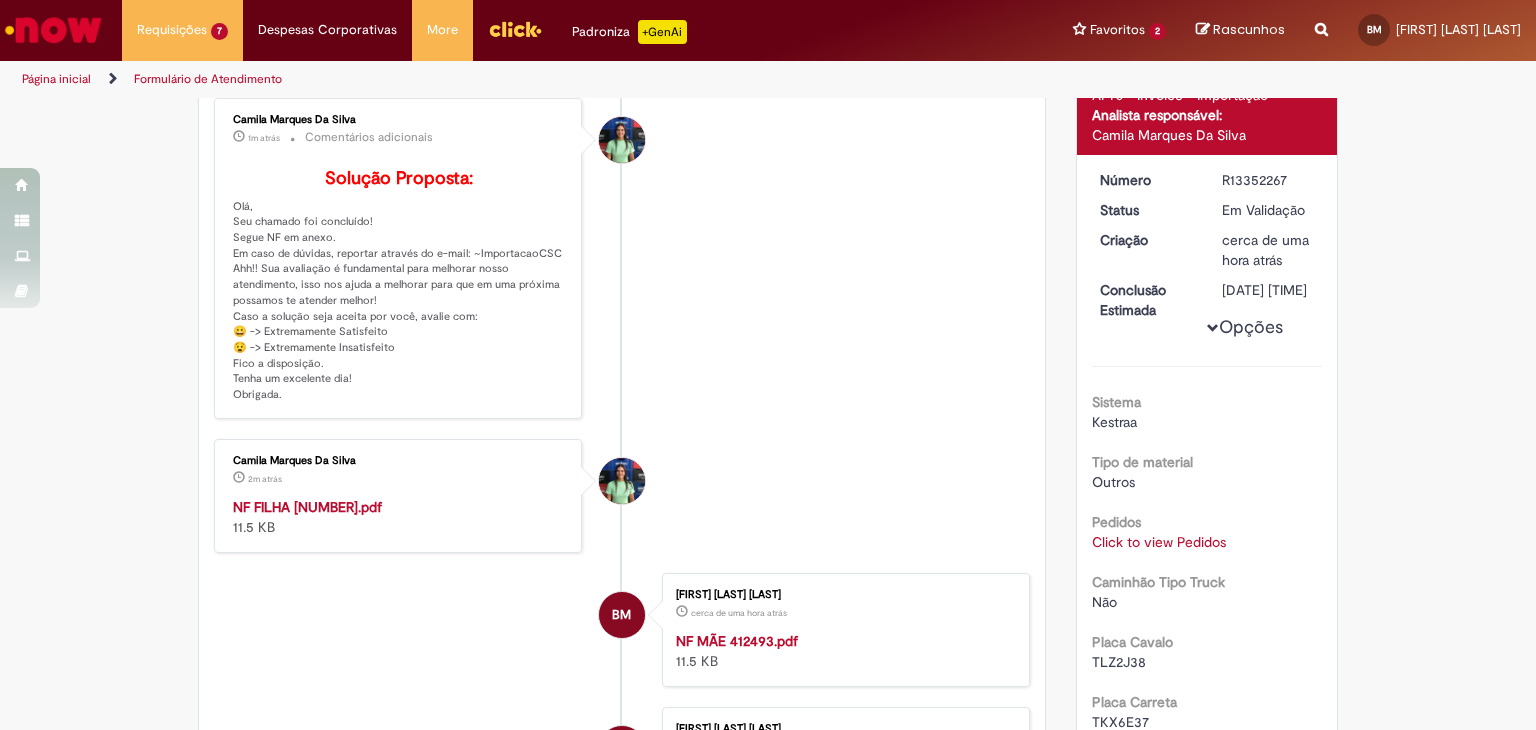 click on "NF FILHA [NUMBER].pdf" at bounding box center (307, 507) 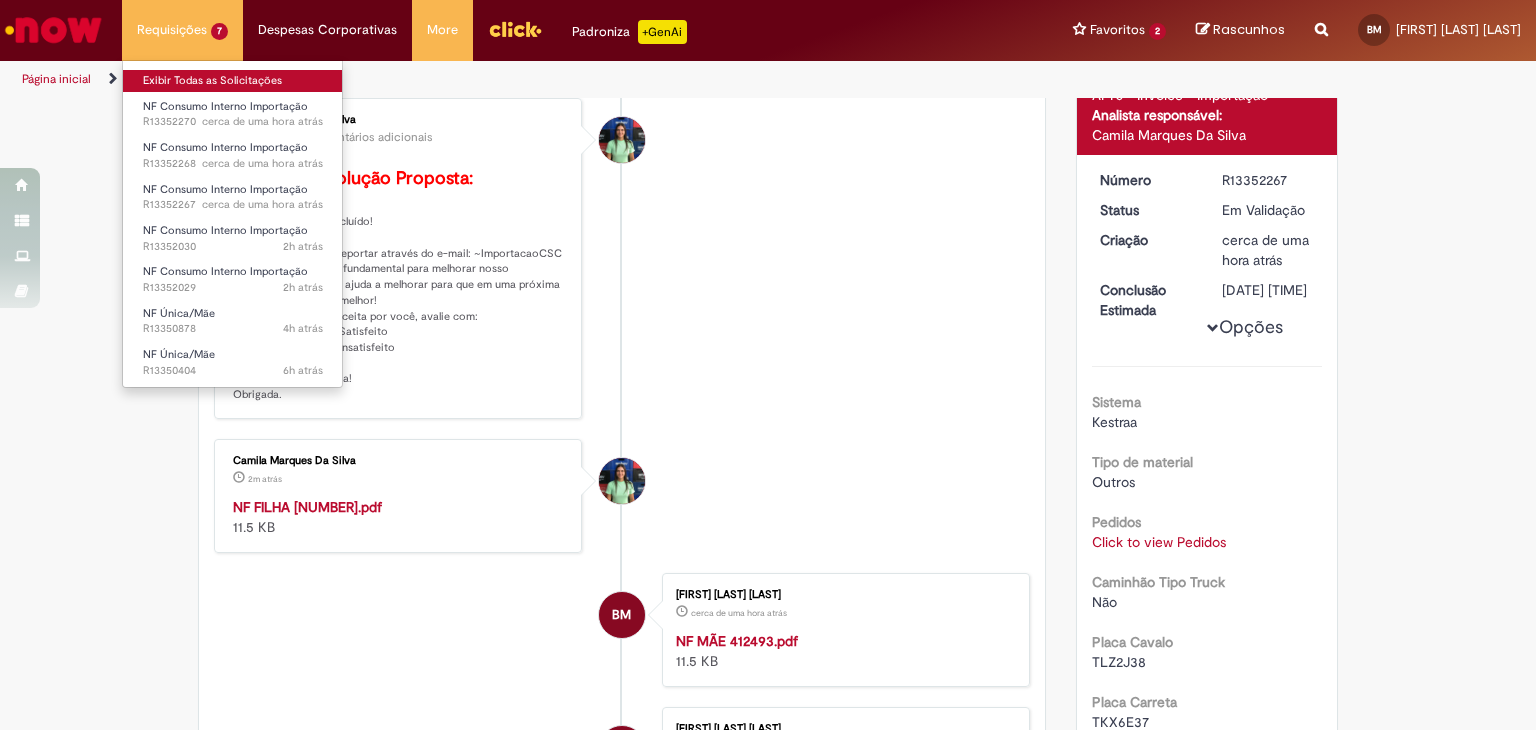 click on "Exibir Todas as Solicitações" at bounding box center (233, 81) 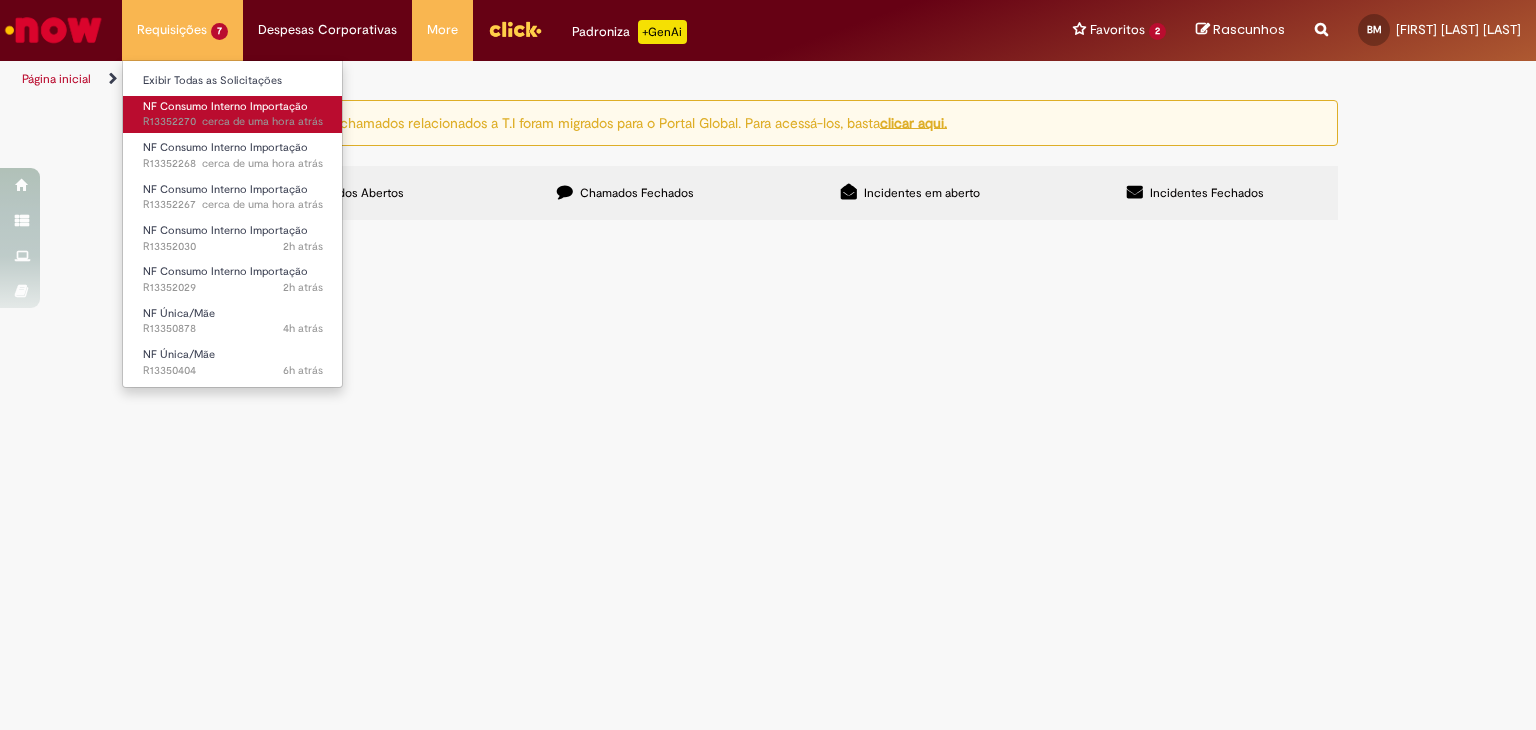 scroll, scrollTop: 0, scrollLeft: 0, axis: both 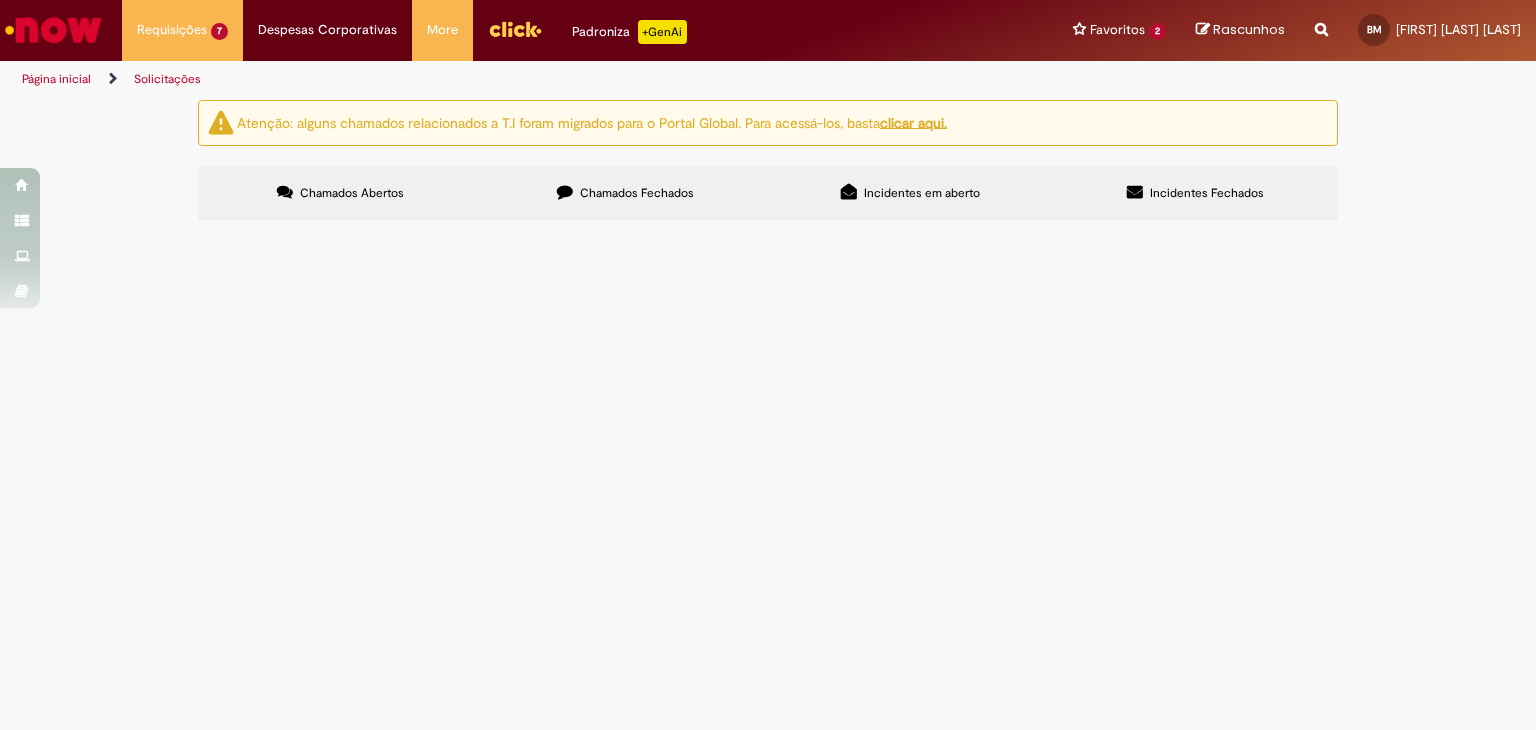 click on "PO - 4501074935" at bounding box center [0, 0] 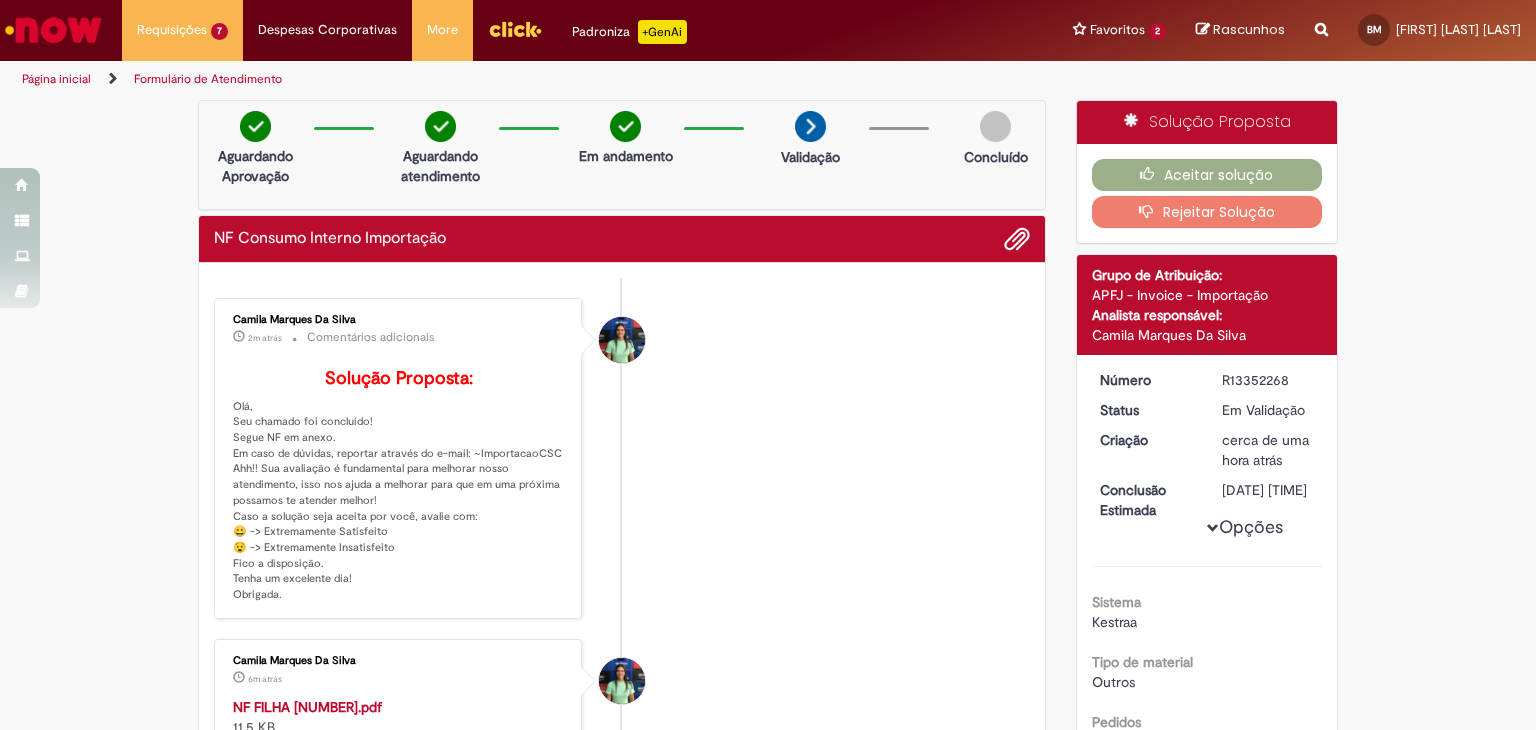 scroll, scrollTop: 200, scrollLeft: 0, axis: vertical 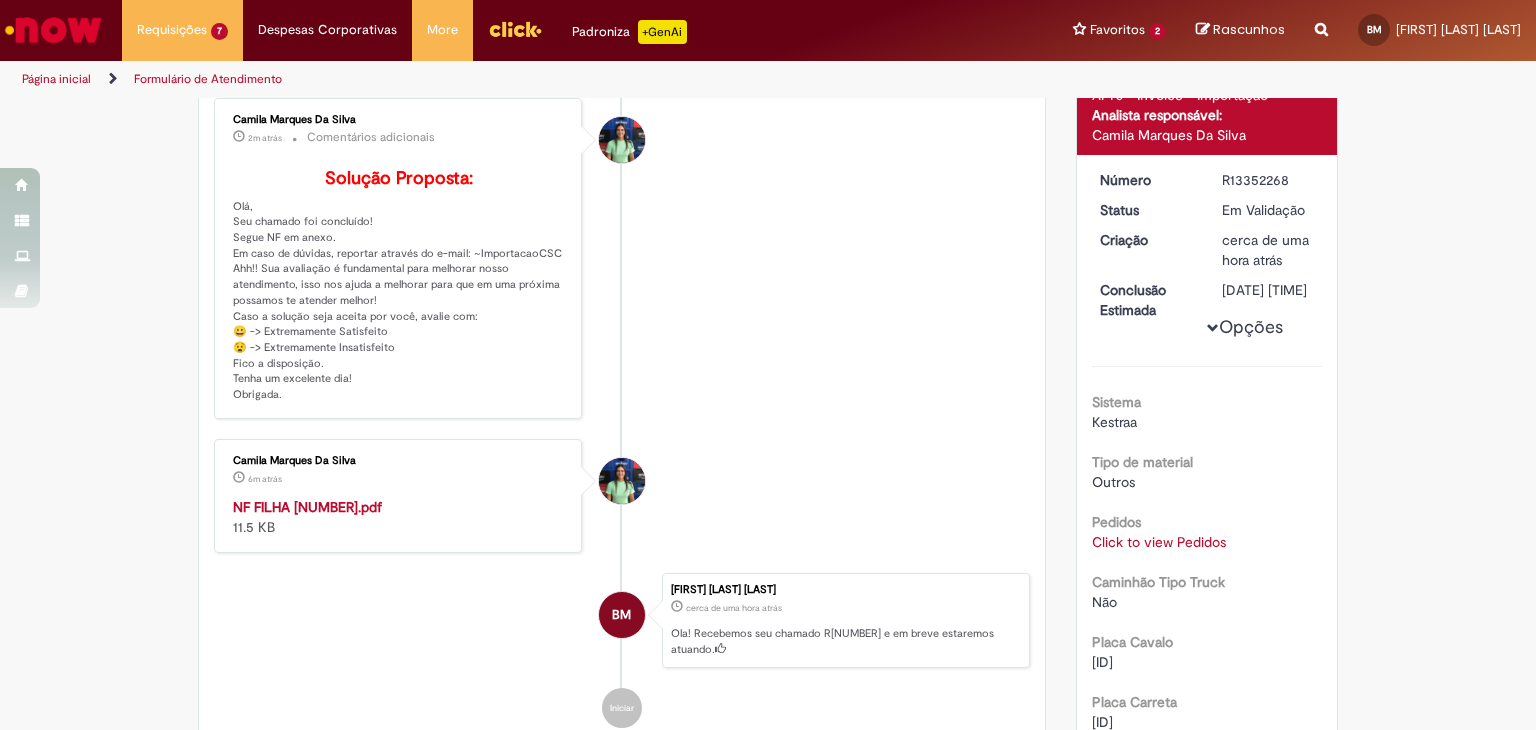 click on "NF FILHA [NUMBER].pdf" at bounding box center (307, 507) 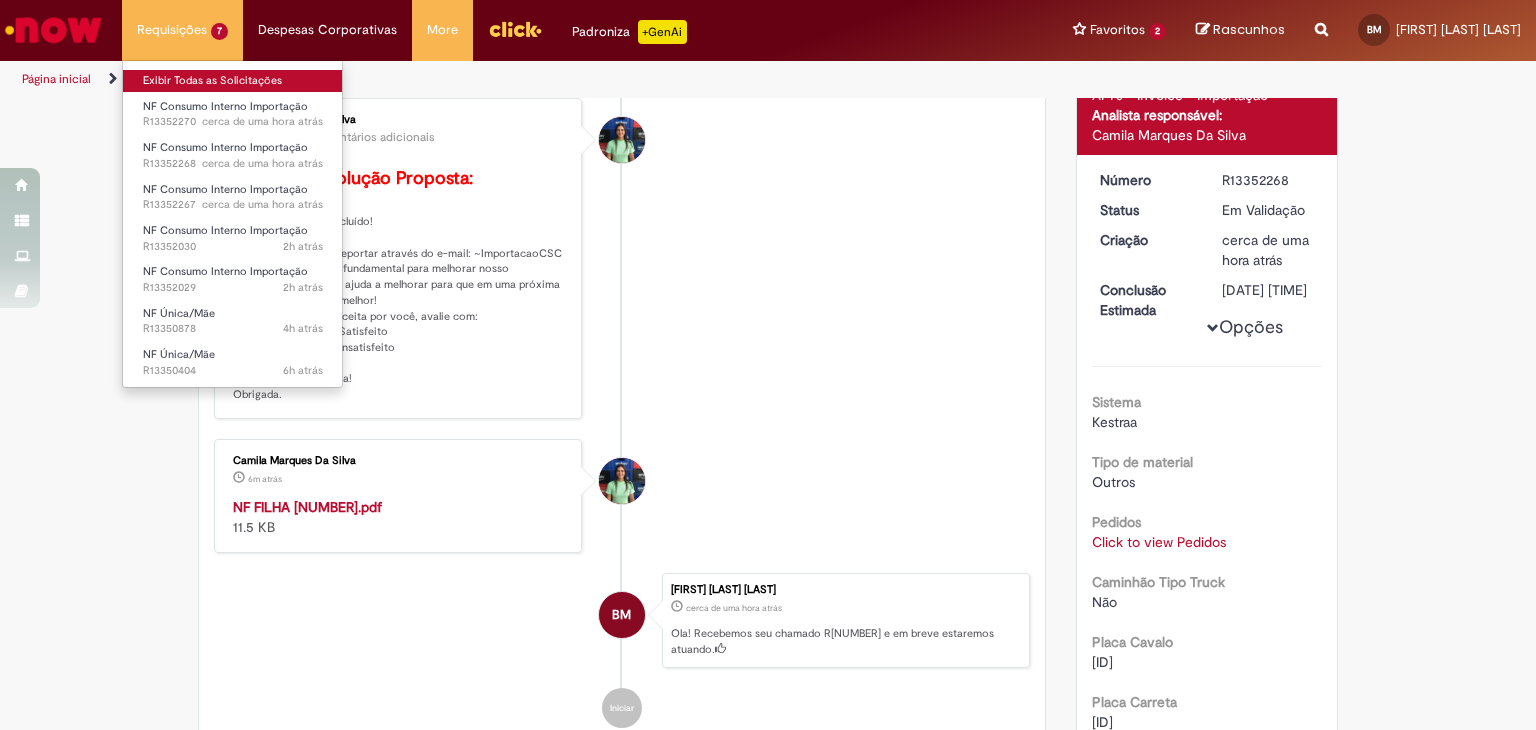 drag, startPoint x: 203, startPoint y: 82, endPoint x: 199, endPoint y: 68, distance: 14.56022 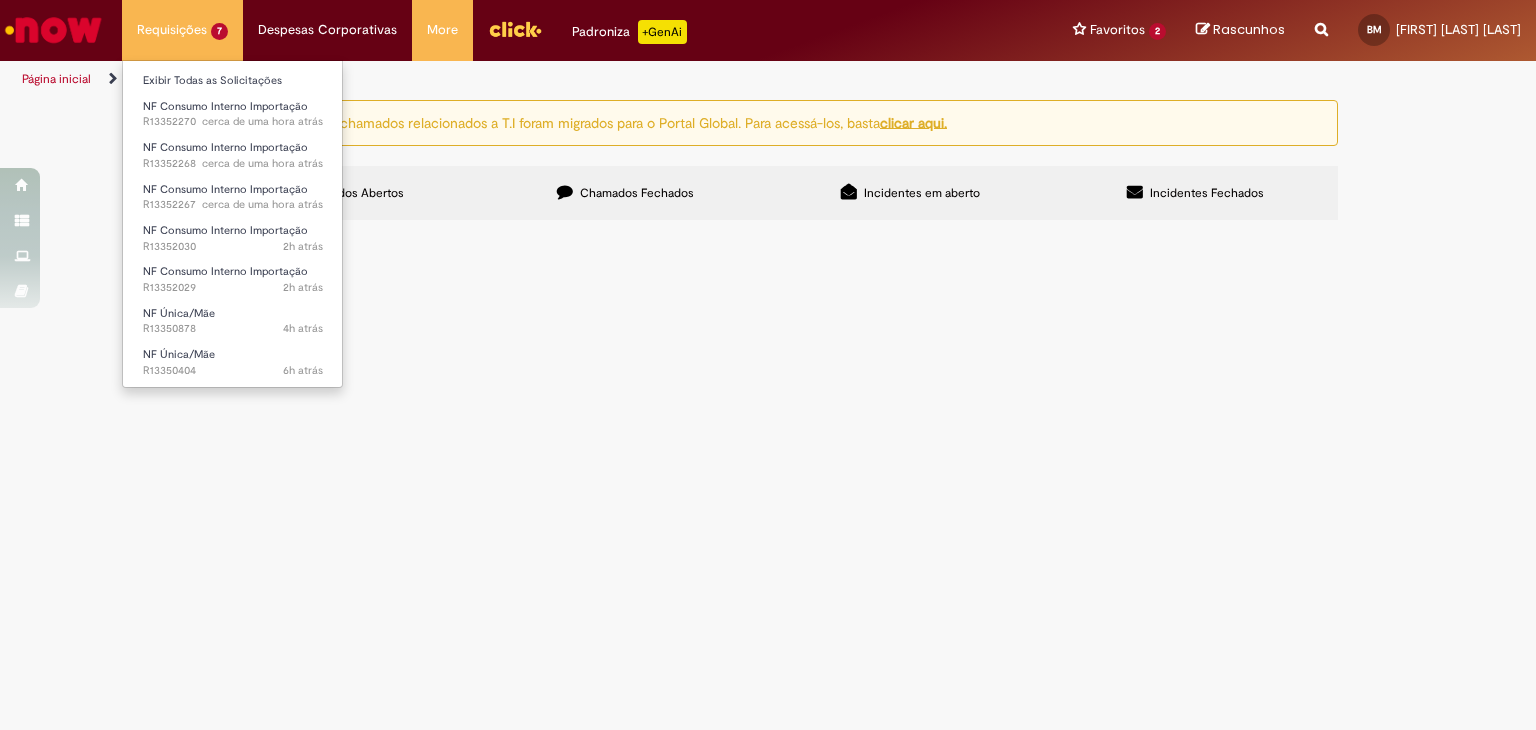 scroll, scrollTop: 0, scrollLeft: 0, axis: both 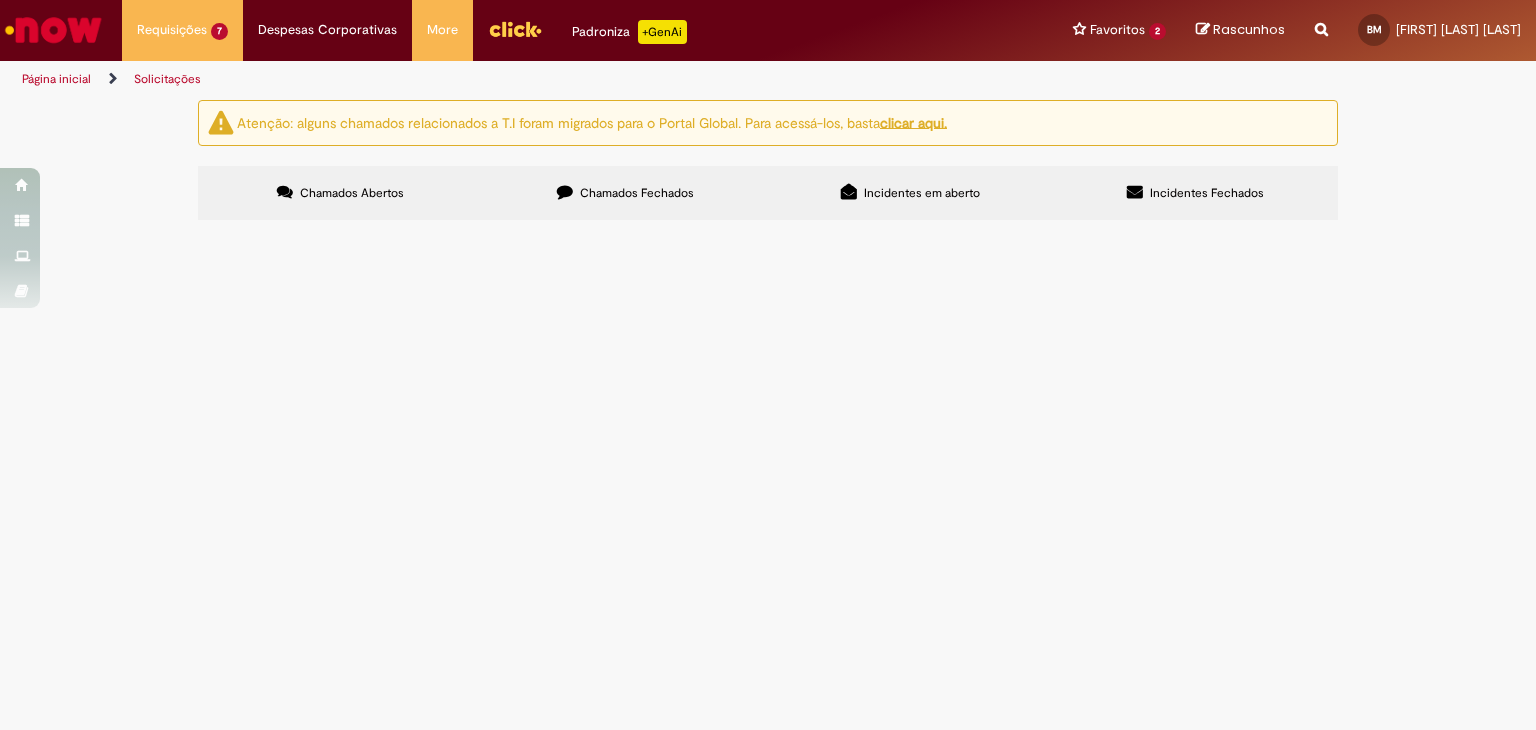 click on "PO - 4501074935" at bounding box center [0, 0] 